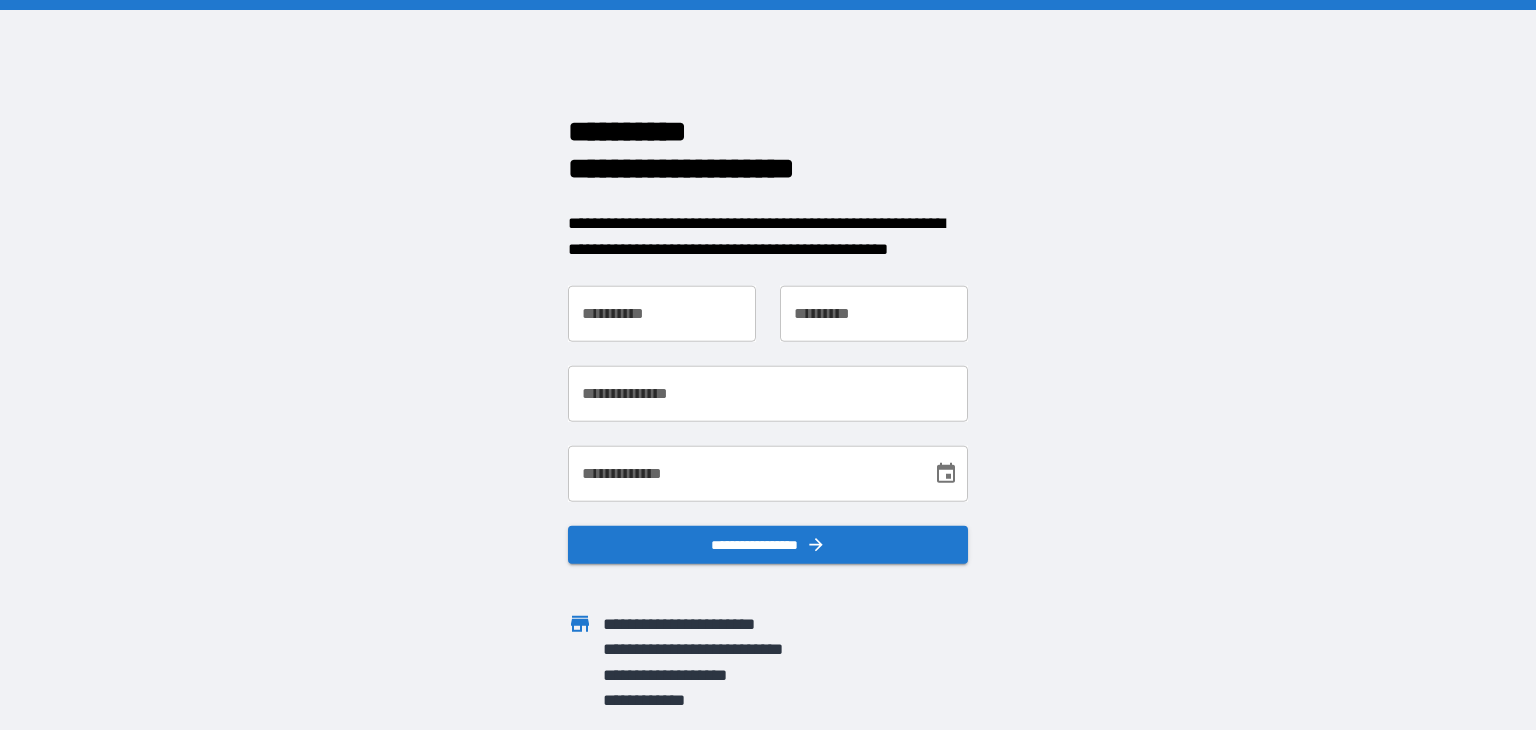 scroll, scrollTop: 0, scrollLeft: 0, axis: both 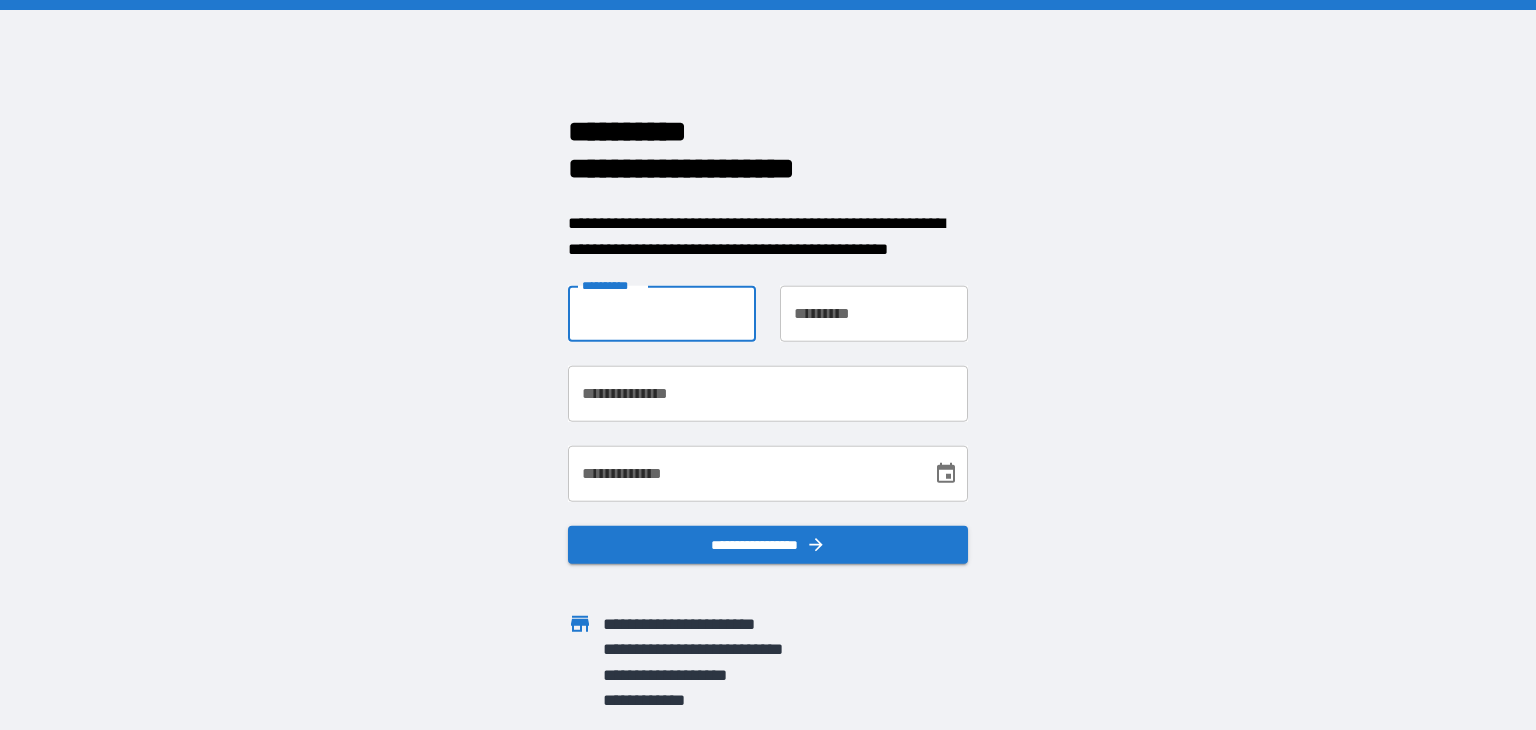 type on "******" 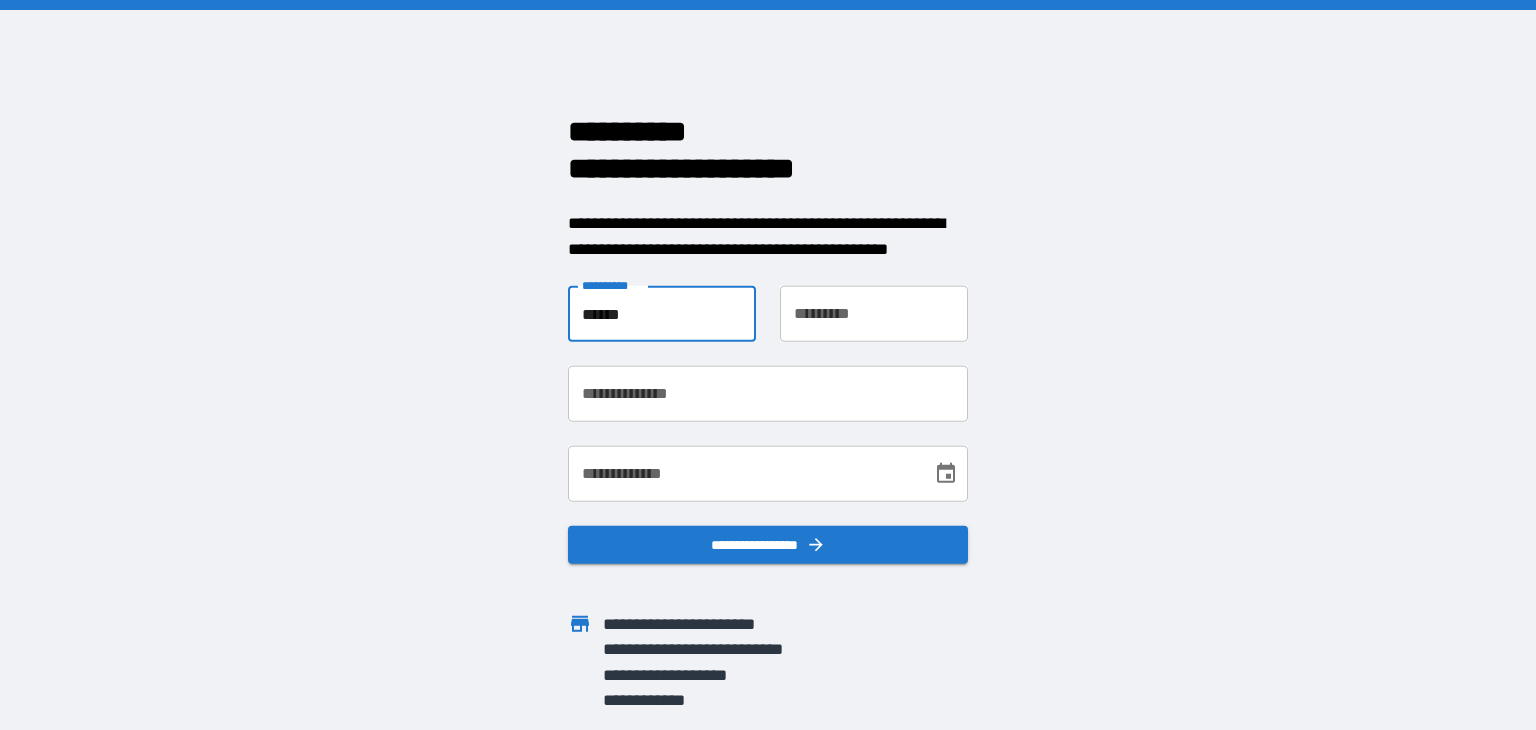 click on "**********" at bounding box center (874, 314) 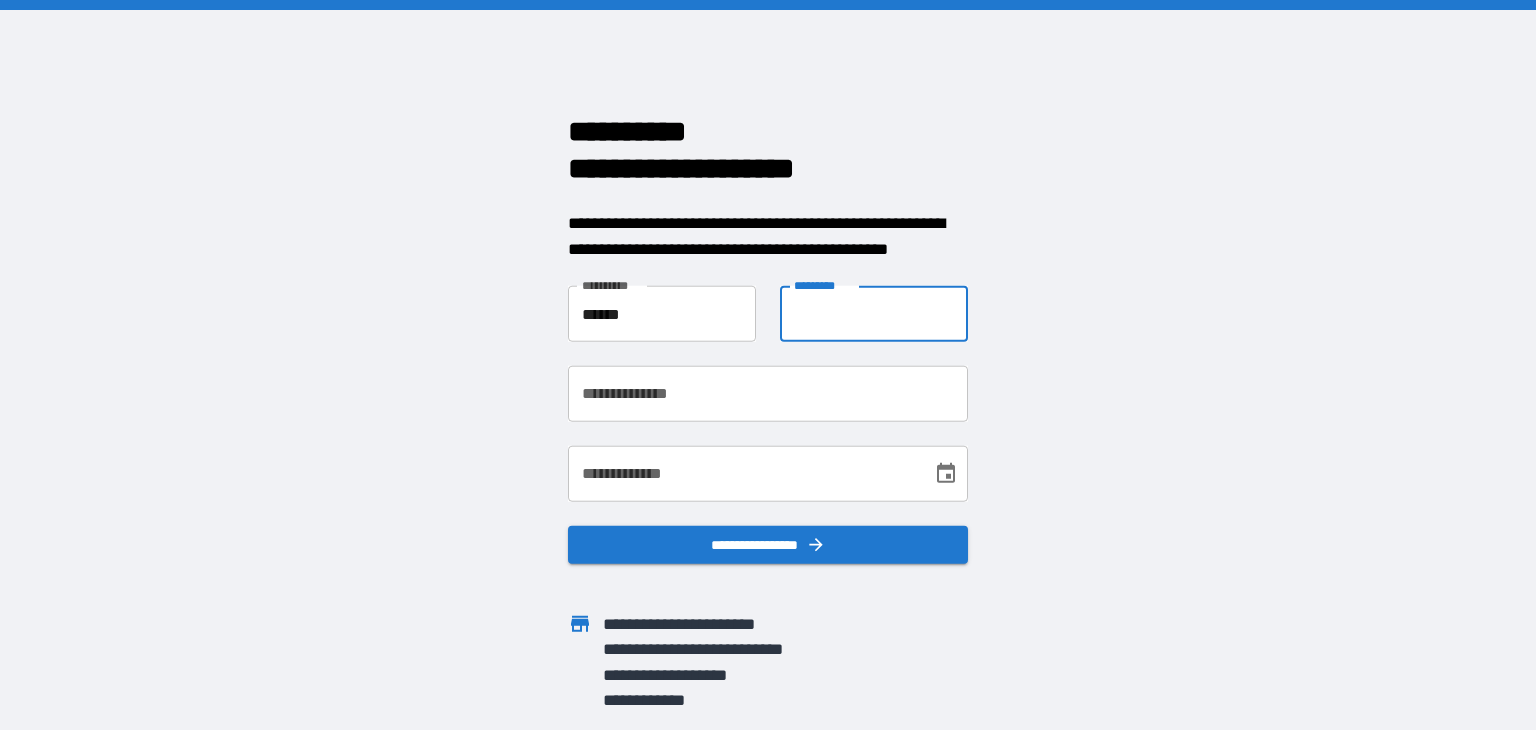type on "******" 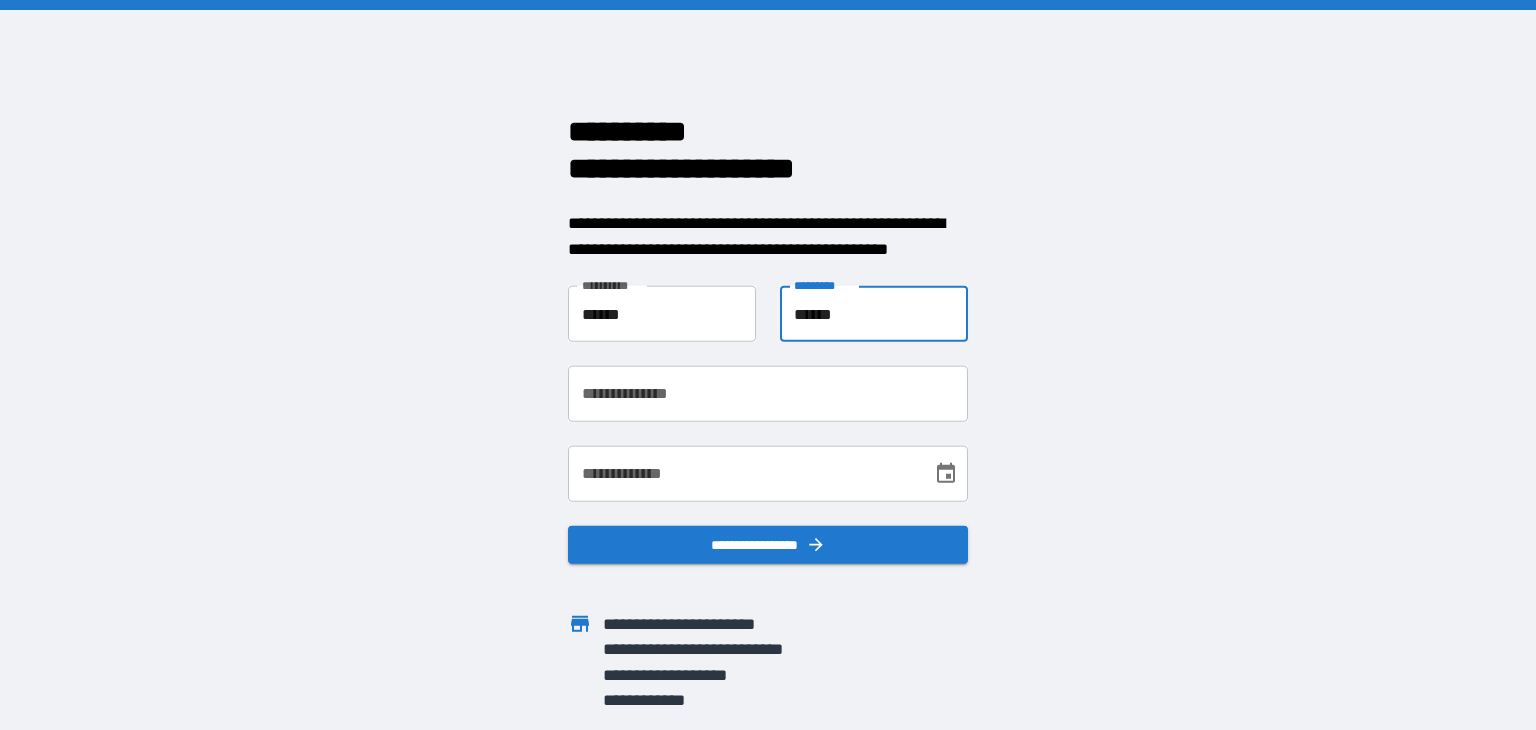 click on "**********" at bounding box center [768, 394] 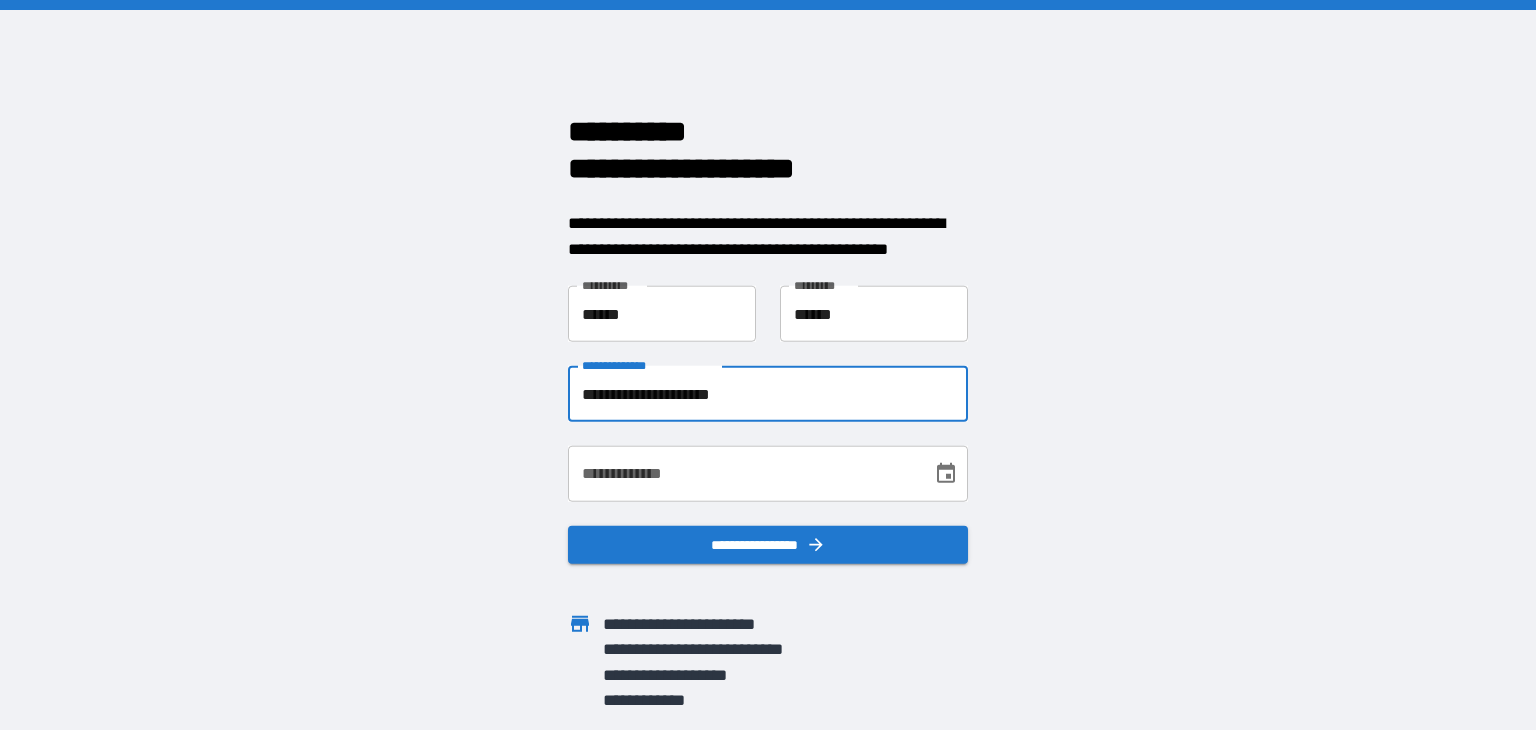type on "**********" 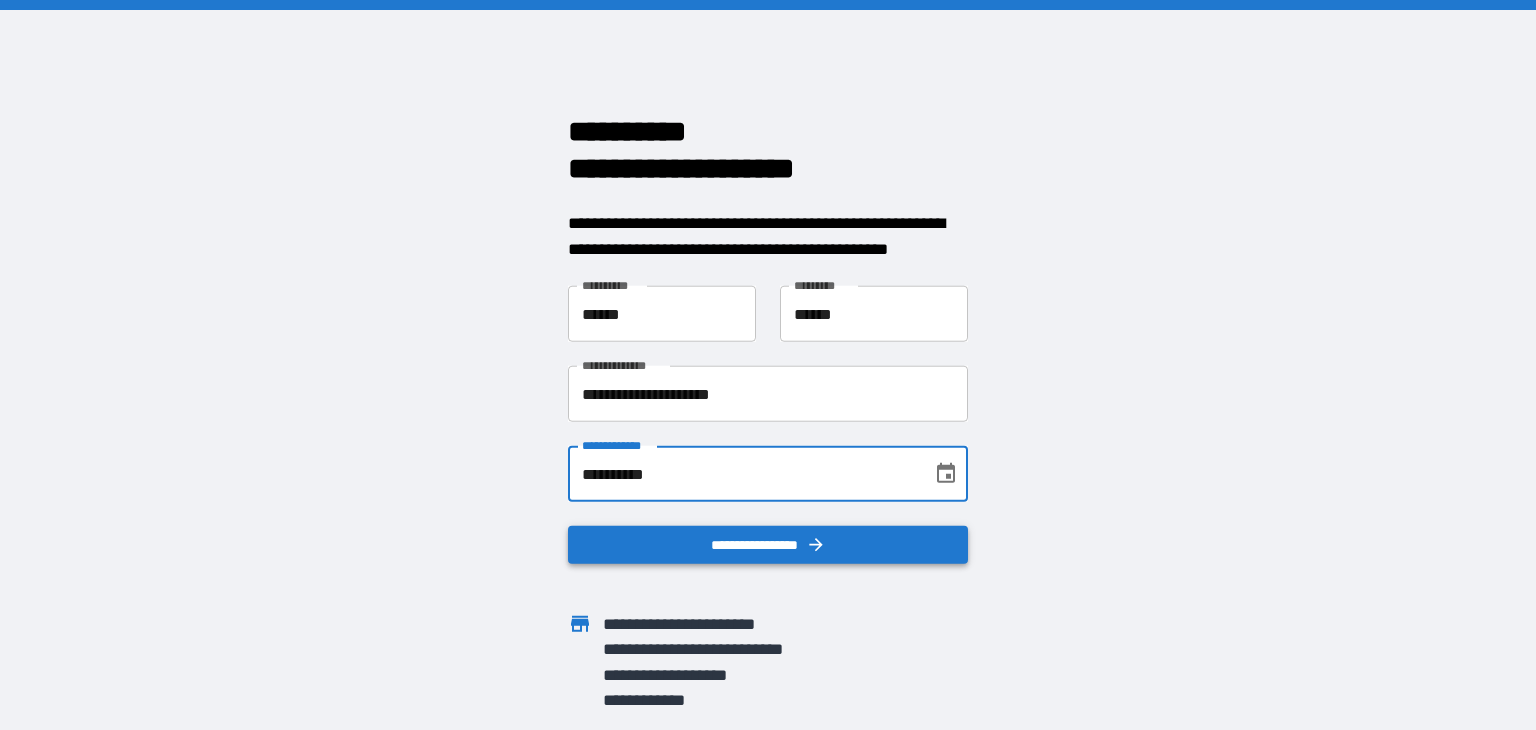type on "**********" 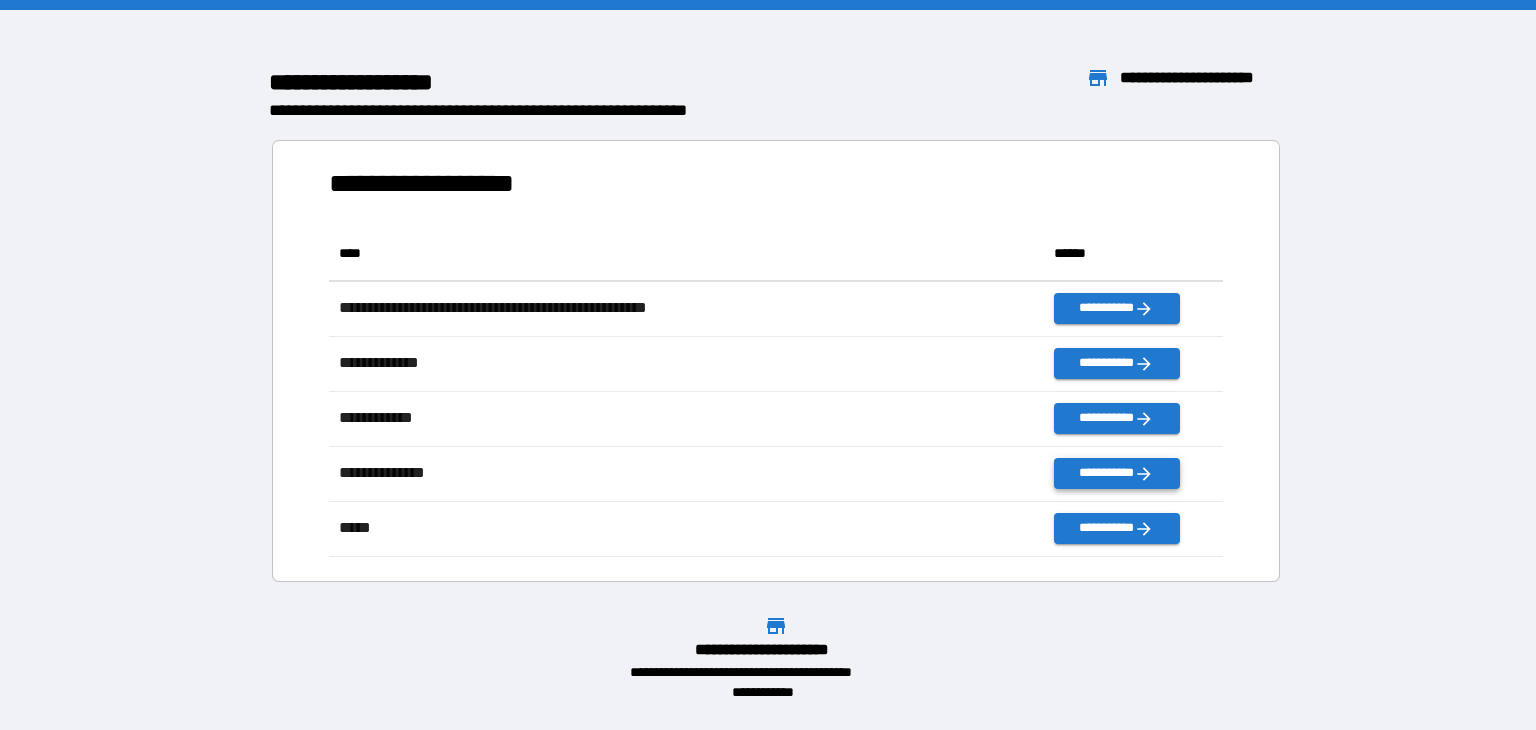 scroll, scrollTop: 16, scrollLeft: 16, axis: both 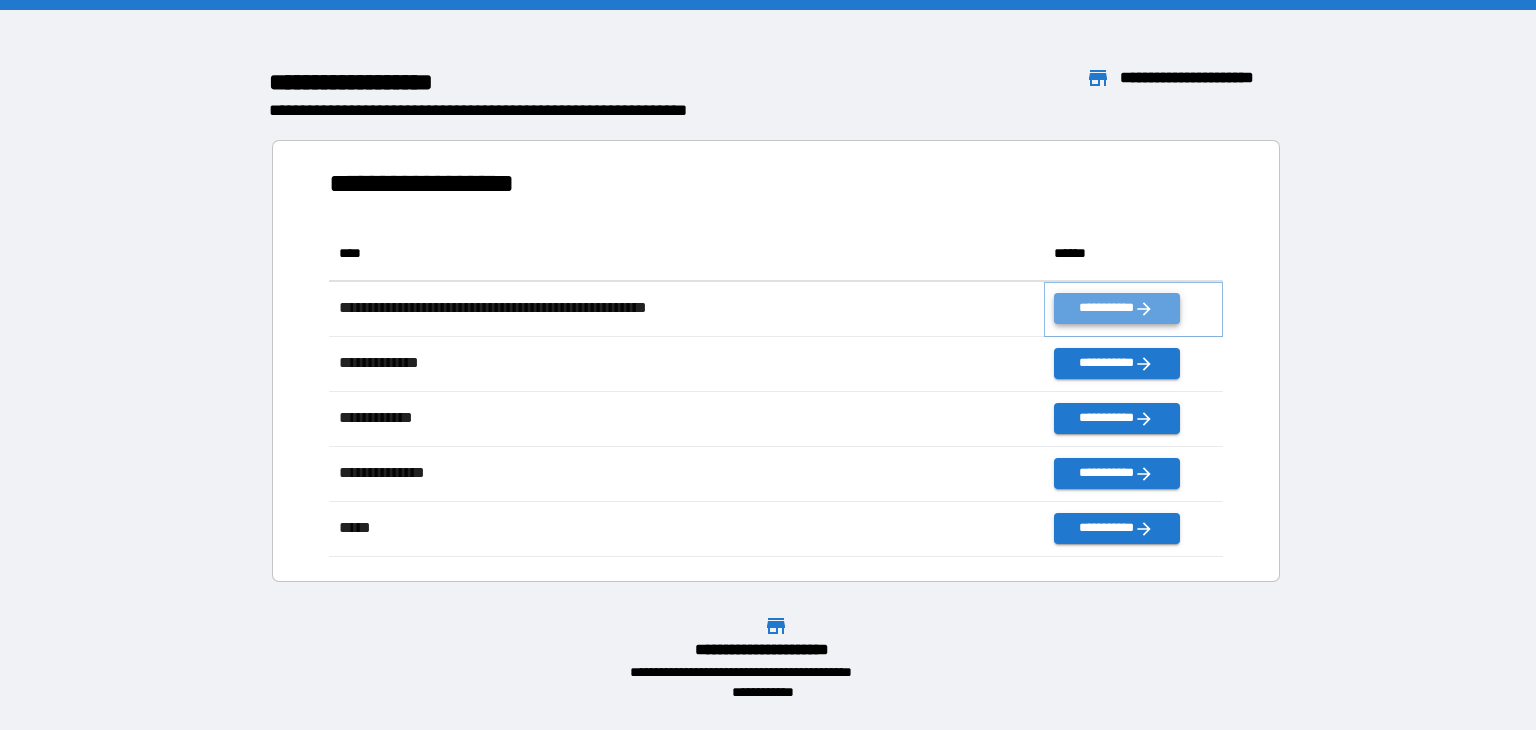 click on "**********" at bounding box center (1116, 308) 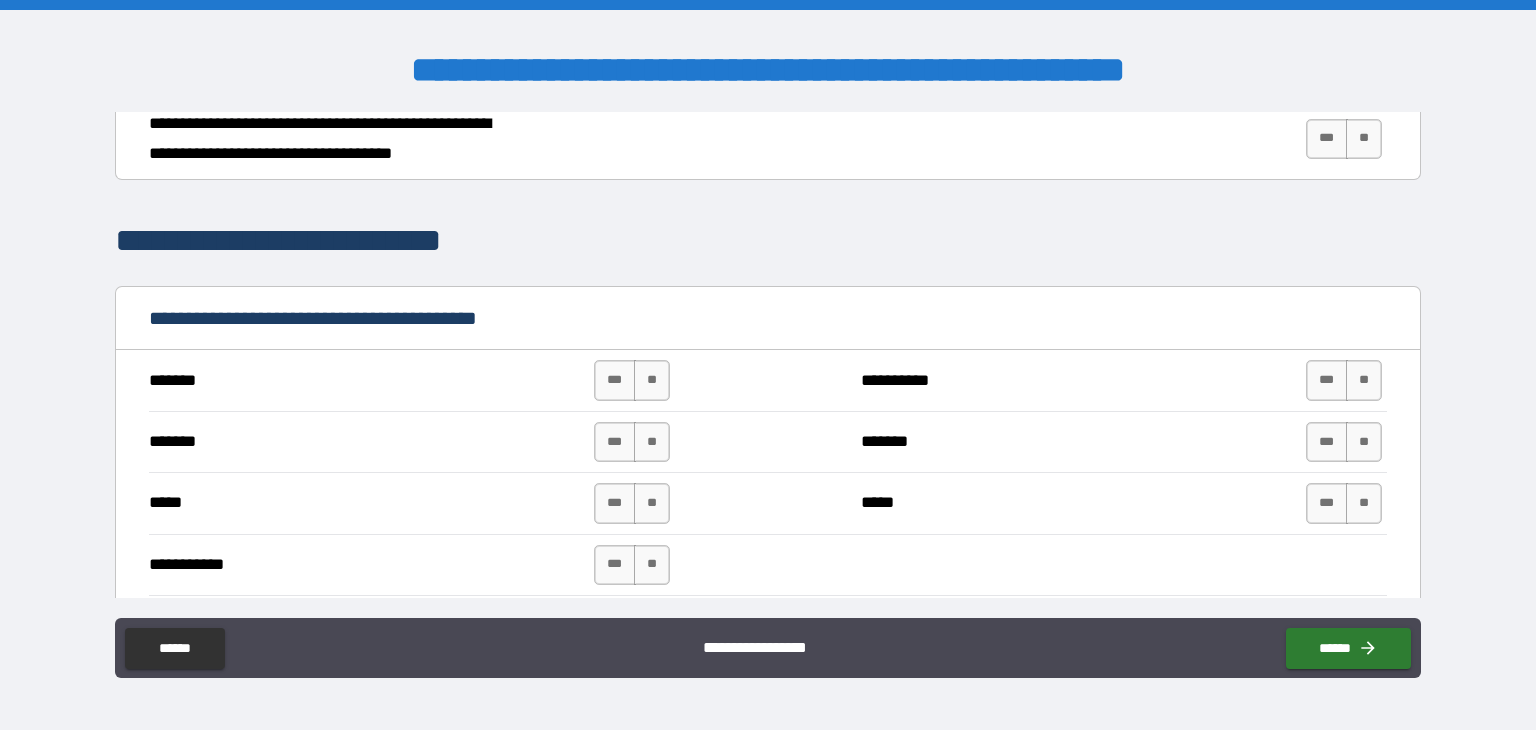 scroll, scrollTop: 0, scrollLeft: 0, axis: both 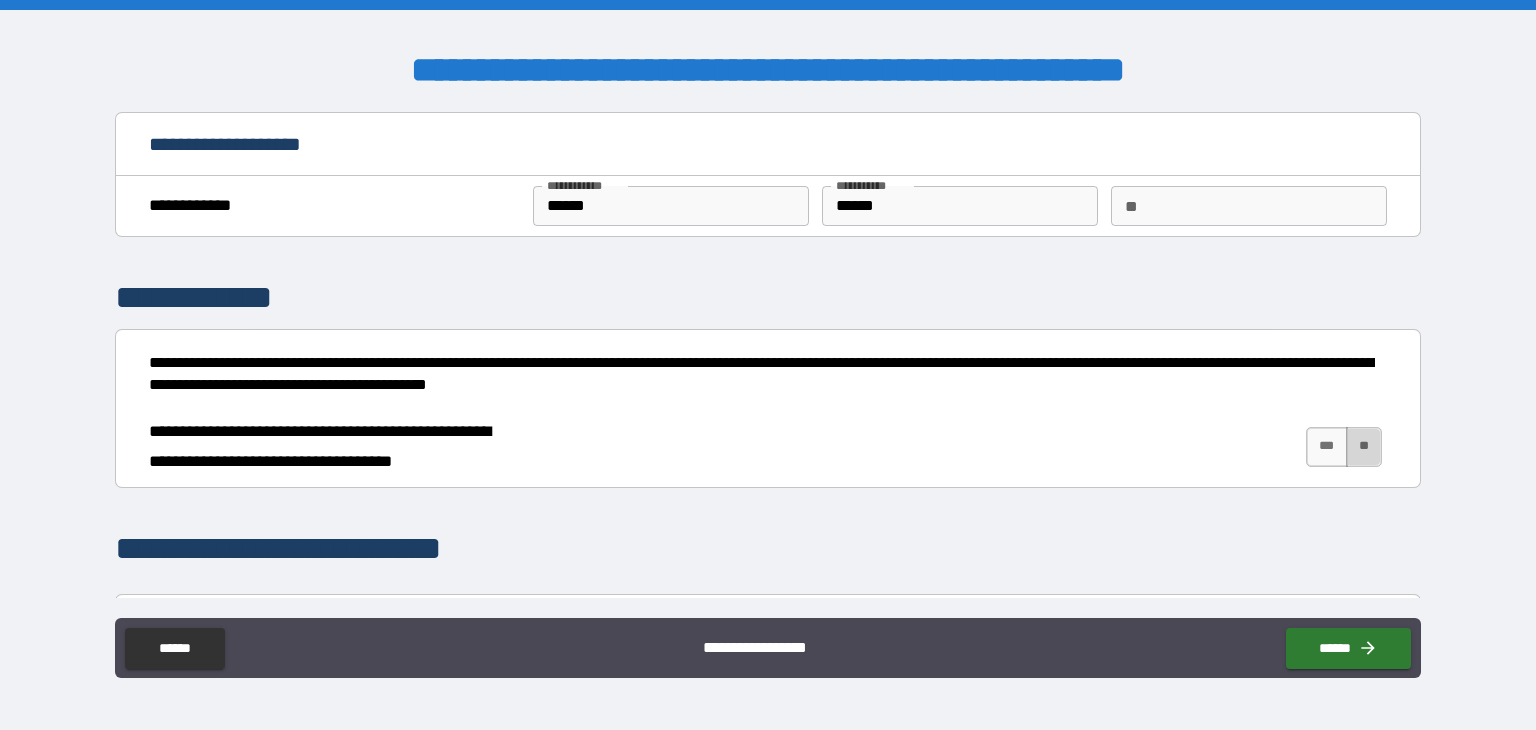 click on "**" at bounding box center (1364, 447) 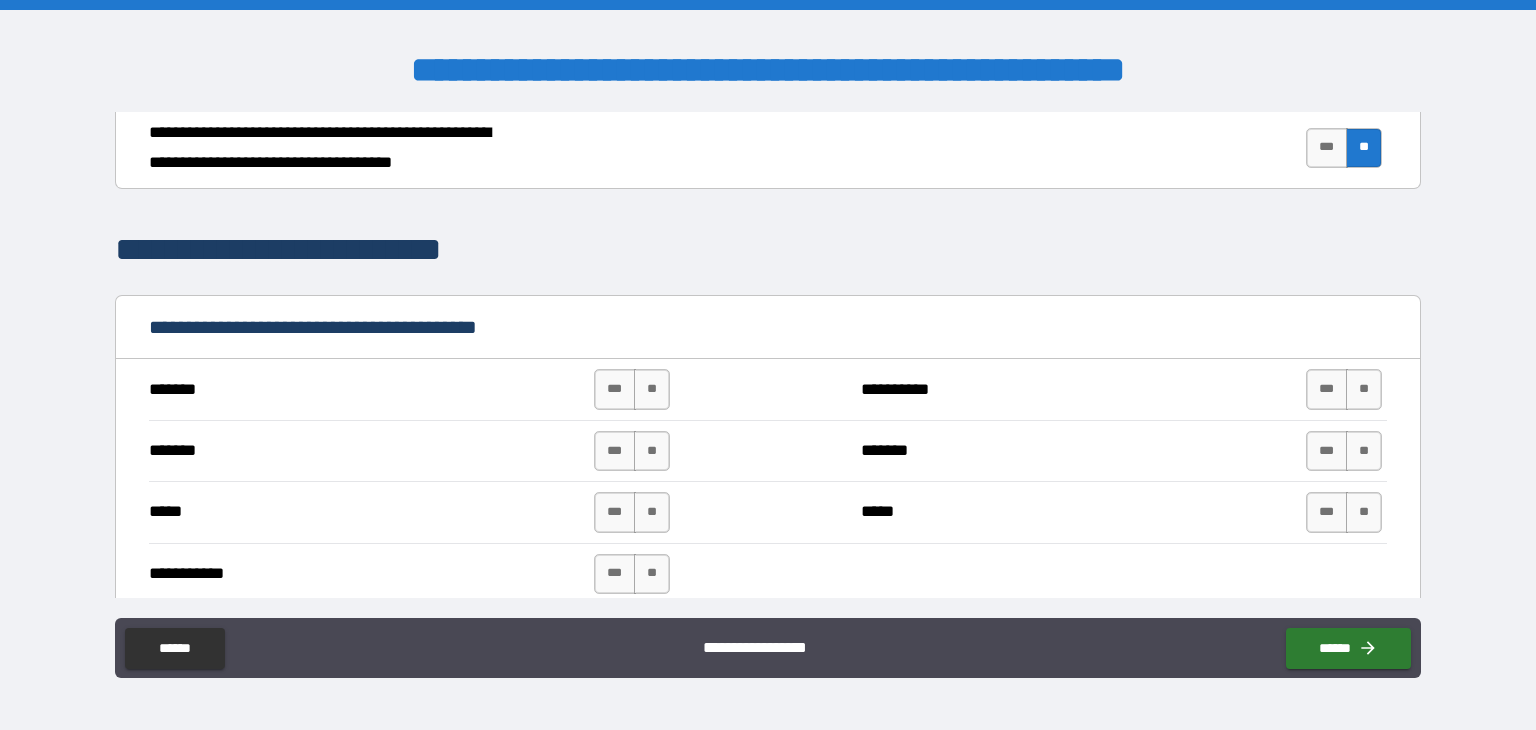 scroll, scrollTop: 300, scrollLeft: 0, axis: vertical 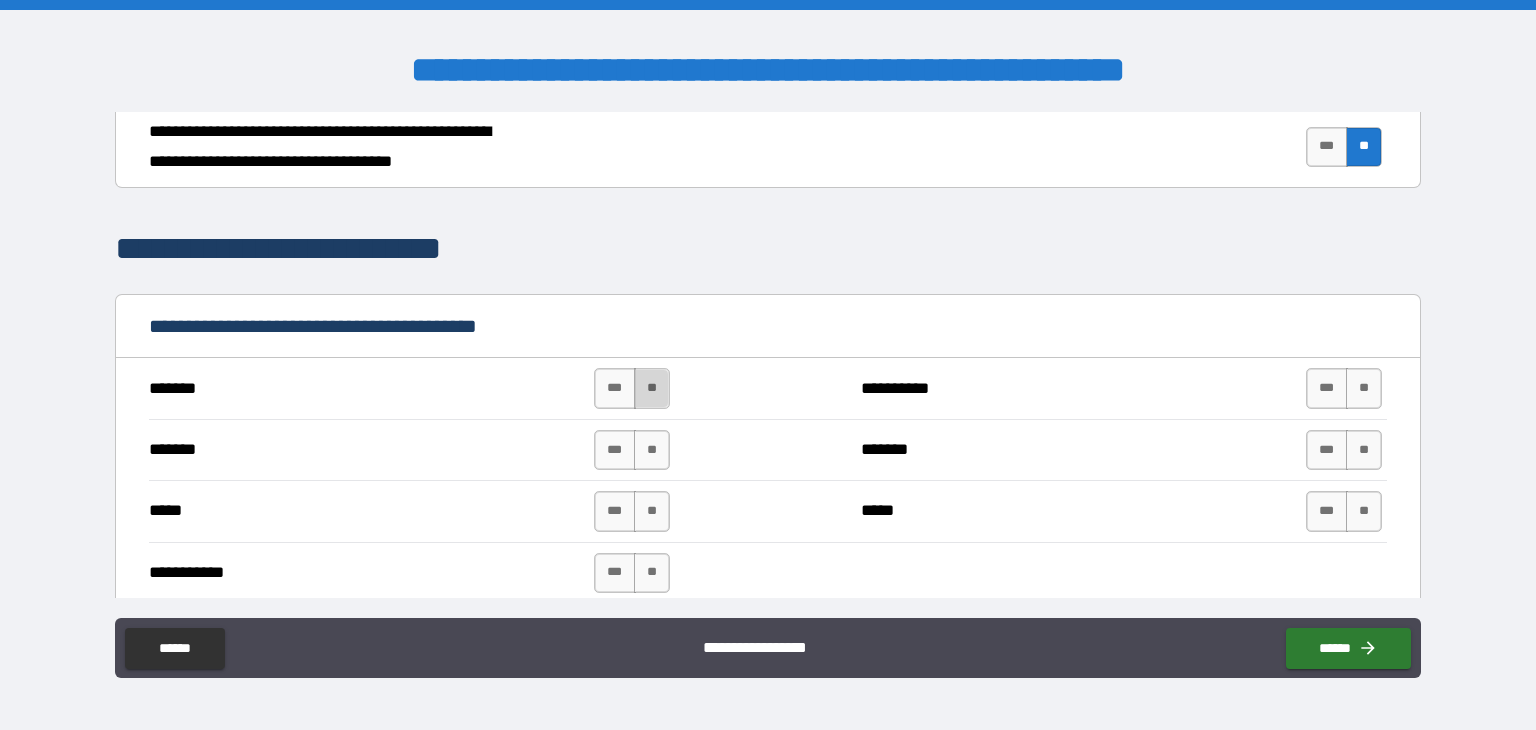 click on "**" at bounding box center (652, 388) 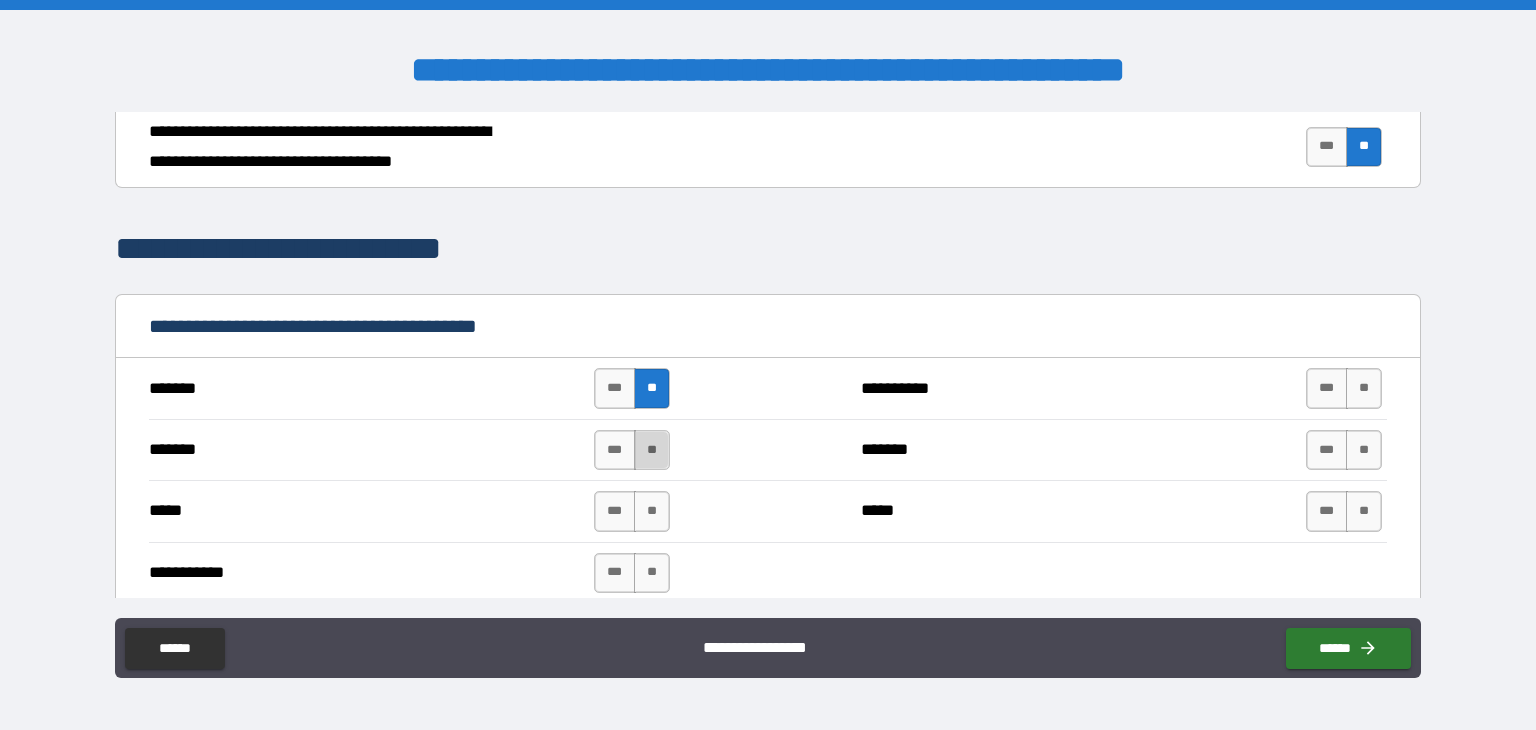 click on "**" at bounding box center [652, 450] 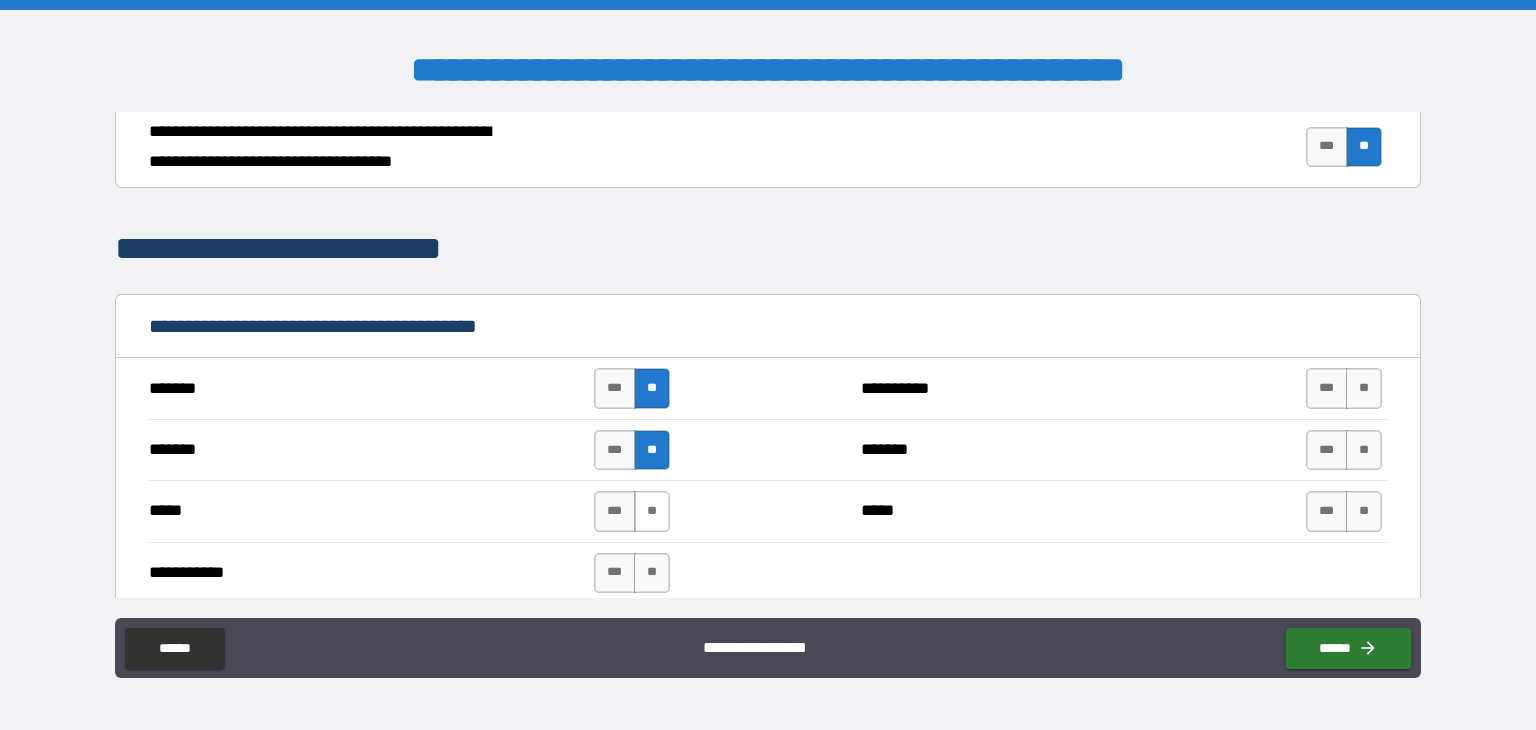 click on "**" at bounding box center (652, 511) 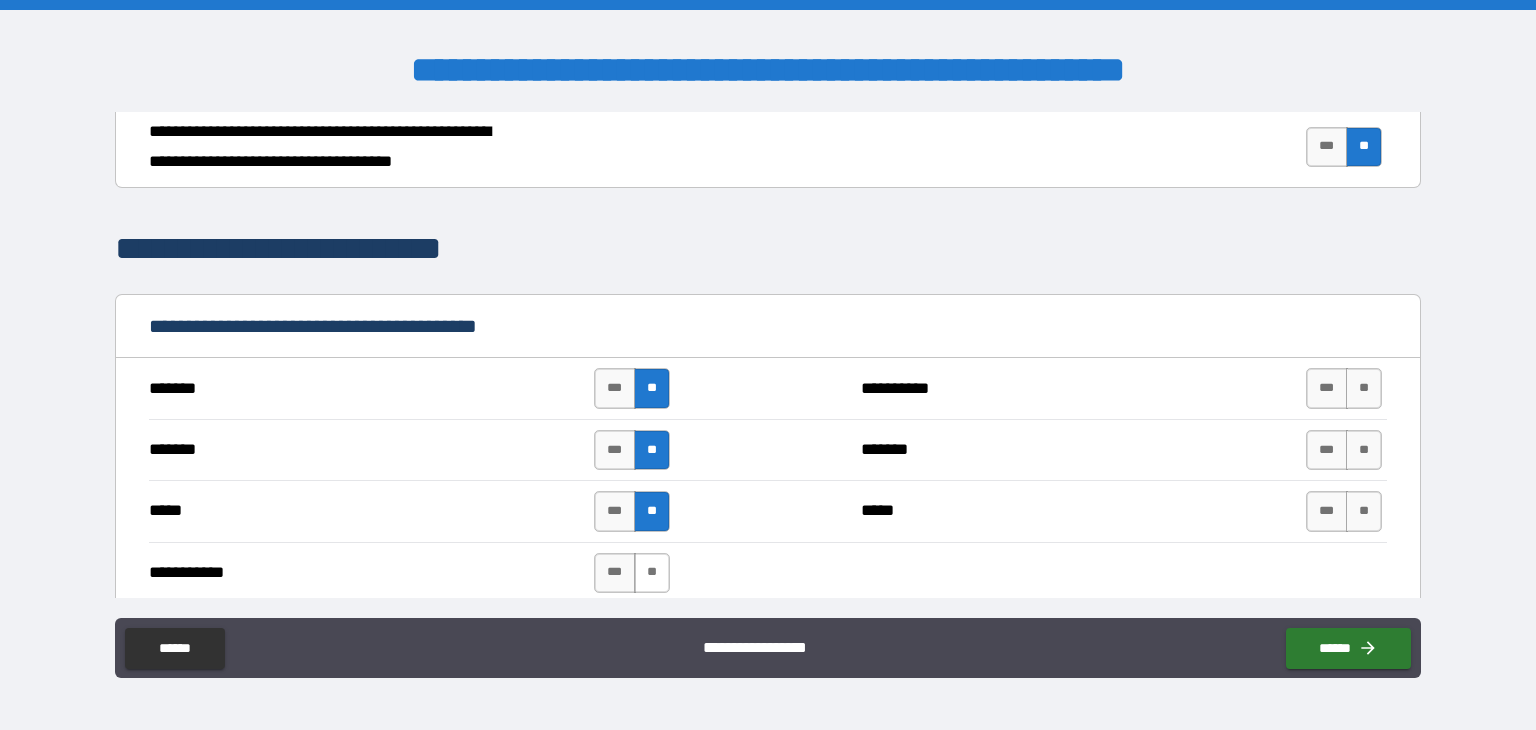 click on "**" at bounding box center [652, 573] 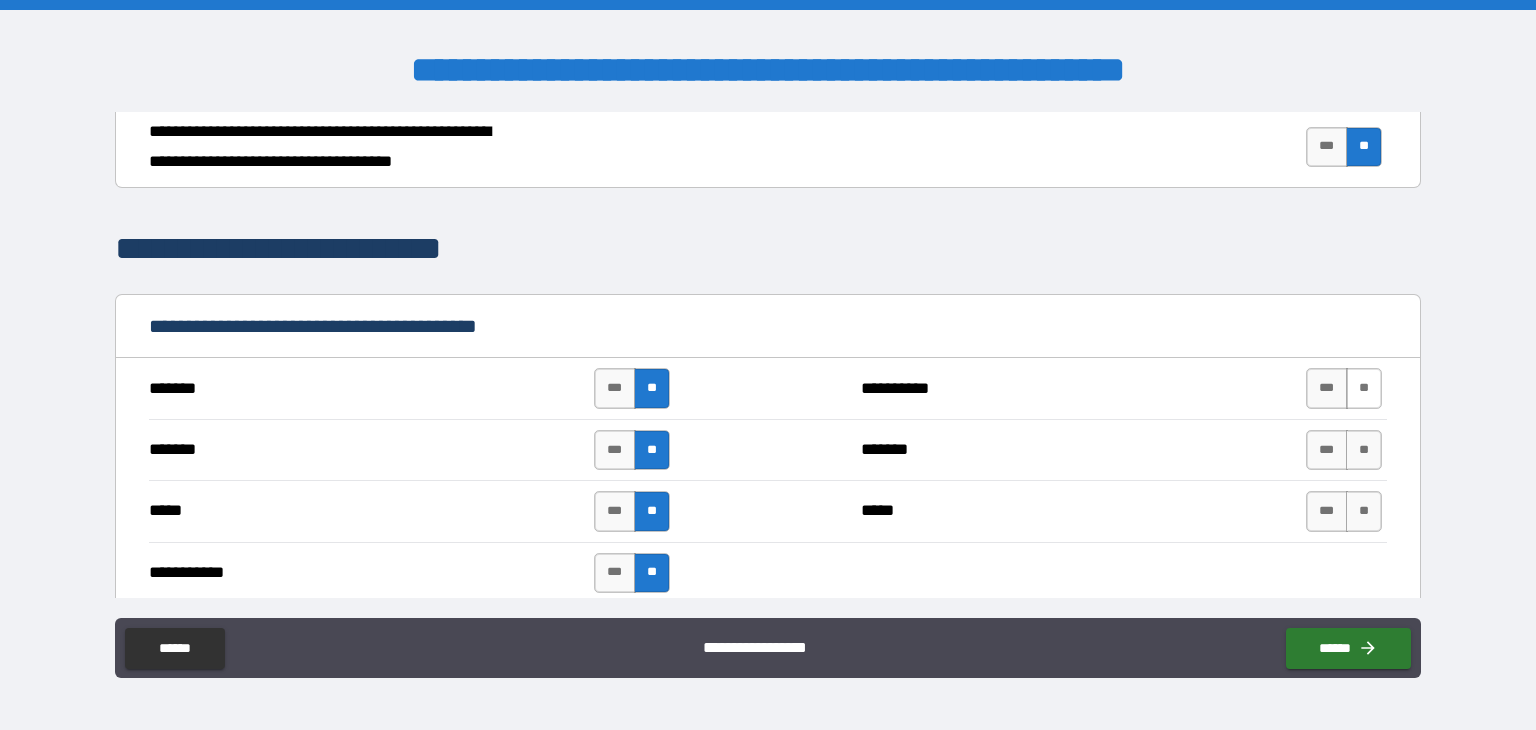 click on "**" at bounding box center (1364, 388) 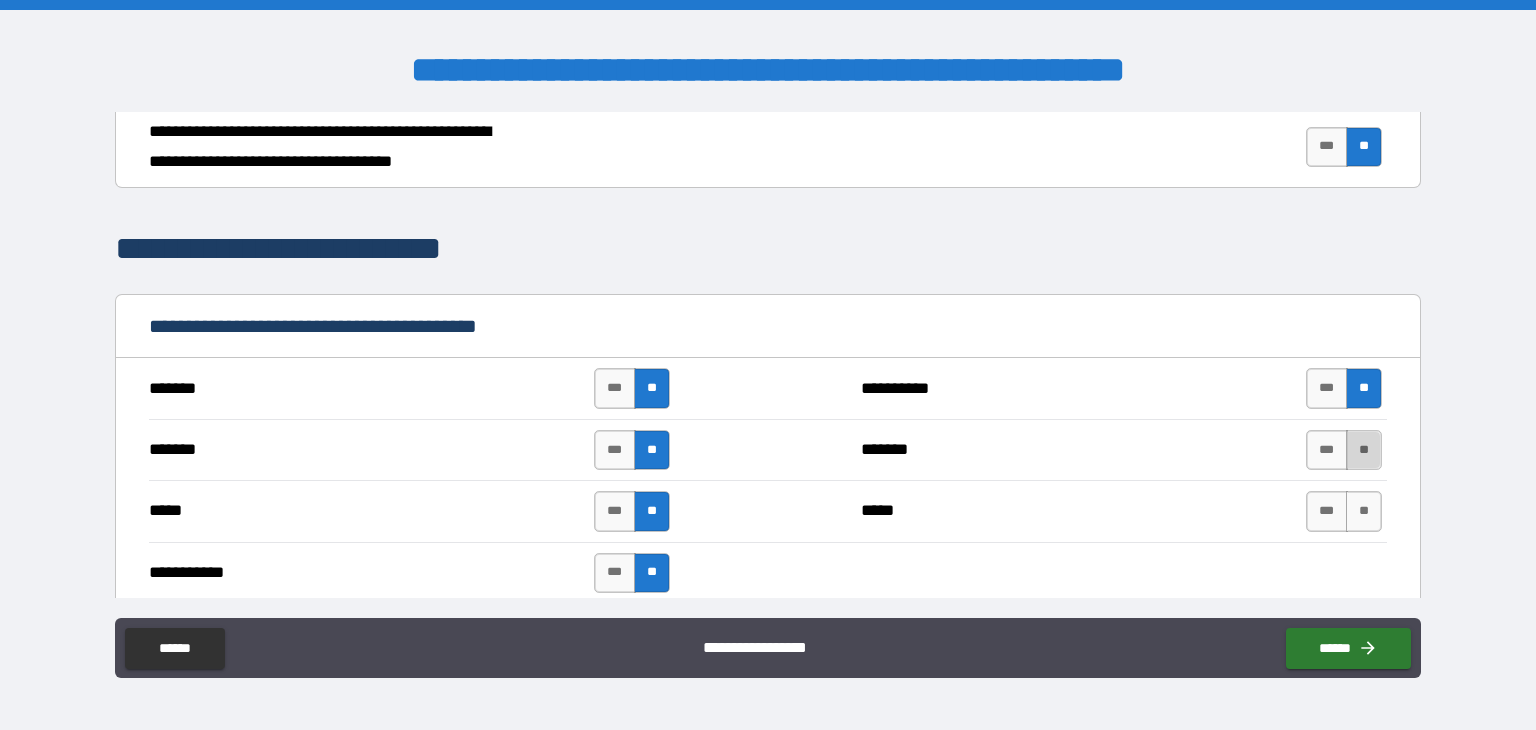 click on "**" at bounding box center [1364, 450] 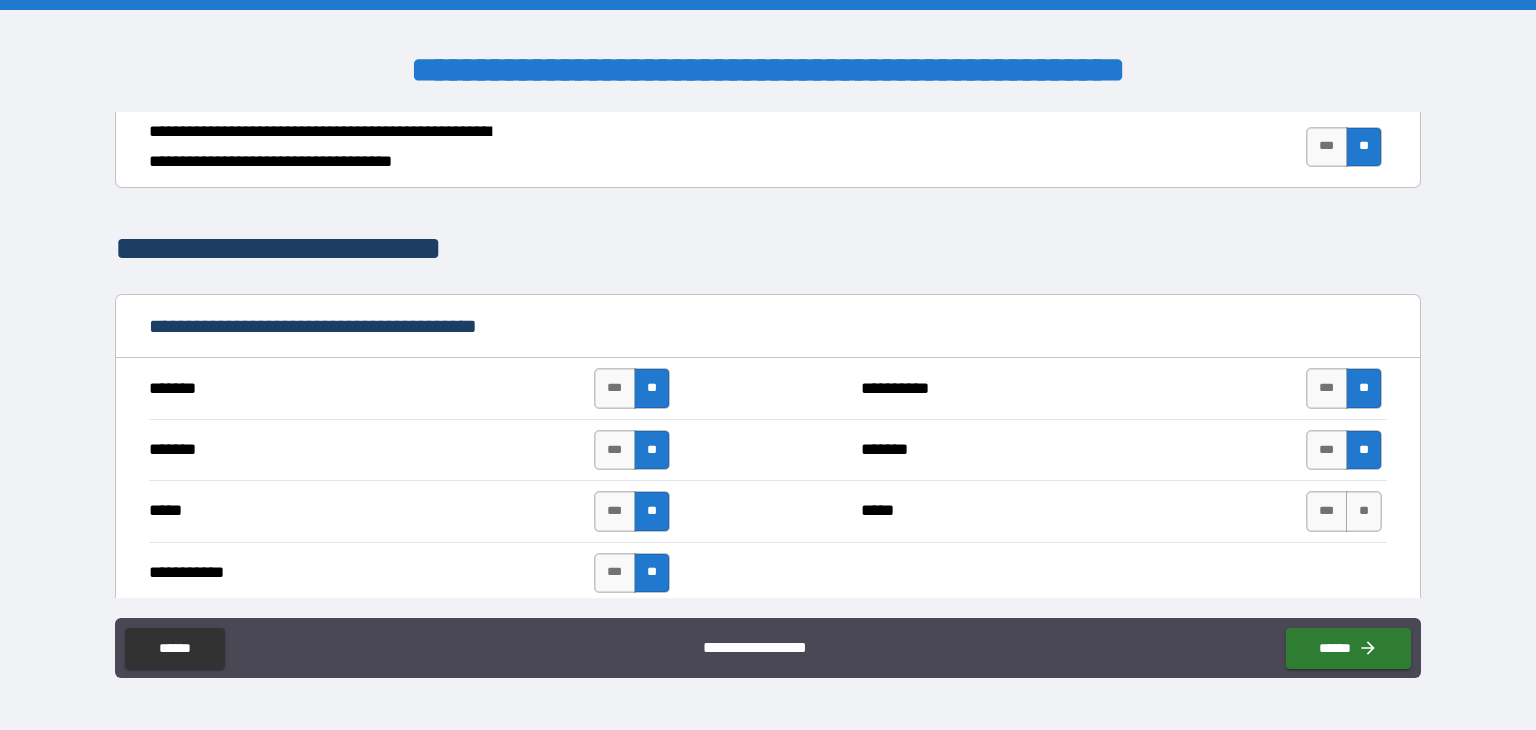 click on "***** *** ** ***** *** **" at bounding box center [768, 510] 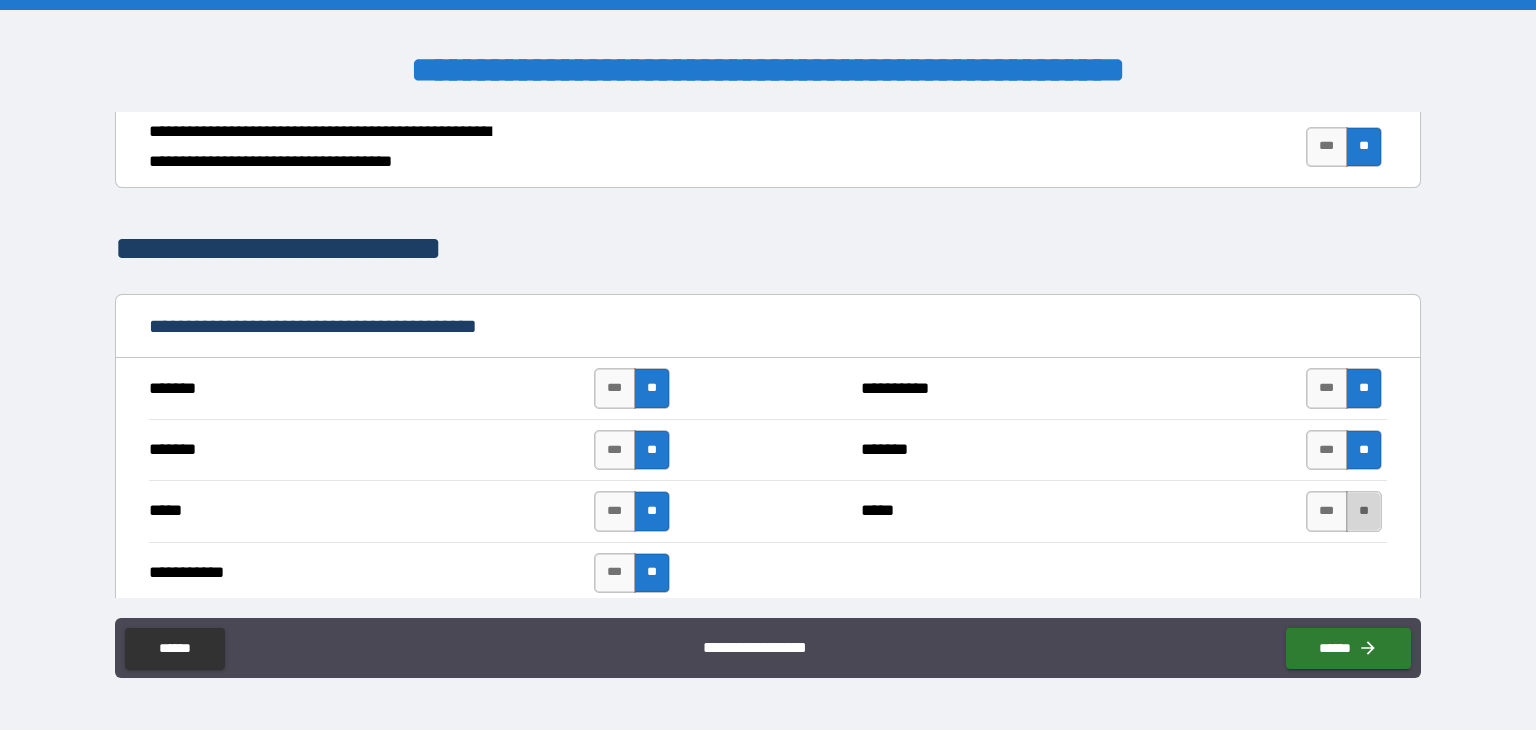 click on "**" at bounding box center [1364, 511] 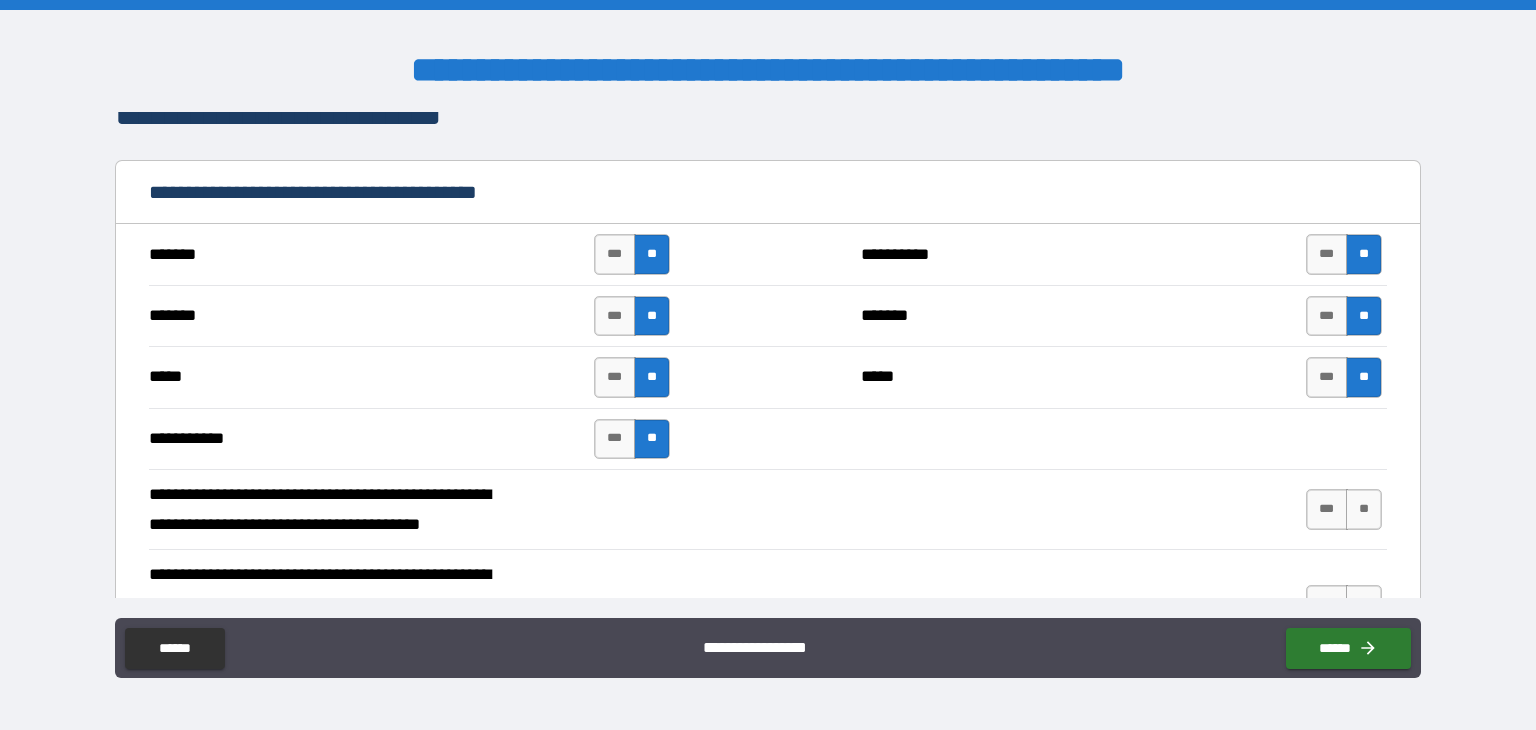 scroll, scrollTop: 400, scrollLeft: 0, axis: vertical 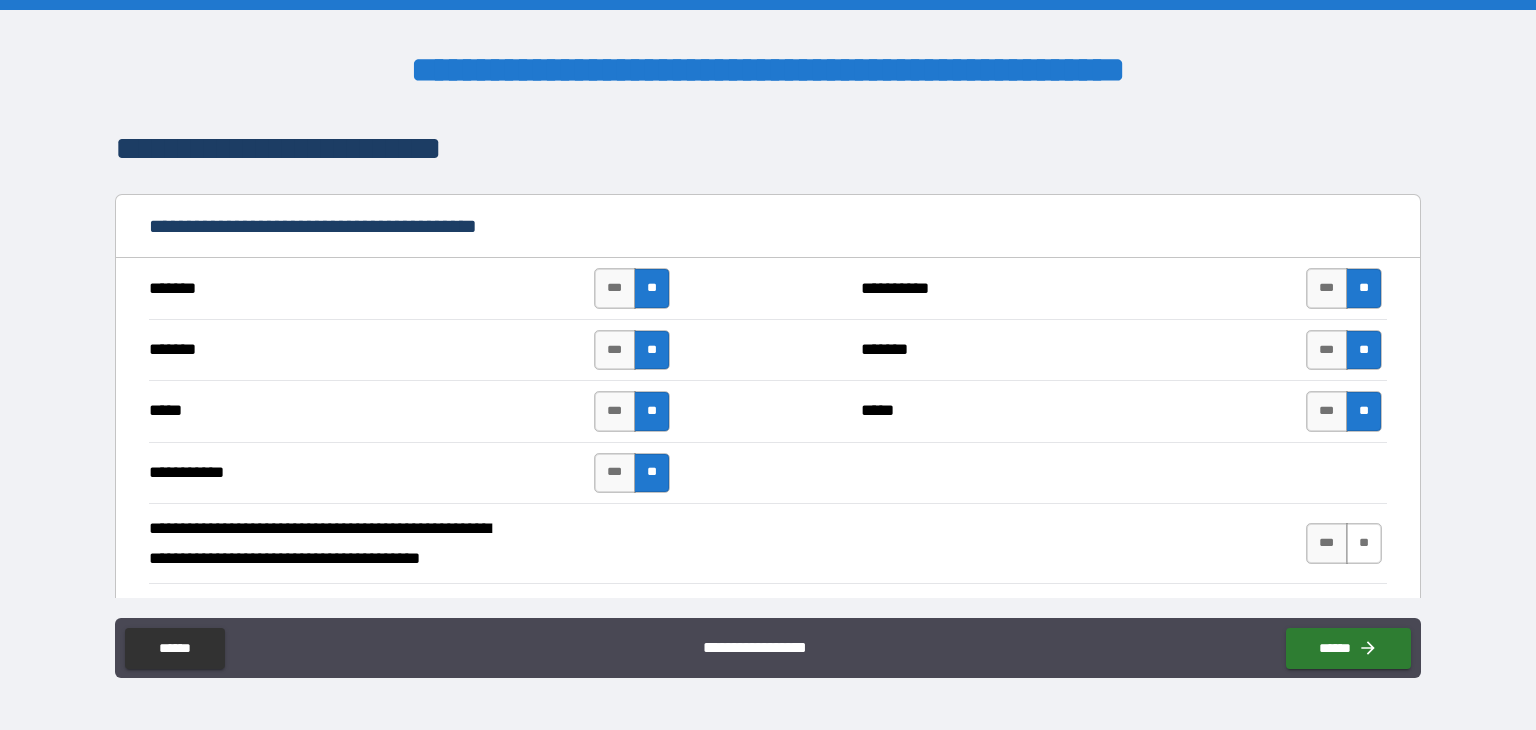 click on "**" at bounding box center (1364, 543) 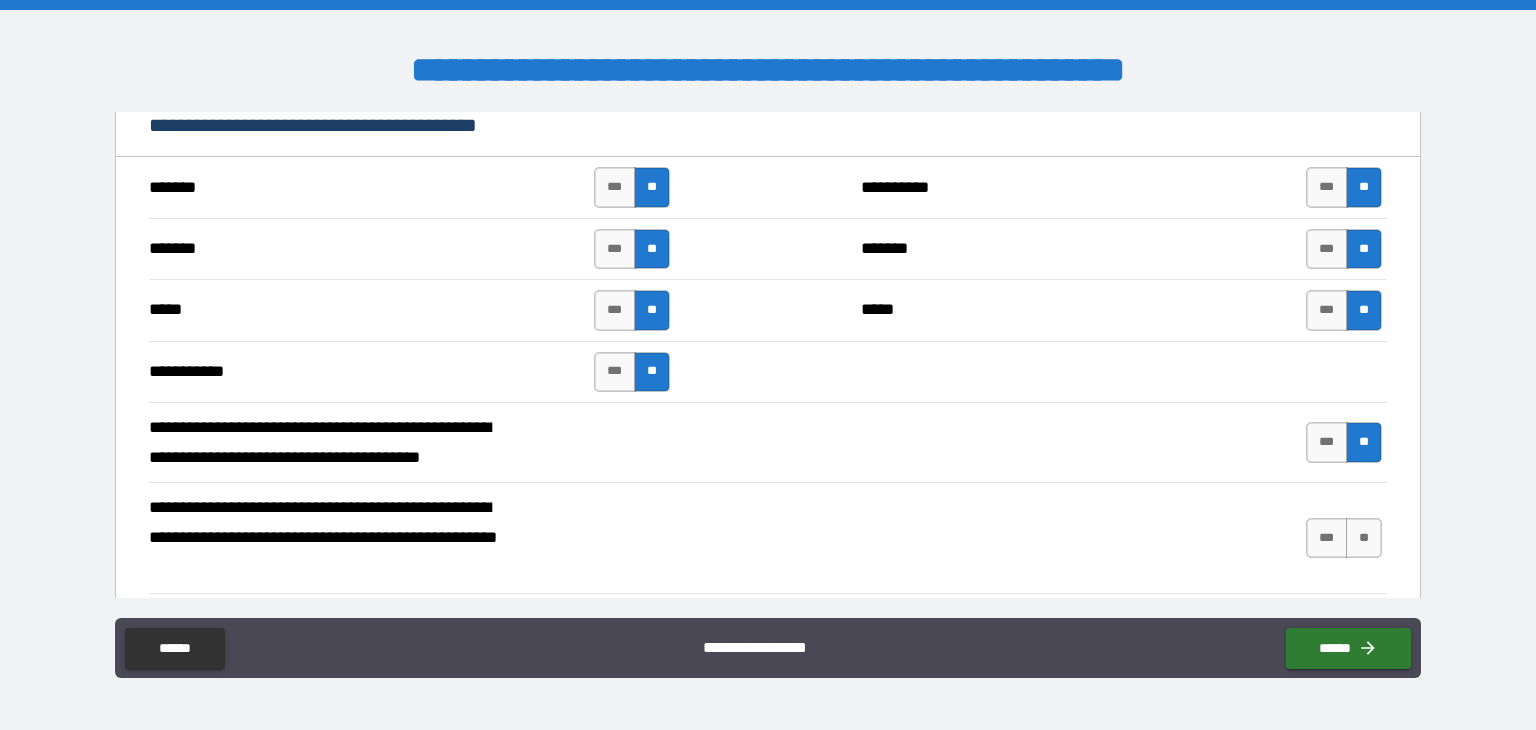 scroll, scrollTop: 600, scrollLeft: 0, axis: vertical 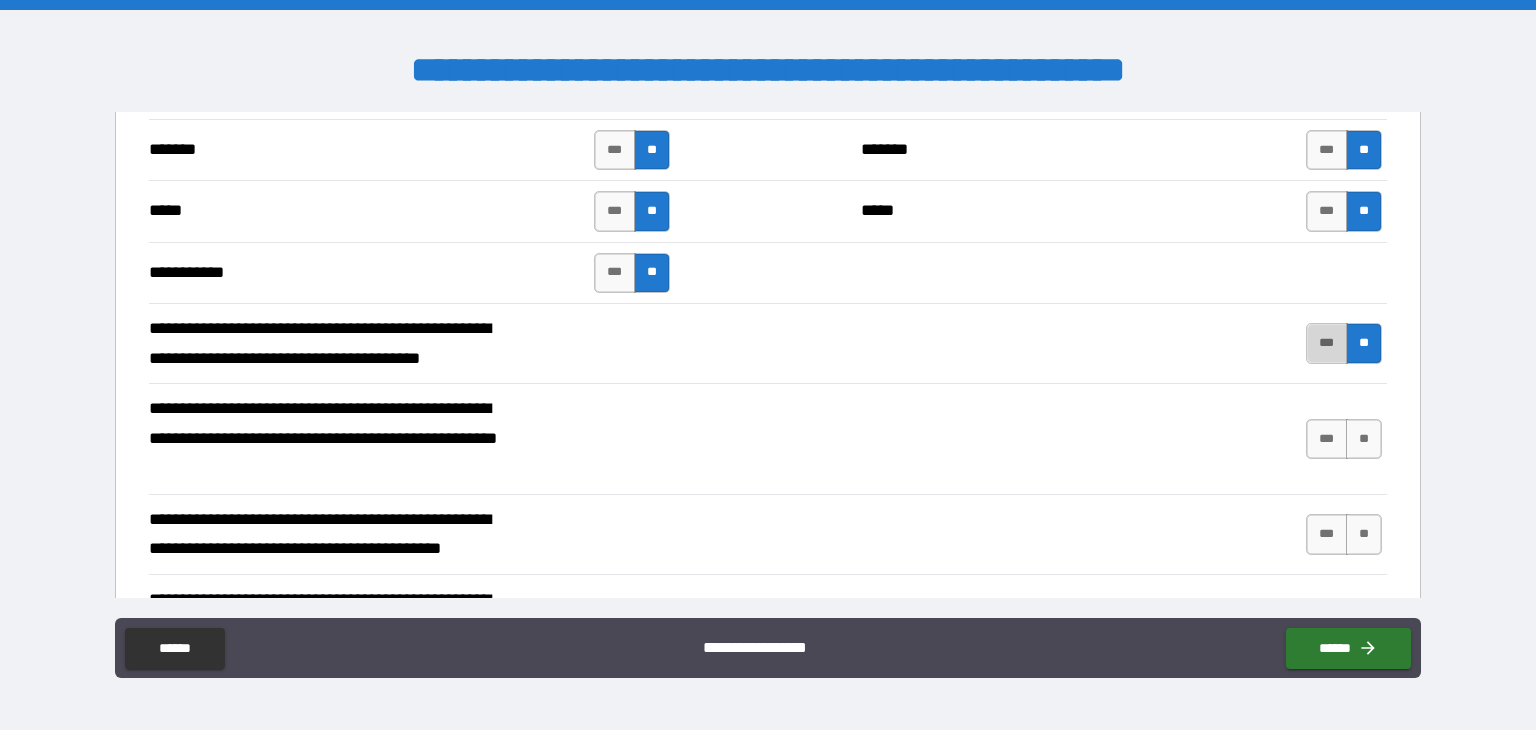 click on "***" at bounding box center (1327, 343) 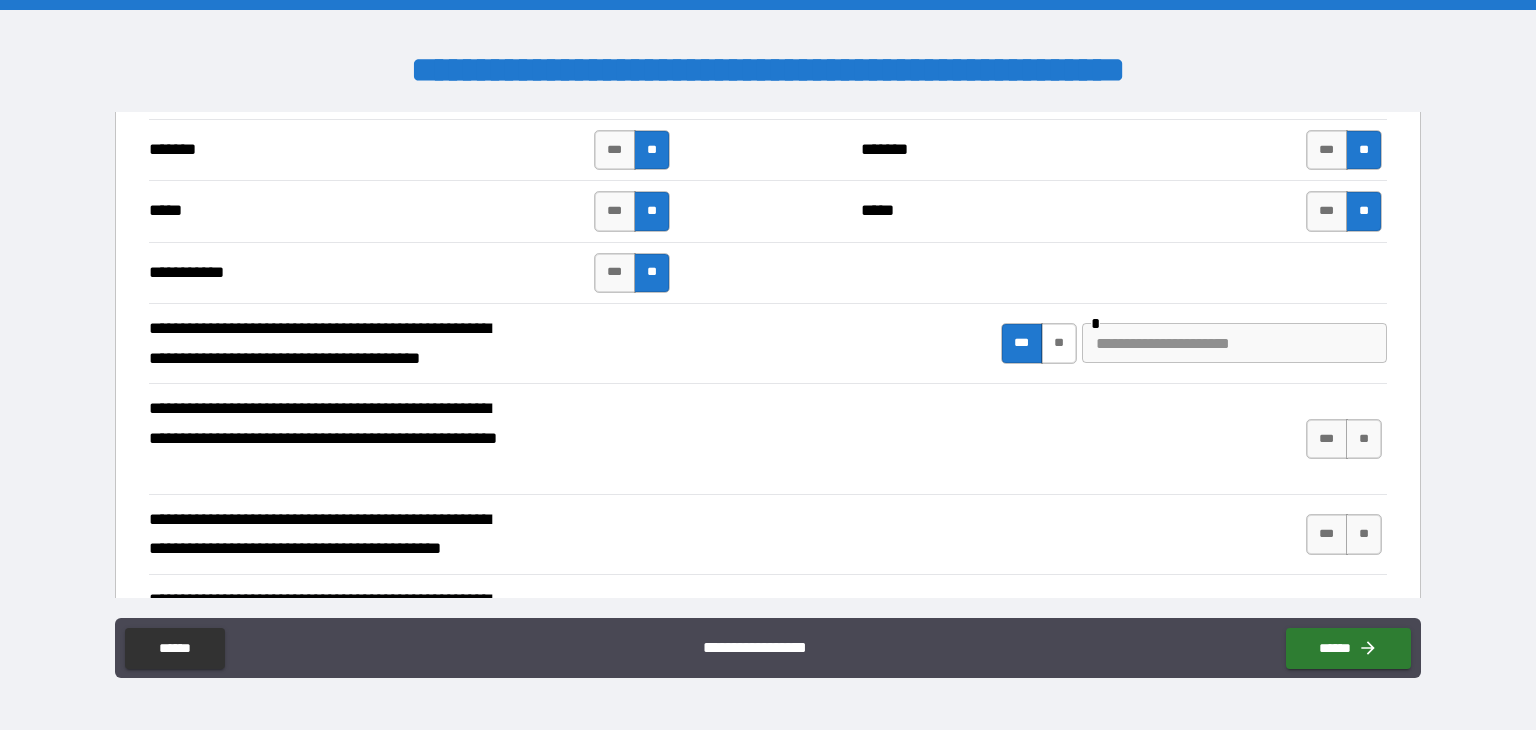 click on "**" at bounding box center (1059, 343) 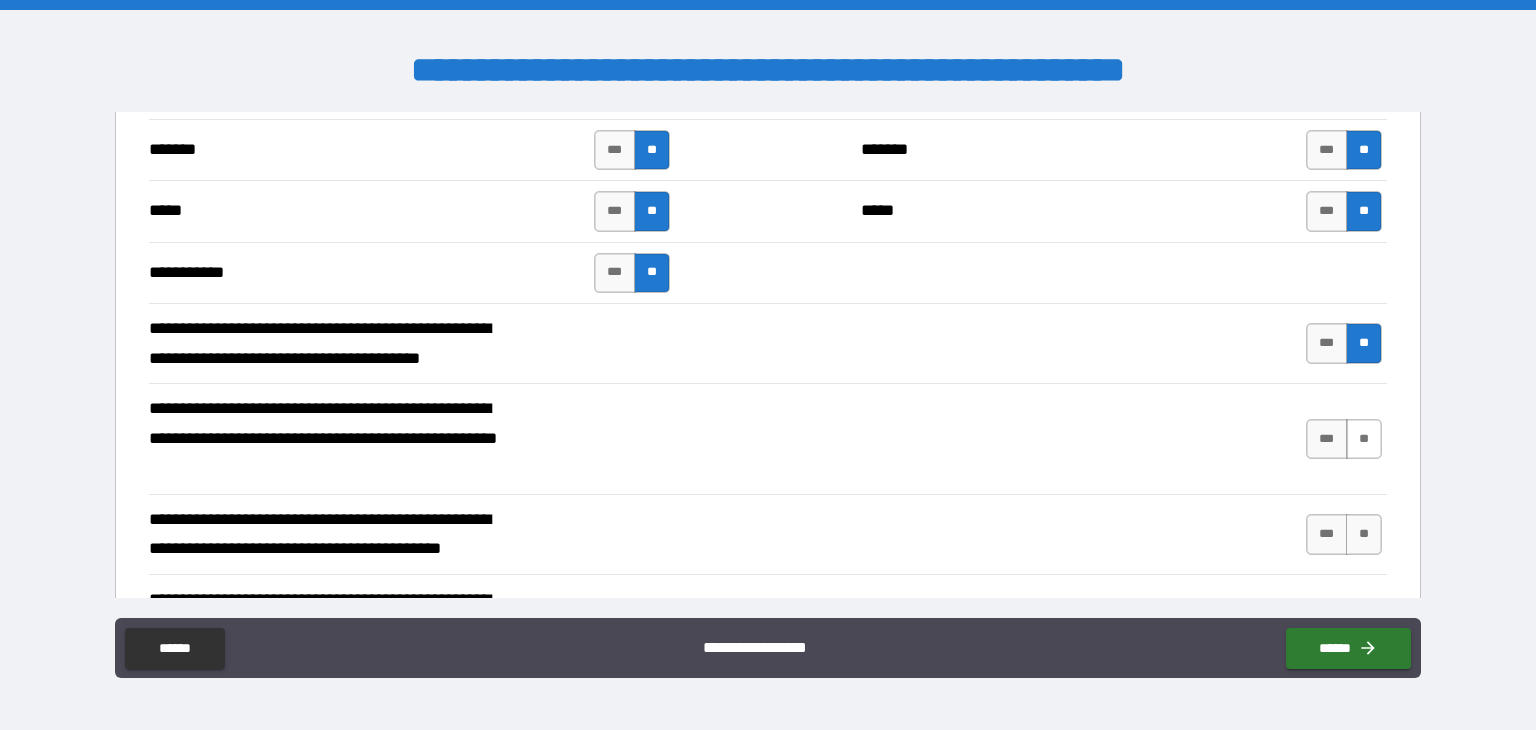 click on "**" at bounding box center (1364, 439) 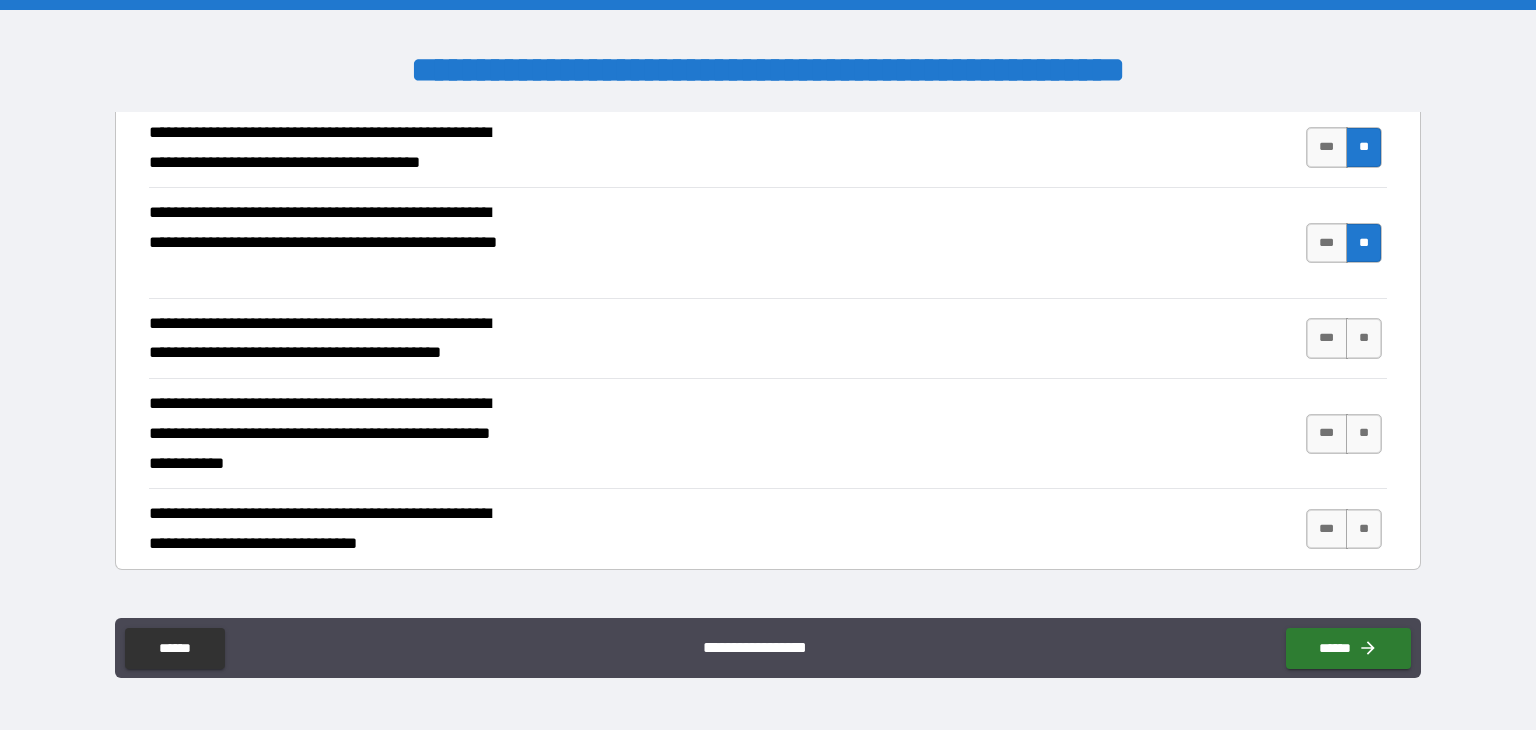 scroll, scrollTop: 800, scrollLeft: 0, axis: vertical 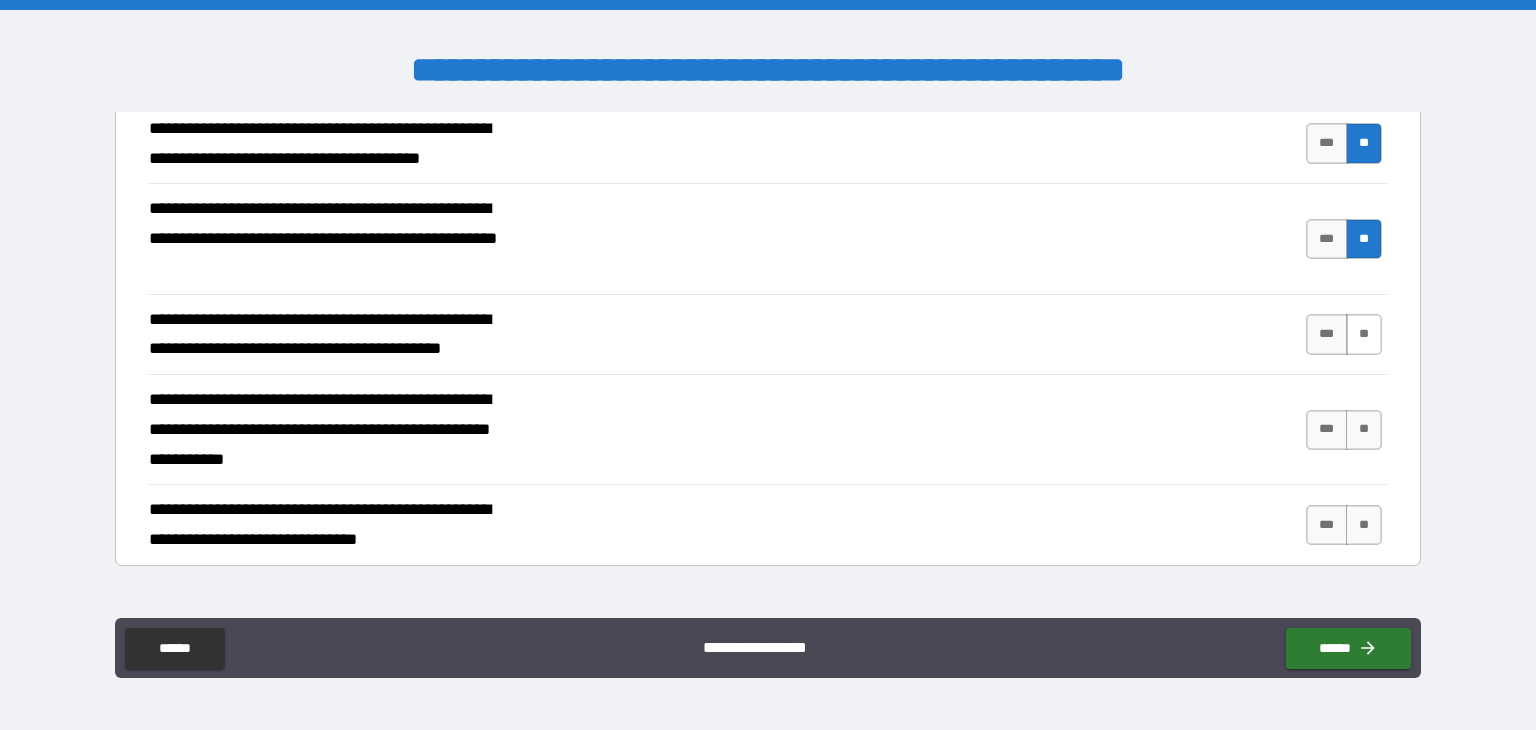 click on "**" at bounding box center (1364, 334) 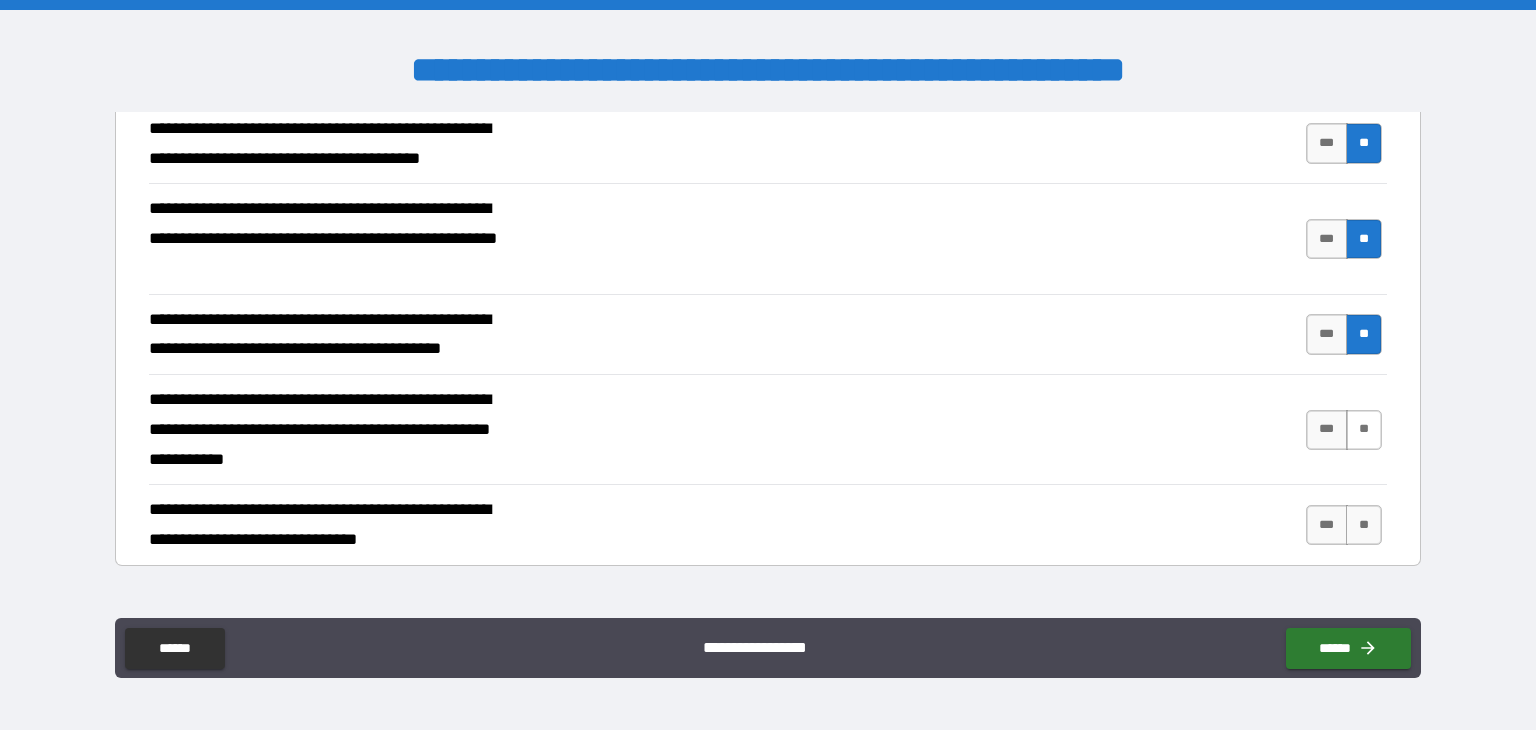 click on "**" at bounding box center (1364, 430) 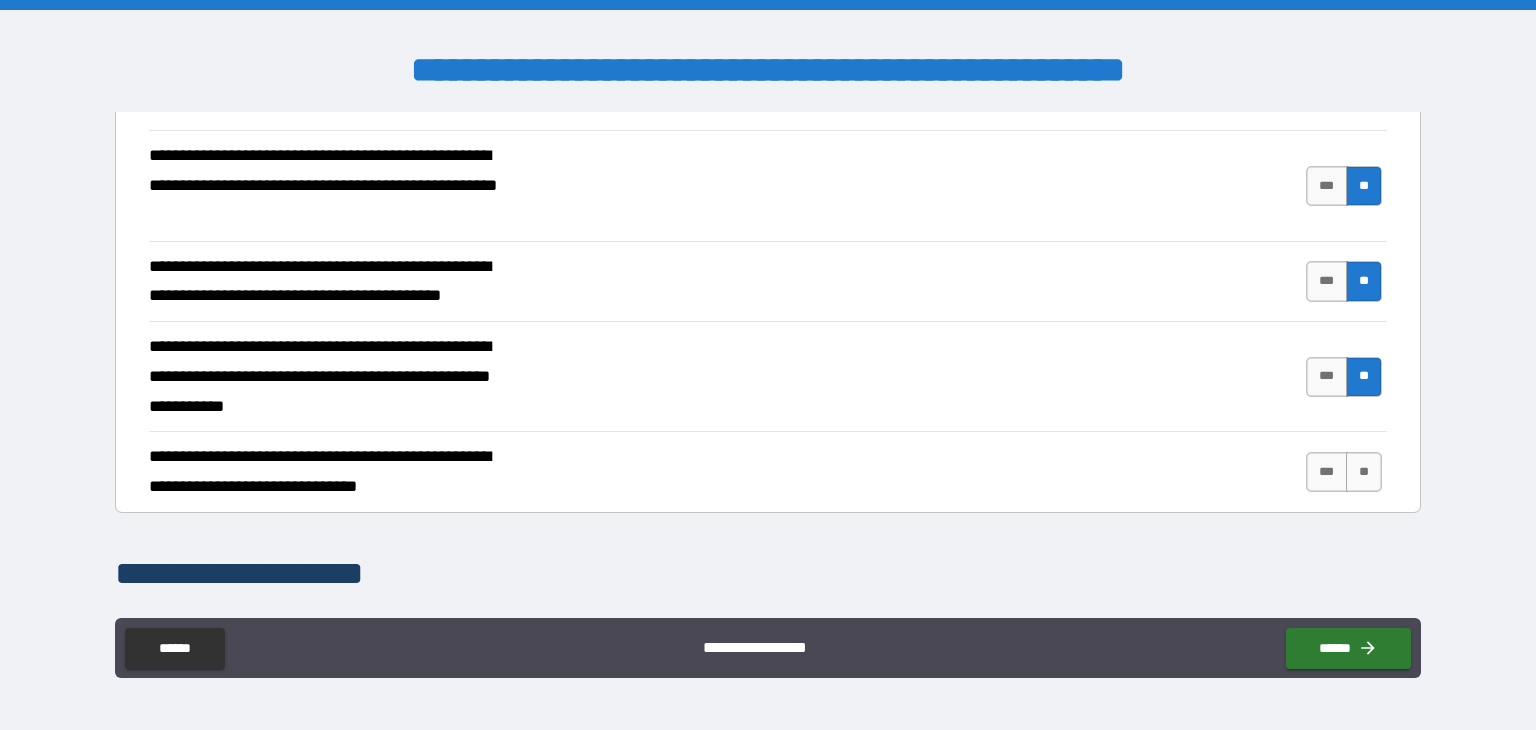 scroll, scrollTop: 900, scrollLeft: 0, axis: vertical 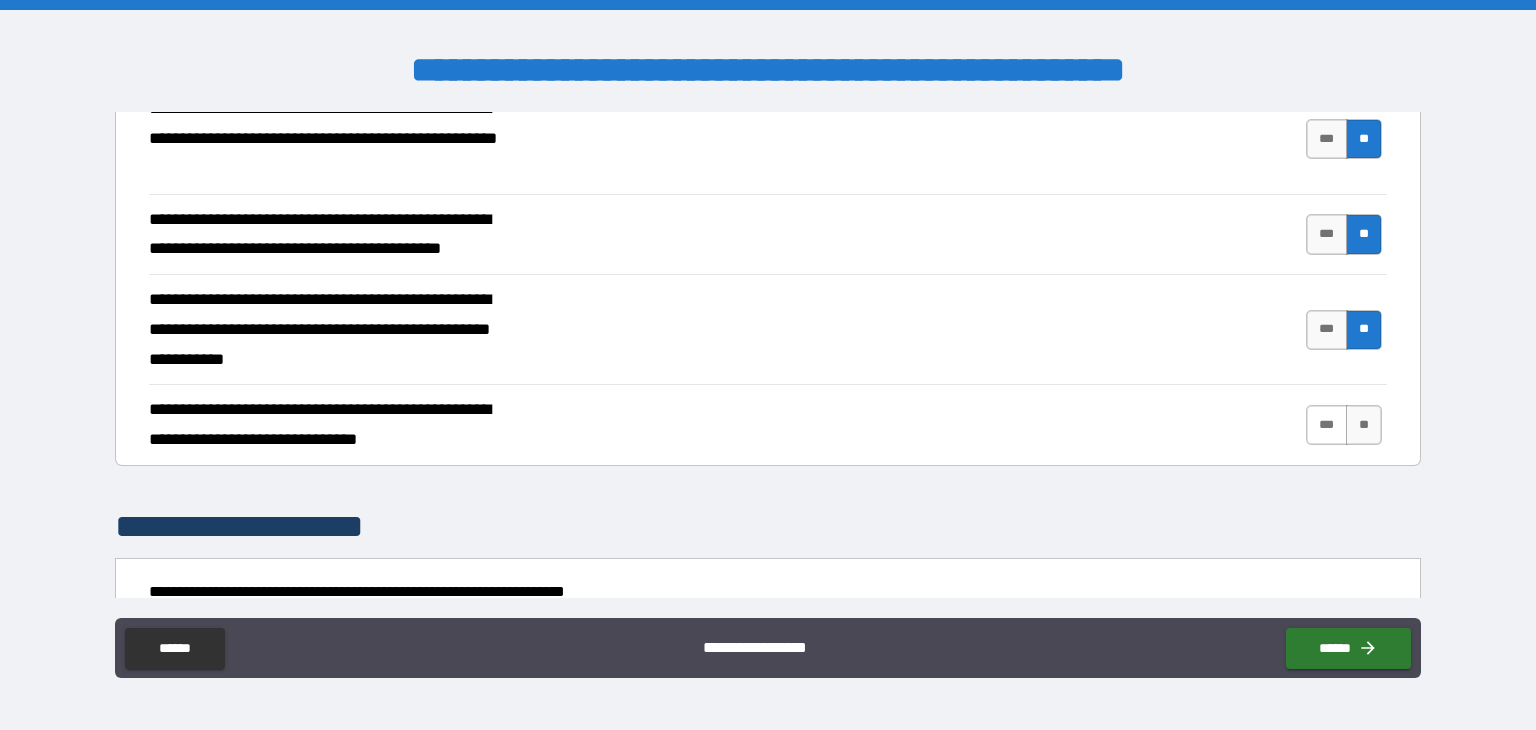 click on "***" at bounding box center [1327, 425] 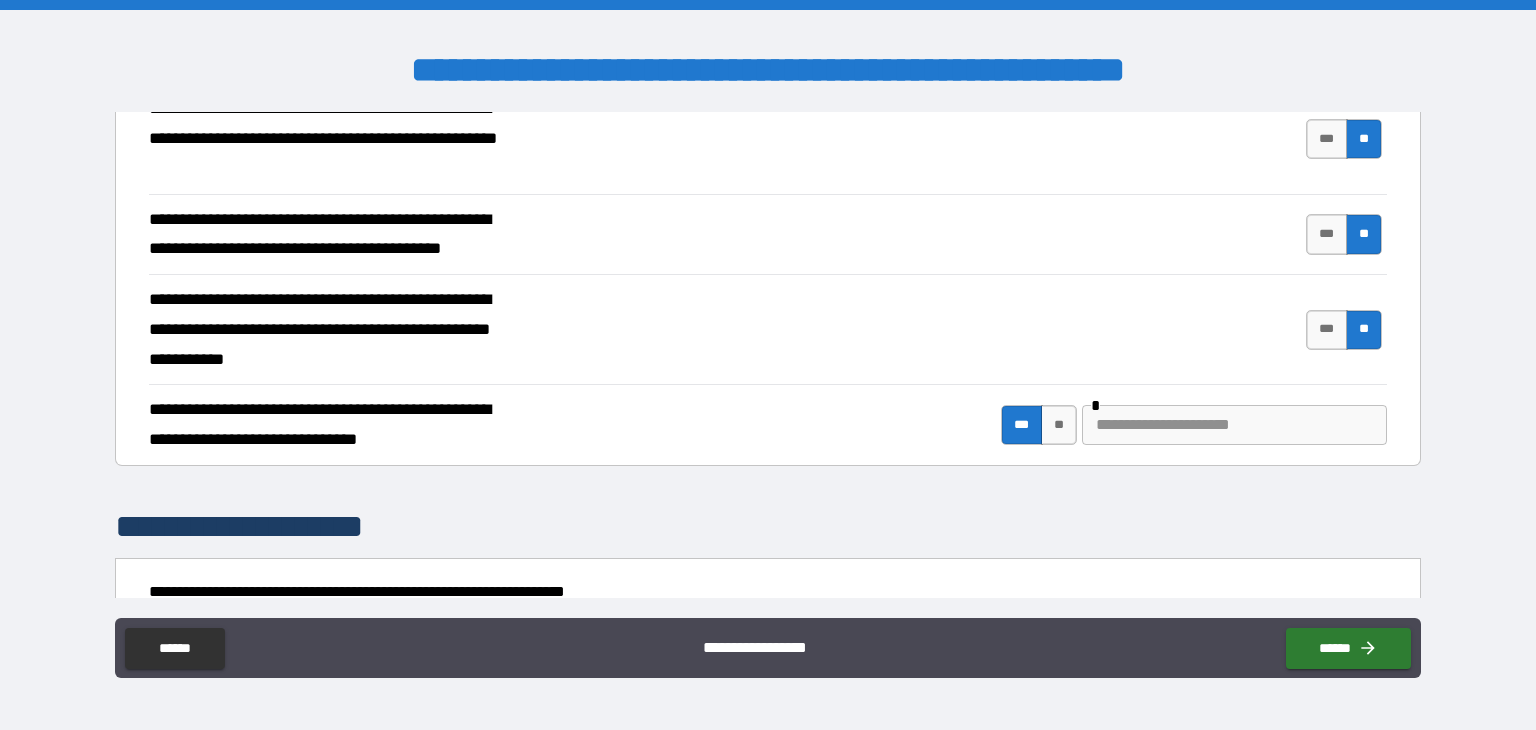 click at bounding box center [1234, 425] 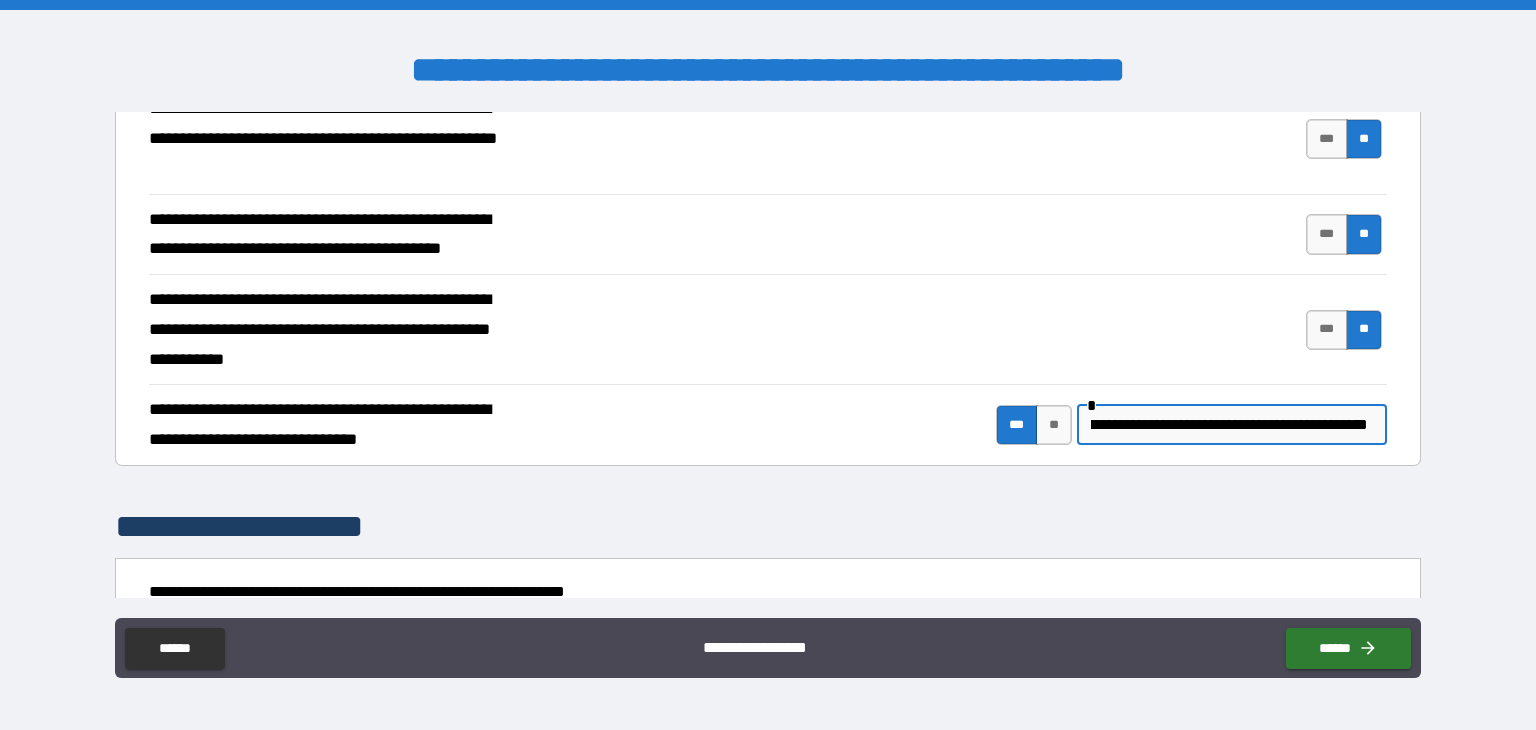 scroll, scrollTop: 0, scrollLeft: 100, axis: horizontal 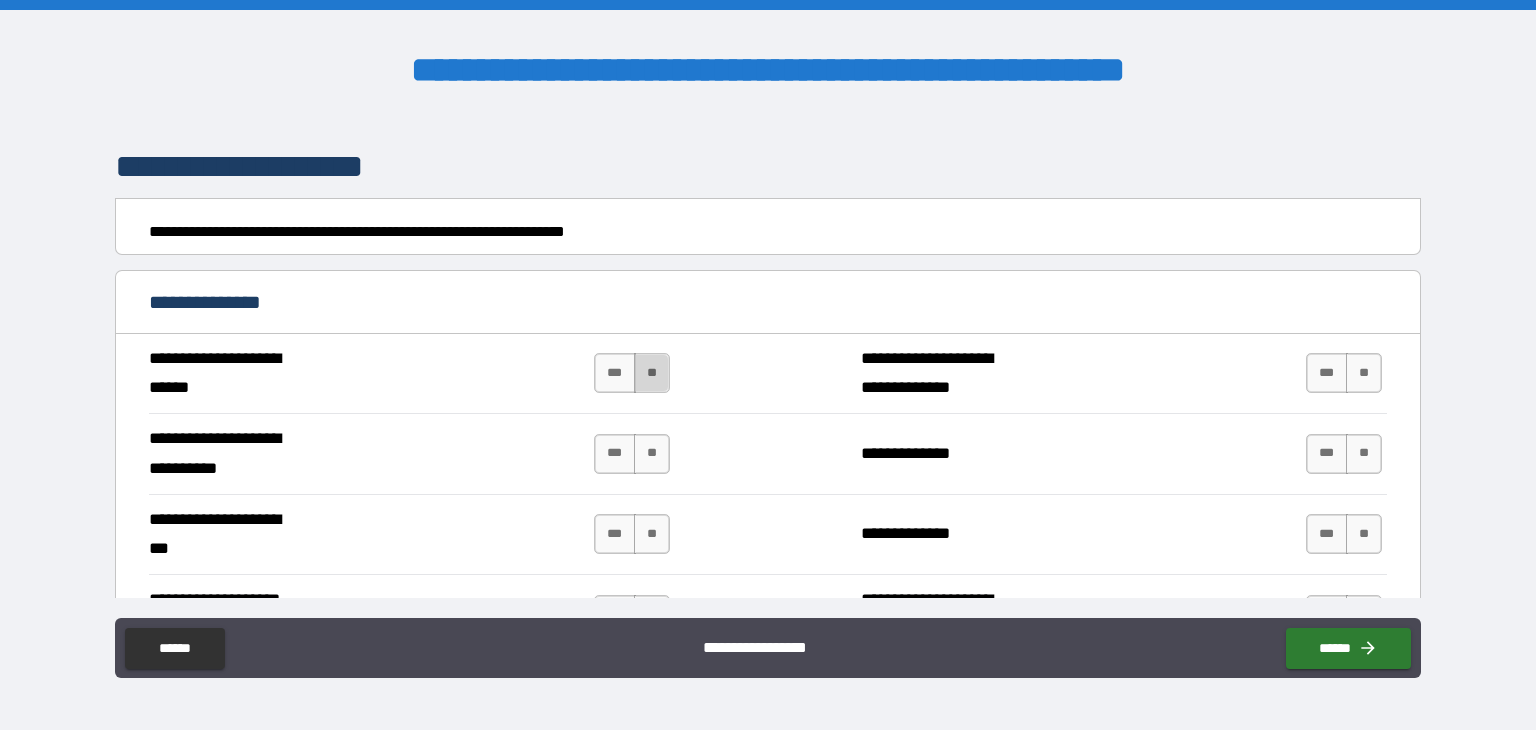 click on "**" at bounding box center (652, 373) 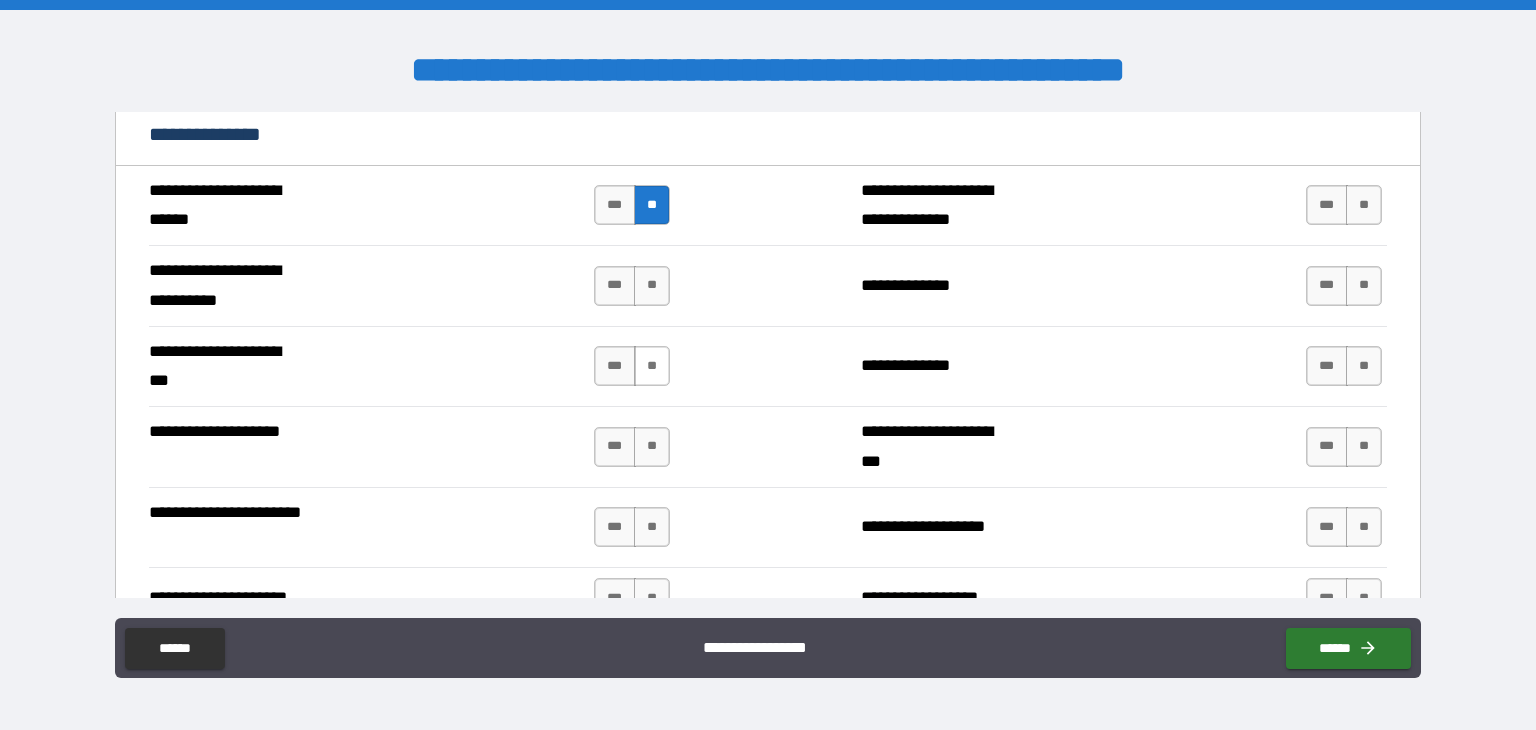 scroll, scrollTop: 1460, scrollLeft: 0, axis: vertical 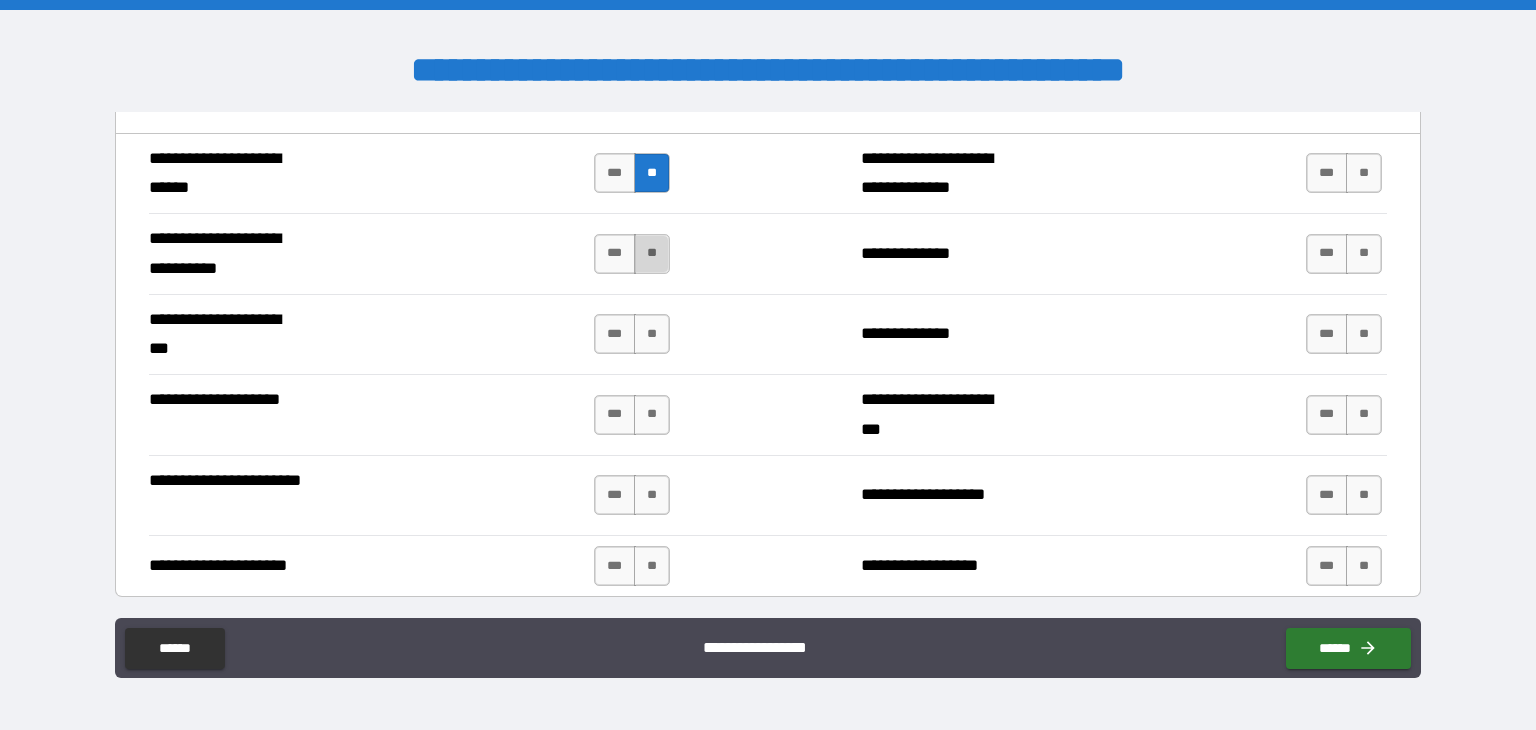click on "**" at bounding box center [652, 254] 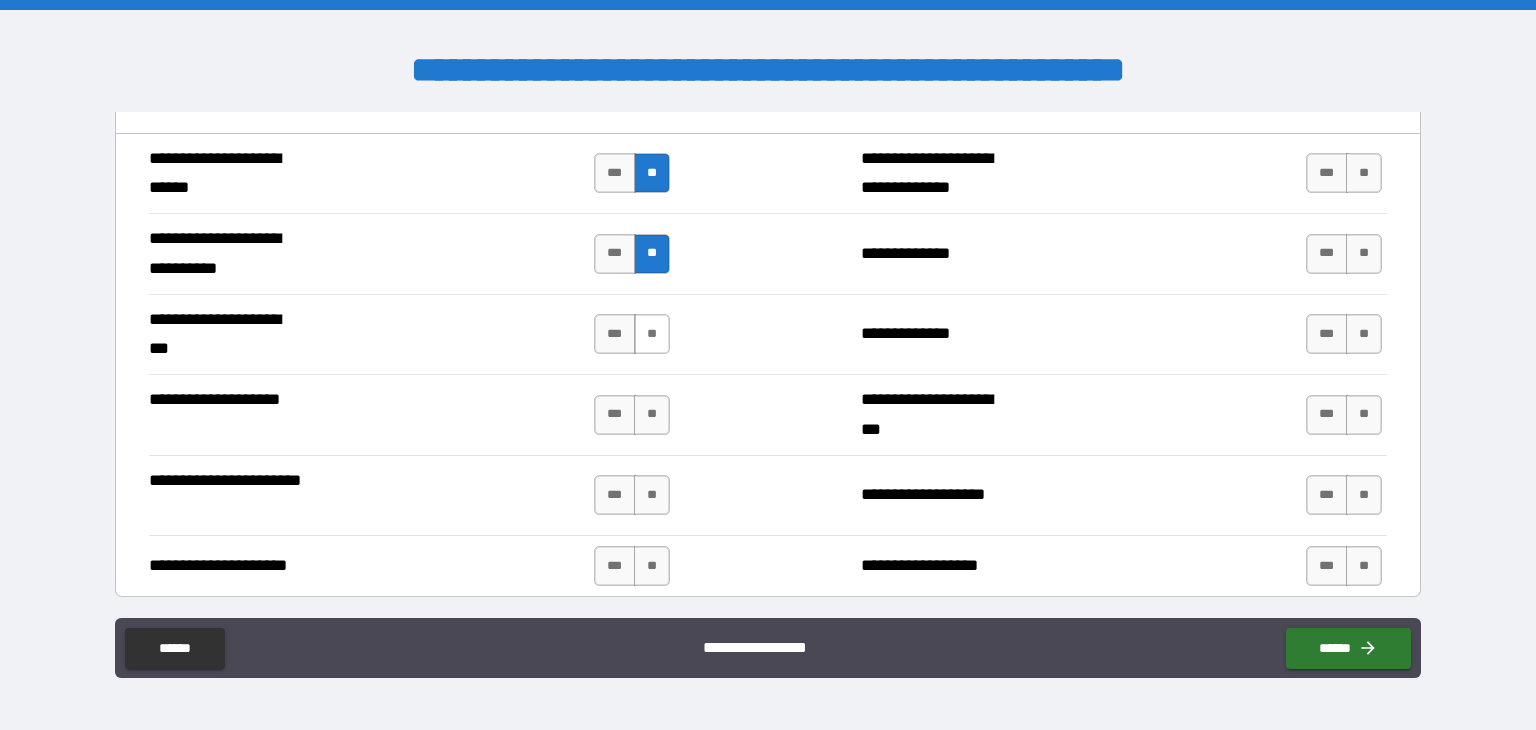click on "**" at bounding box center (652, 334) 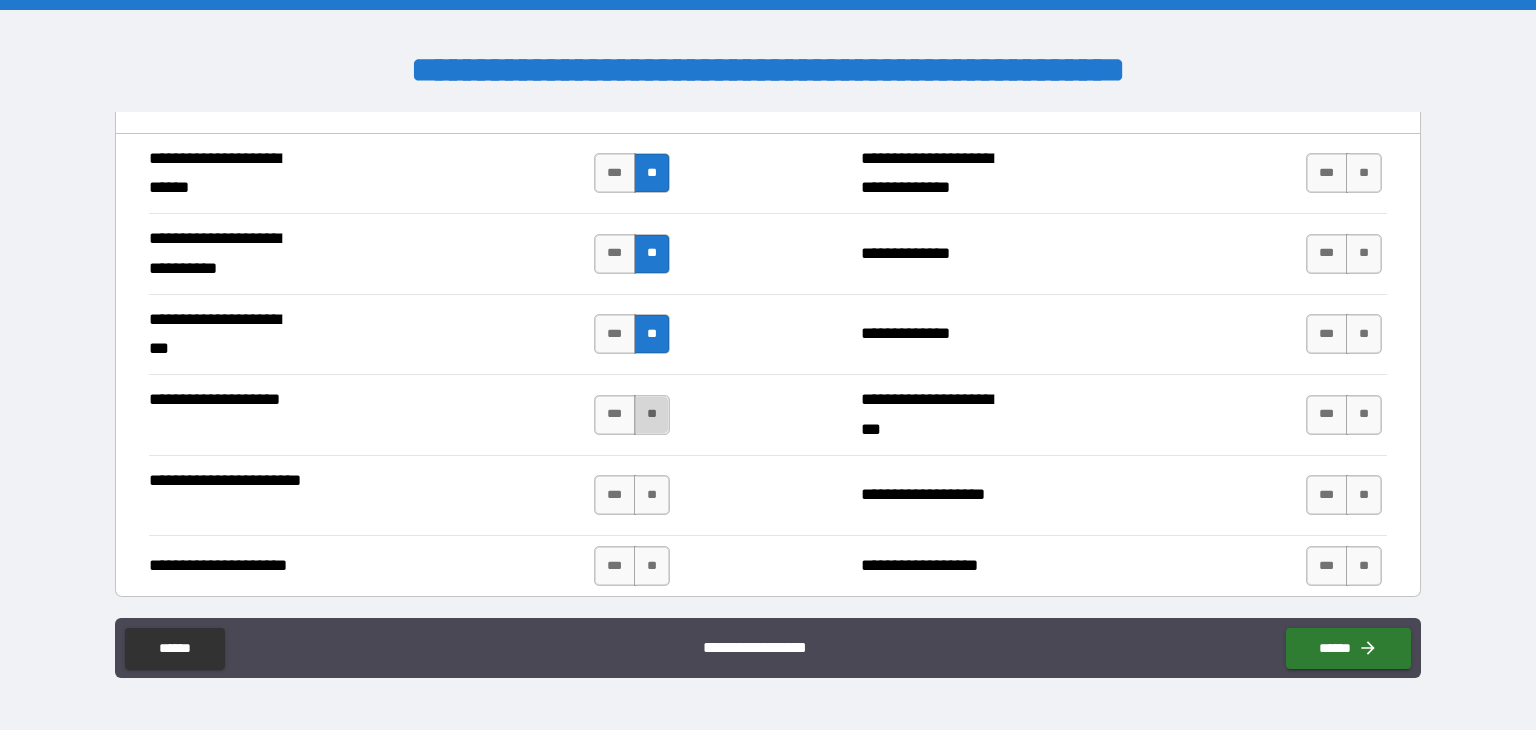 click on "**" at bounding box center (652, 415) 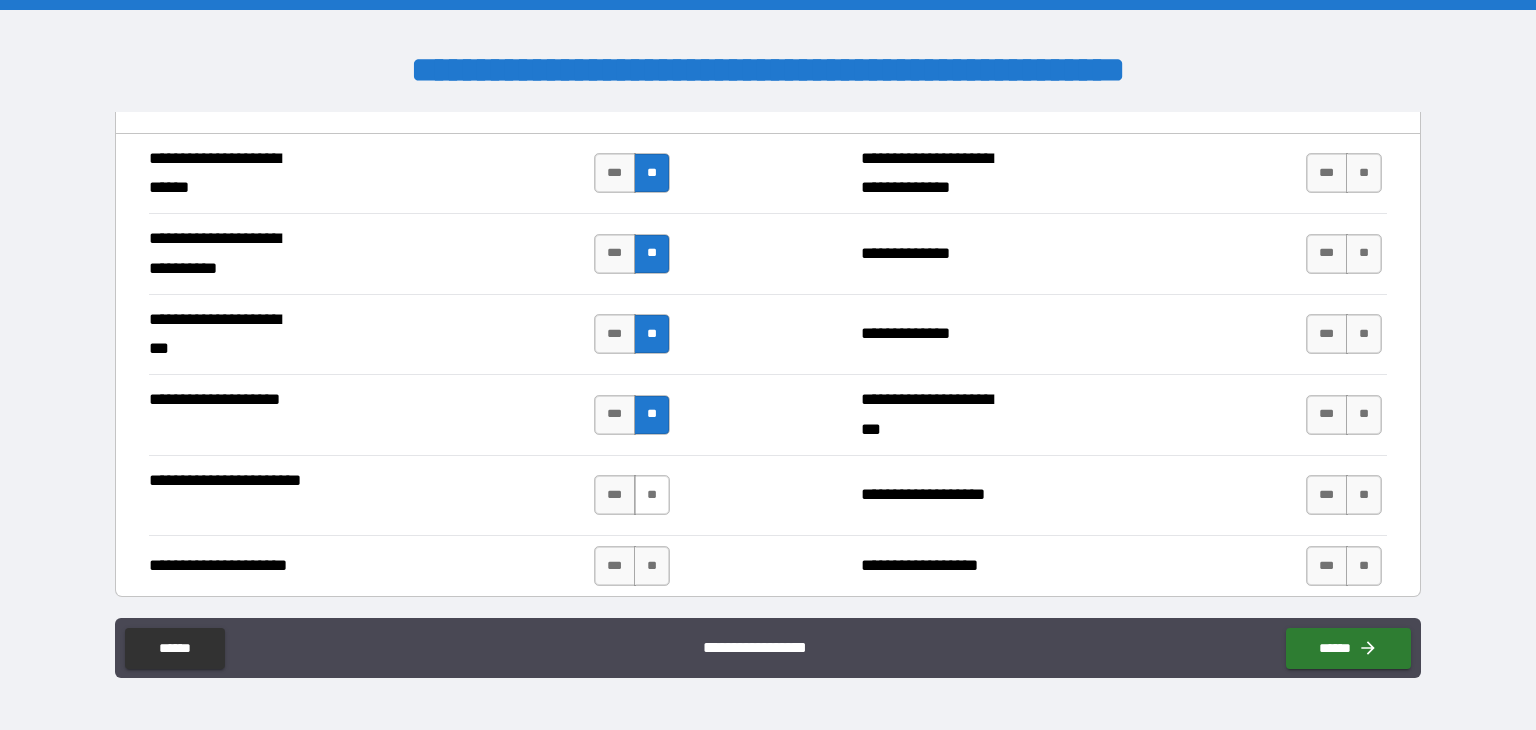 click on "**" at bounding box center (652, 495) 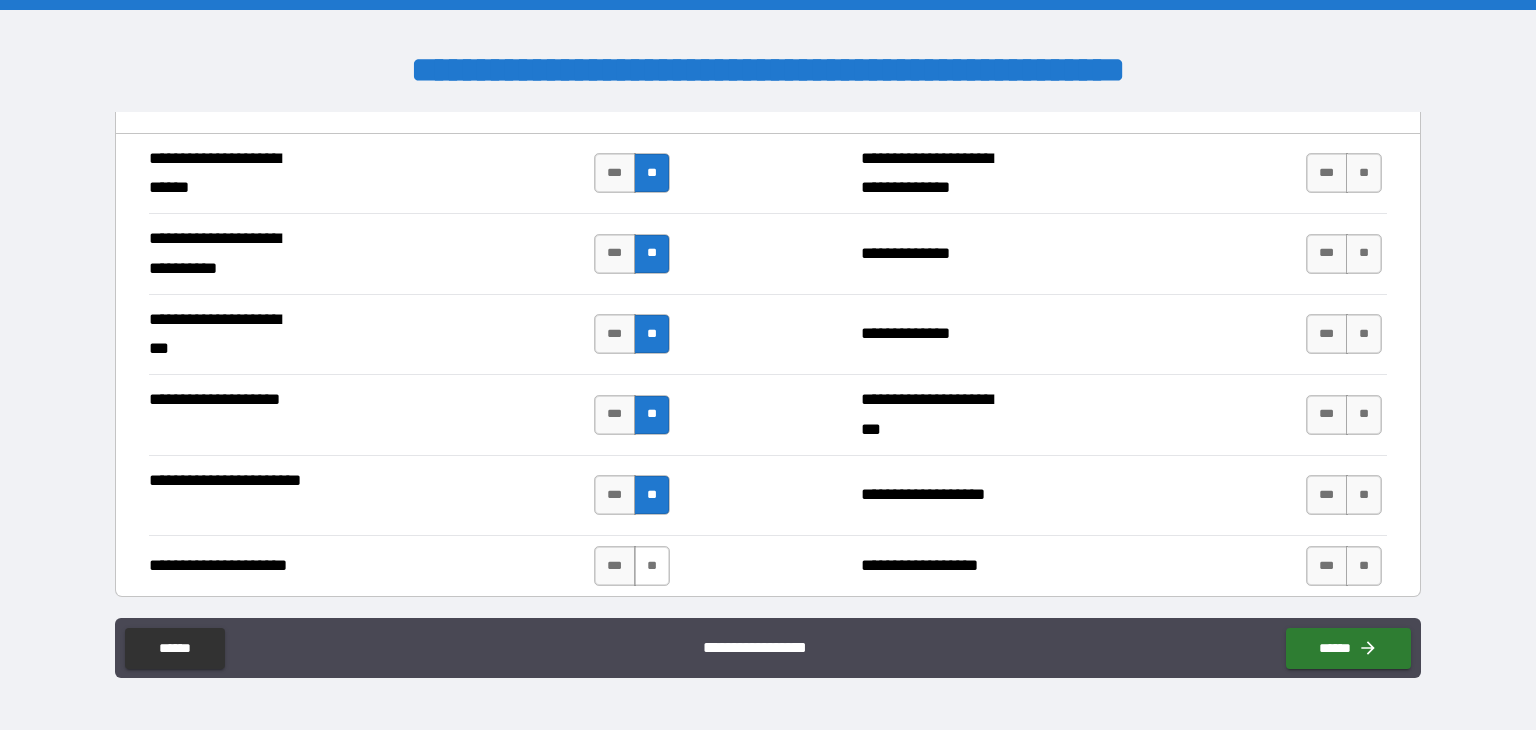 click on "**" at bounding box center [652, 566] 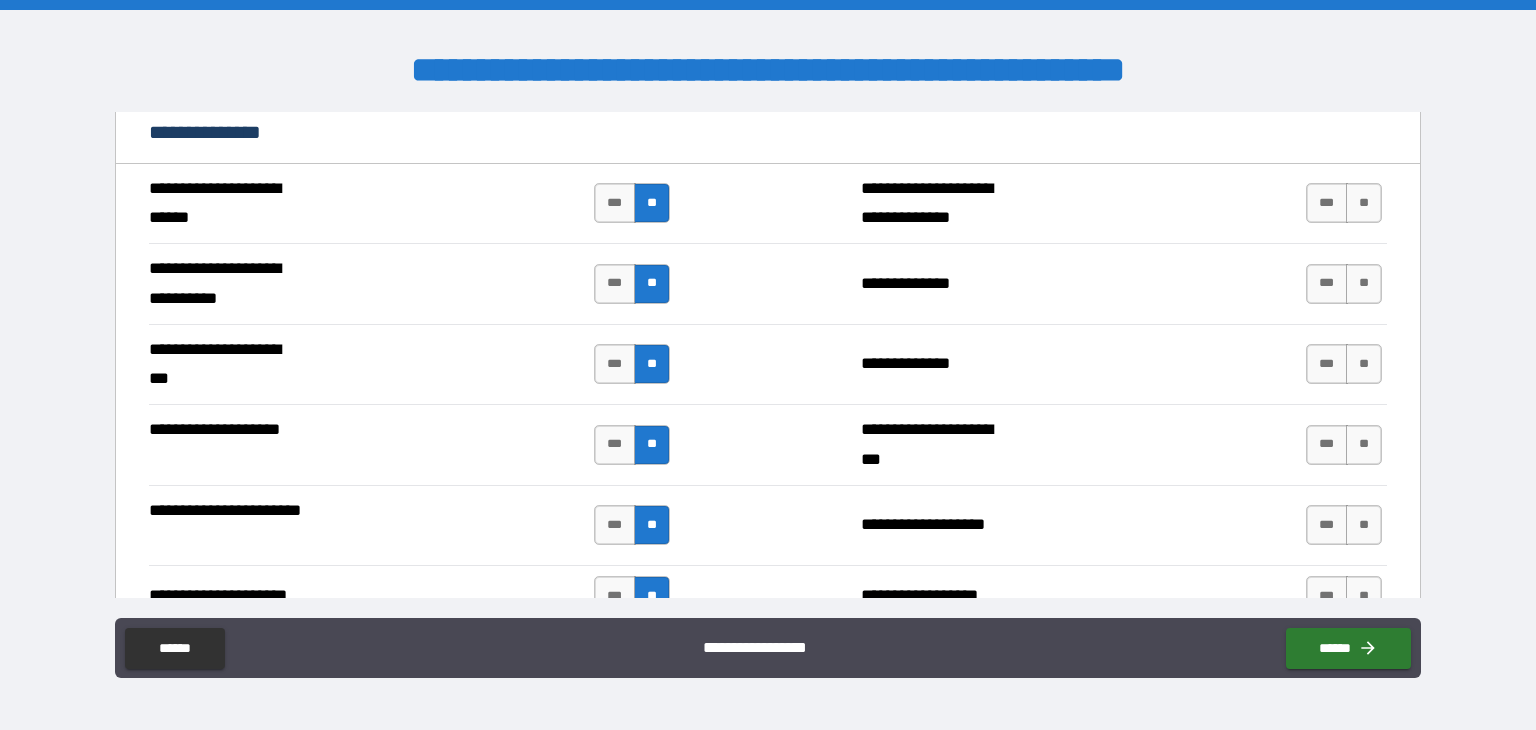 scroll, scrollTop: 1460, scrollLeft: 0, axis: vertical 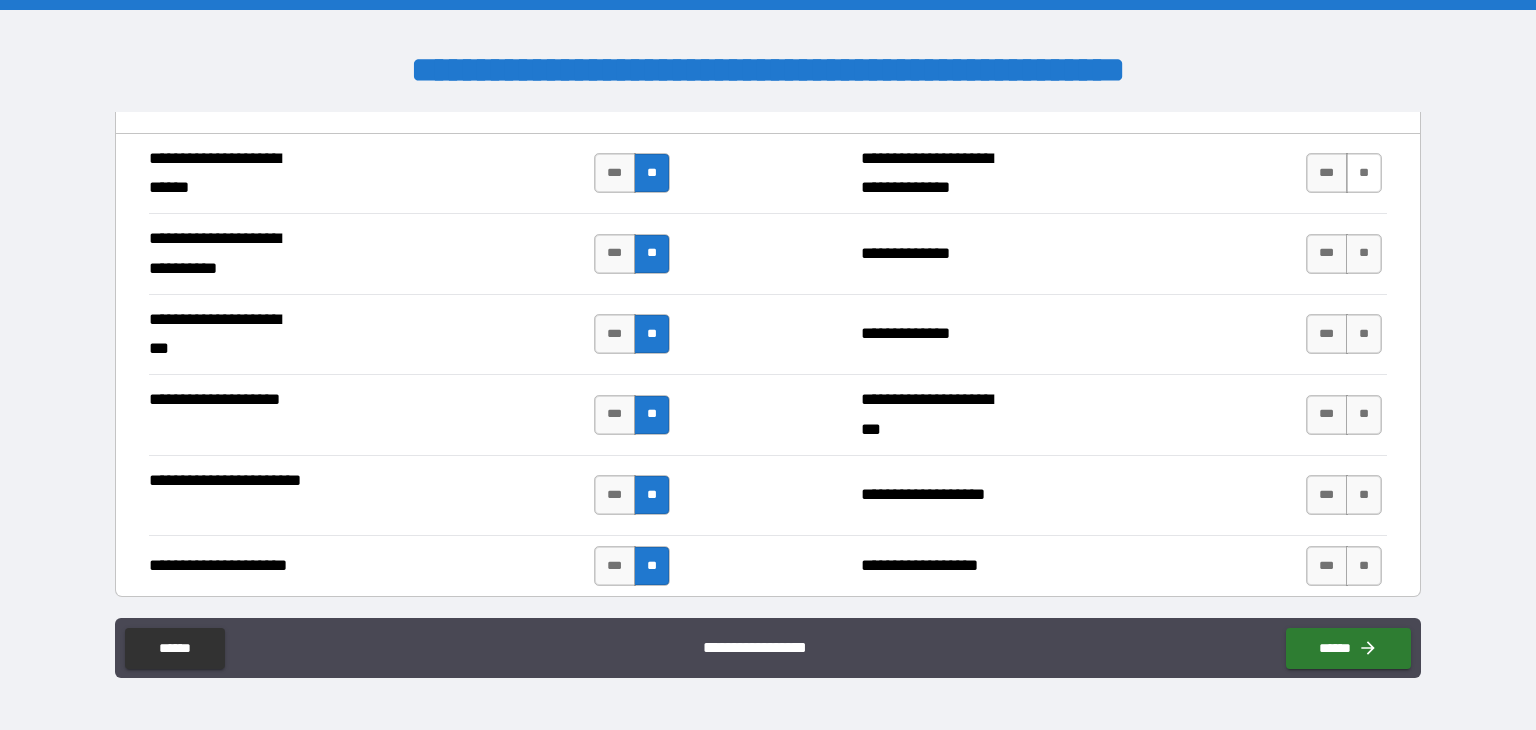 click on "**" at bounding box center (1364, 173) 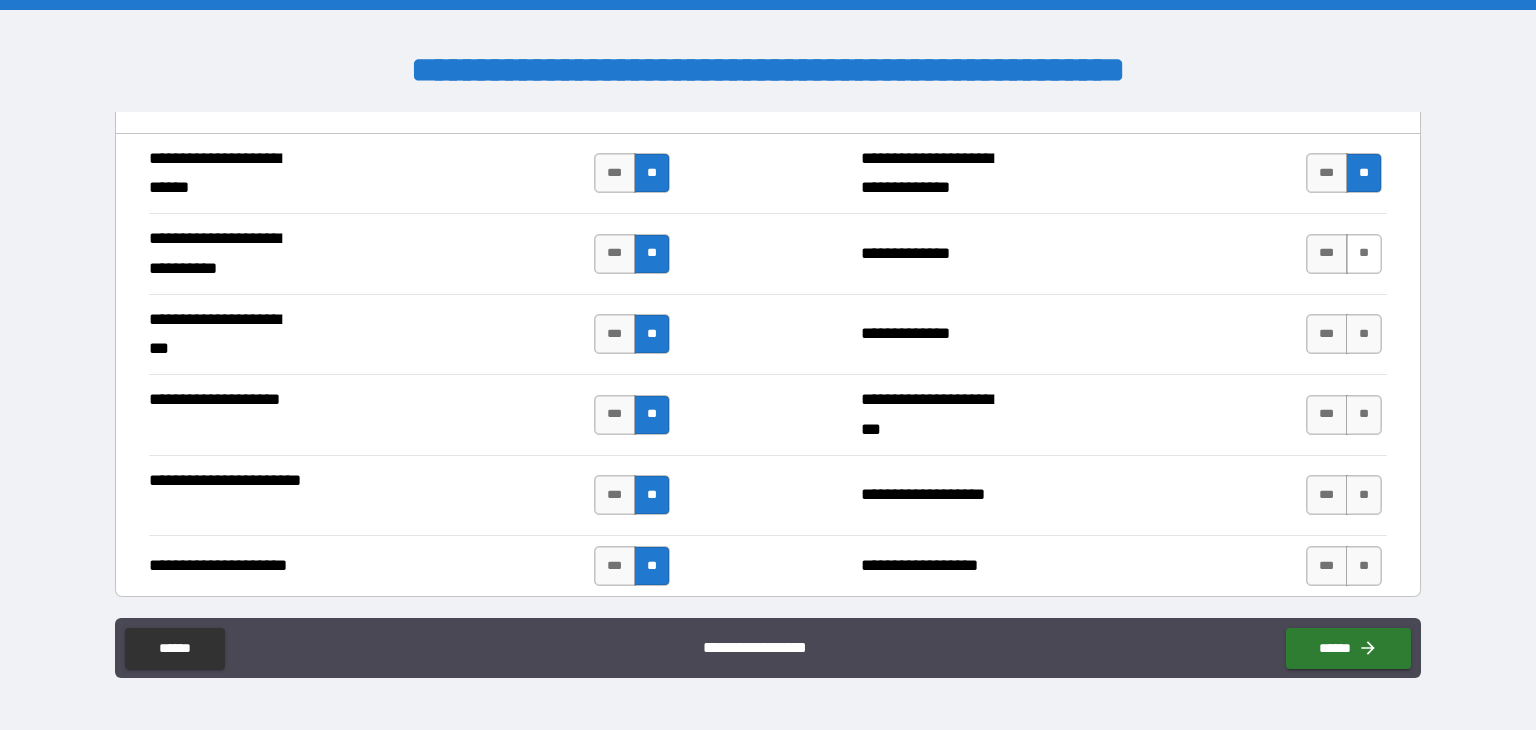 click on "**" at bounding box center (1364, 254) 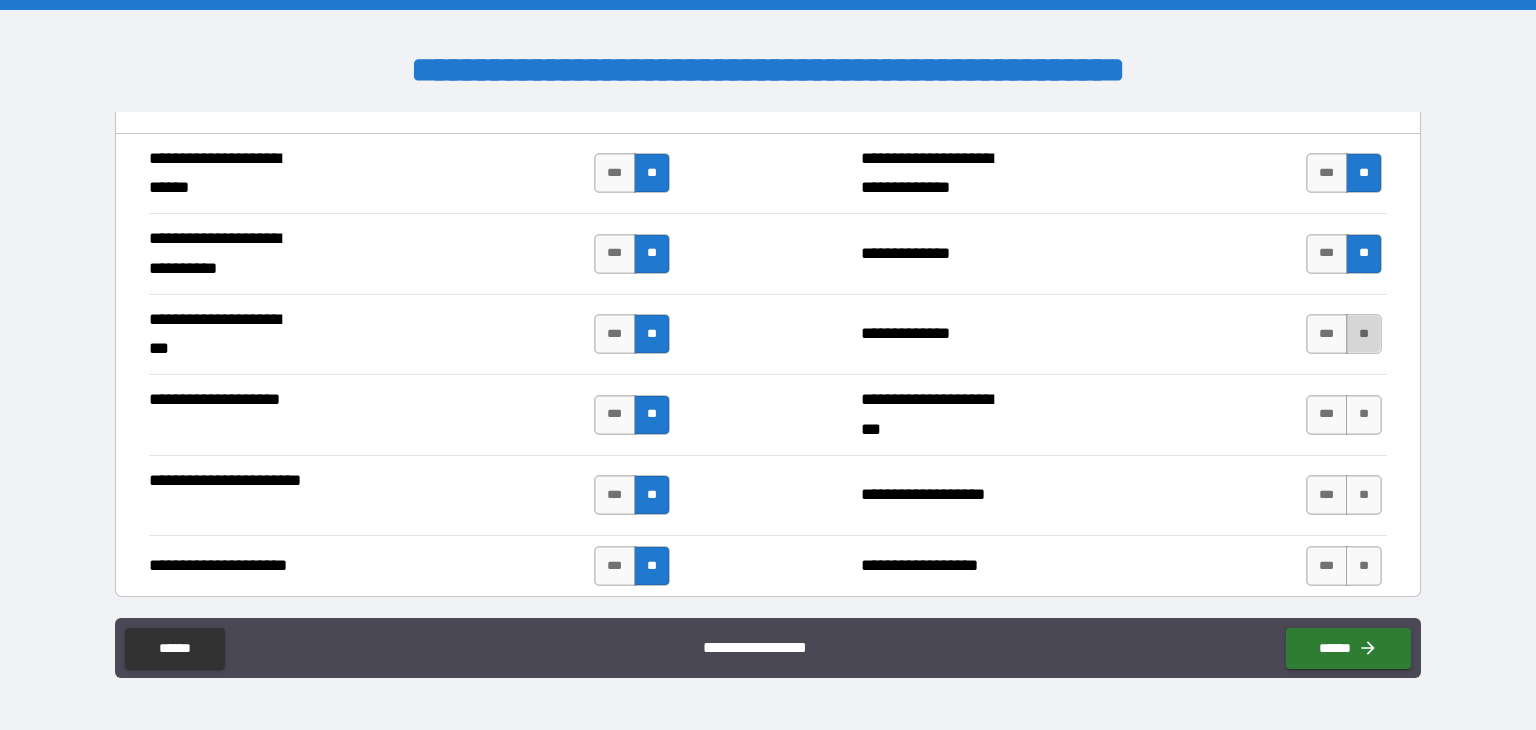 click on "**" at bounding box center (1364, 334) 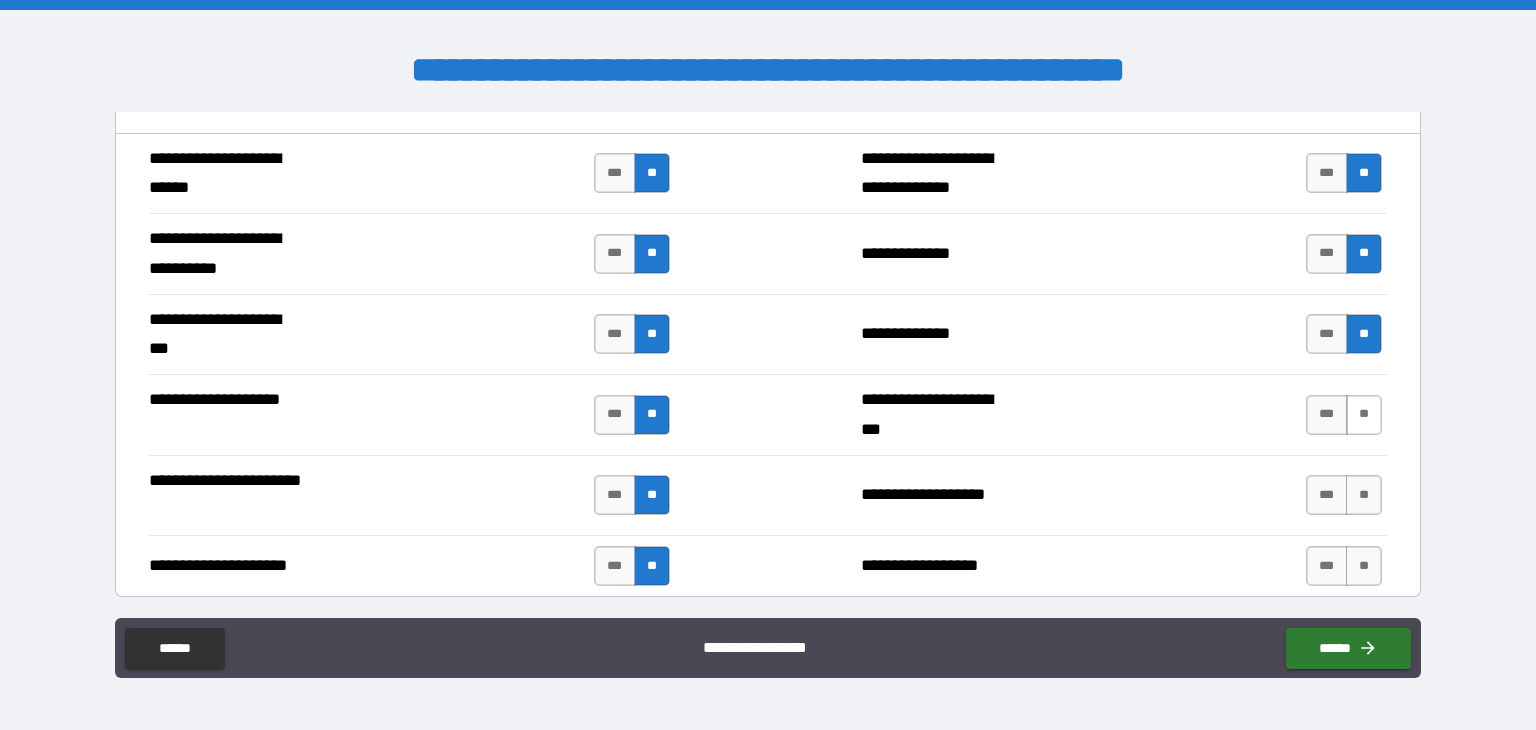 click on "**" at bounding box center [1364, 415] 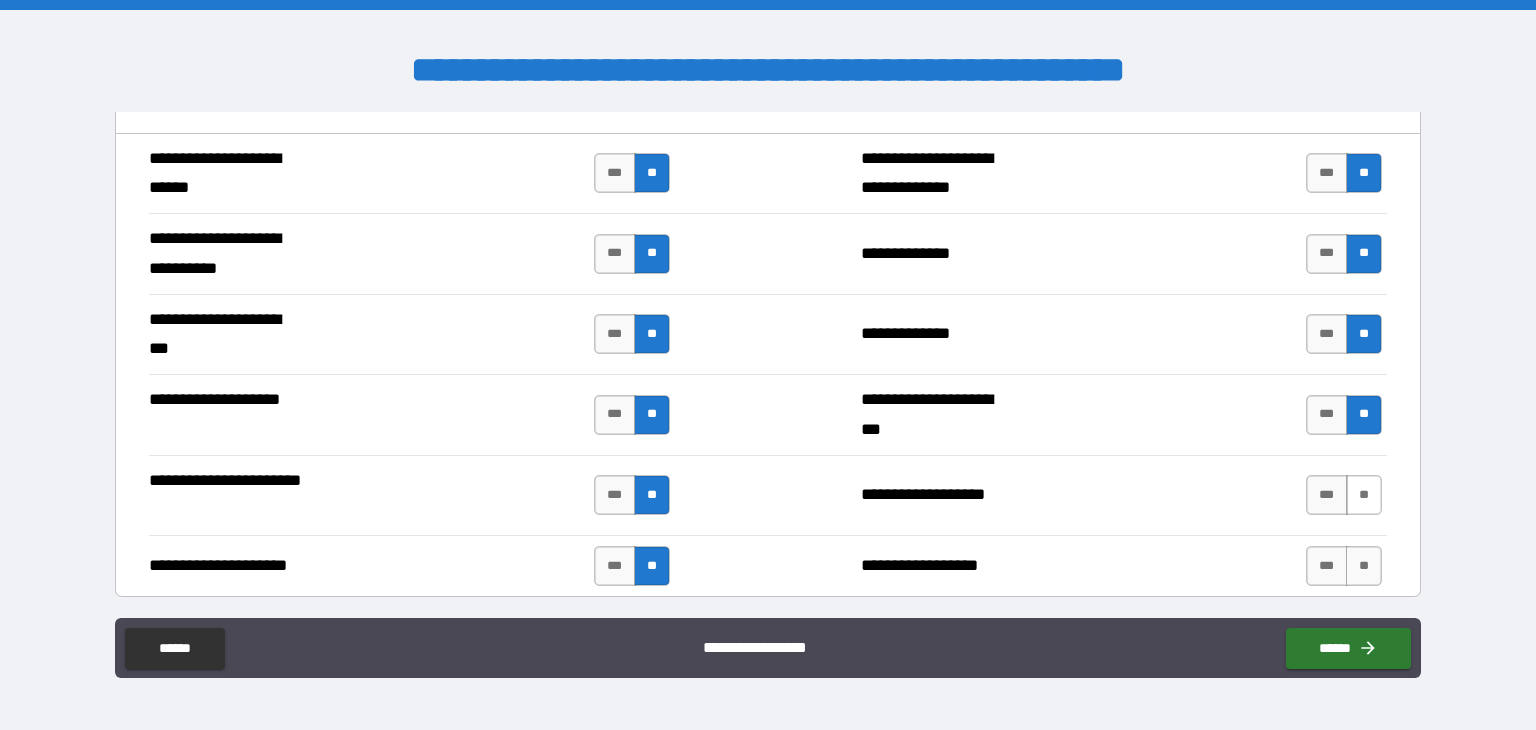 click on "**" at bounding box center (1364, 495) 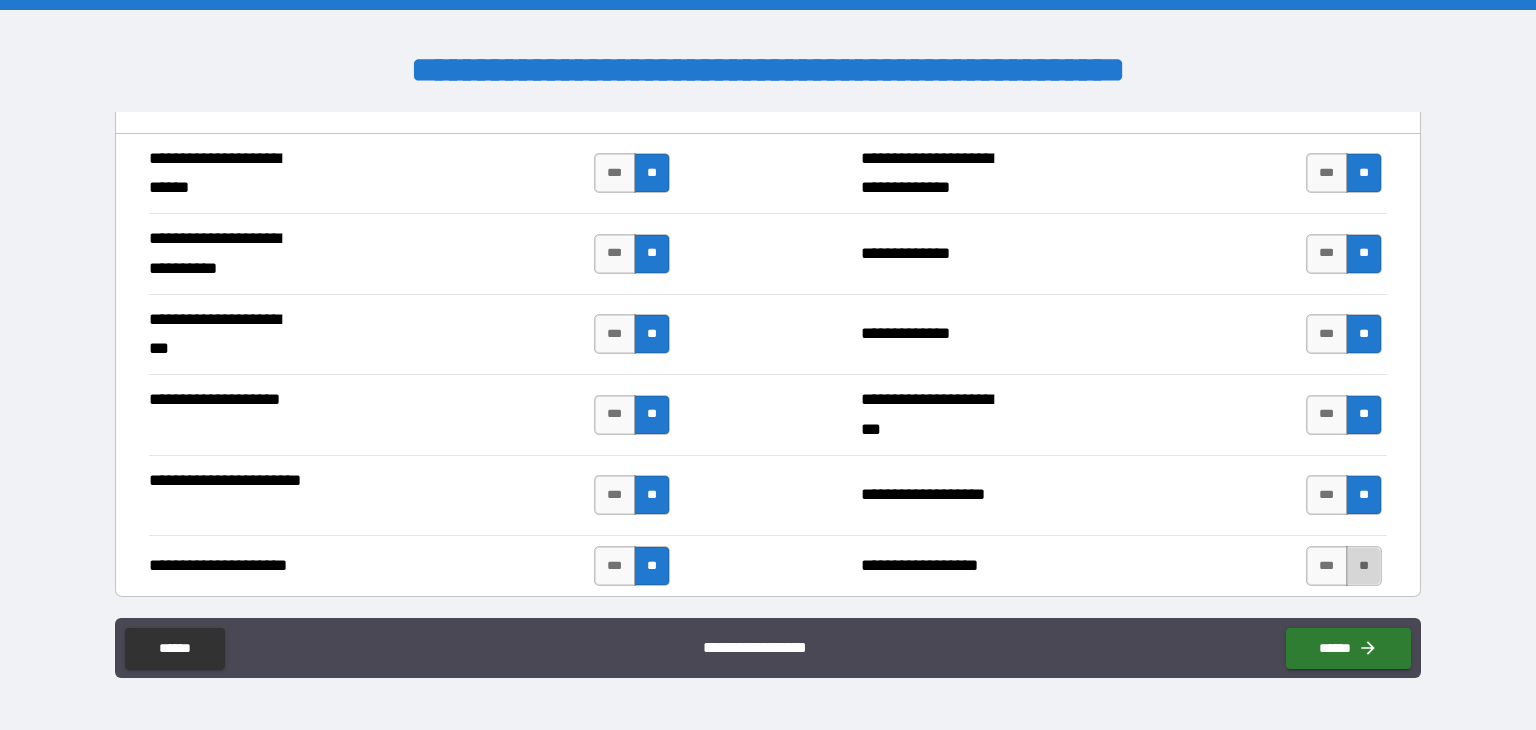 click on "**" at bounding box center (1364, 566) 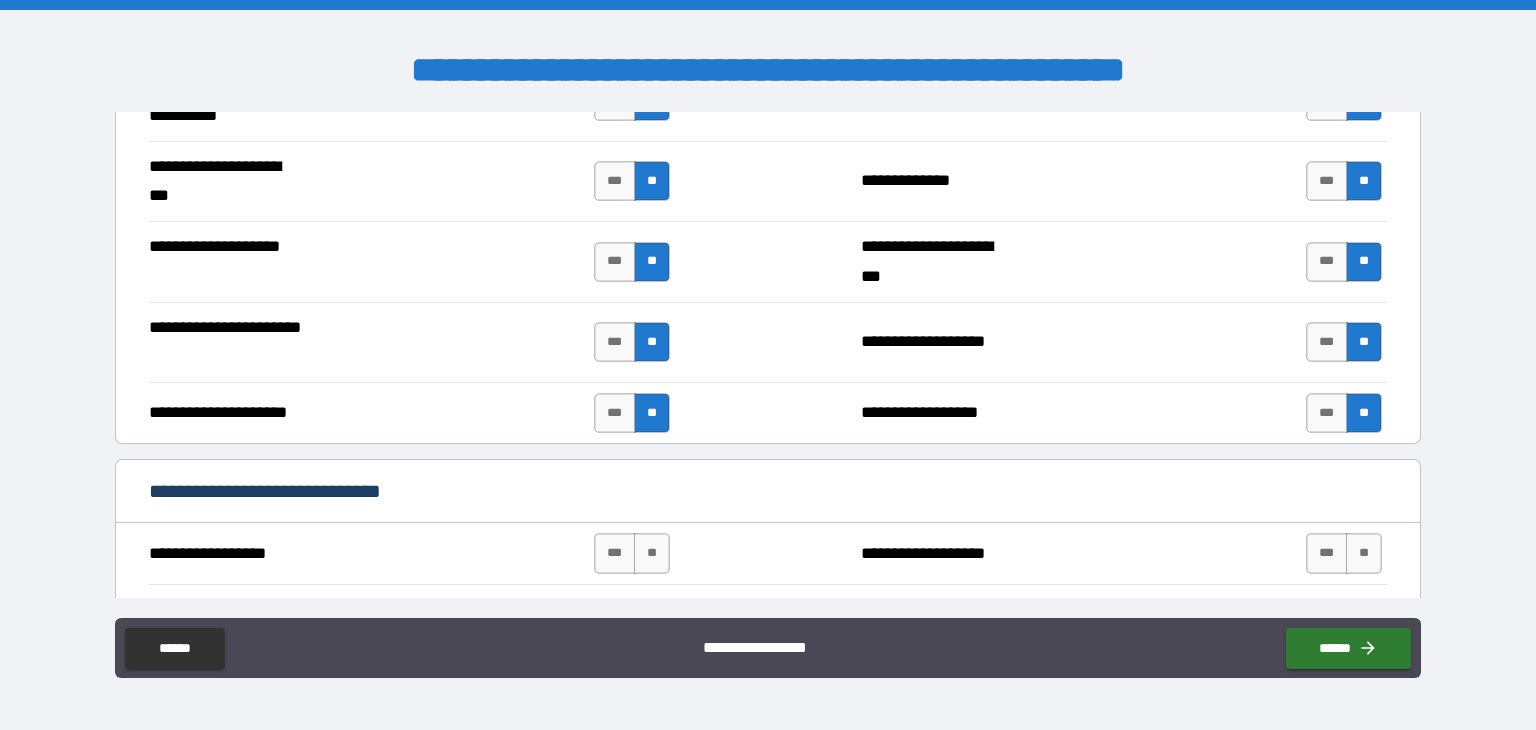 scroll, scrollTop: 1860, scrollLeft: 0, axis: vertical 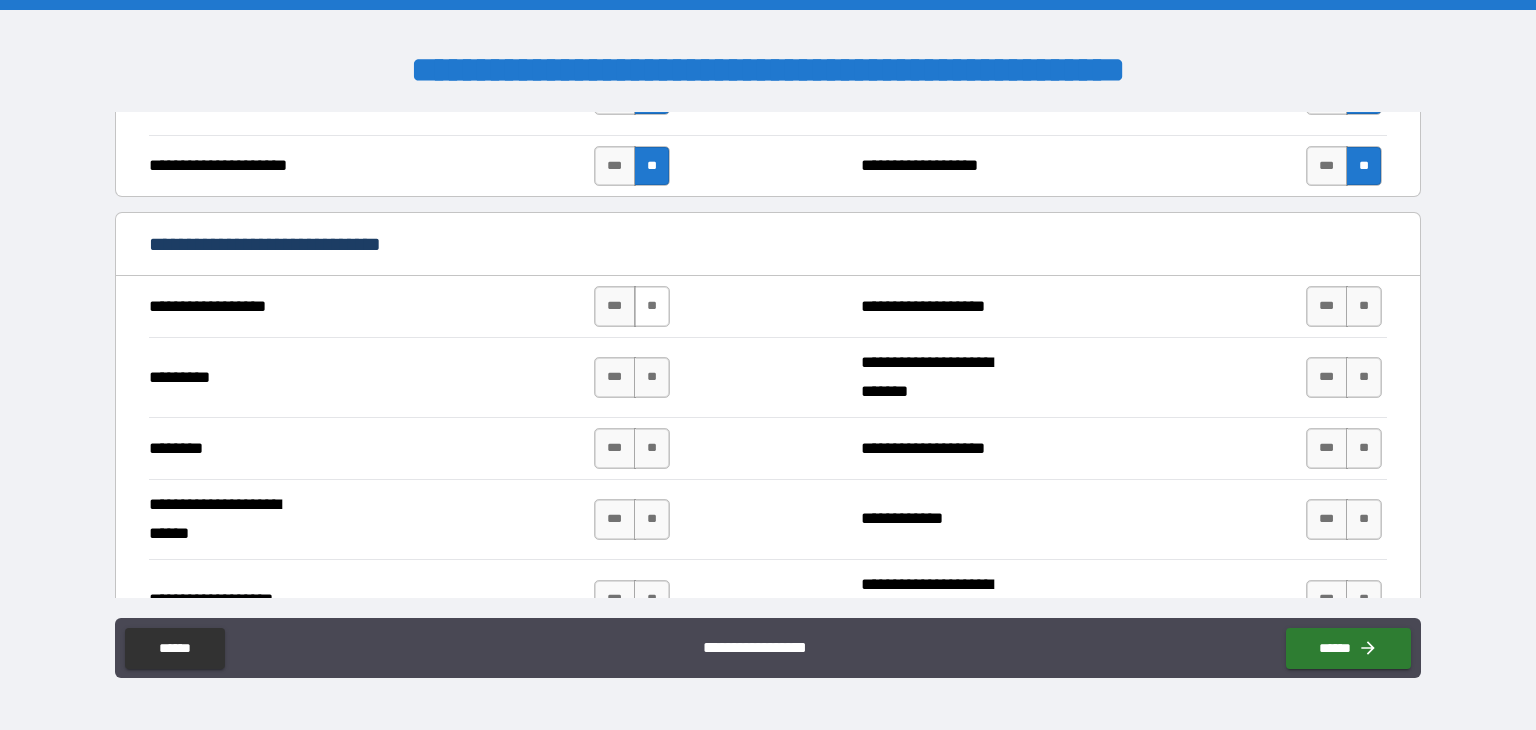 click on "**" at bounding box center [652, 306] 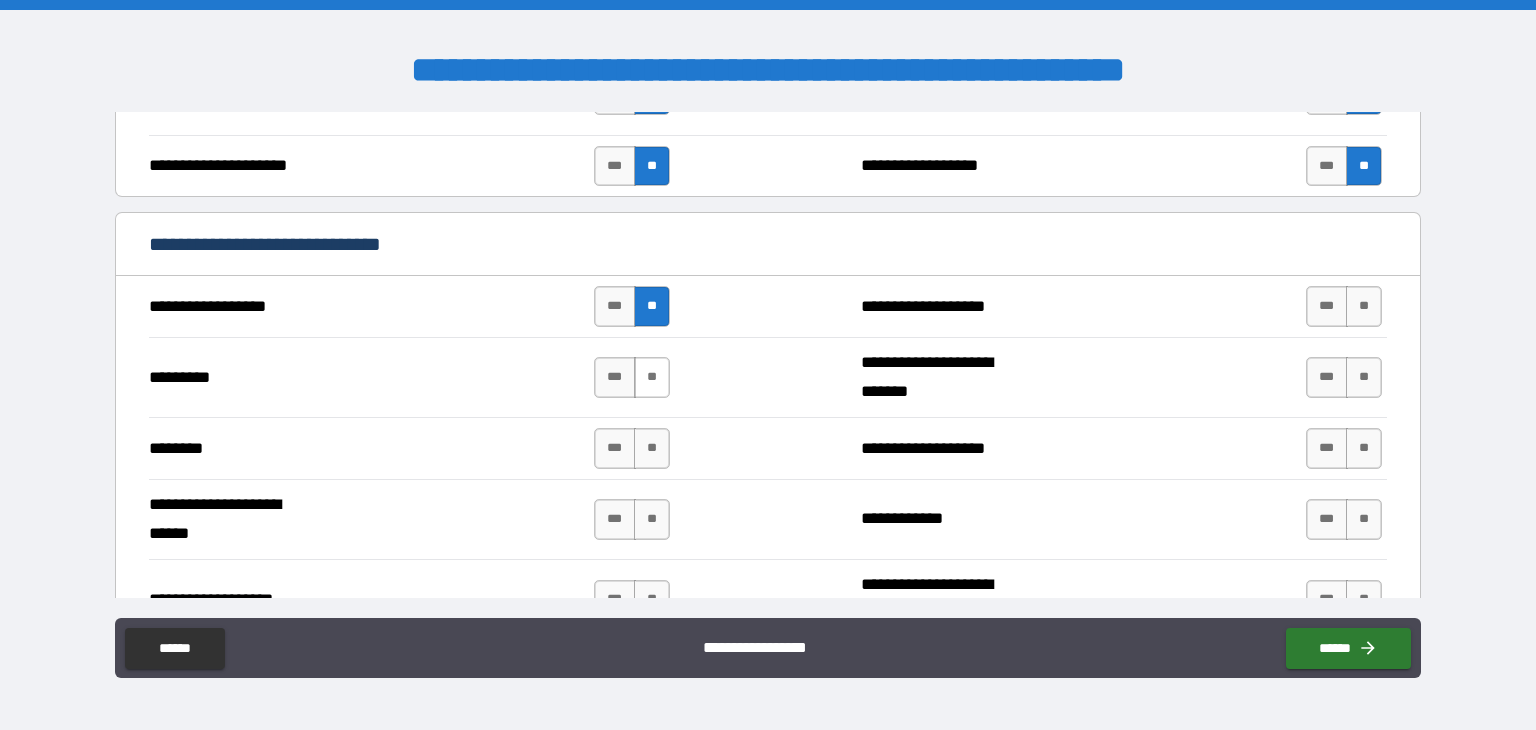 click on "**" at bounding box center (652, 377) 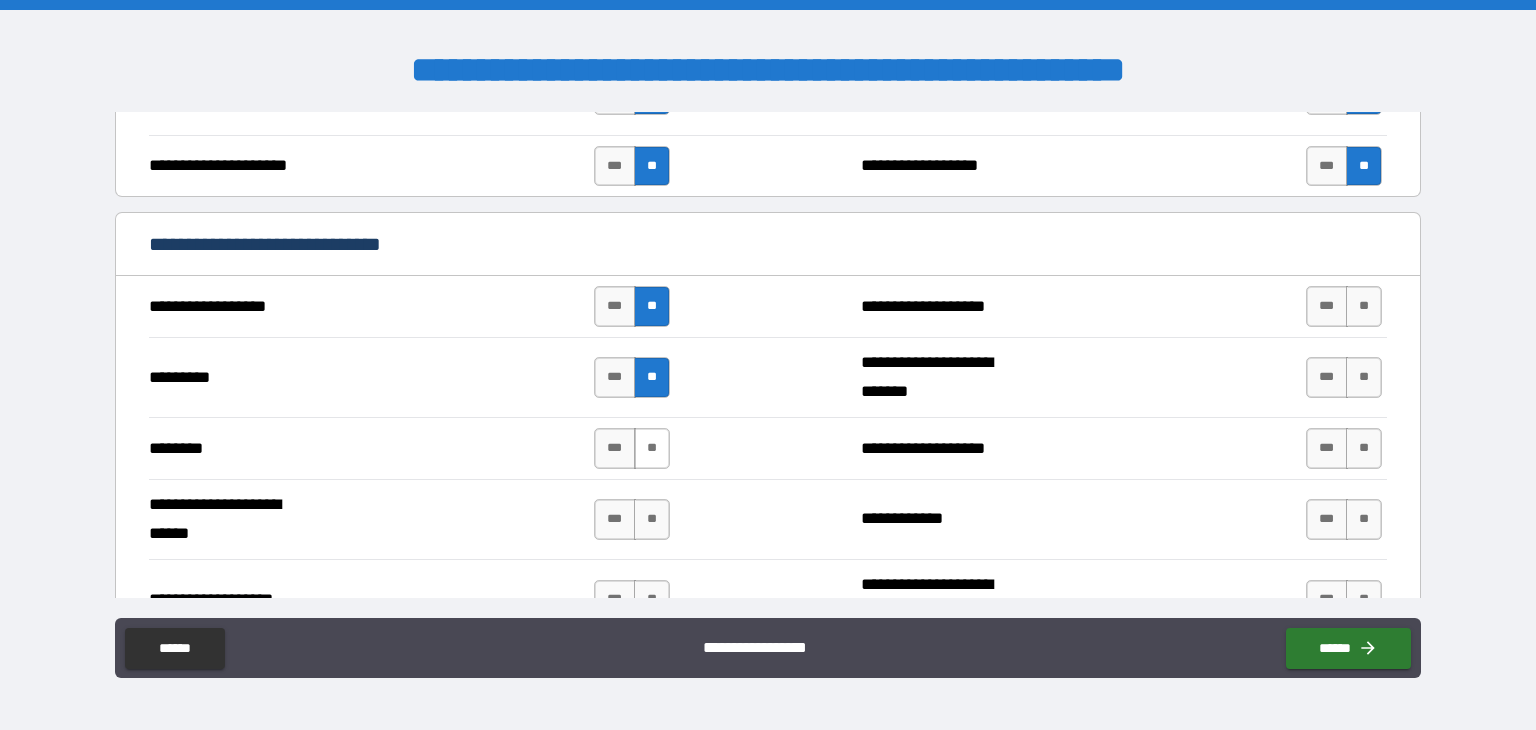 drag, startPoint x: 646, startPoint y: 441, endPoint x: 662, endPoint y: 445, distance: 16.492422 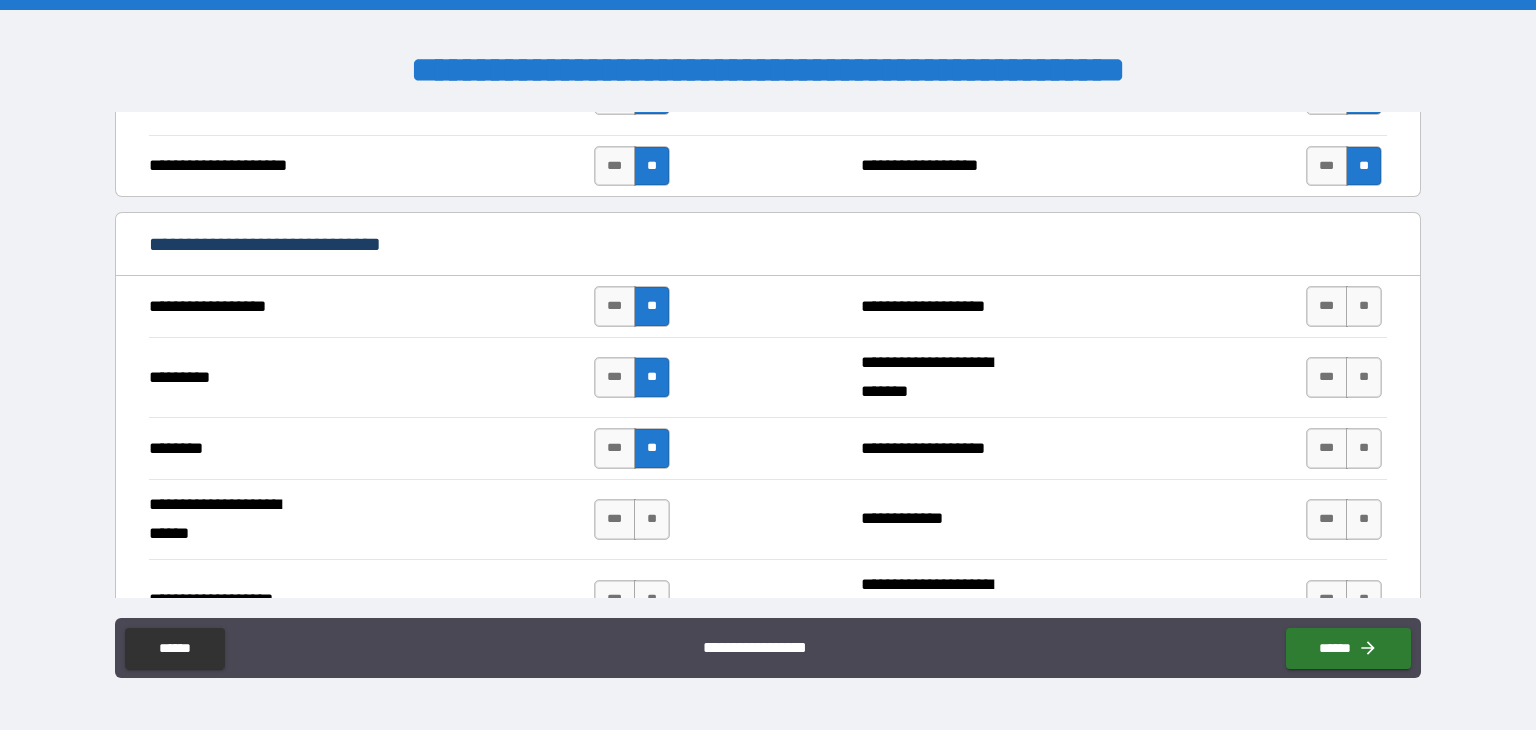 scroll, scrollTop: 1960, scrollLeft: 0, axis: vertical 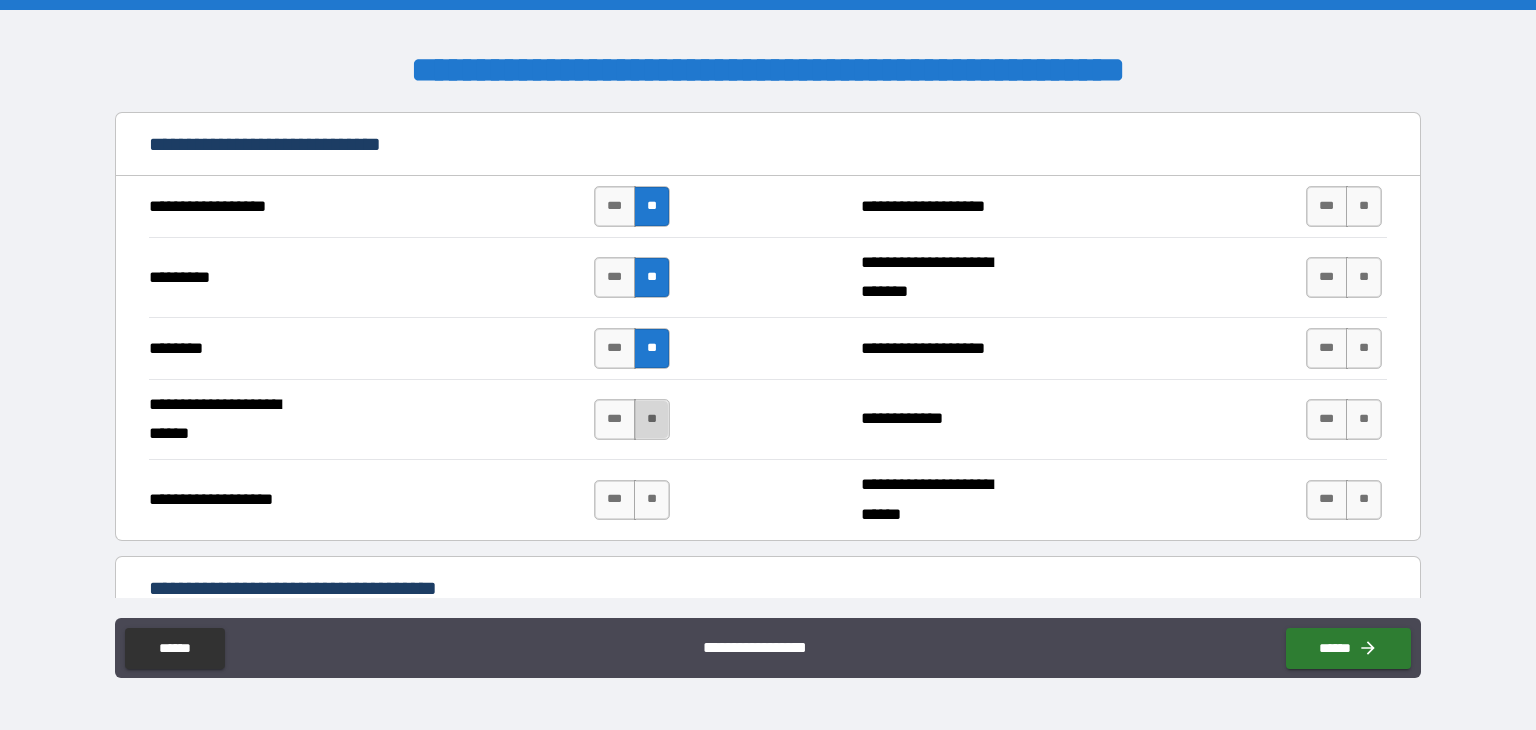 click on "**" at bounding box center [652, 419] 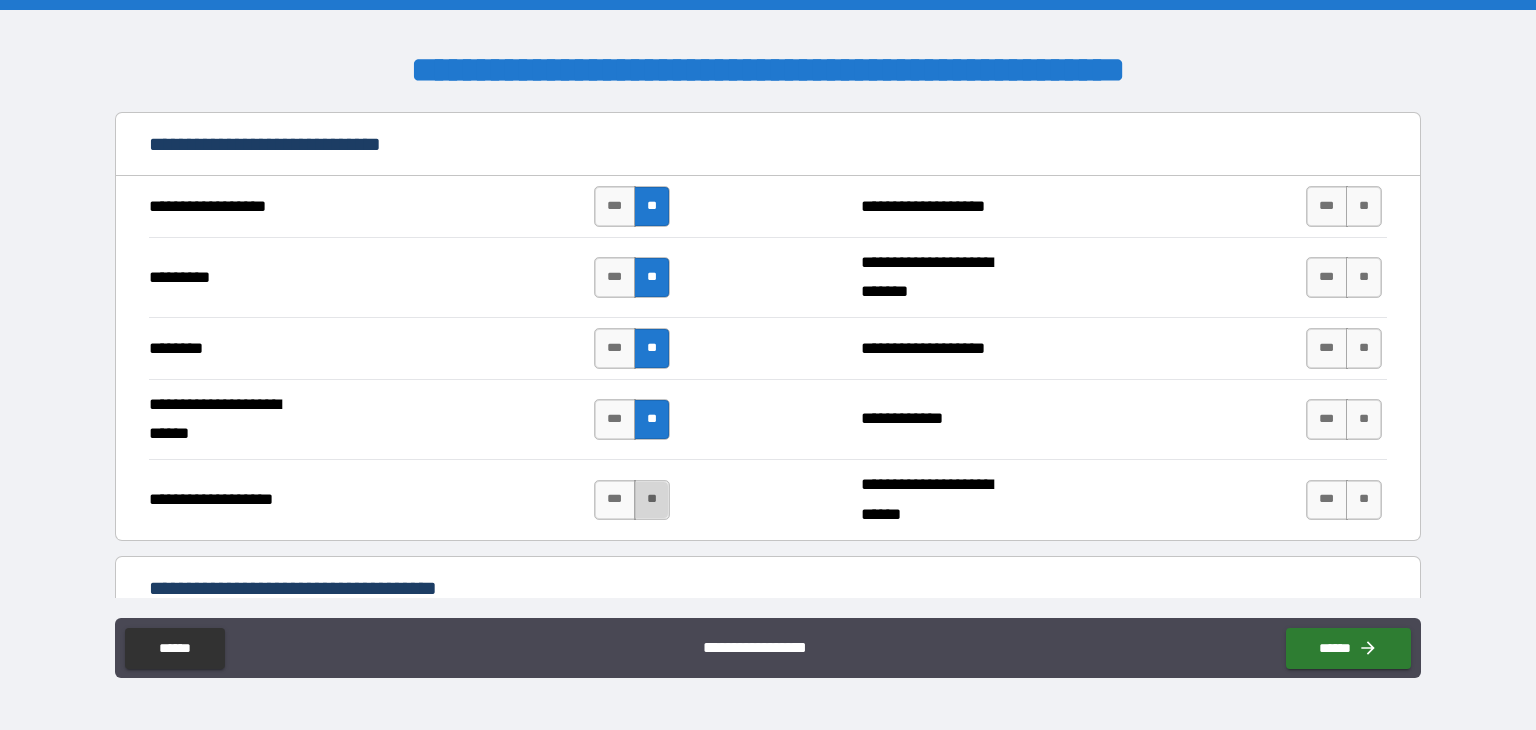 click on "**" at bounding box center (652, 500) 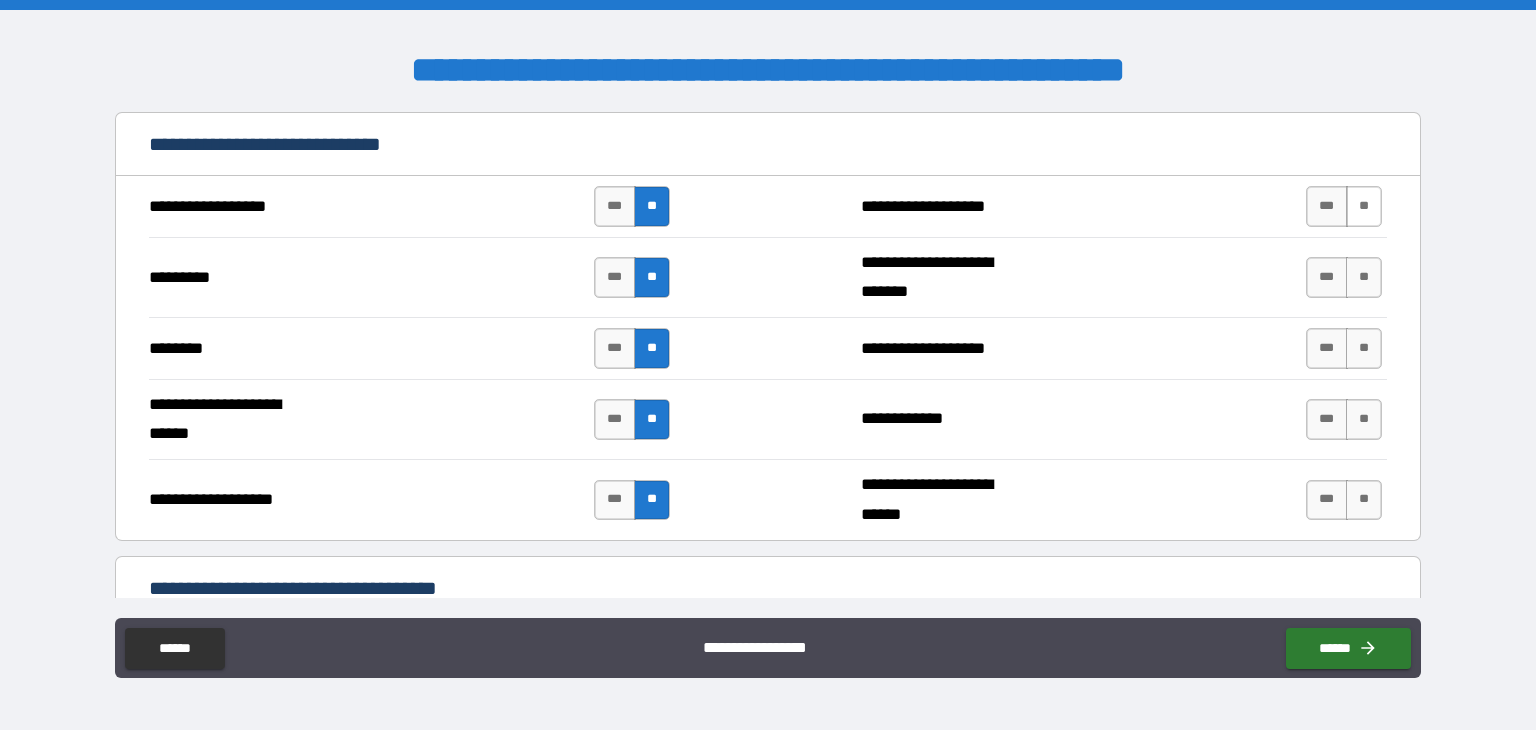 click on "**" at bounding box center (1364, 206) 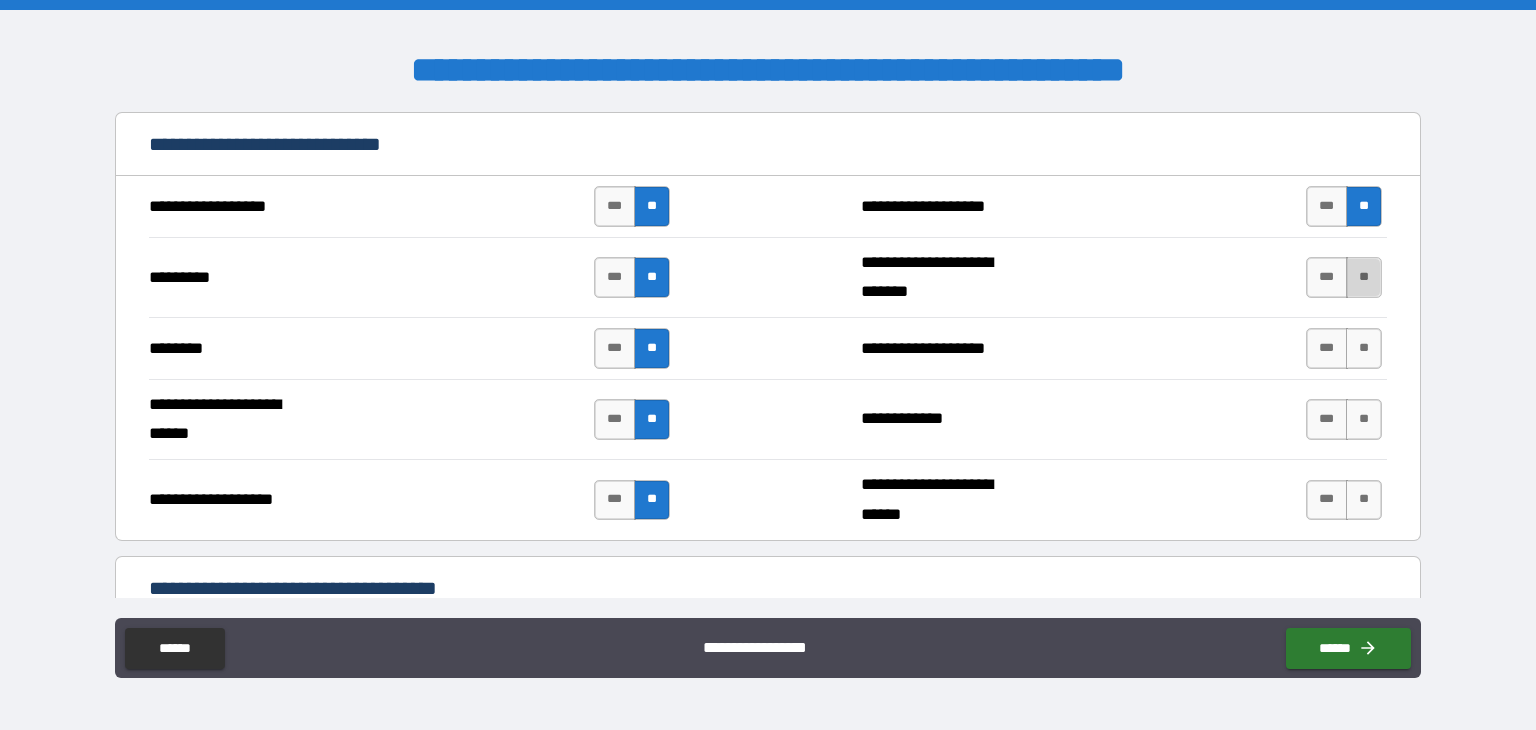 click on "**" at bounding box center [1364, 277] 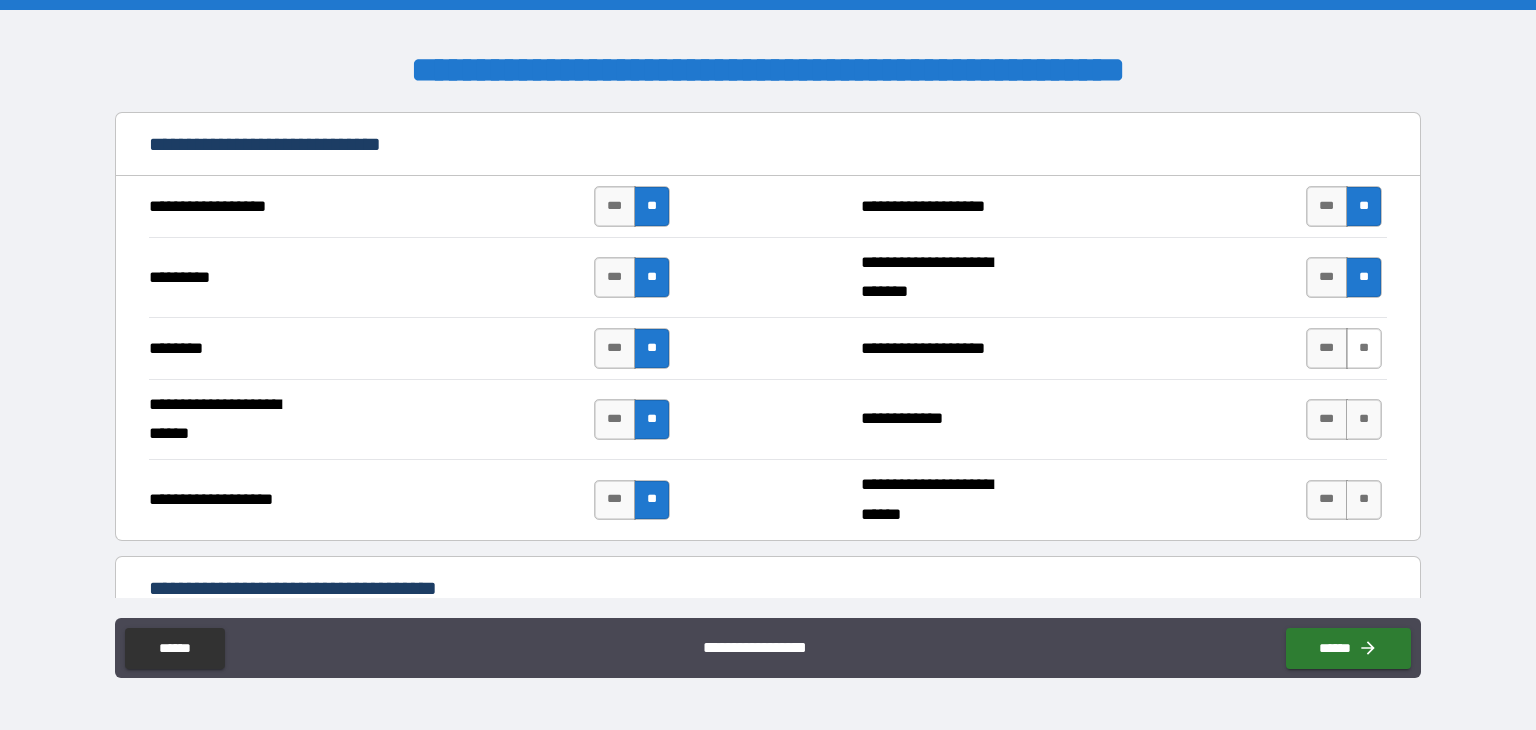 click on "**" at bounding box center [1364, 348] 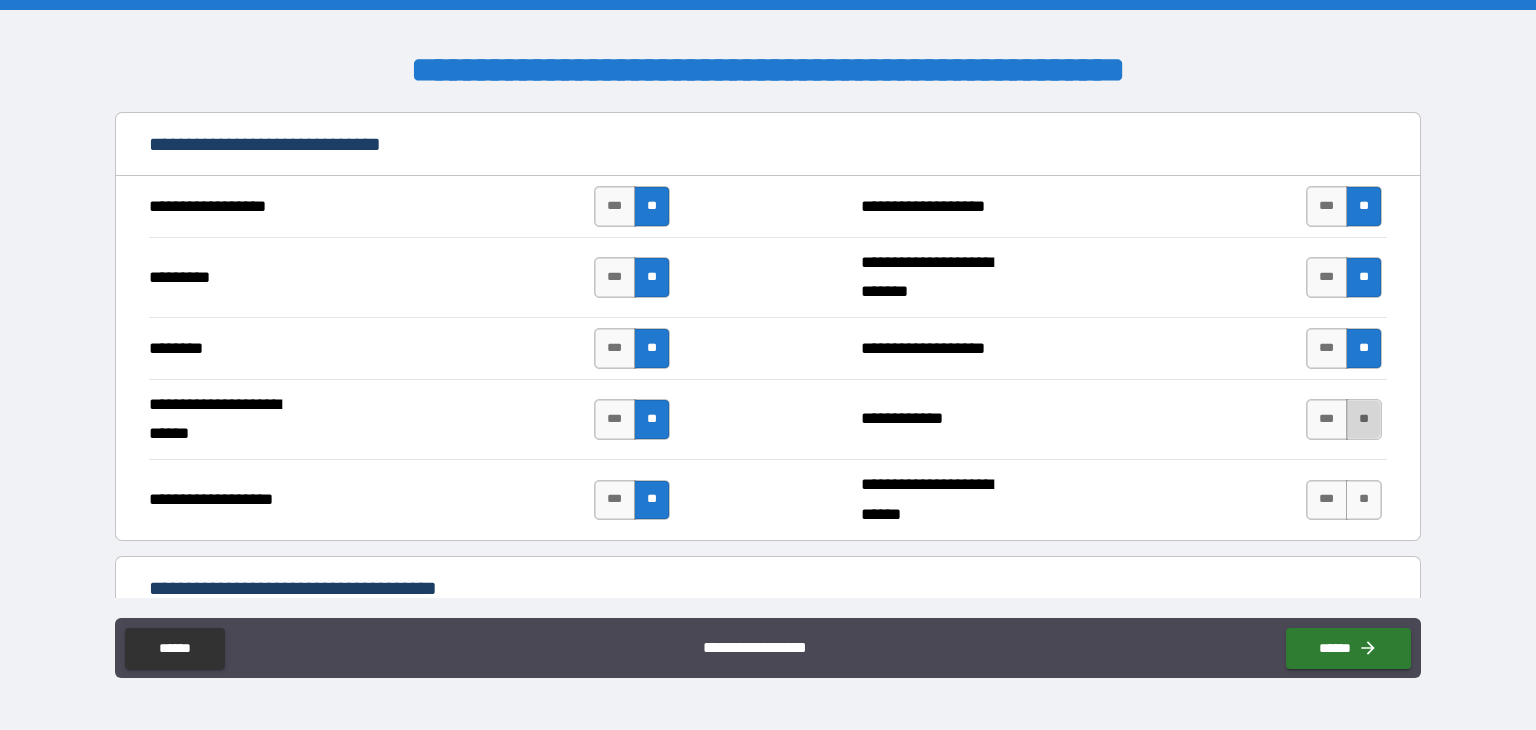 click on "**" at bounding box center [1364, 419] 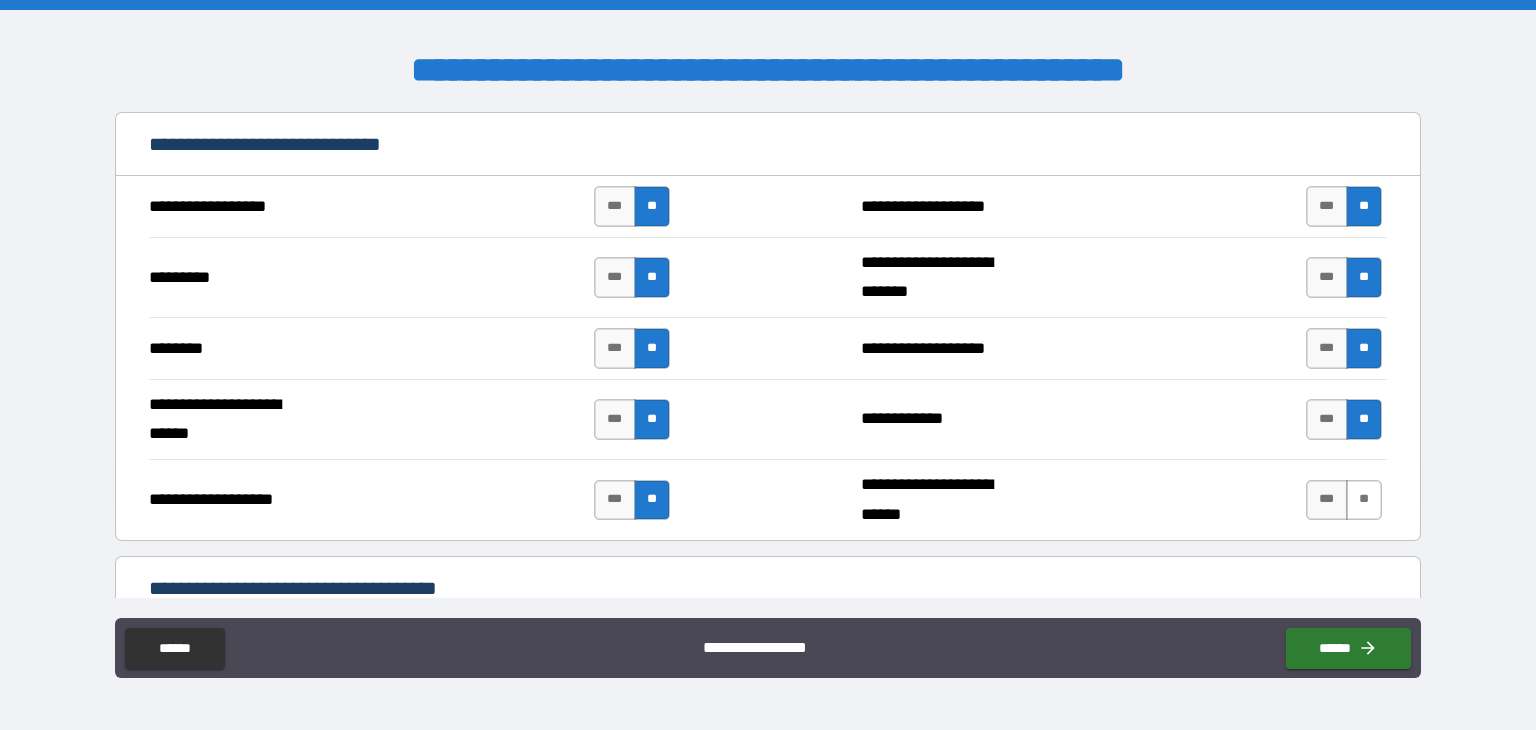 click on "**" at bounding box center (1364, 500) 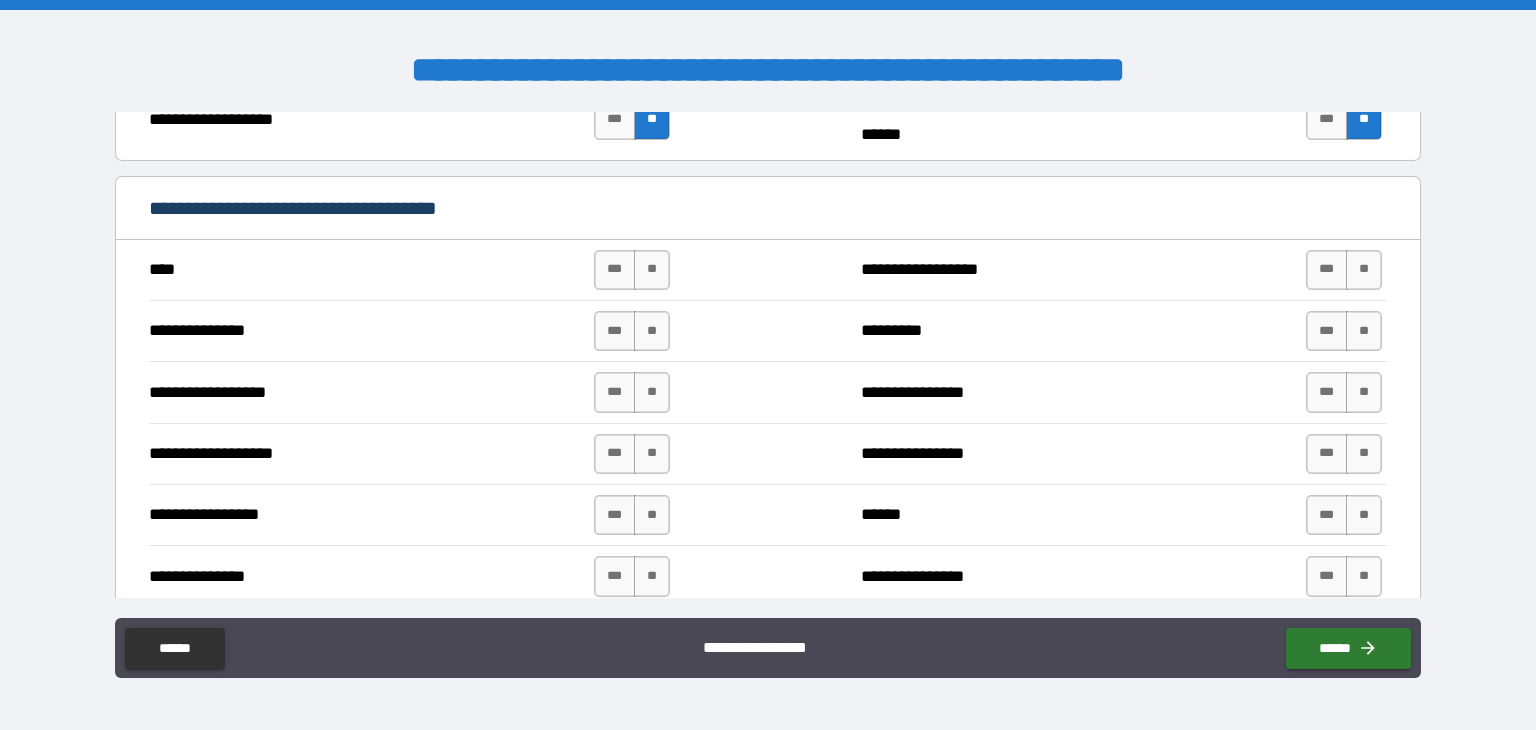 scroll, scrollTop: 2460, scrollLeft: 0, axis: vertical 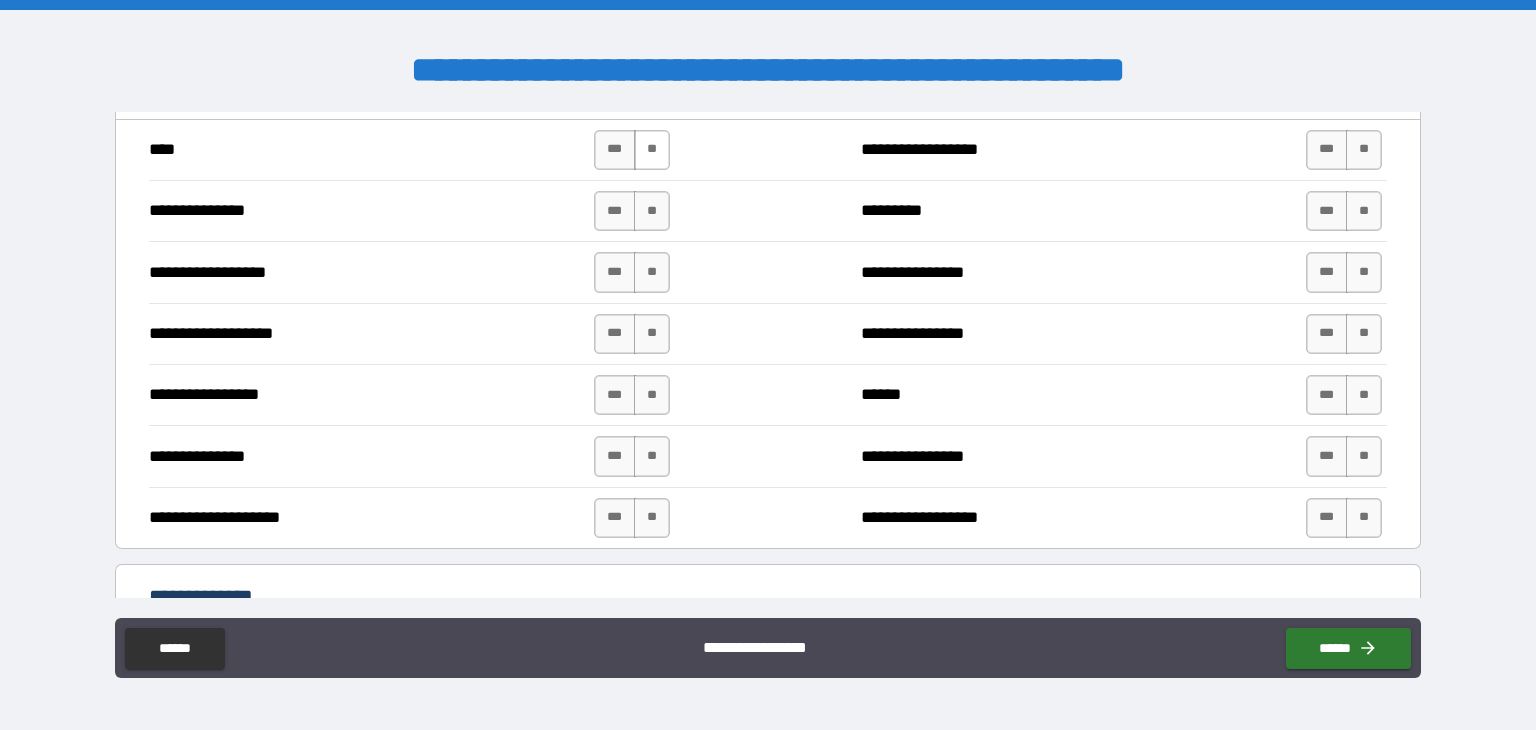 drag, startPoint x: 652, startPoint y: 146, endPoint x: 654, endPoint y: 159, distance: 13.152946 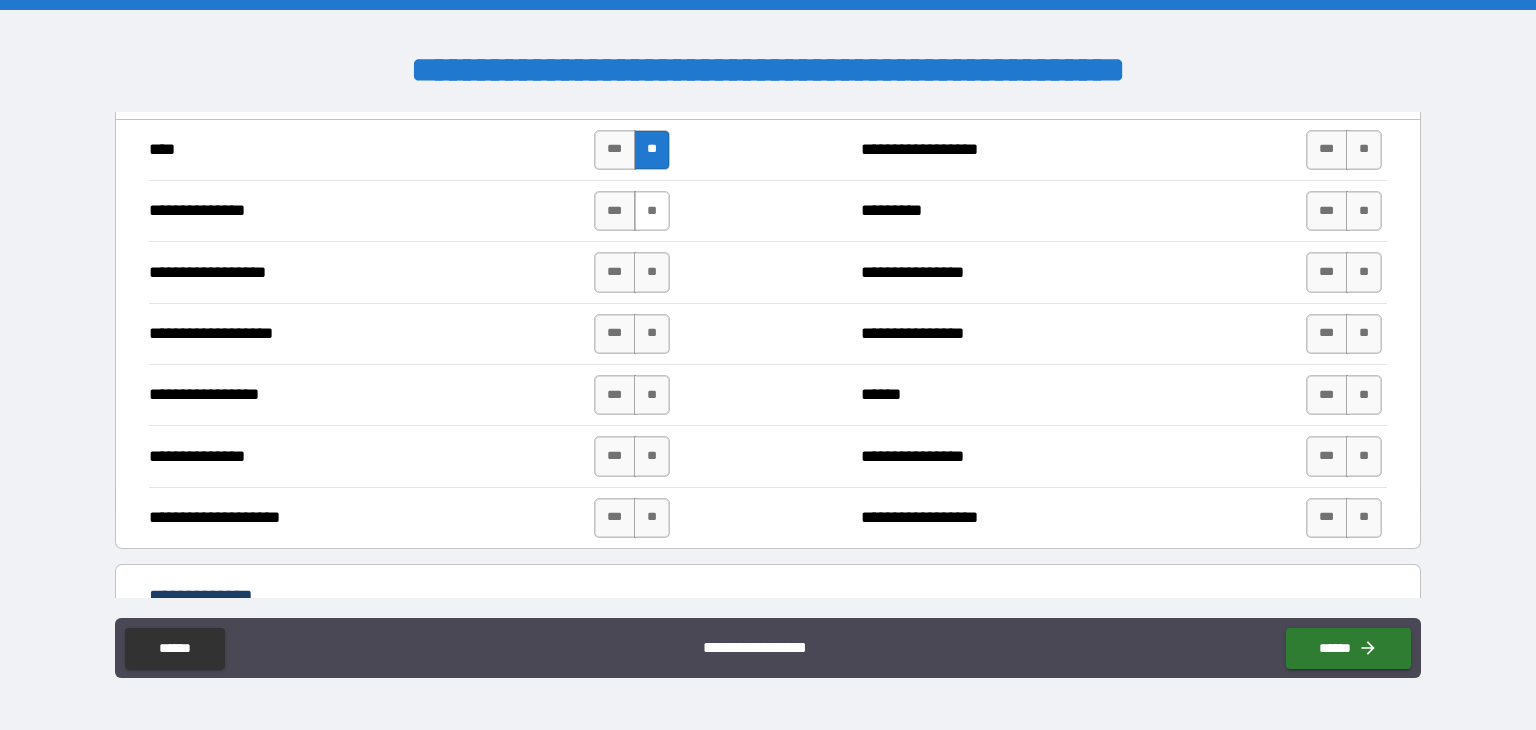 click on "**" at bounding box center (652, 211) 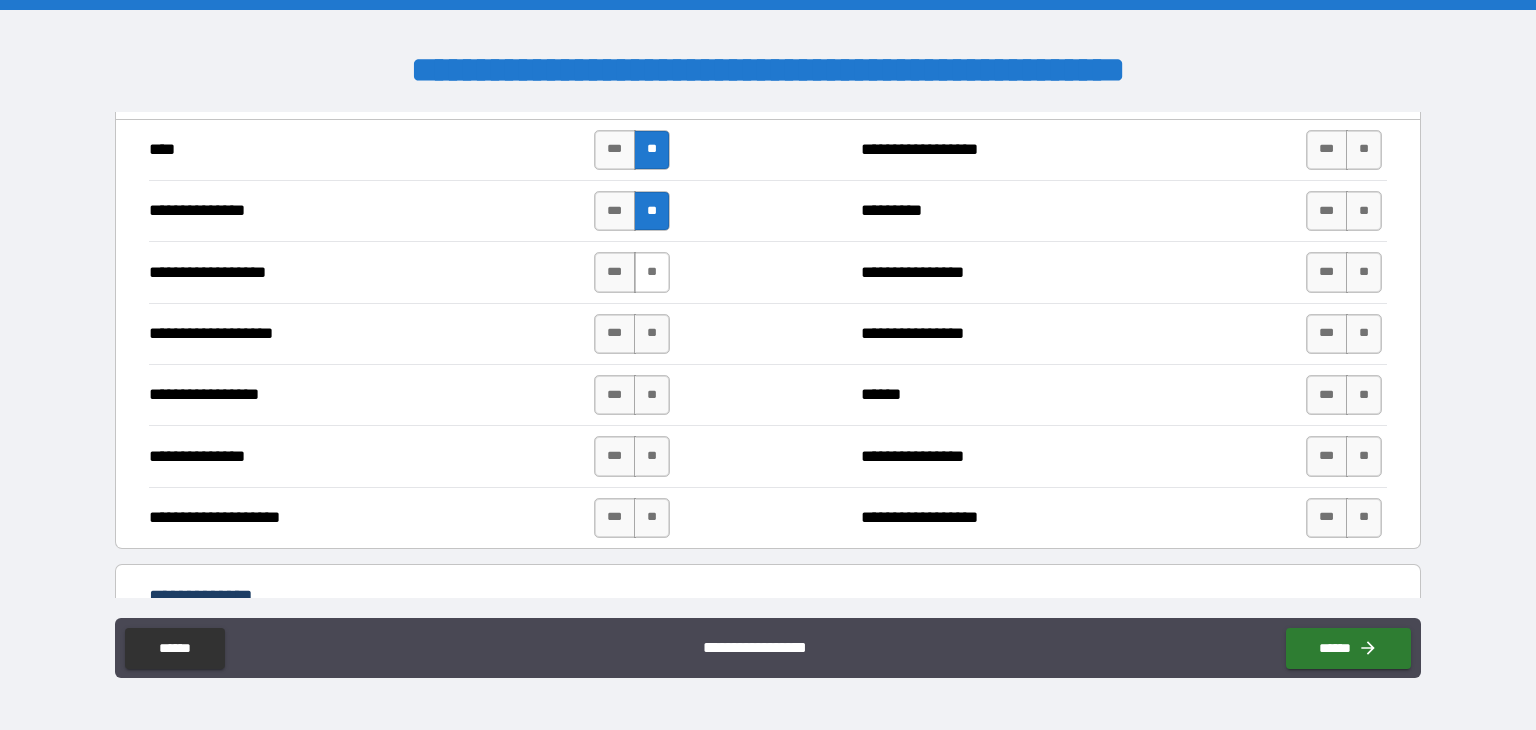 click on "**" at bounding box center [652, 272] 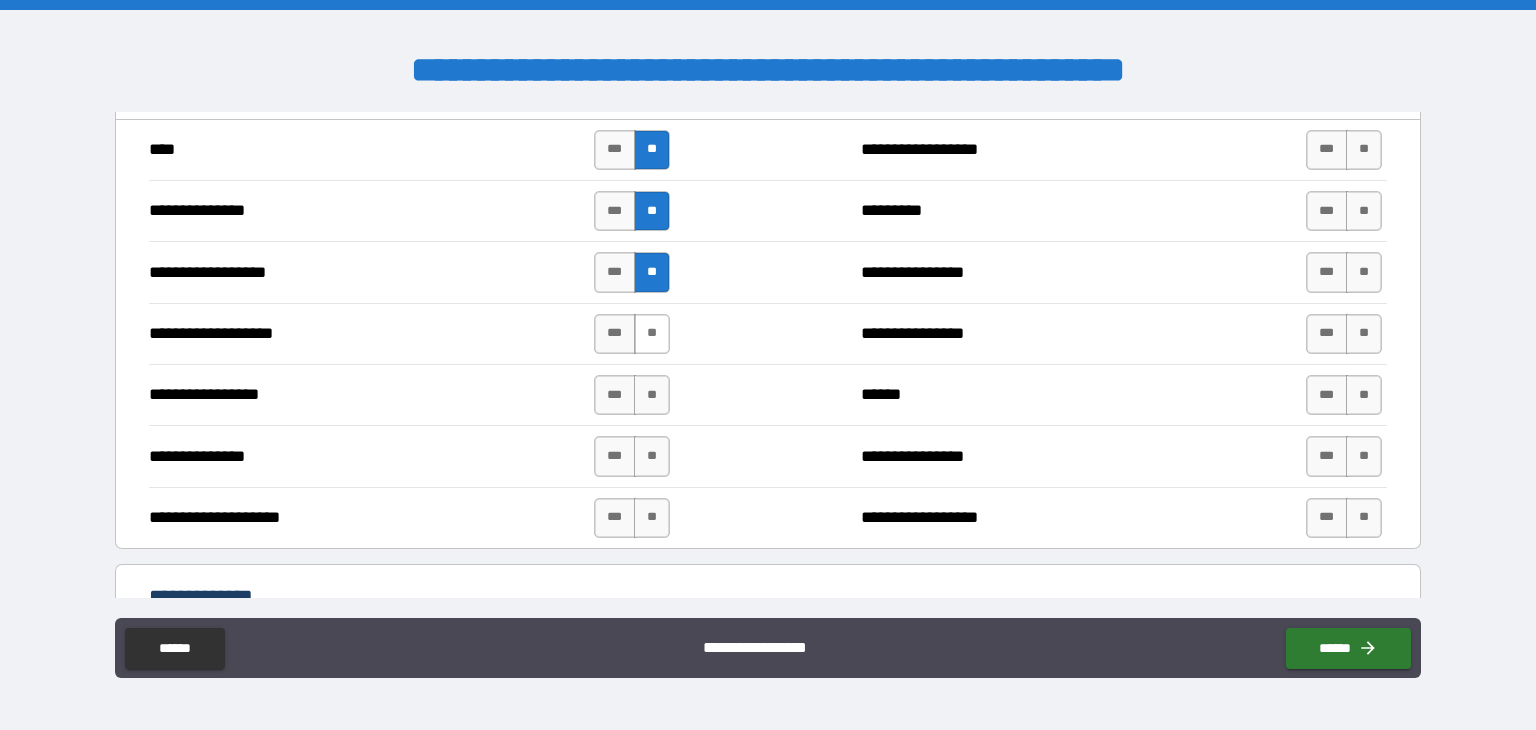 click on "**" at bounding box center [652, 334] 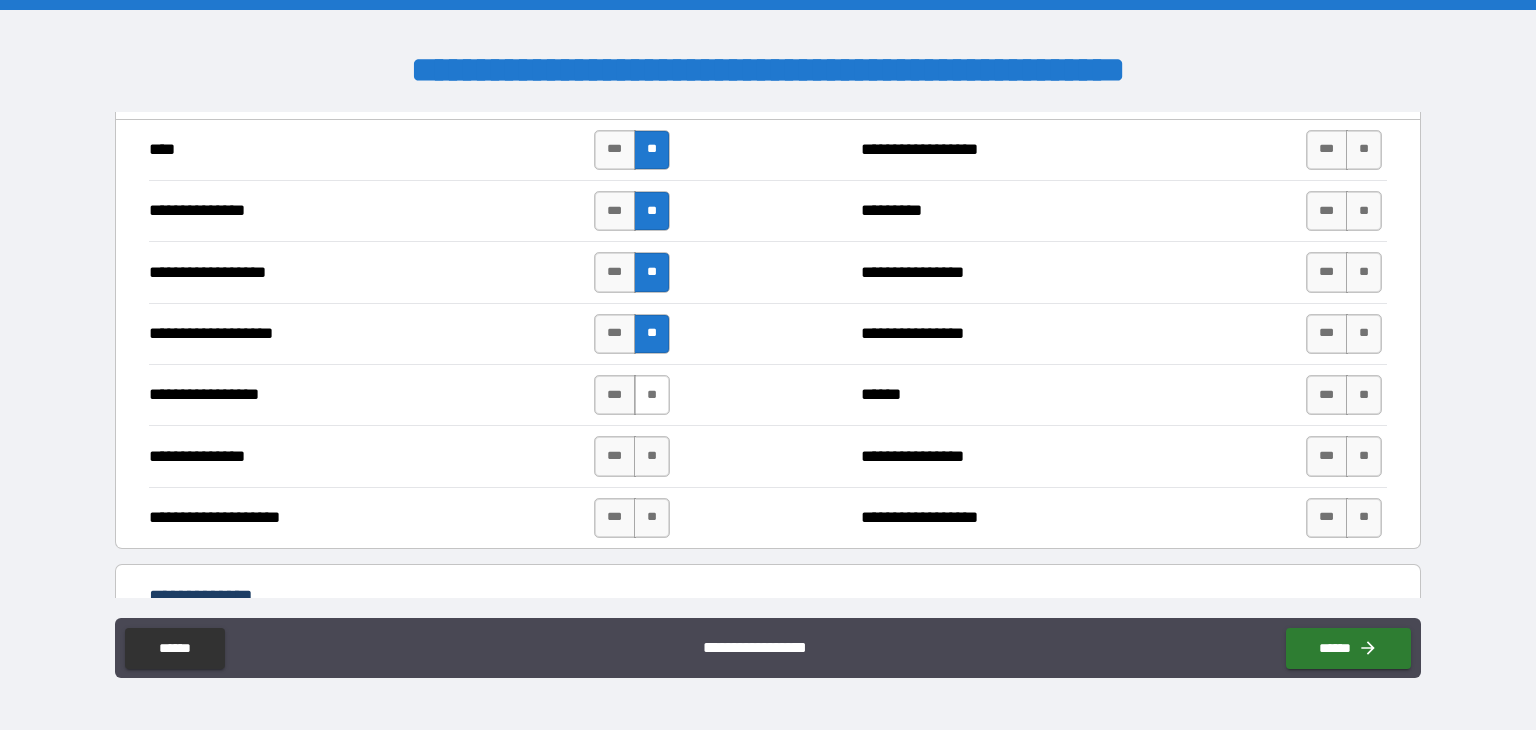 click on "**" at bounding box center [652, 395] 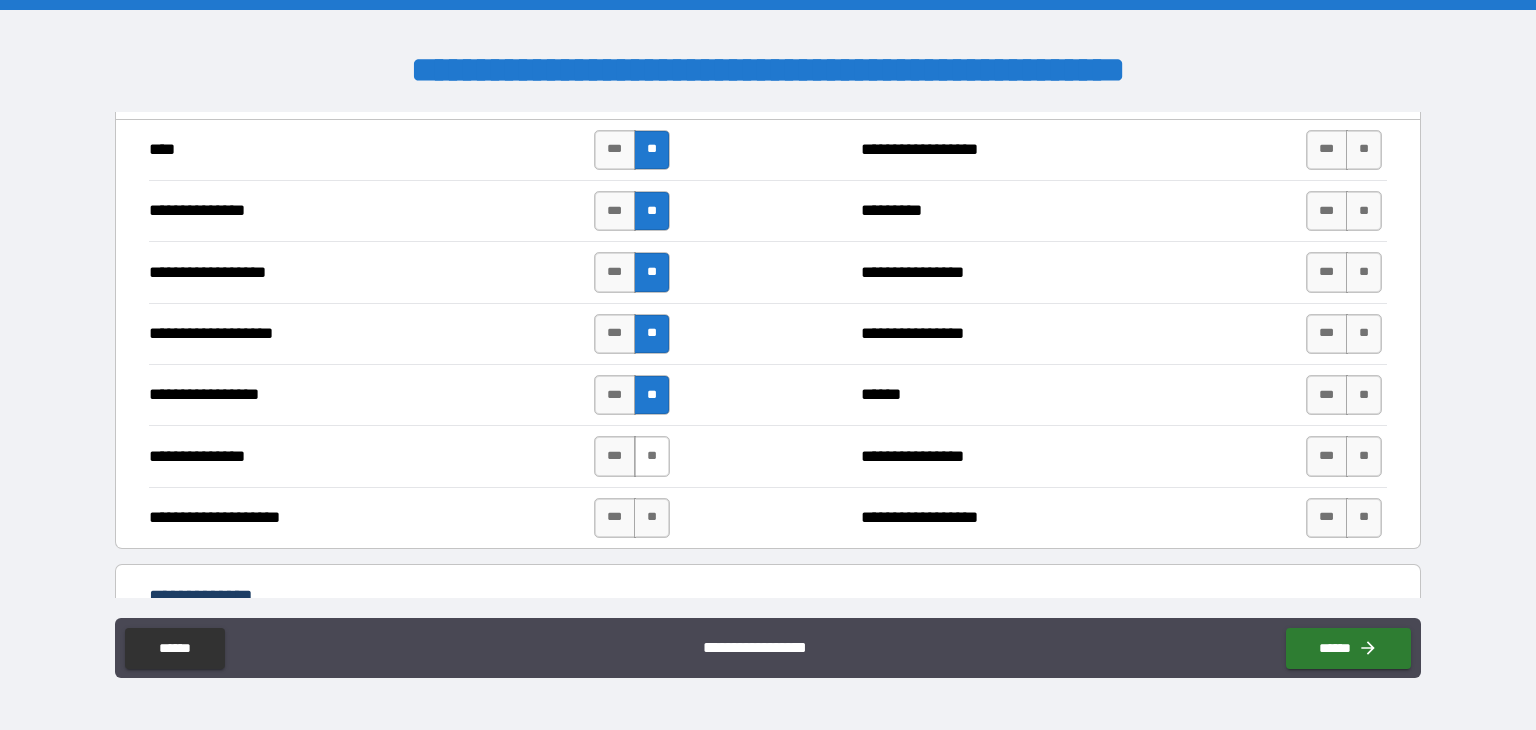 click on "**" at bounding box center [652, 456] 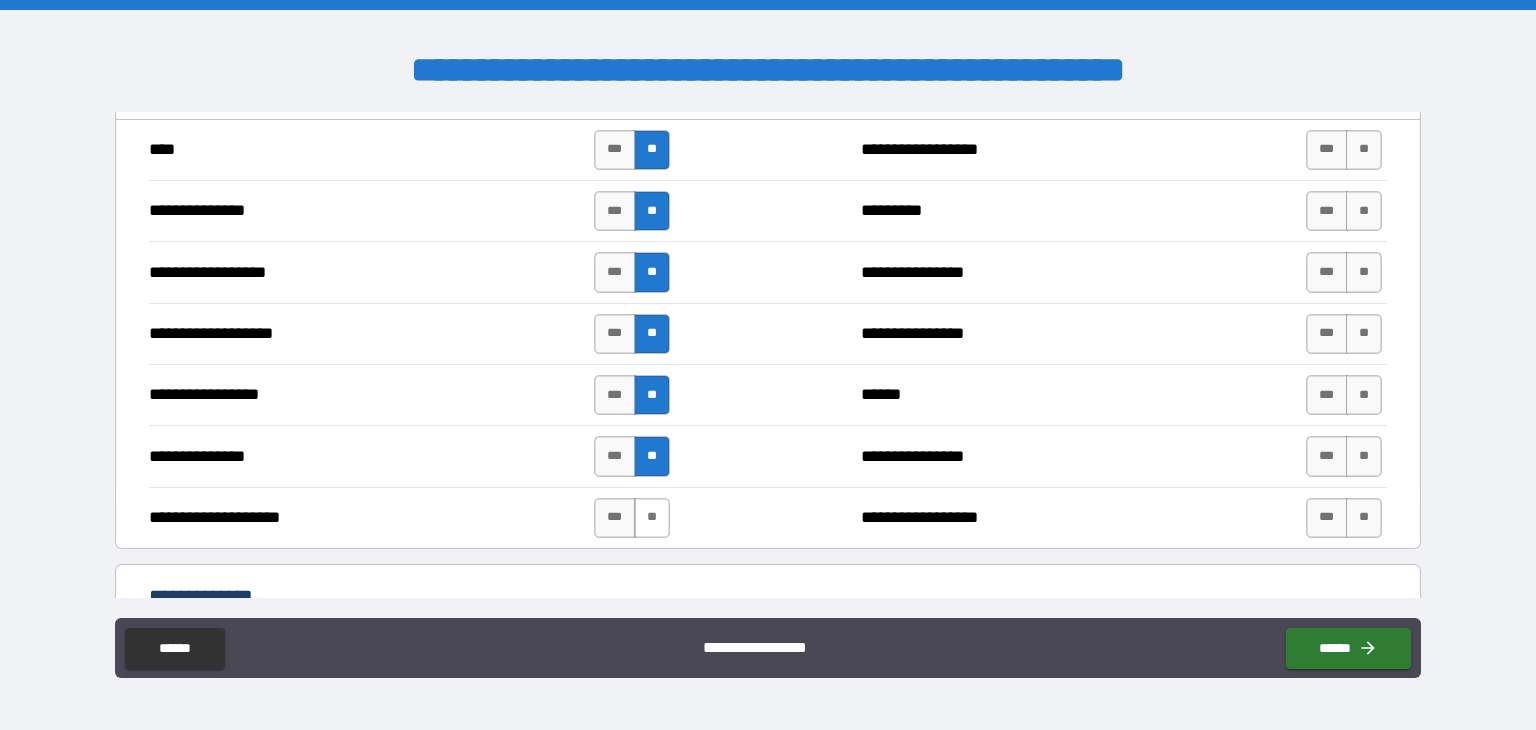 click on "**" at bounding box center (652, 518) 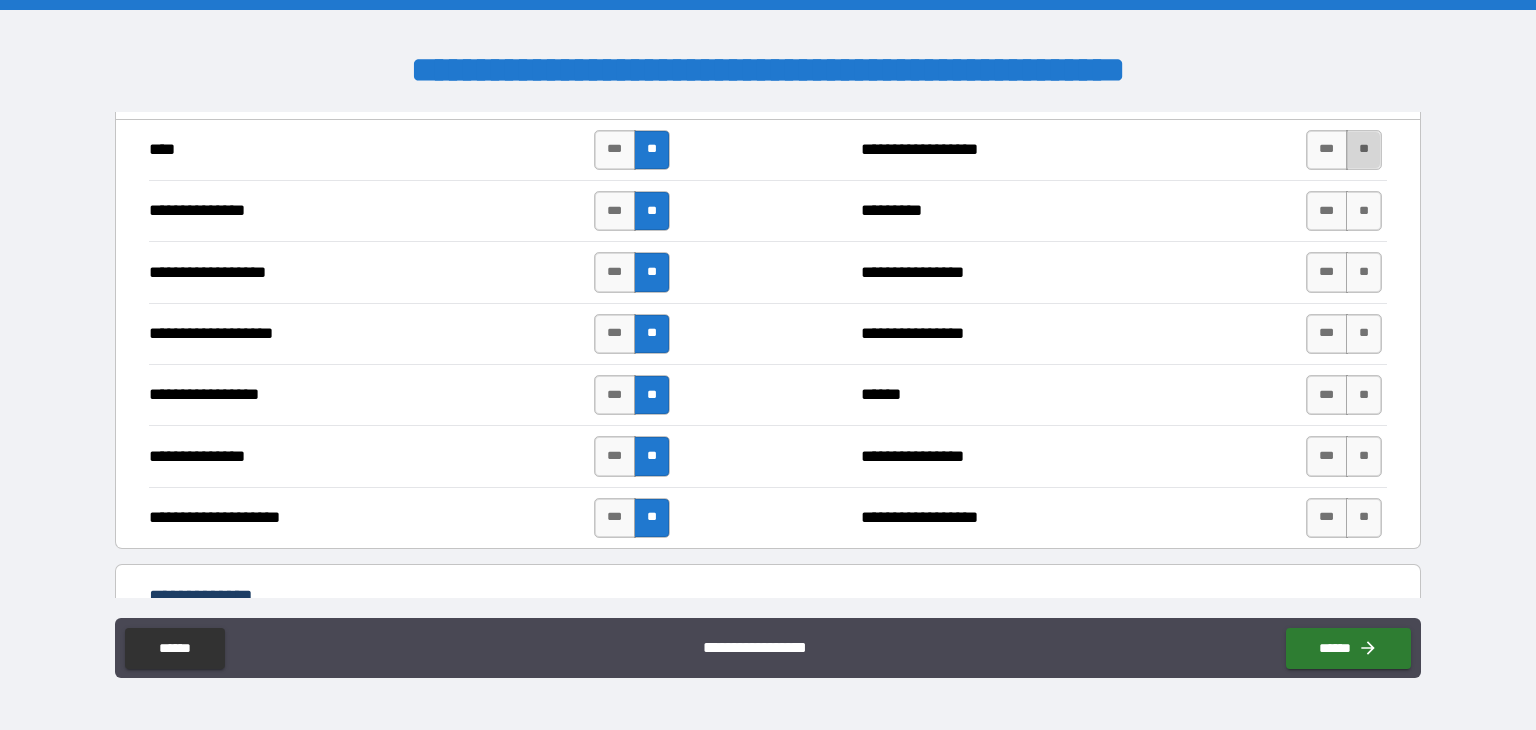 click on "**" at bounding box center (1364, 150) 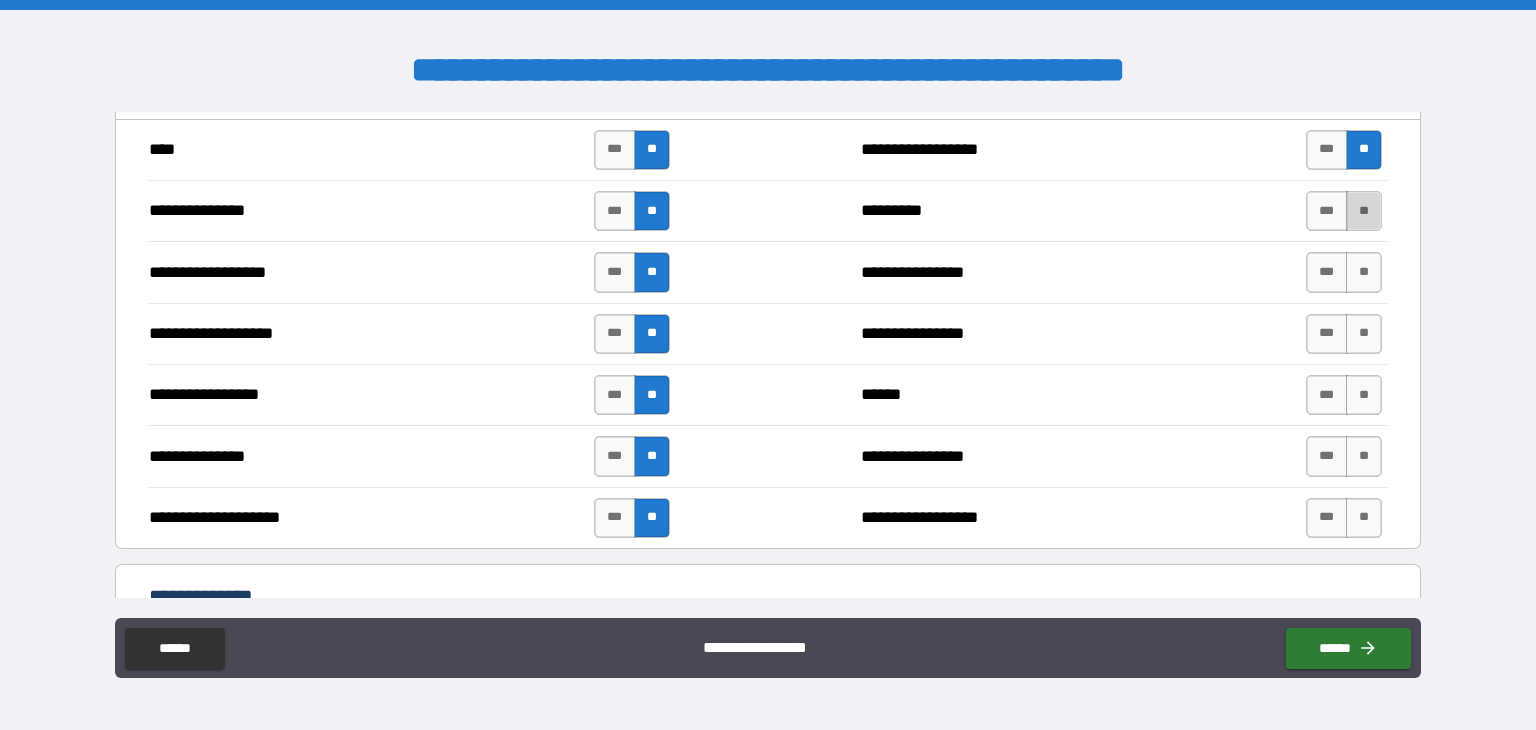 click on "**" at bounding box center (1364, 211) 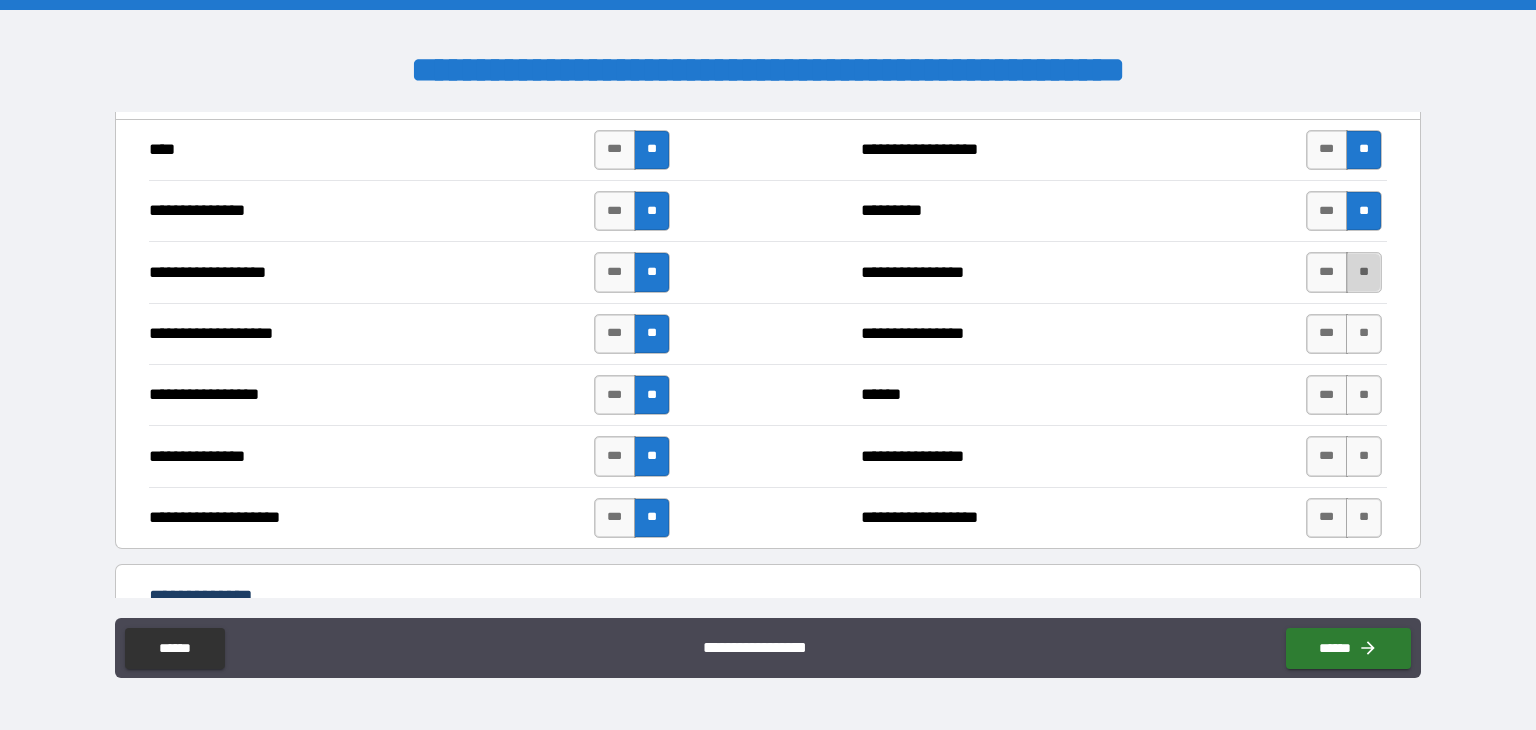 click on "**" at bounding box center [1364, 272] 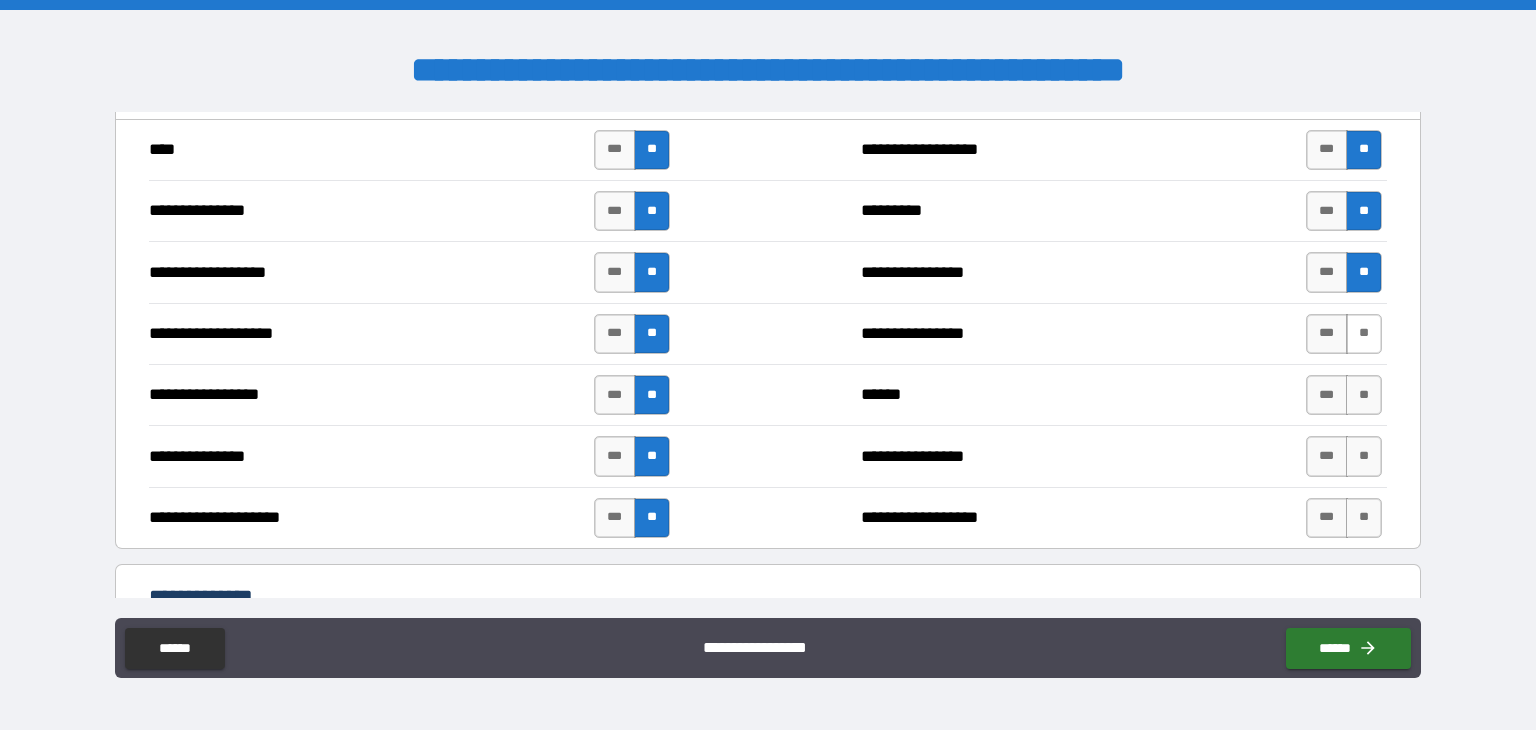 click on "**" at bounding box center (1364, 334) 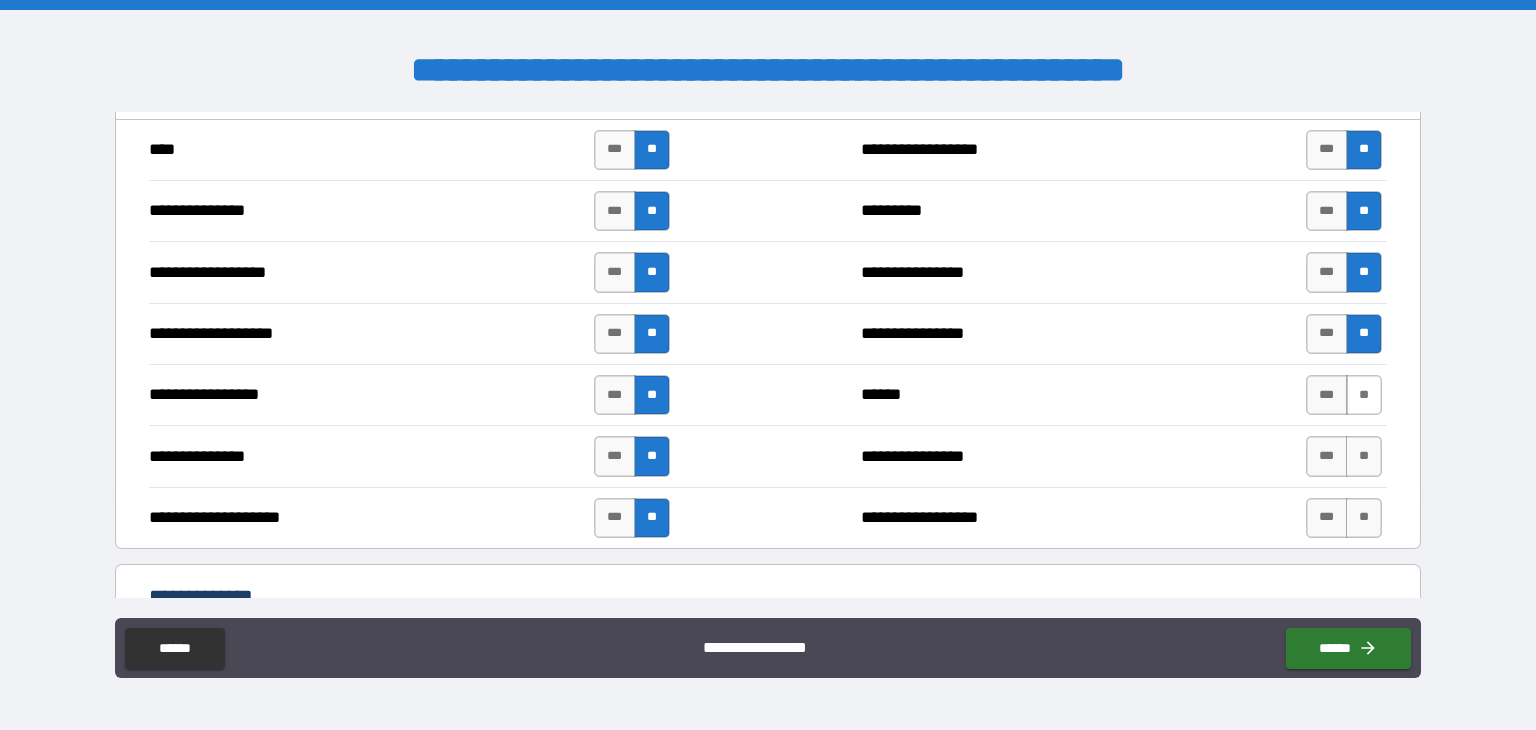 click on "**" at bounding box center (1364, 395) 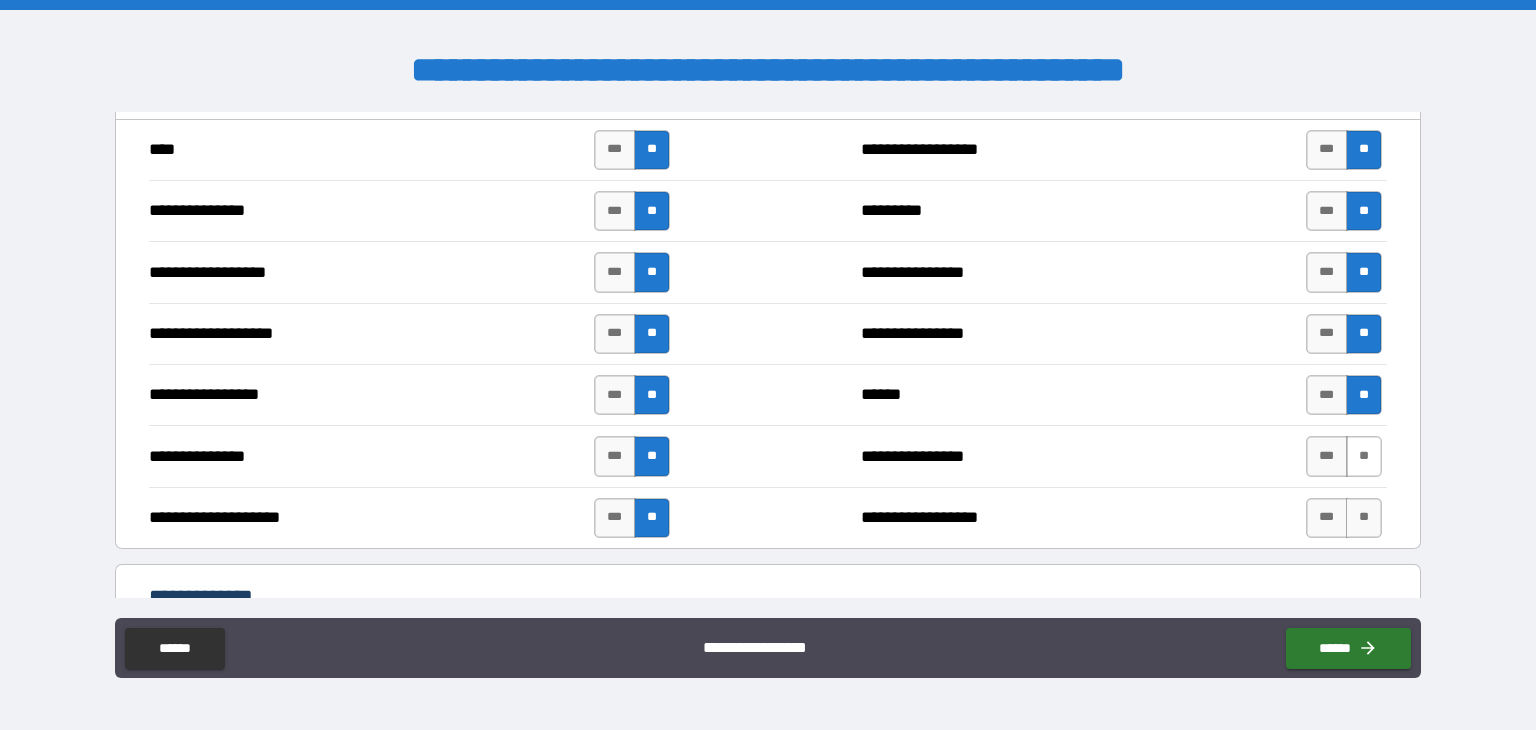 click on "**" at bounding box center (1364, 456) 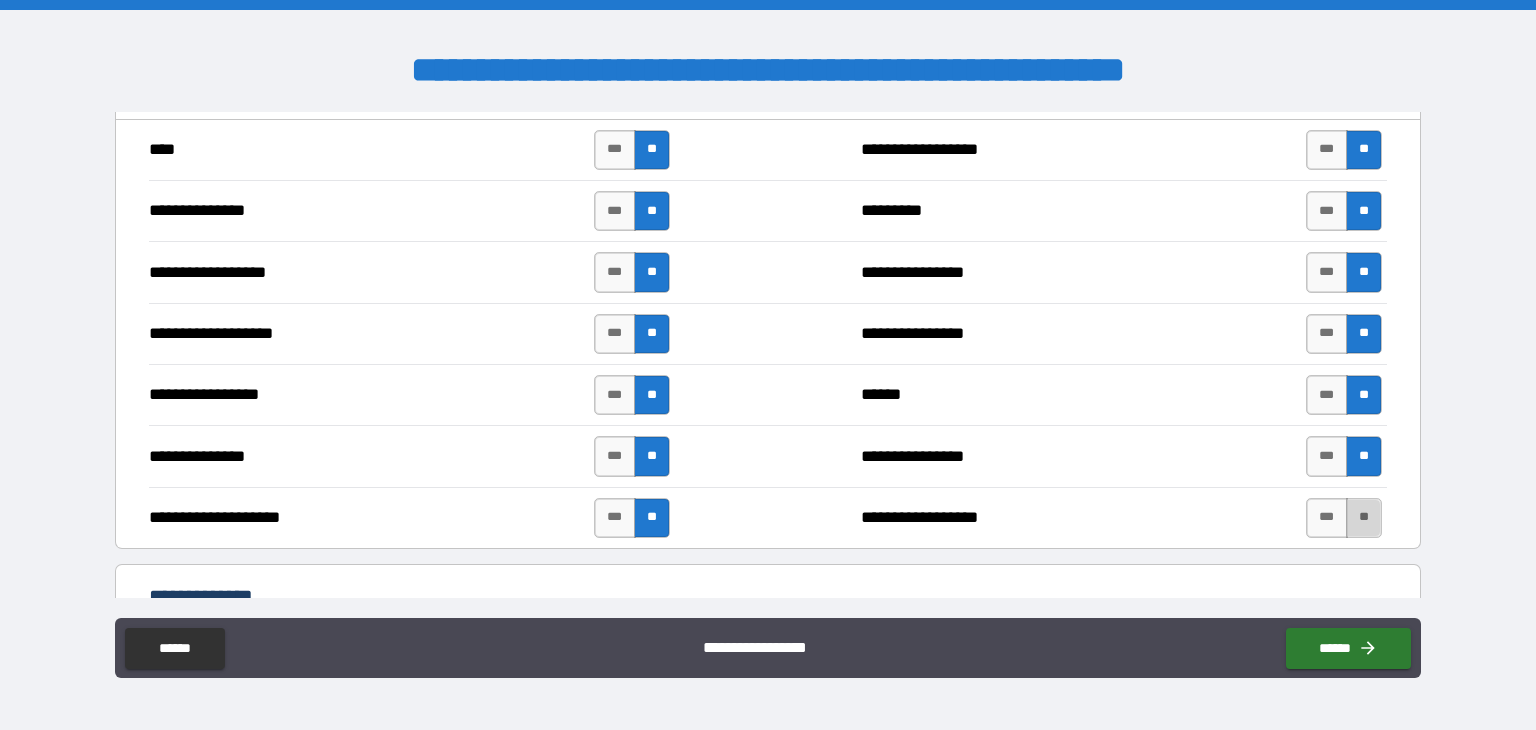 click on "**" at bounding box center [1364, 518] 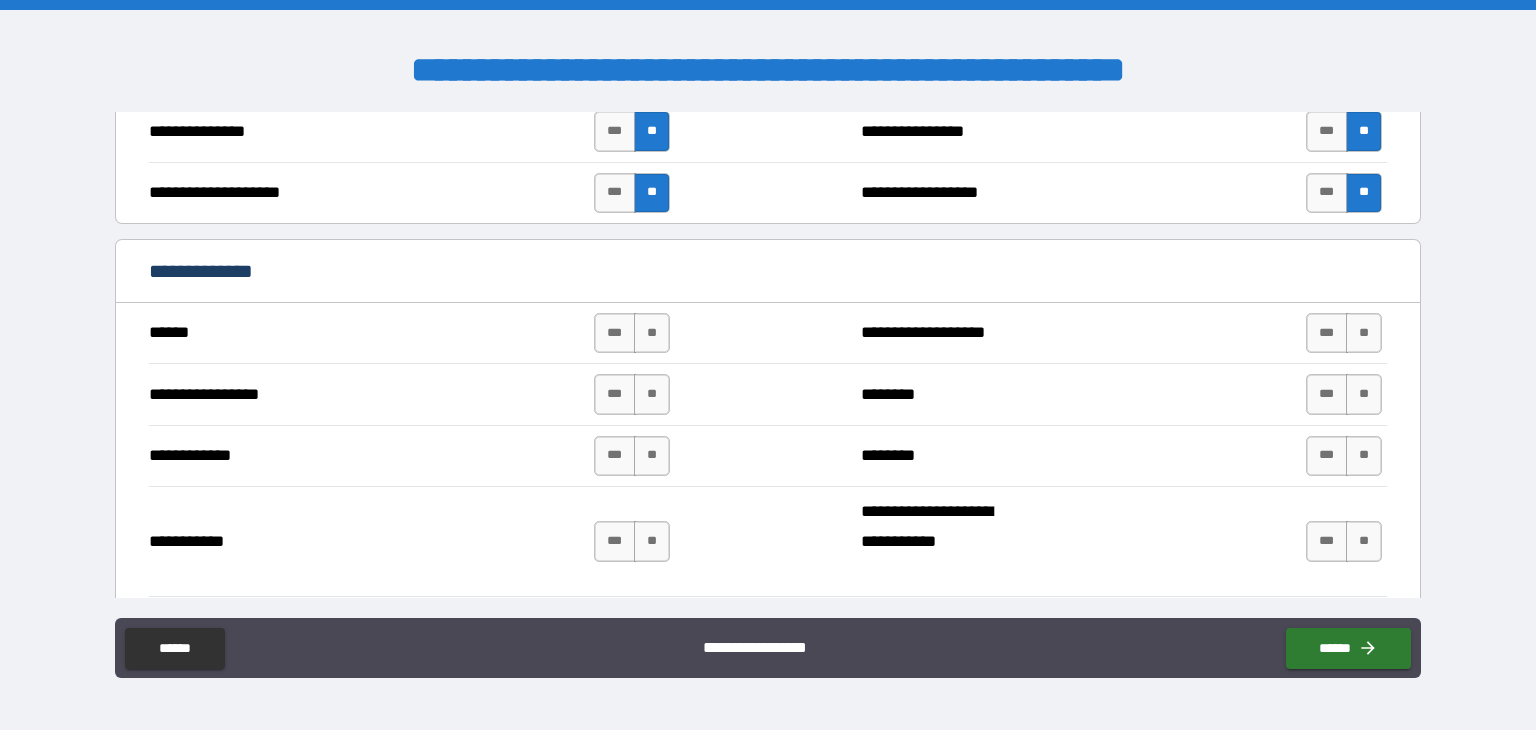 scroll, scrollTop: 2860, scrollLeft: 0, axis: vertical 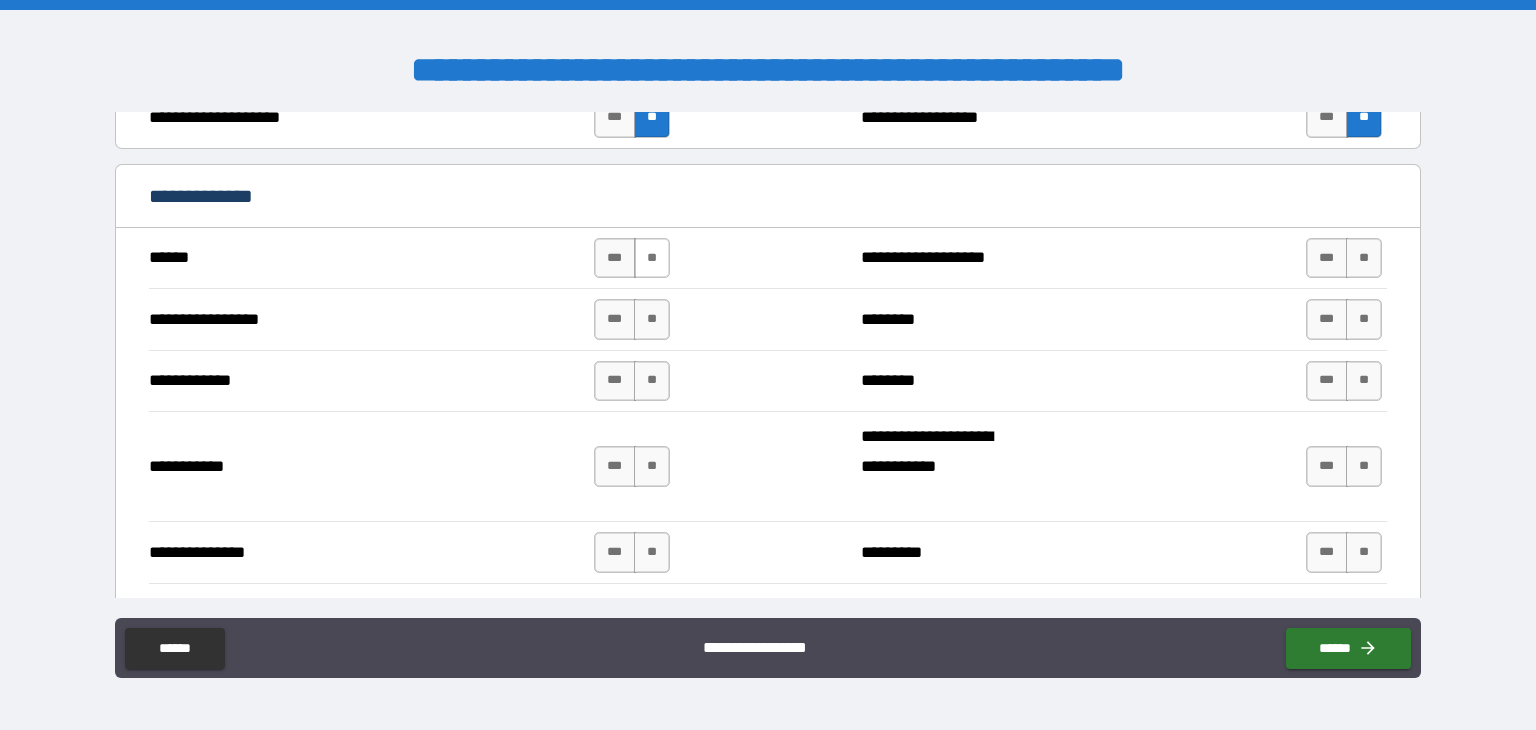 click on "**" at bounding box center [652, 258] 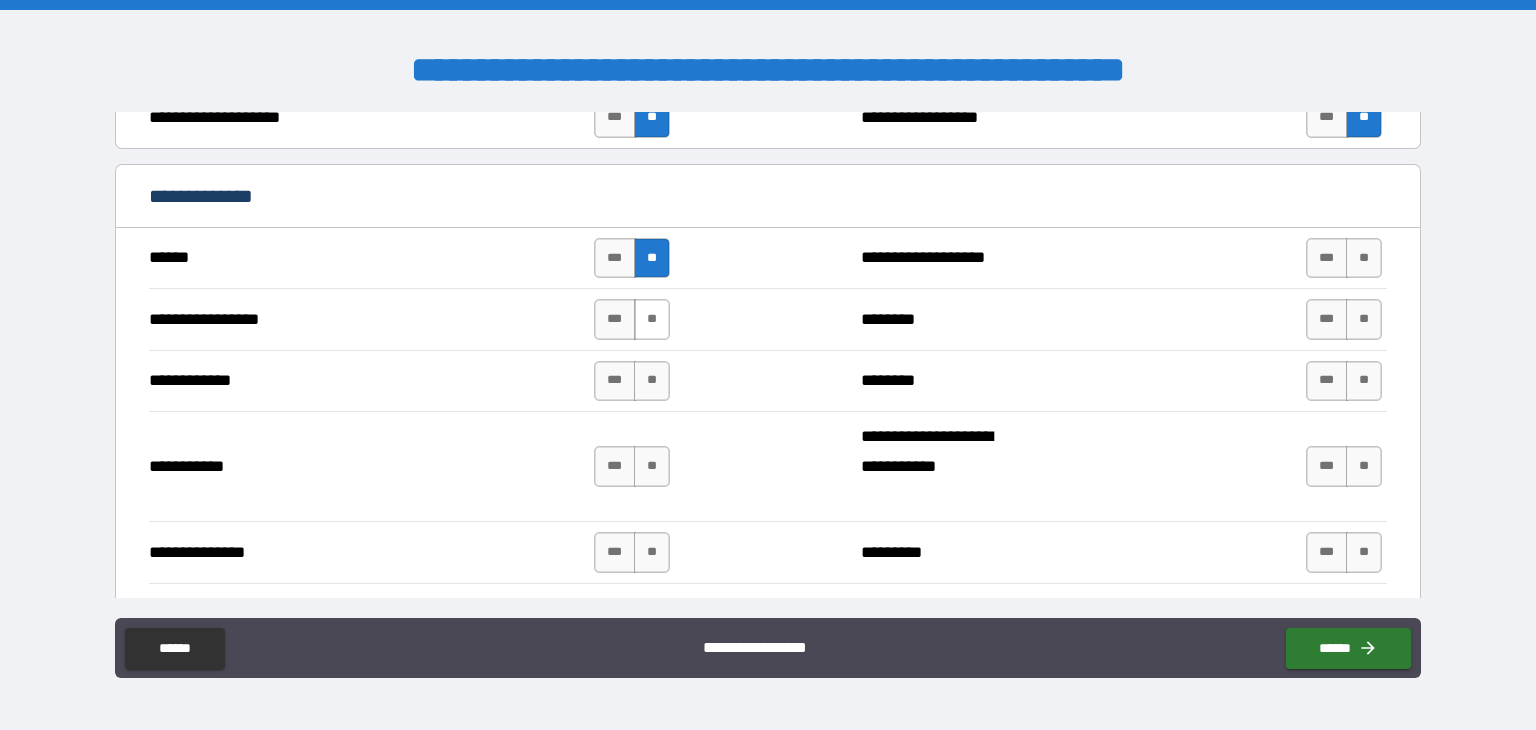 click on "**" at bounding box center [652, 319] 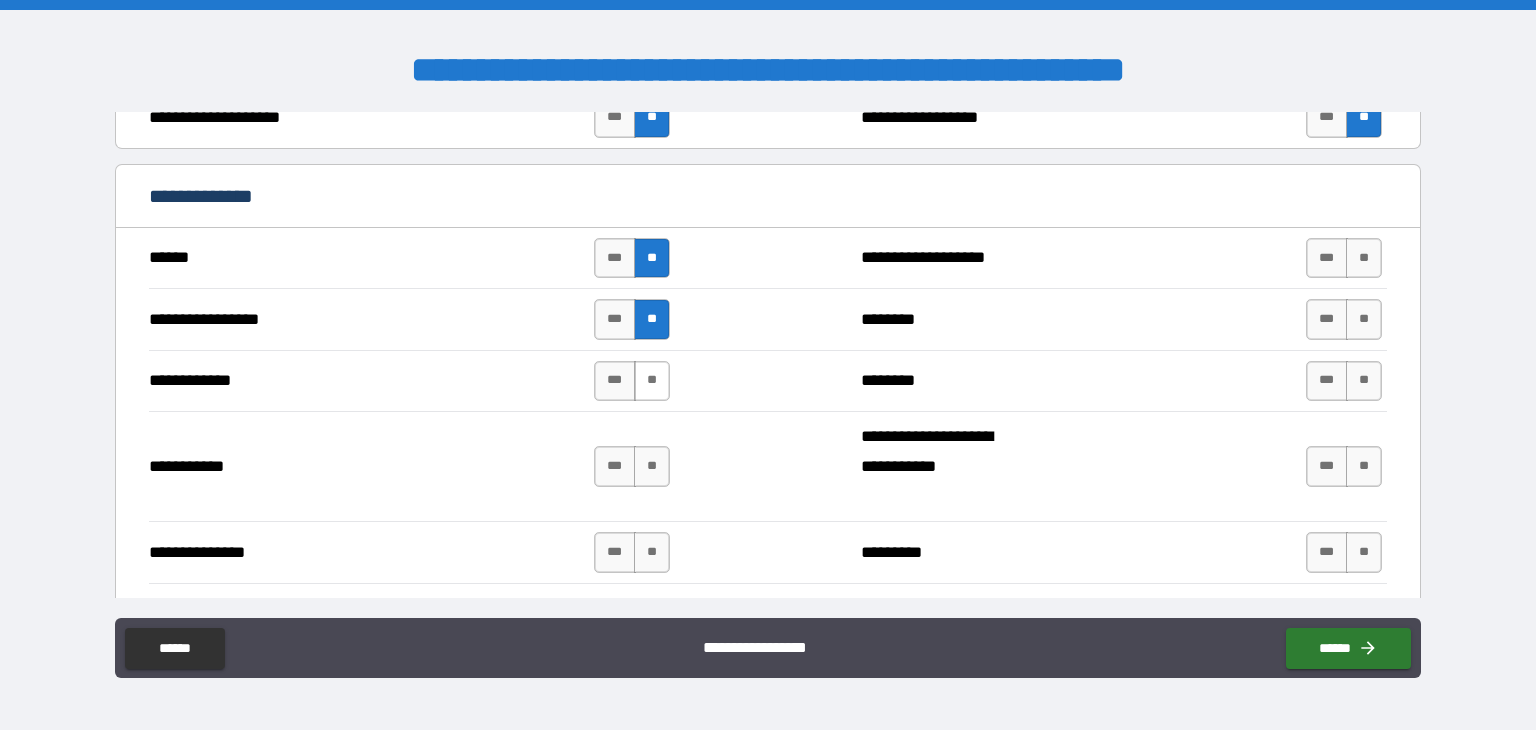 click on "**" at bounding box center (652, 381) 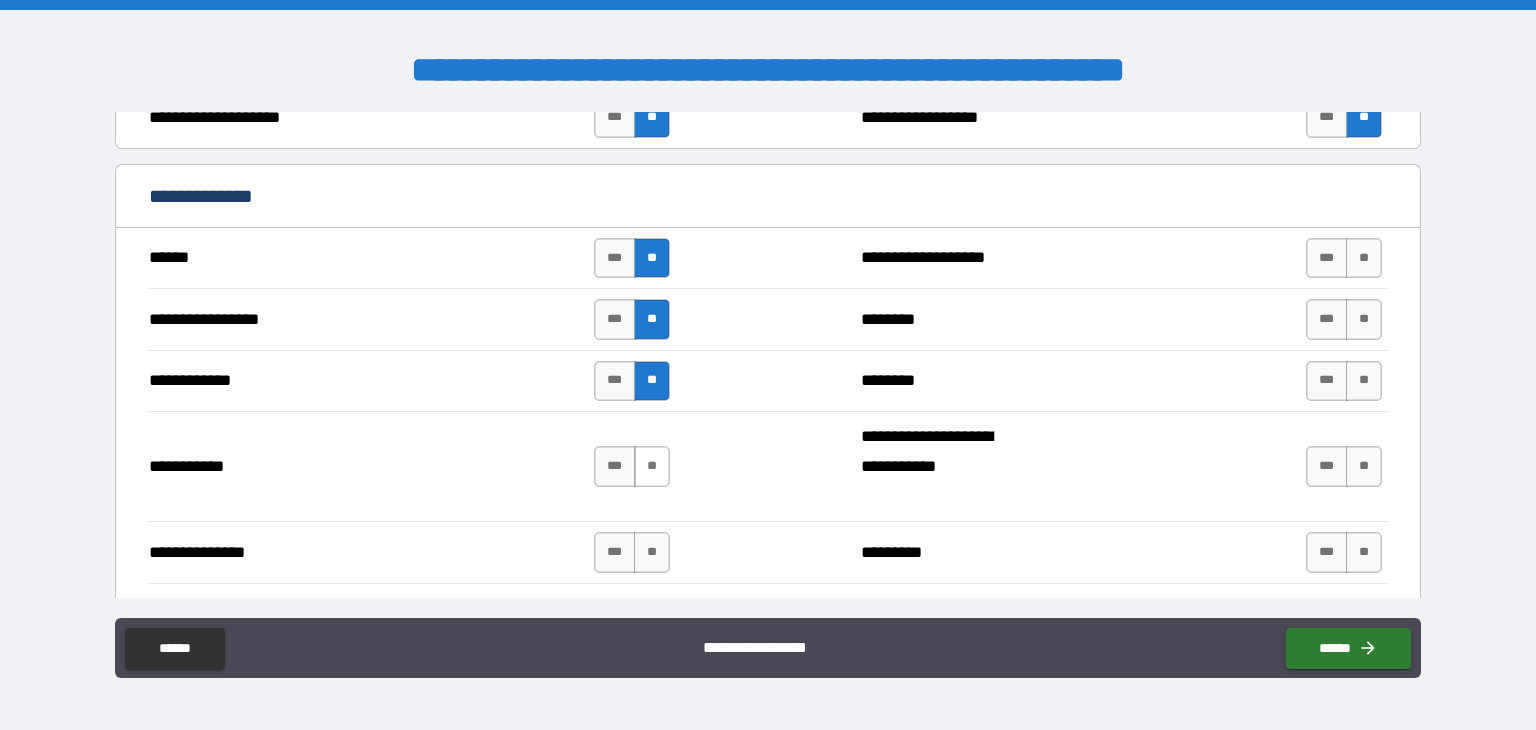 click on "**" at bounding box center (652, 466) 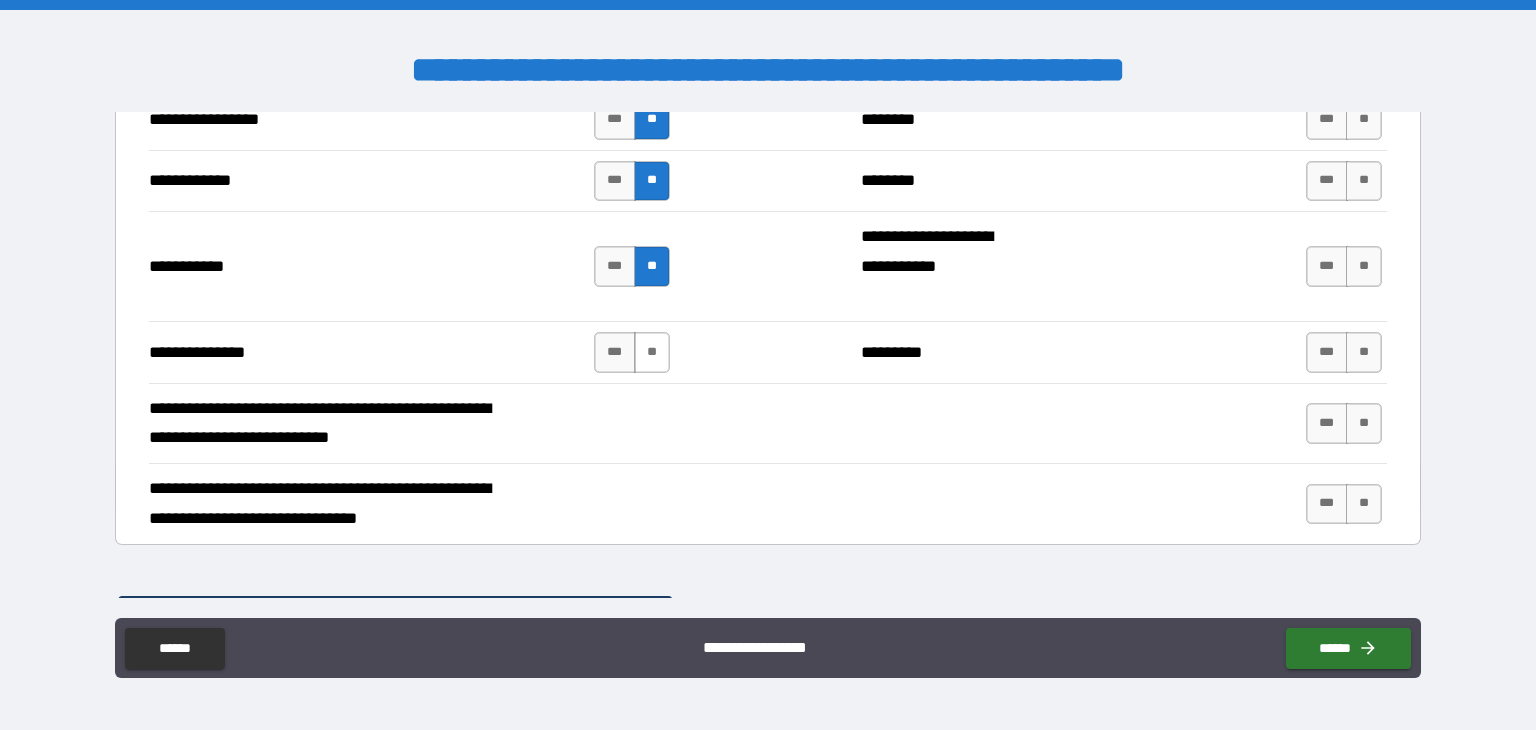 click on "**" at bounding box center (652, 352) 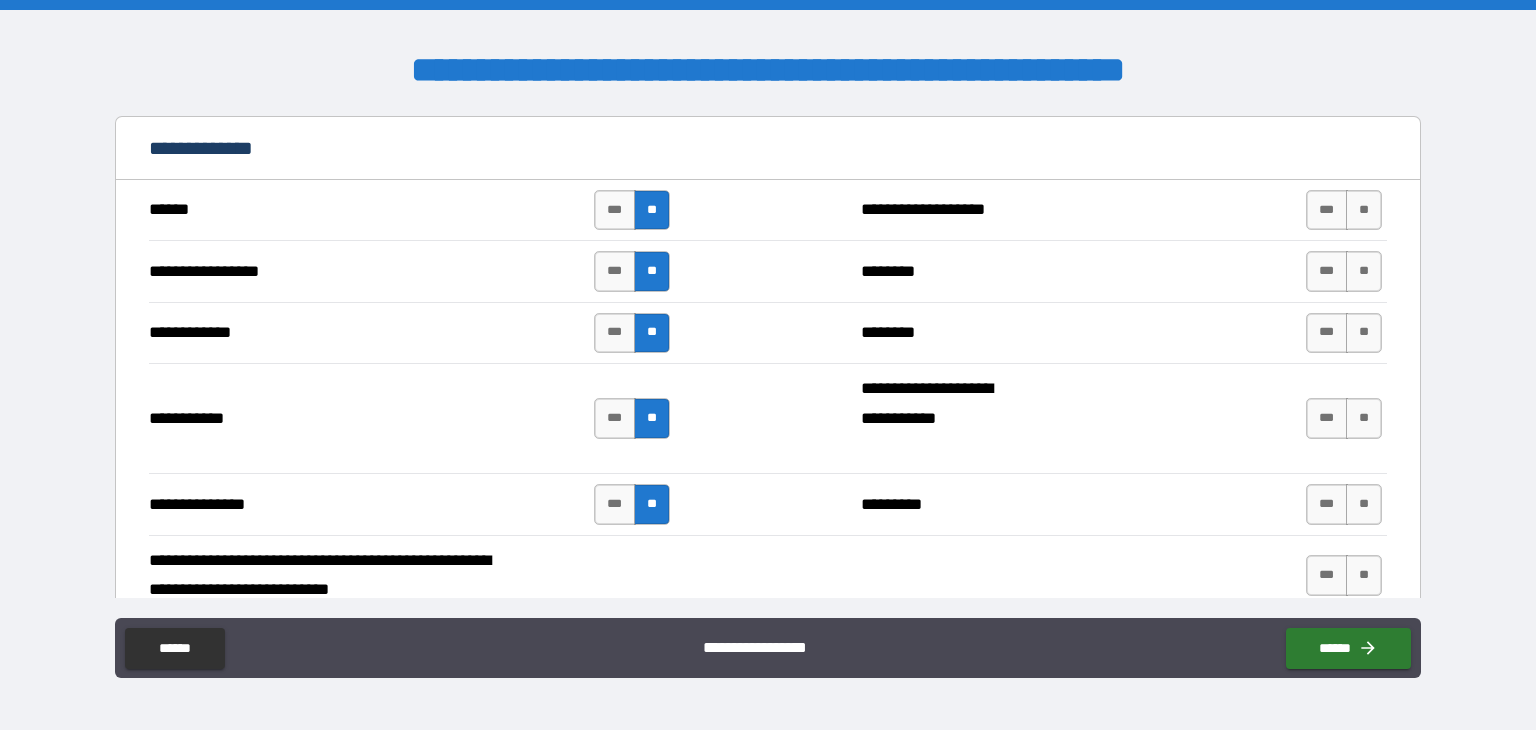 scroll, scrollTop: 2860, scrollLeft: 0, axis: vertical 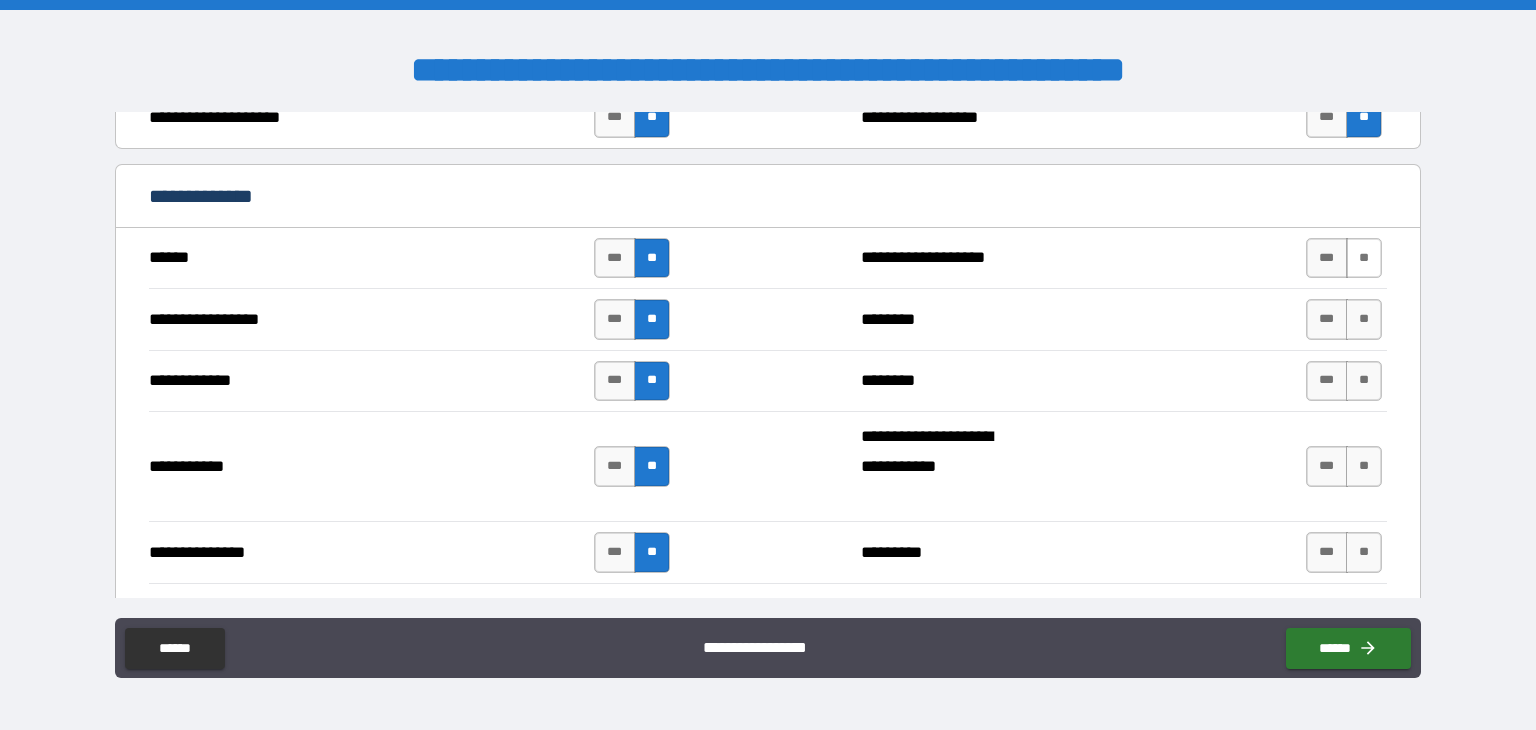 click on "**" at bounding box center (1364, 258) 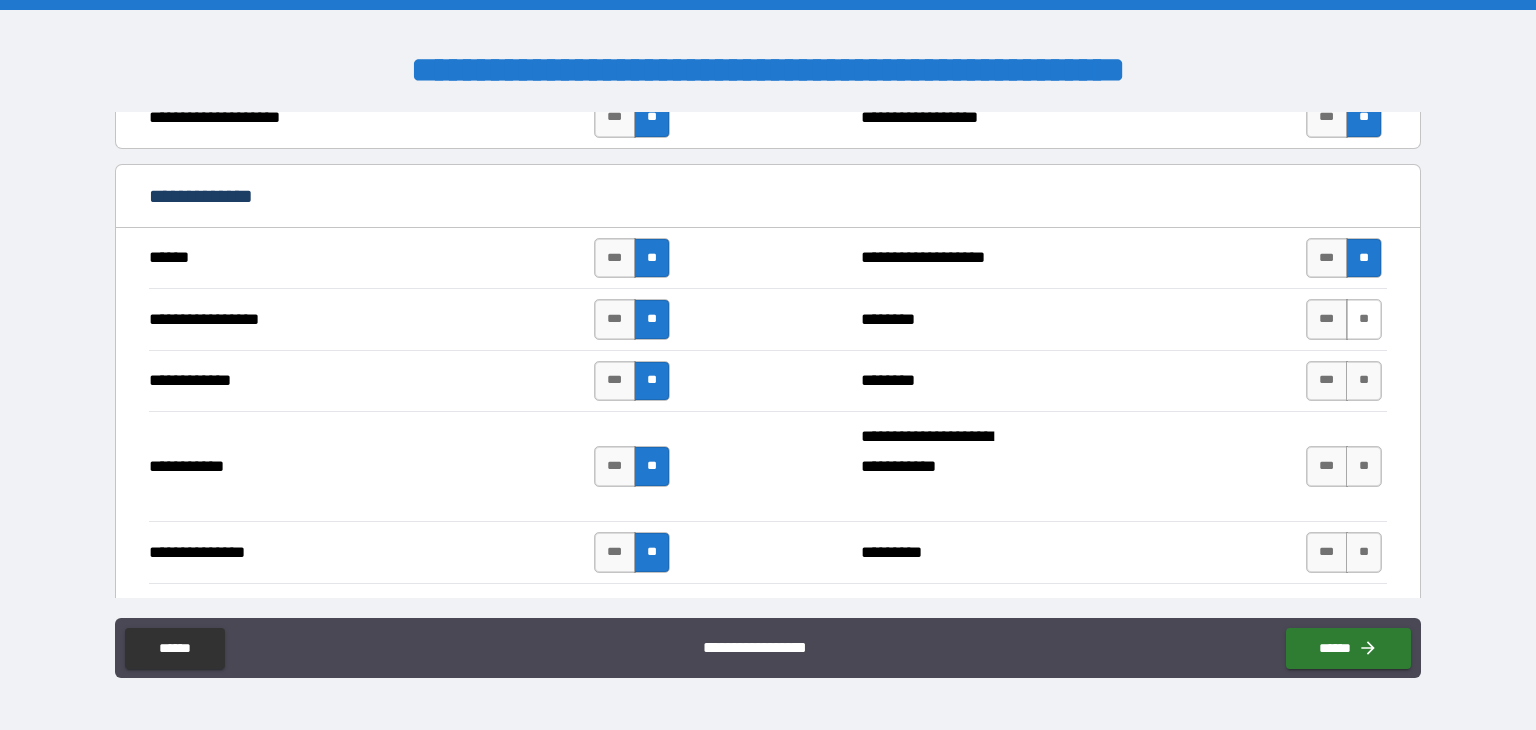 click on "**" at bounding box center (1364, 319) 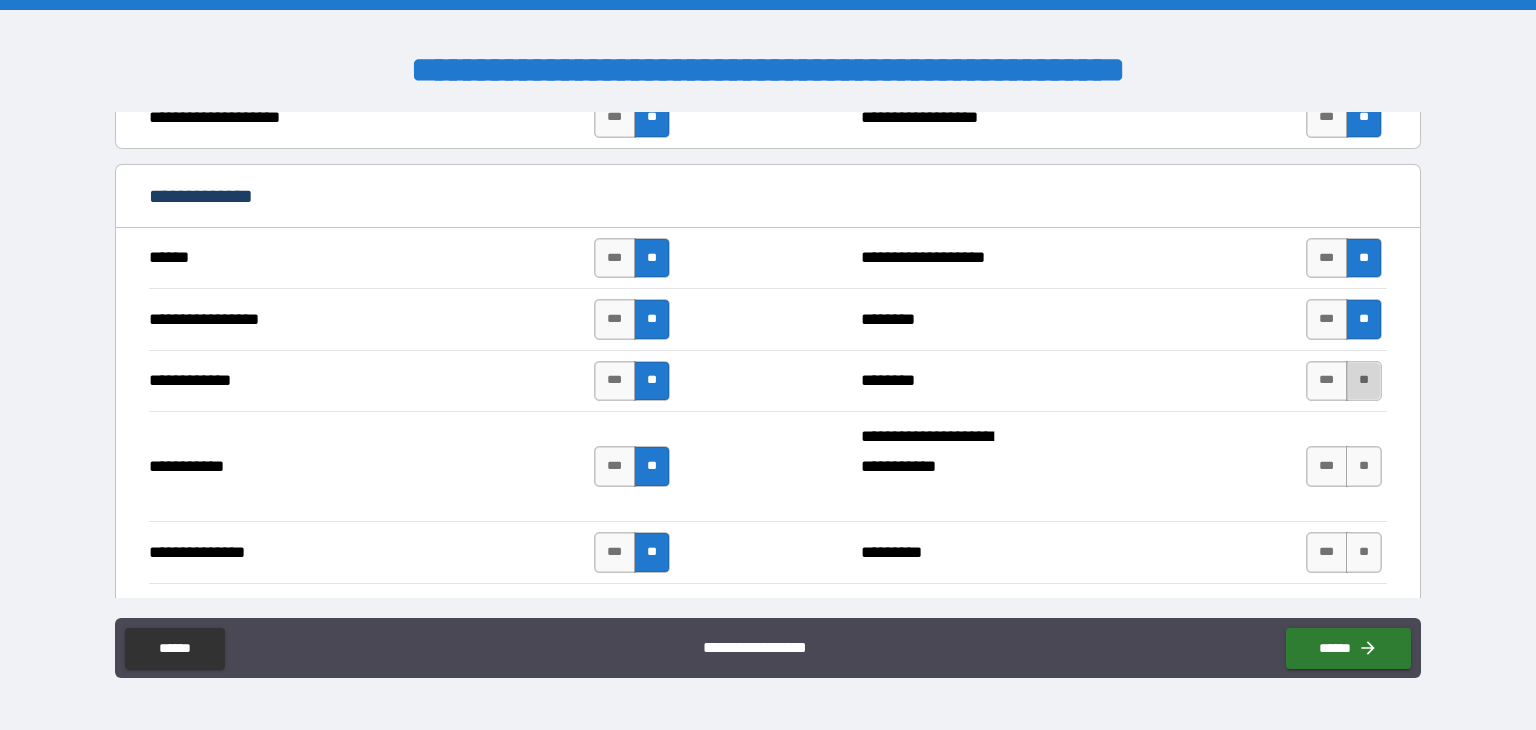 click on "**" at bounding box center [1364, 381] 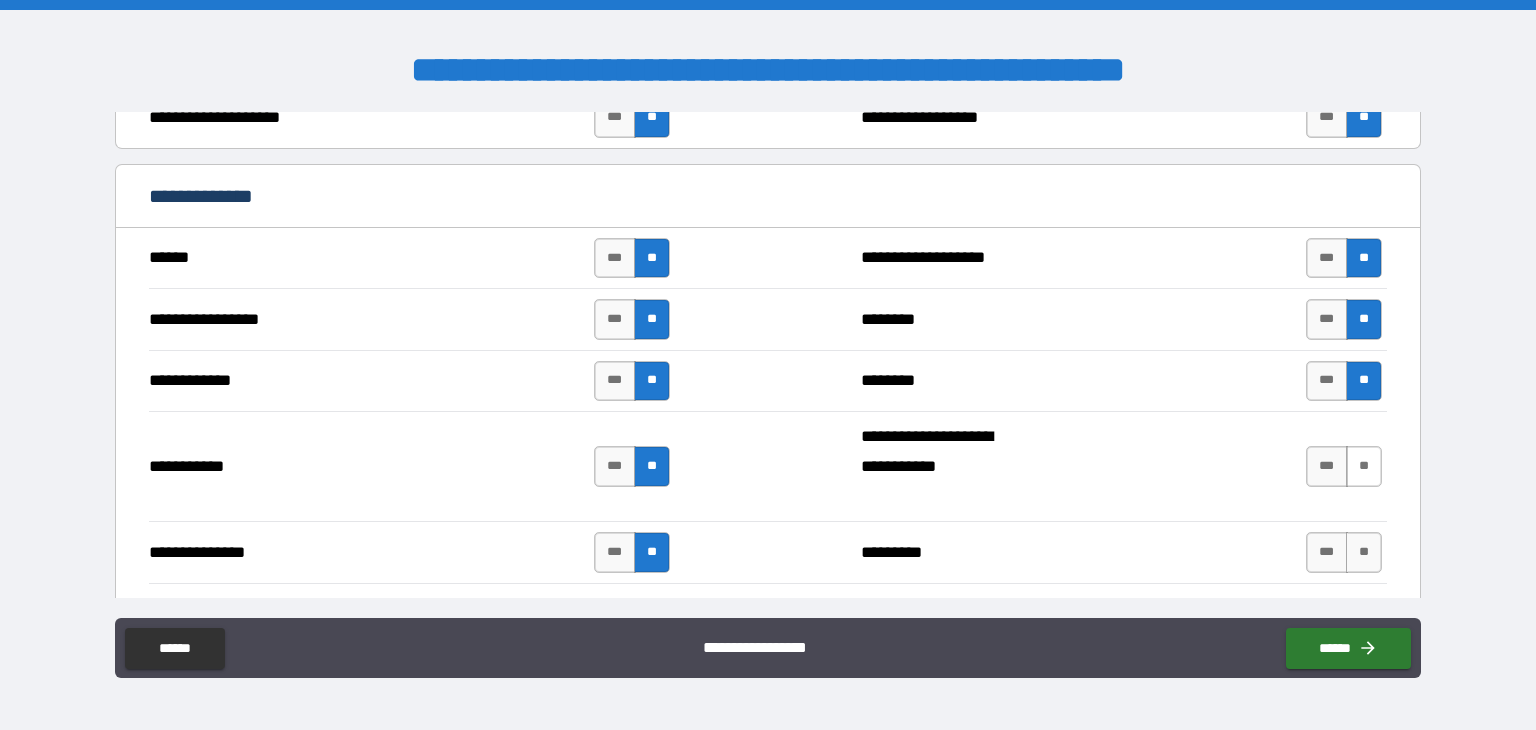 click on "**" at bounding box center (1364, 466) 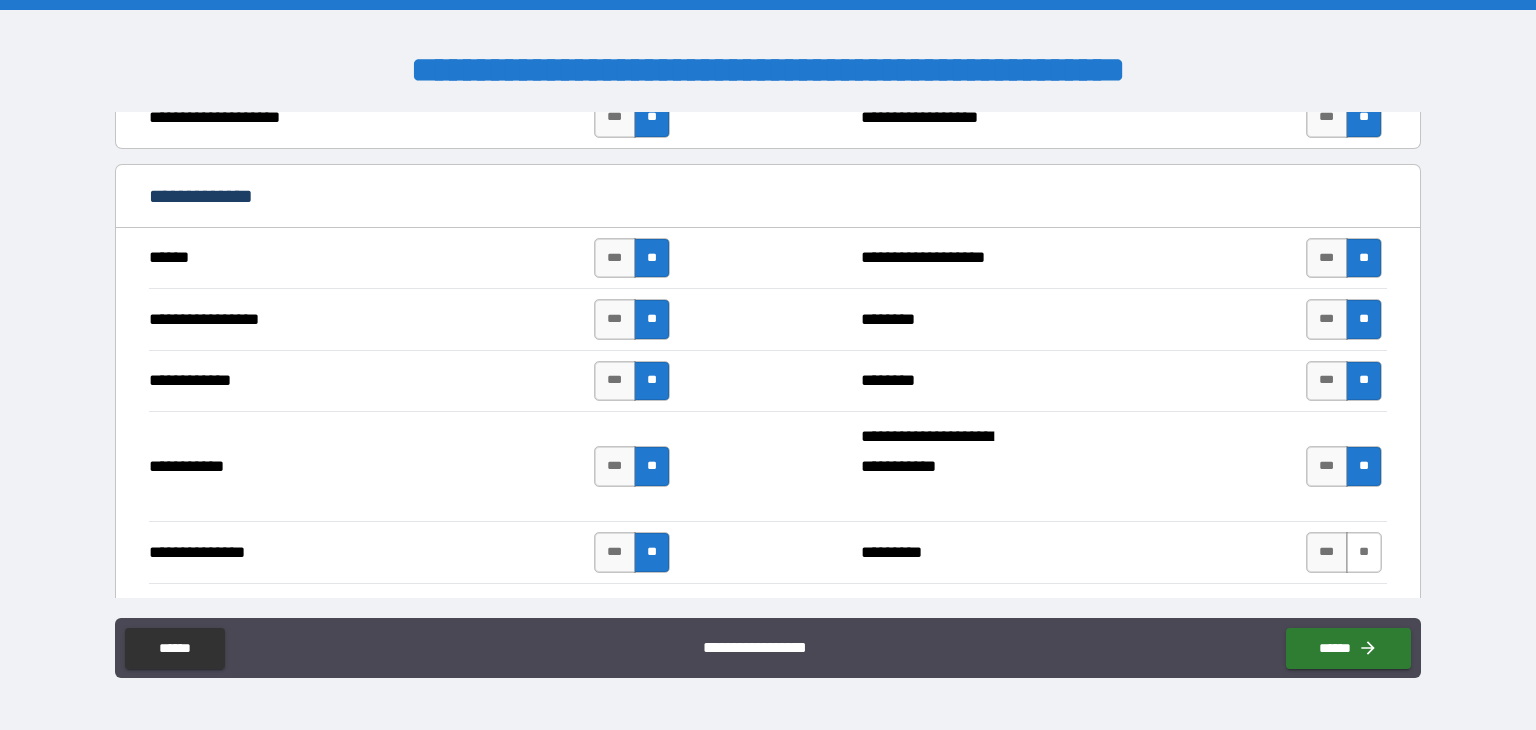 click on "**" at bounding box center [1364, 552] 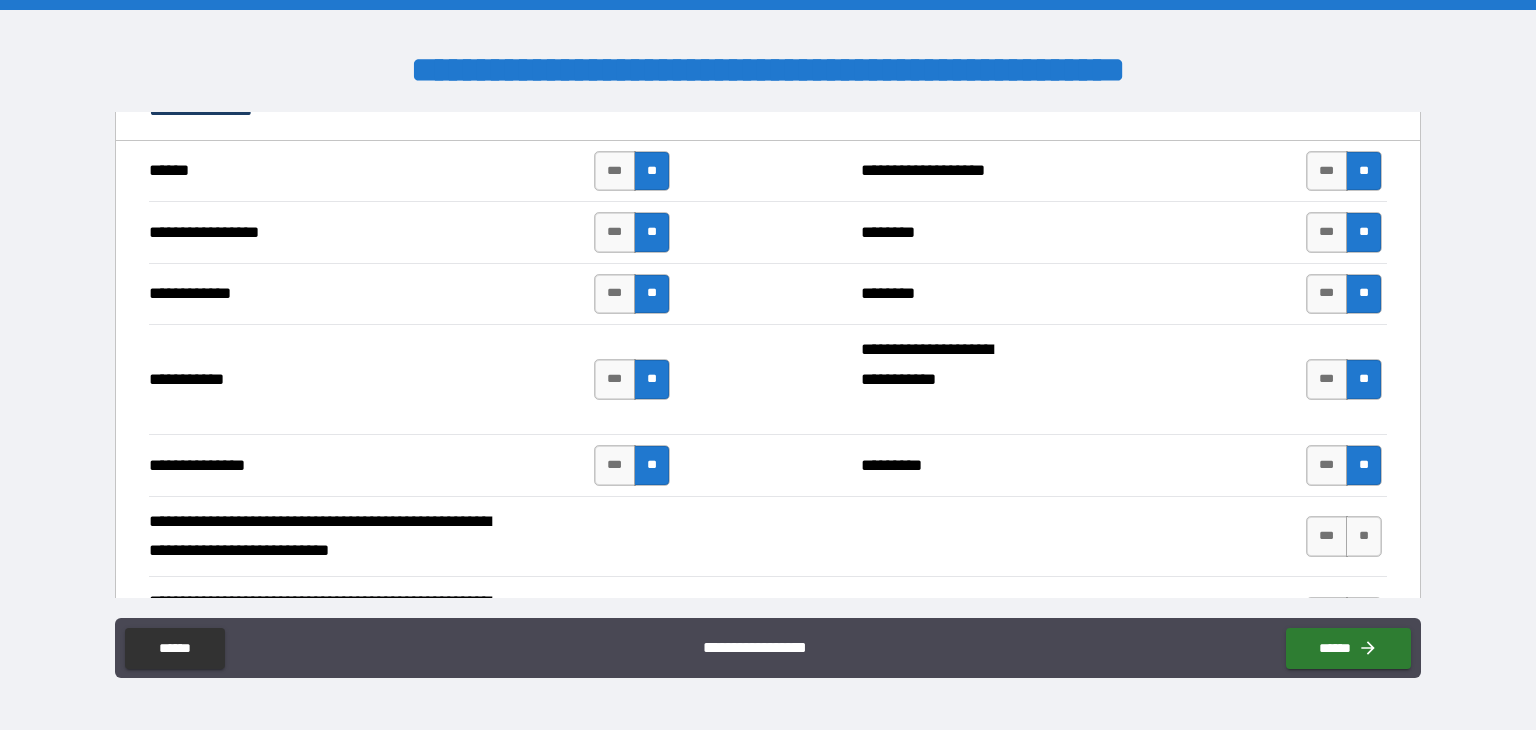 scroll, scrollTop: 3060, scrollLeft: 0, axis: vertical 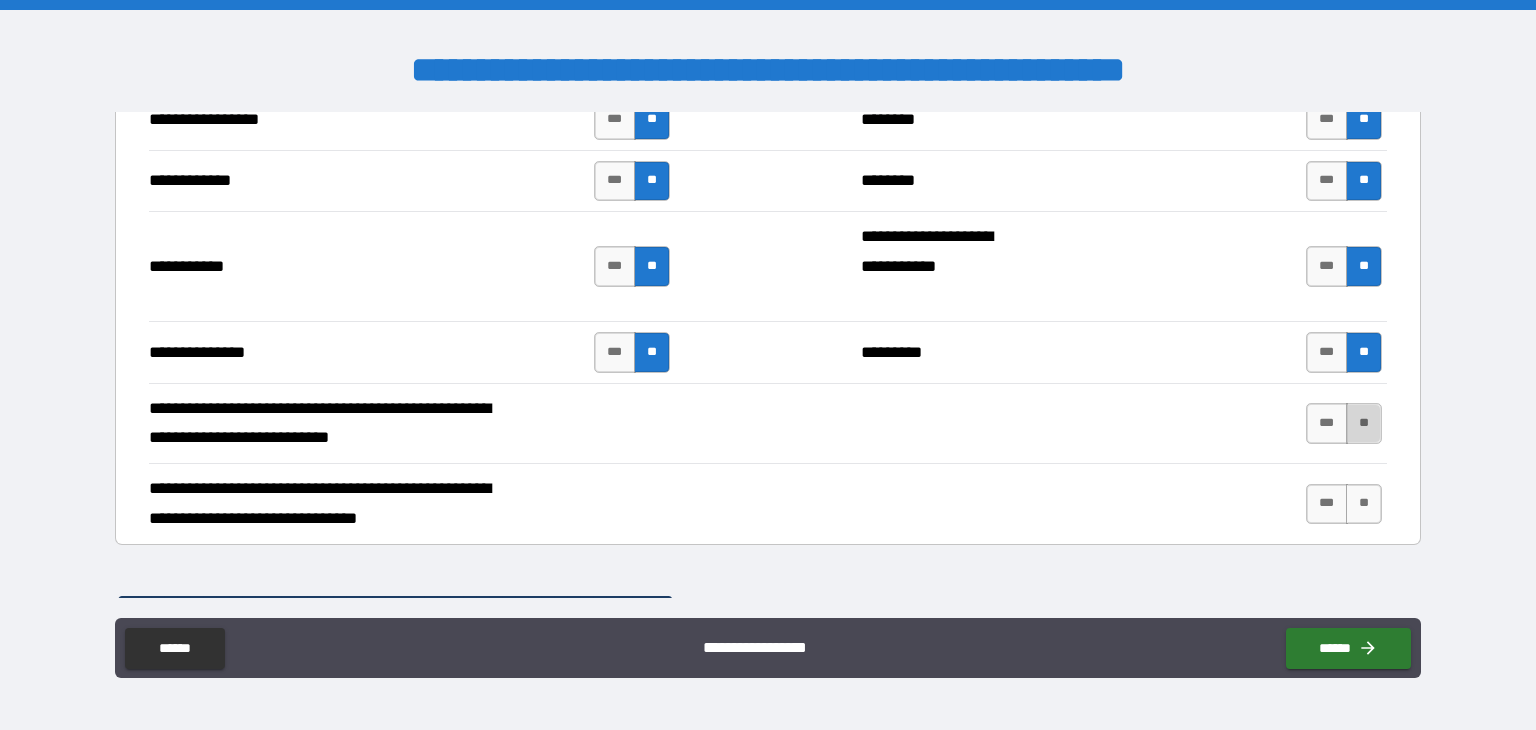 click on "**" at bounding box center (1364, 423) 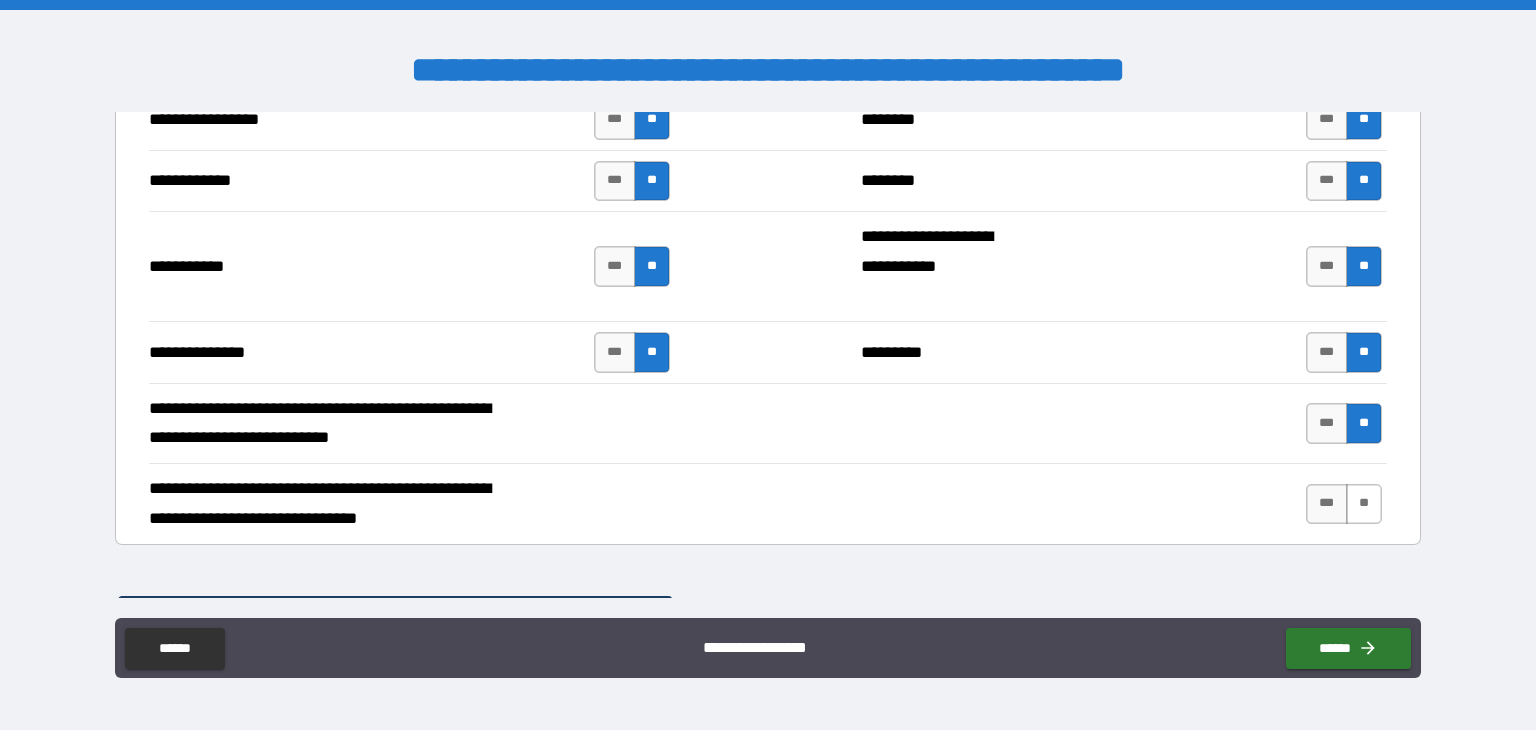 click on "**" at bounding box center (1364, 504) 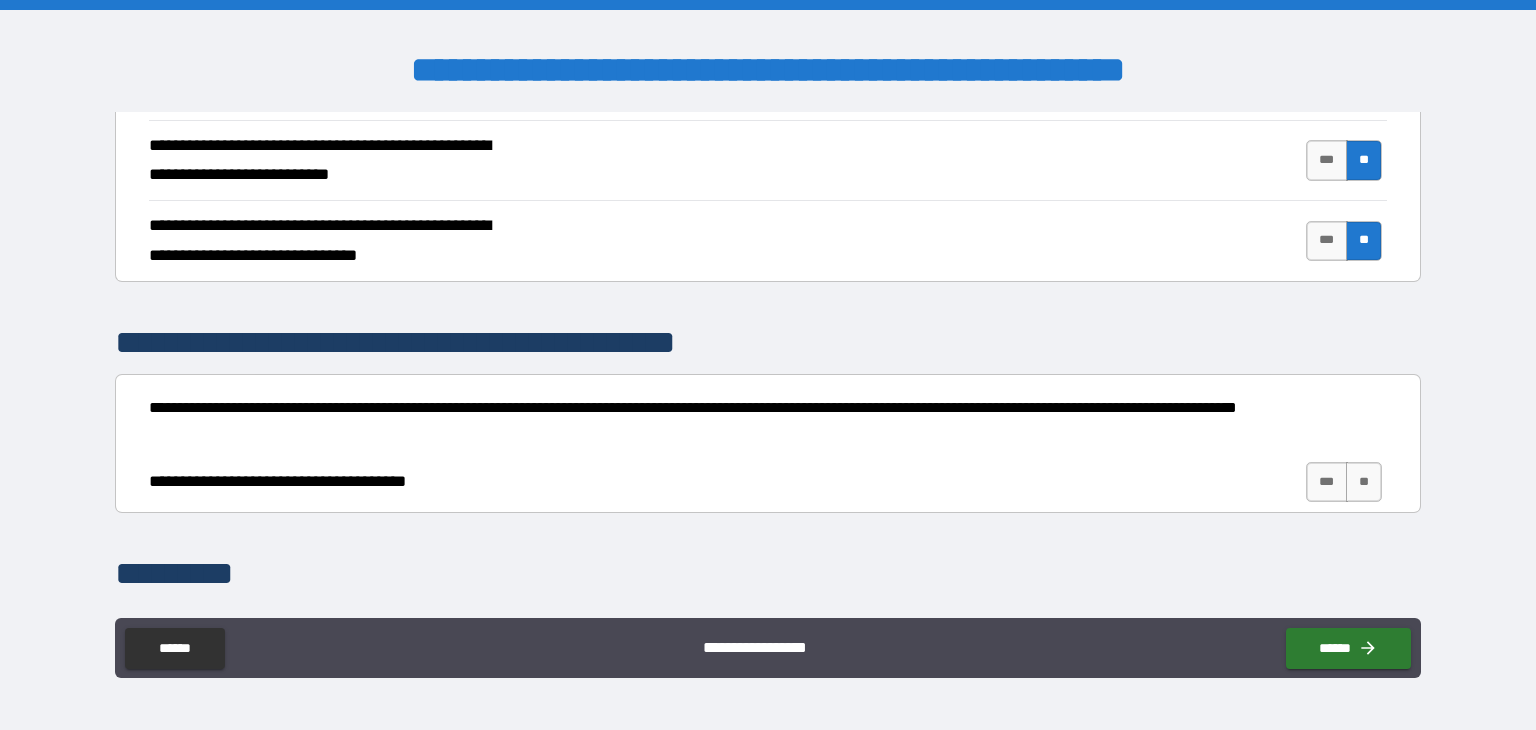 scroll, scrollTop: 3354, scrollLeft: 0, axis: vertical 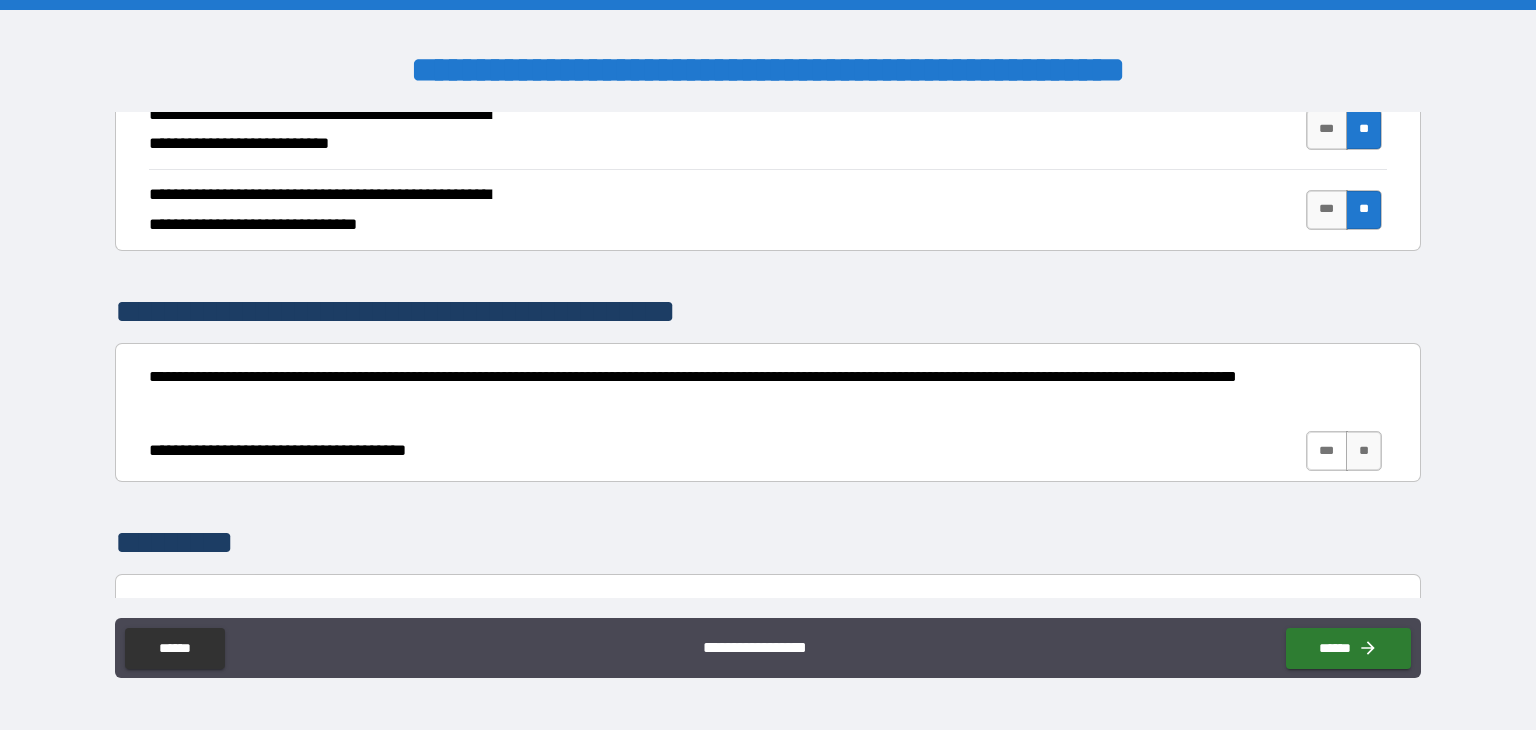 click on "***" at bounding box center [1327, 451] 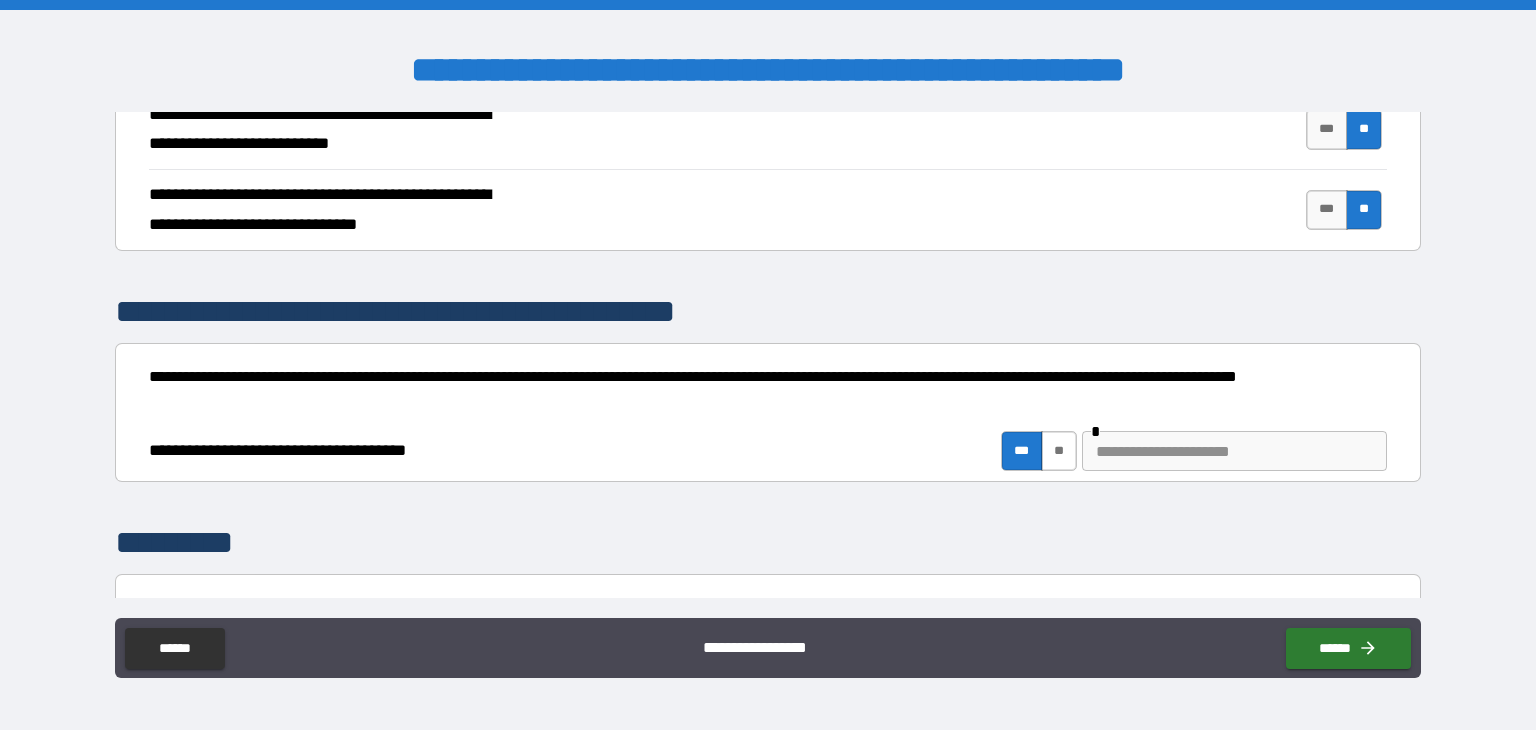 click on "**" at bounding box center [1059, 451] 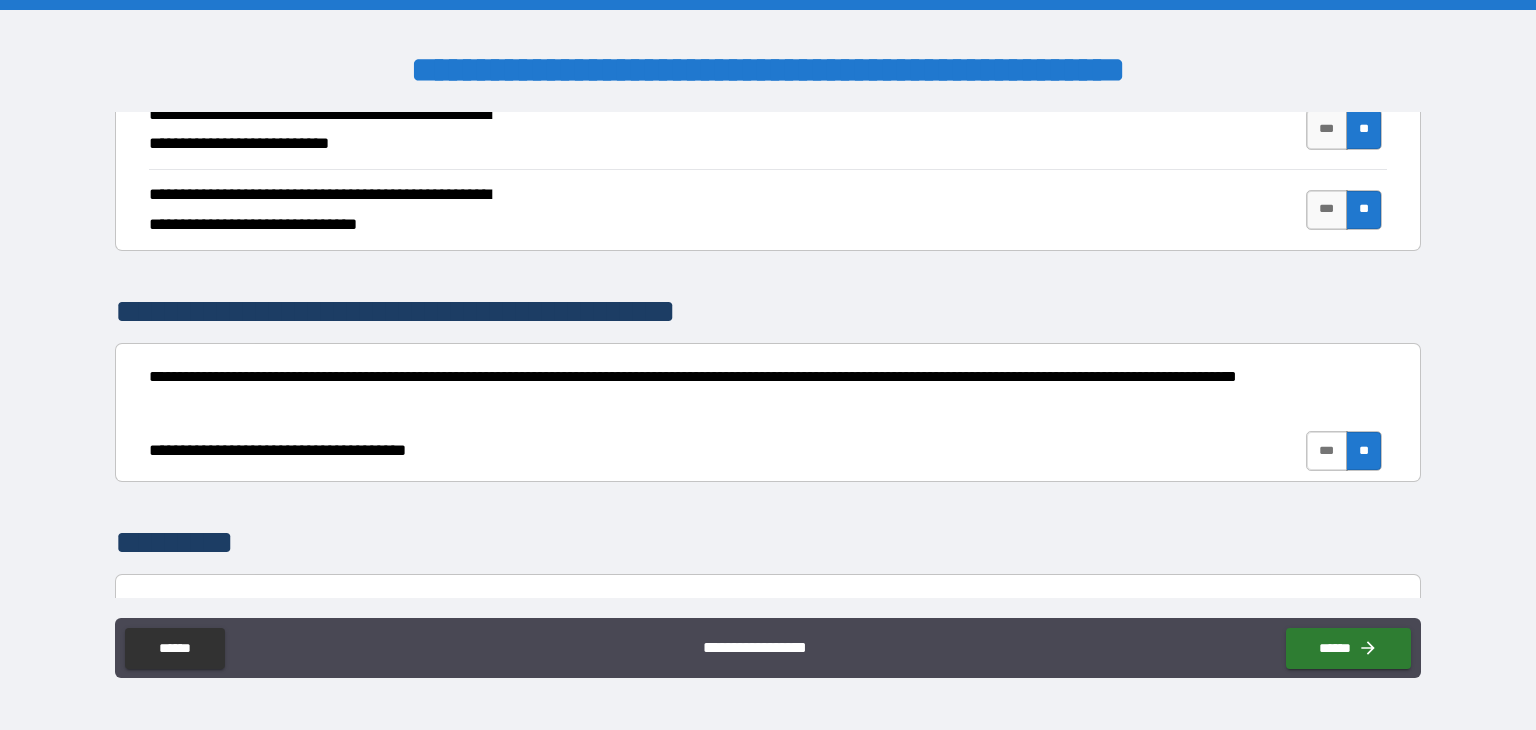 click on "***" at bounding box center (1327, 451) 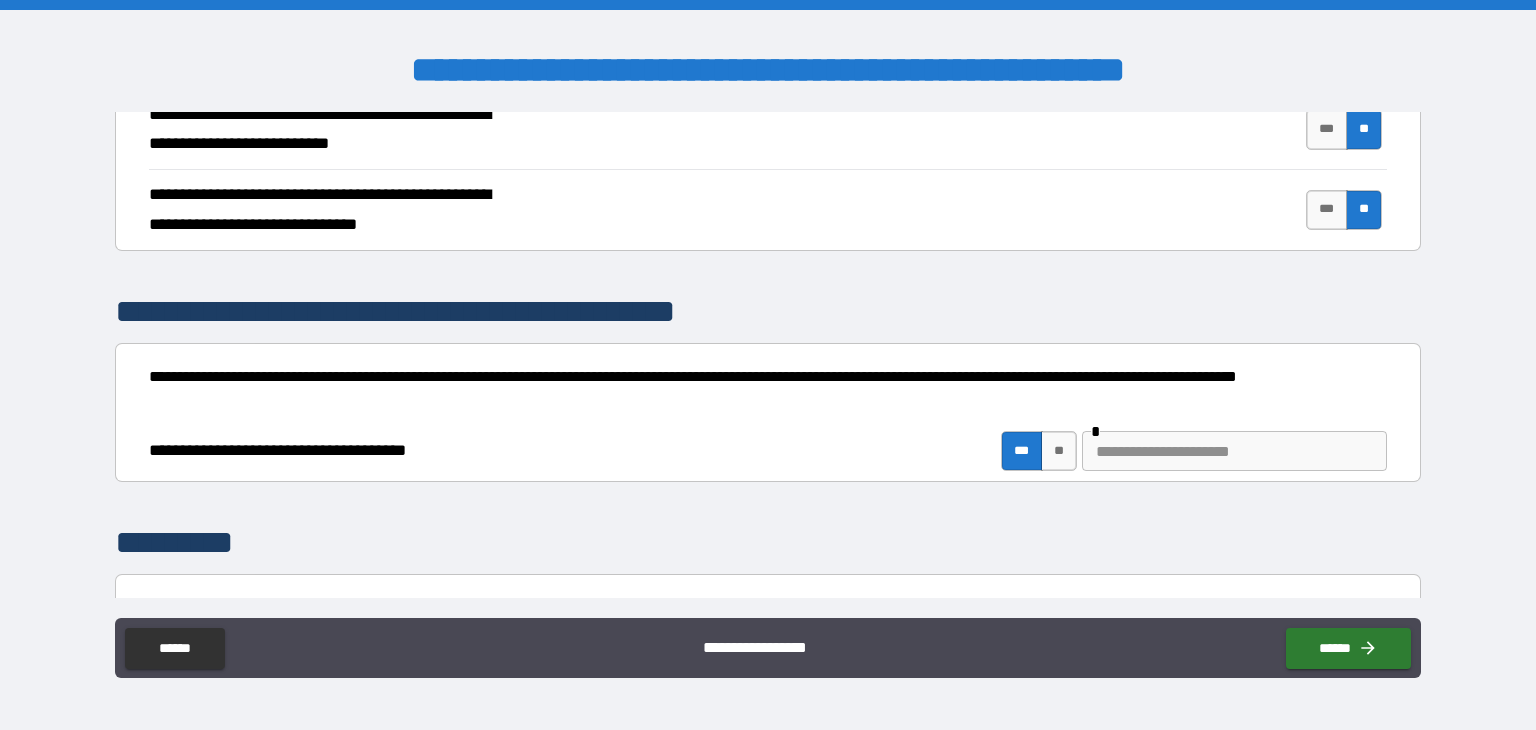 click at bounding box center (1234, 451) 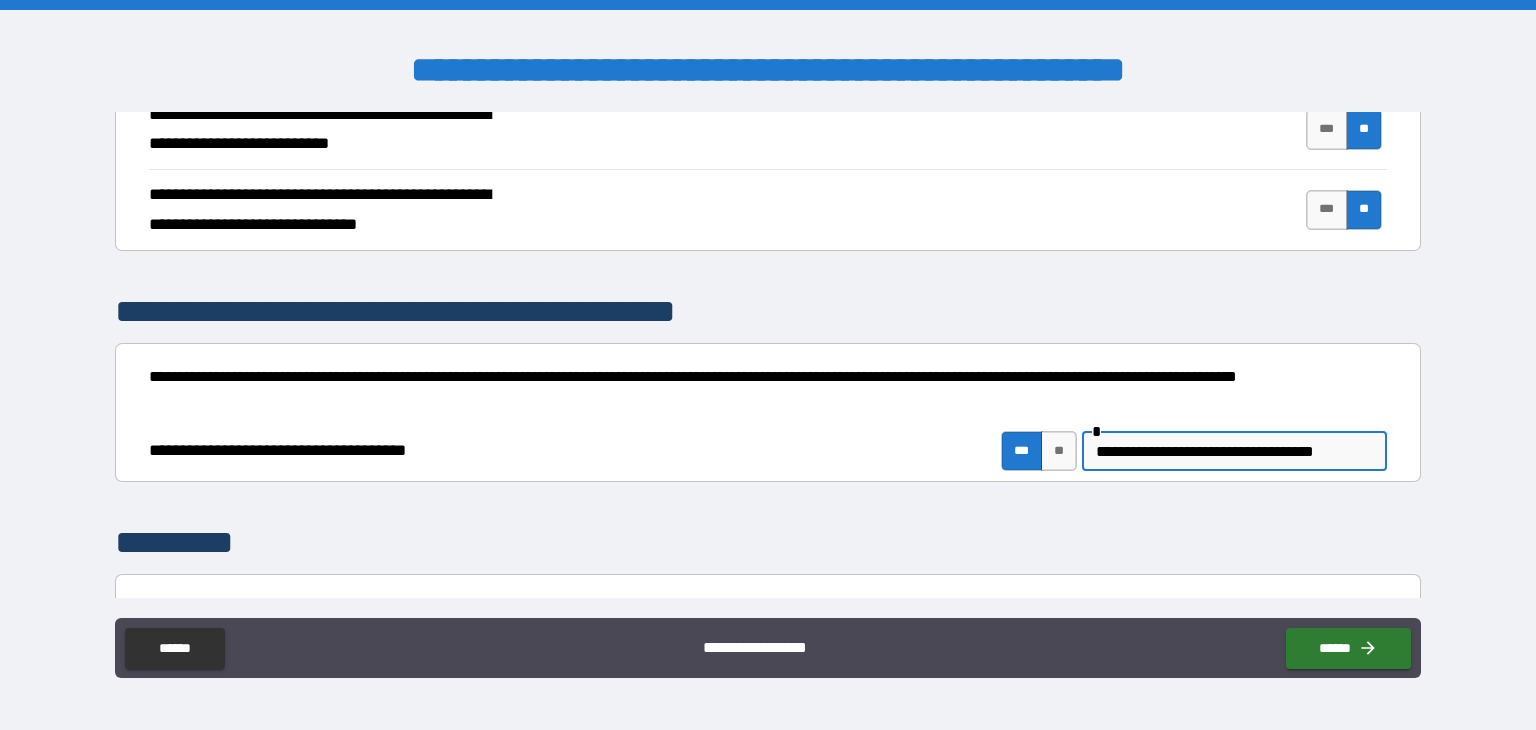 type on "**********" 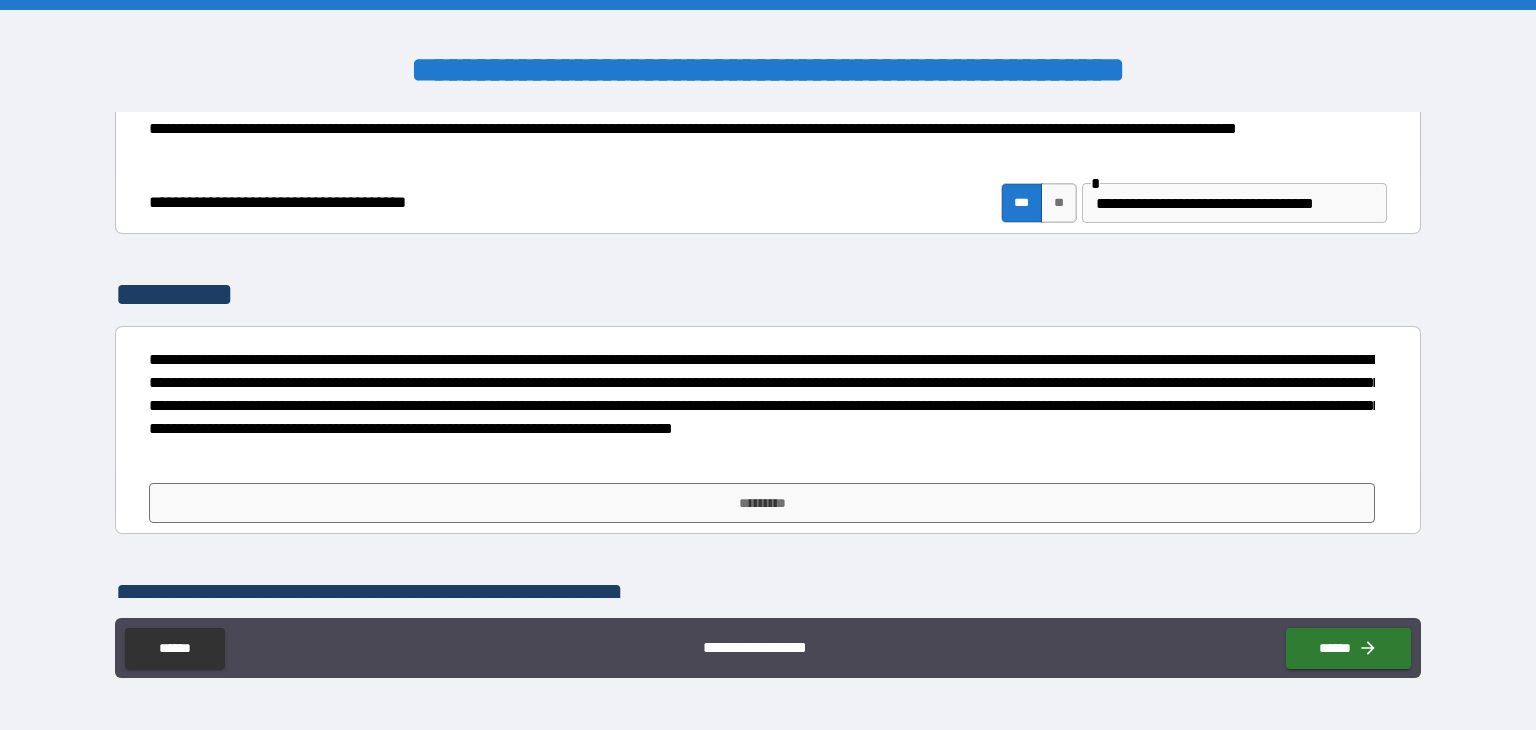 scroll, scrollTop: 3607, scrollLeft: 0, axis: vertical 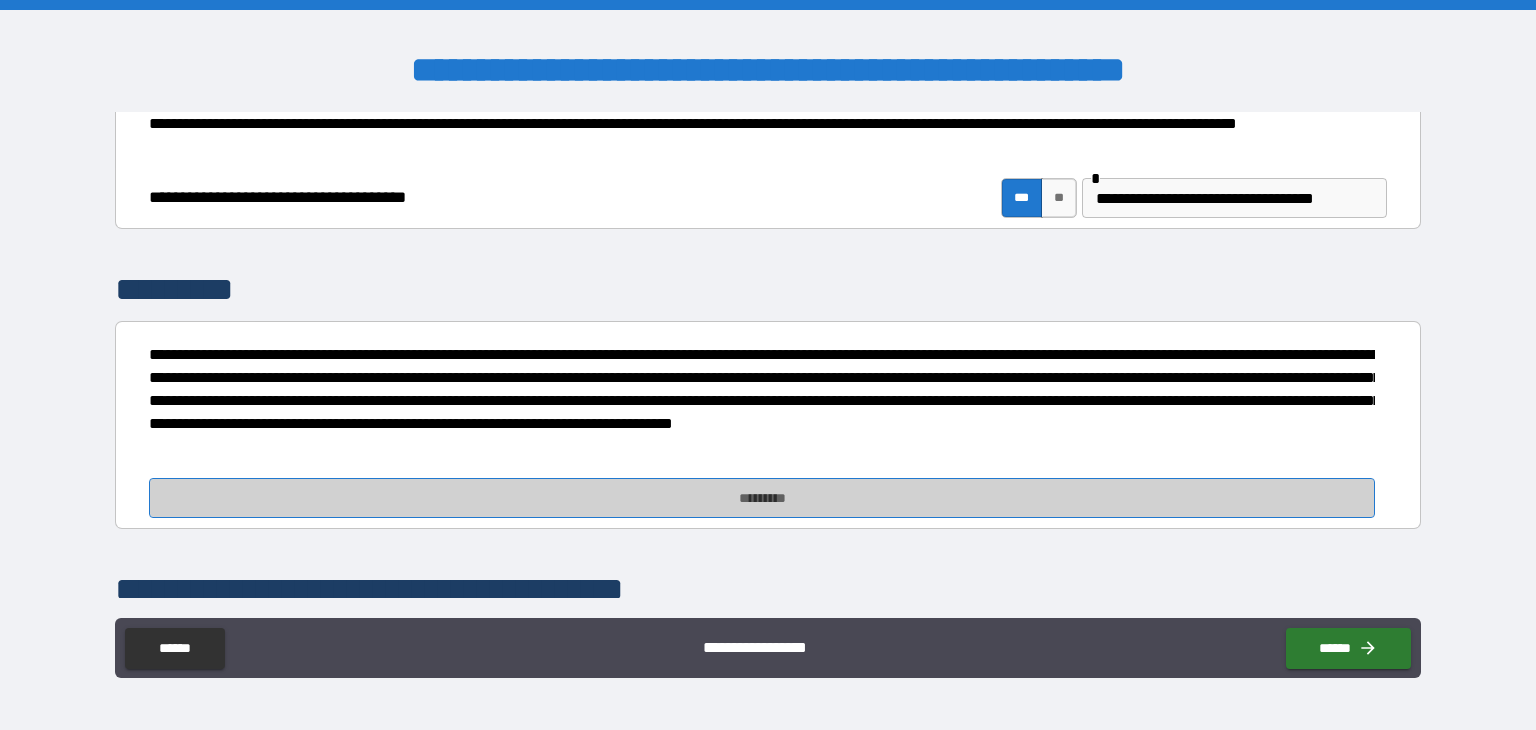 click on "*********" at bounding box center (762, 498) 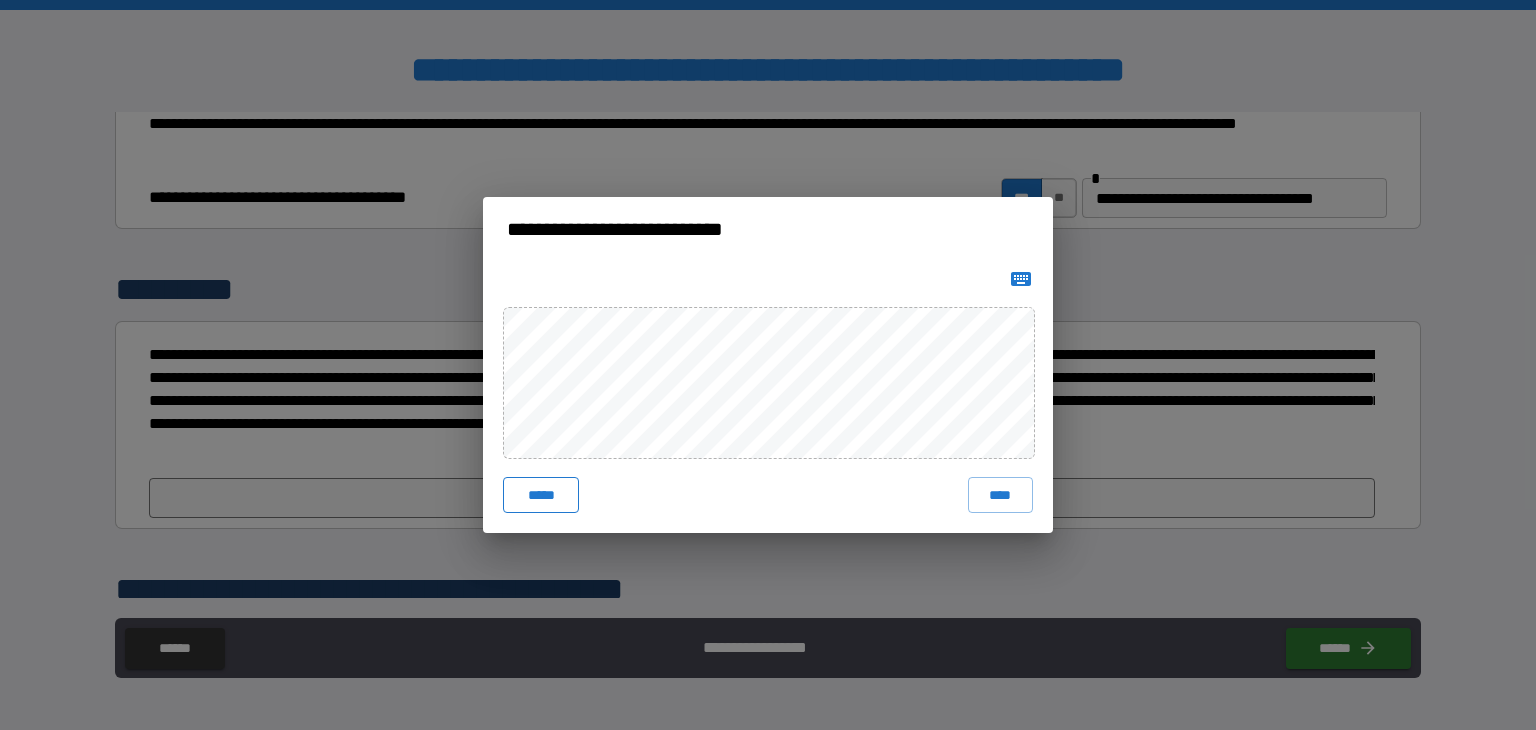 click on "*****" at bounding box center (541, 495) 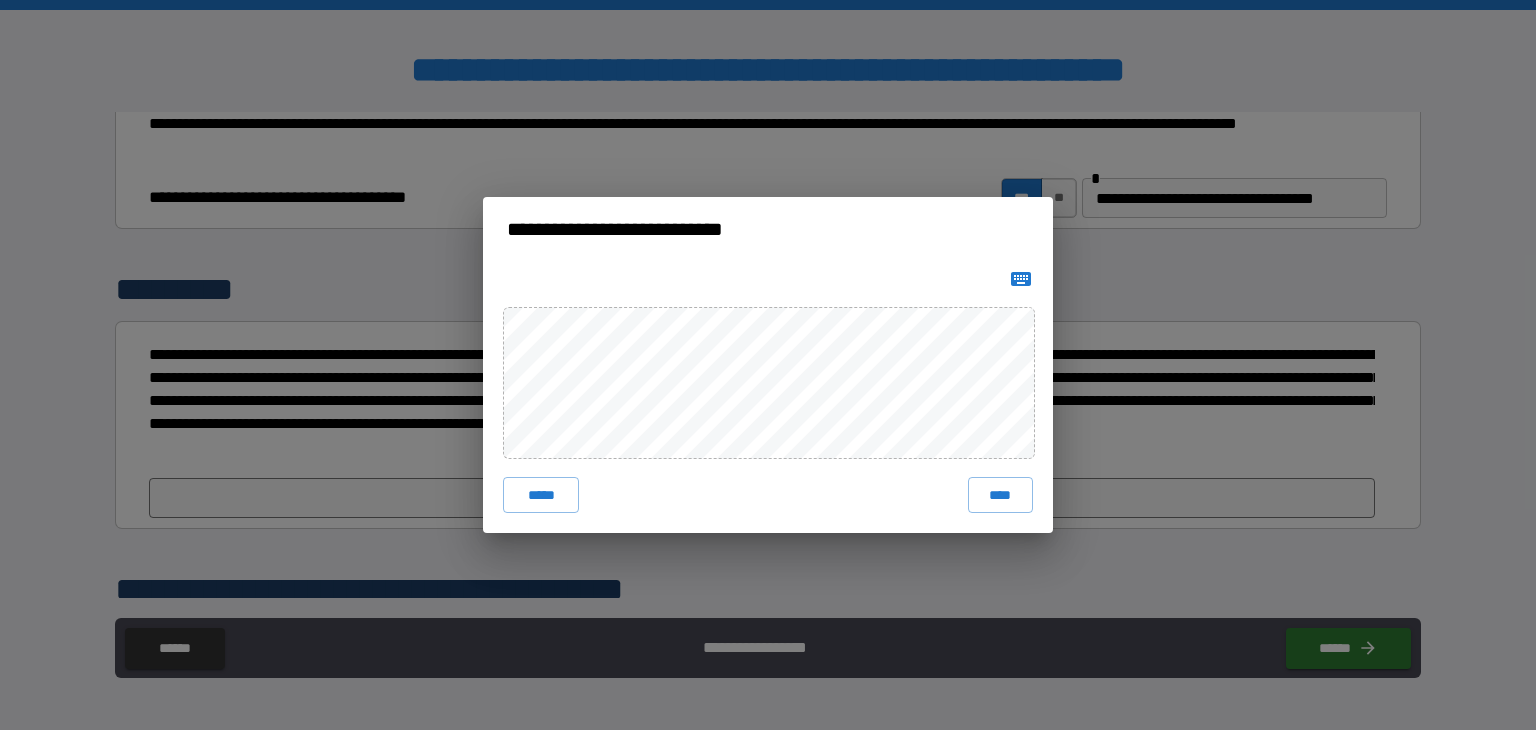 click 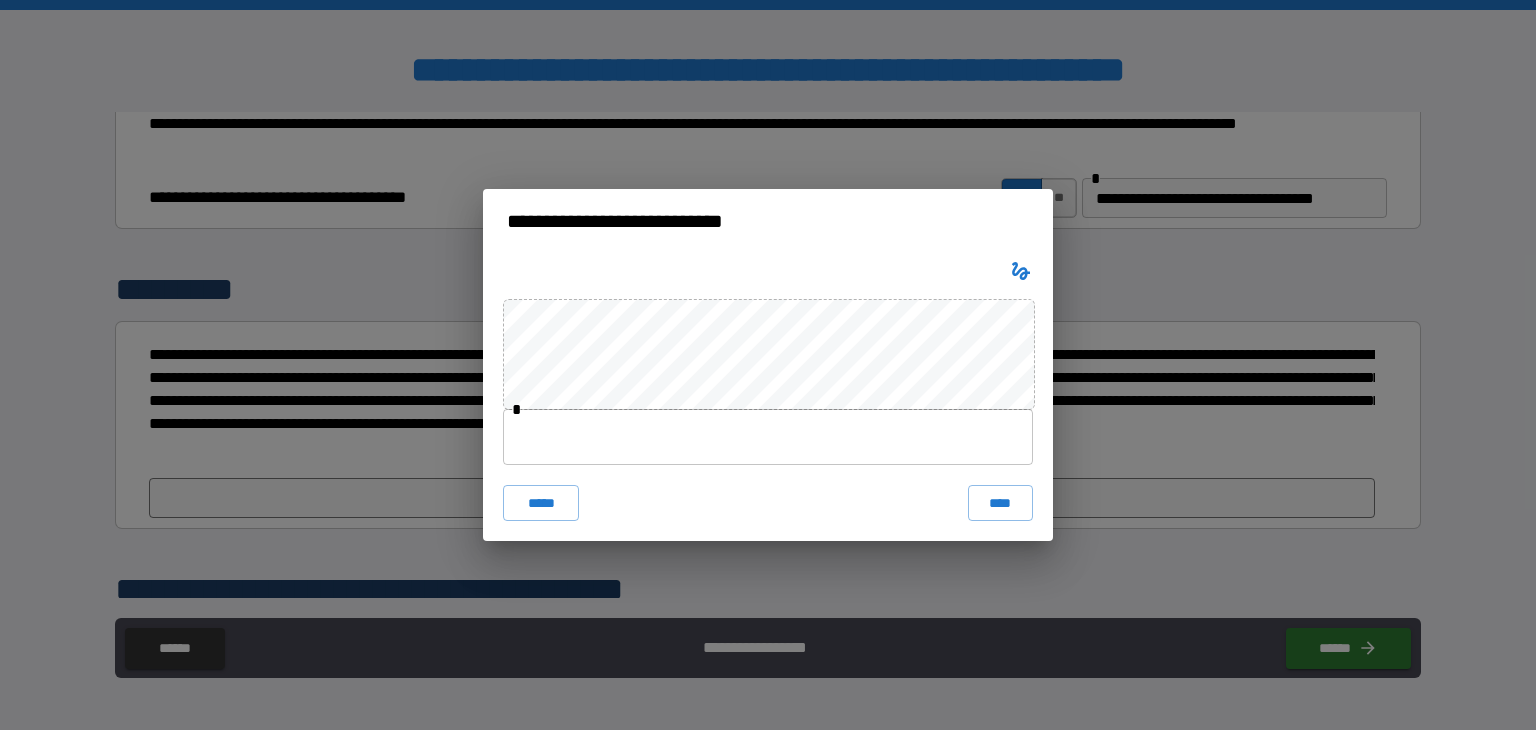 type 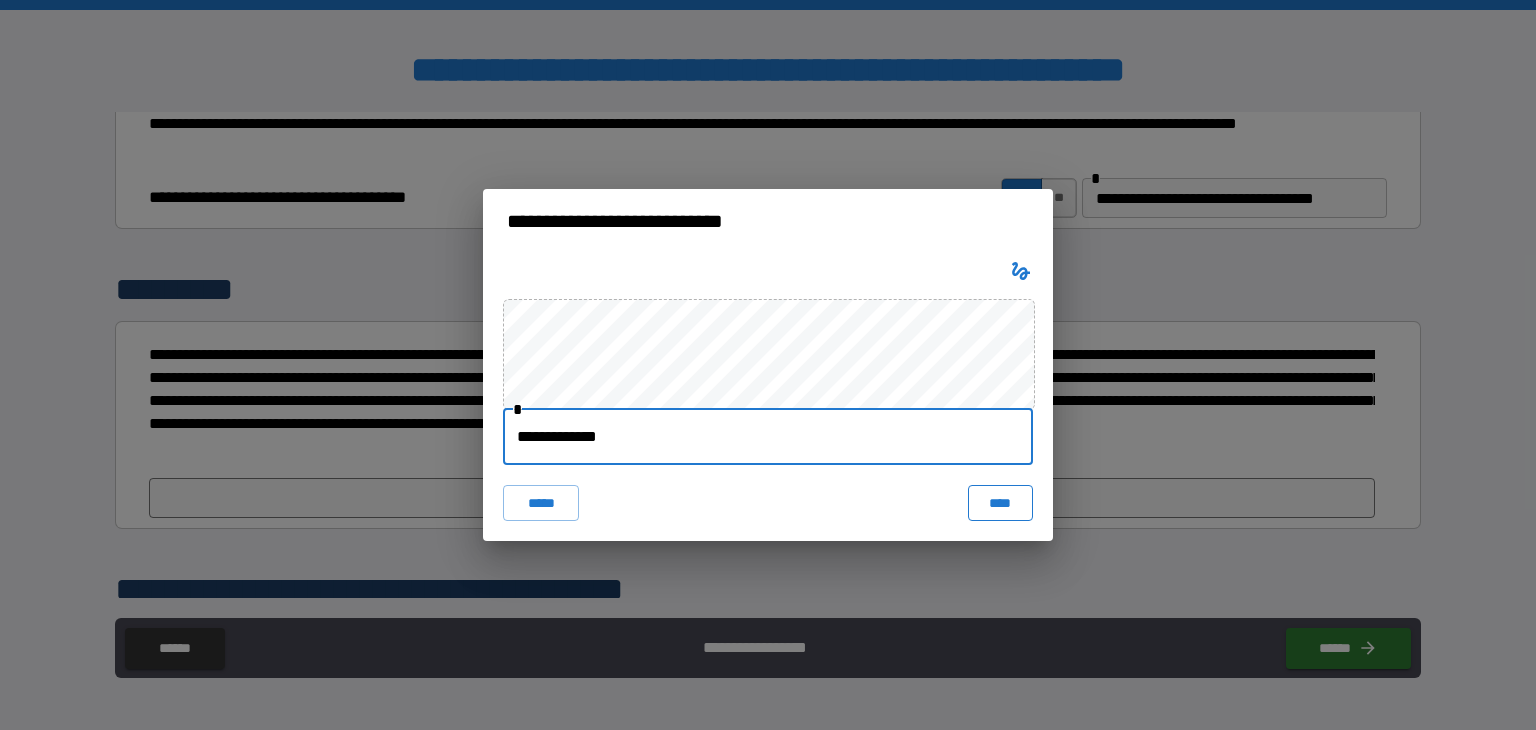 type on "**********" 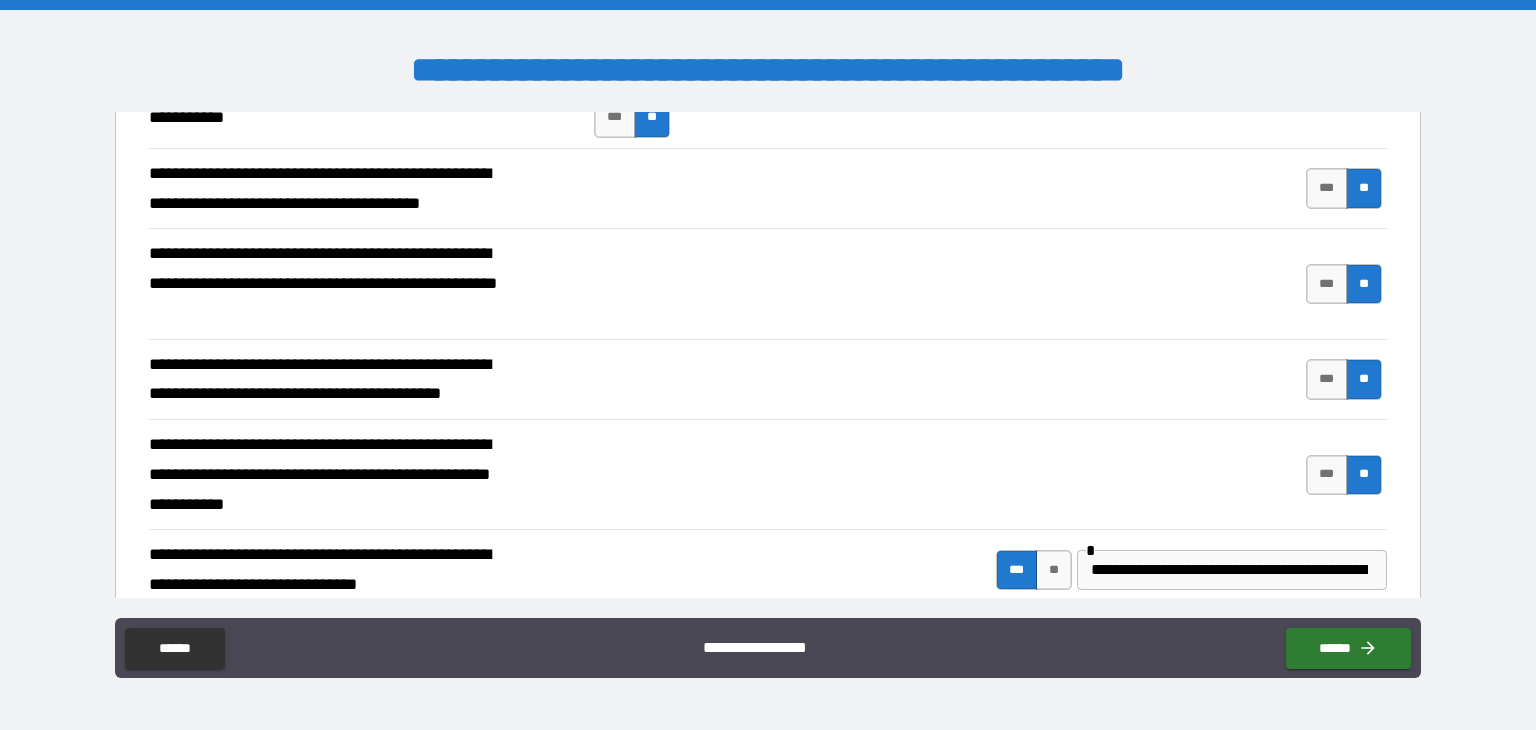 scroll, scrollTop: 800, scrollLeft: 0, axis: vertical 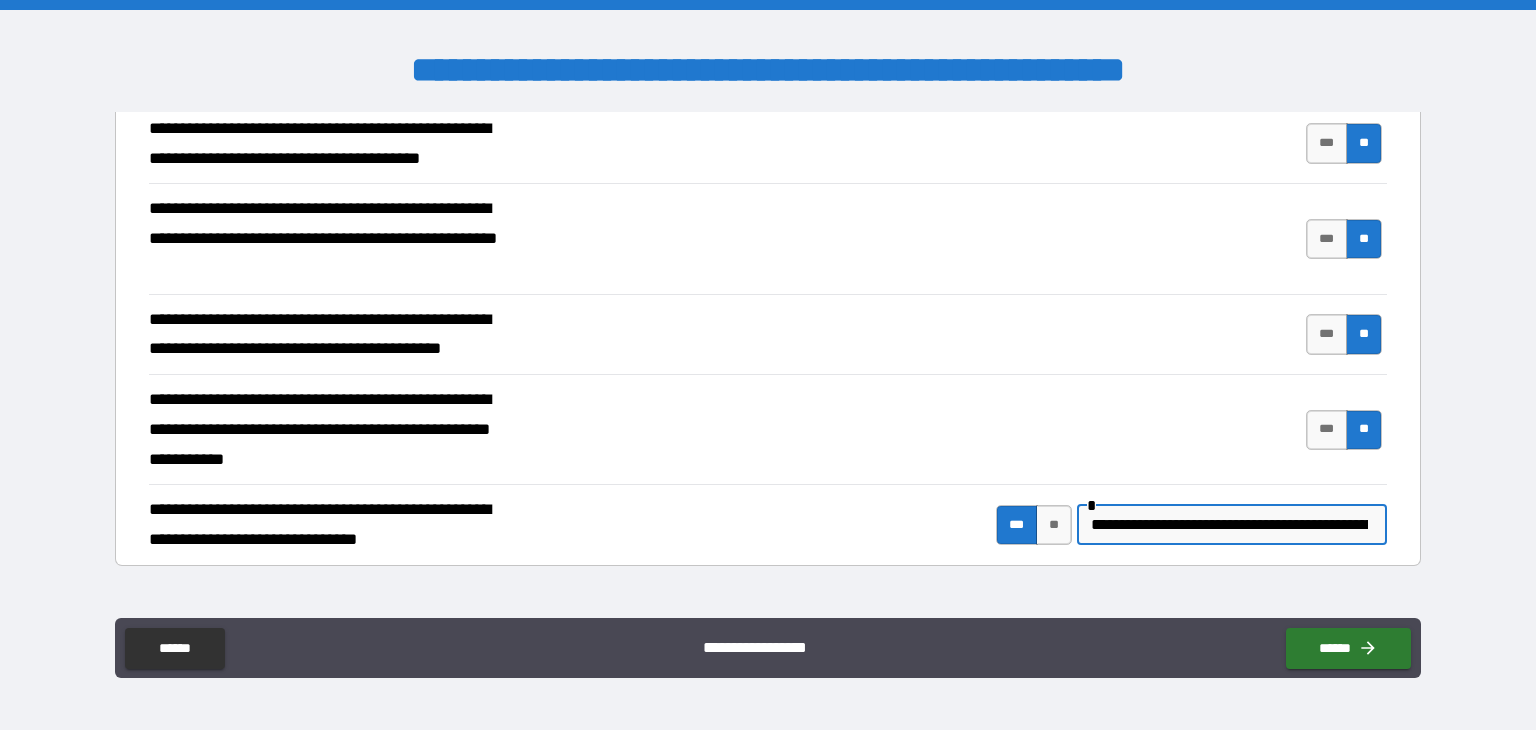 click on "**********" at bounding box center (1229, 525) 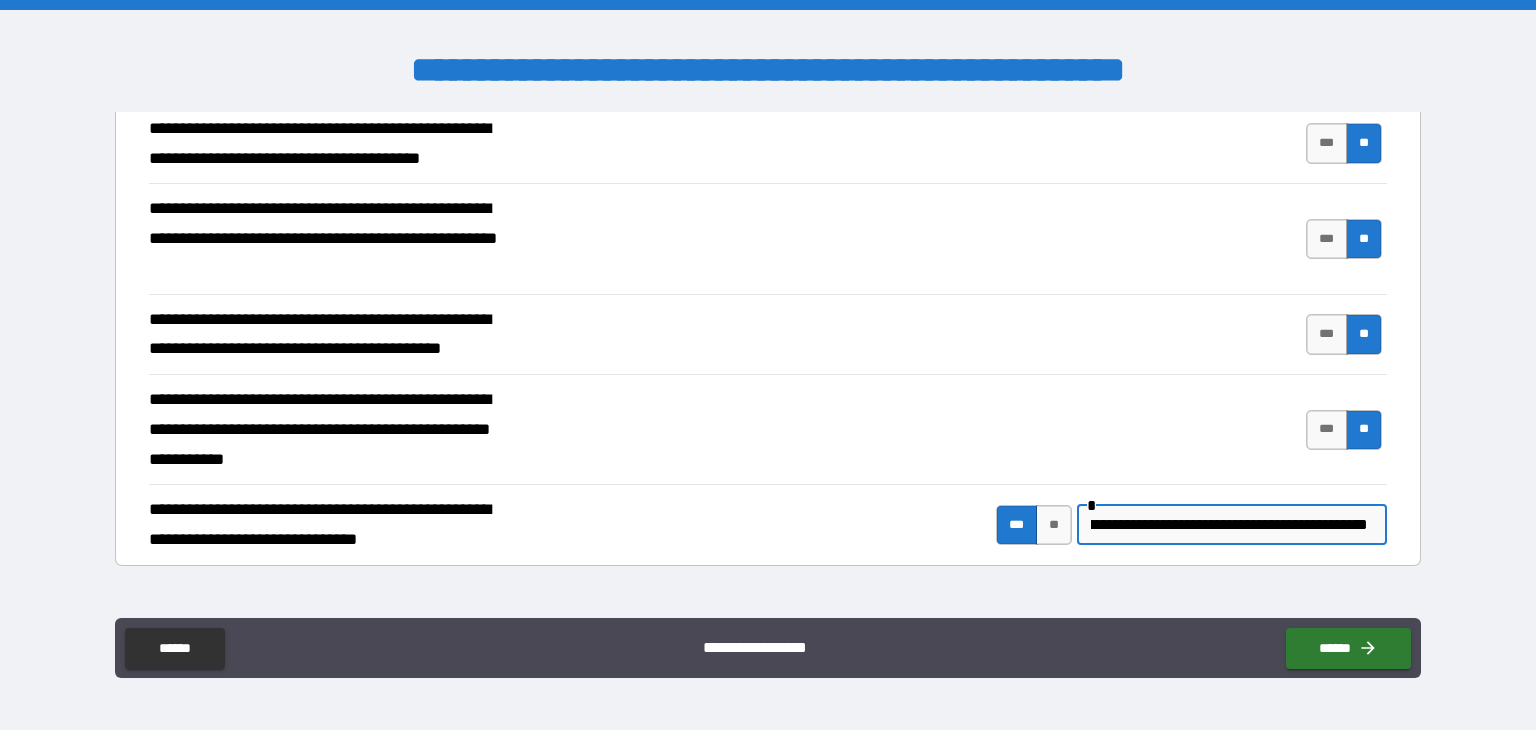 scroll, scrollTop: 0, scrollLeft: 100, axis: horizontal 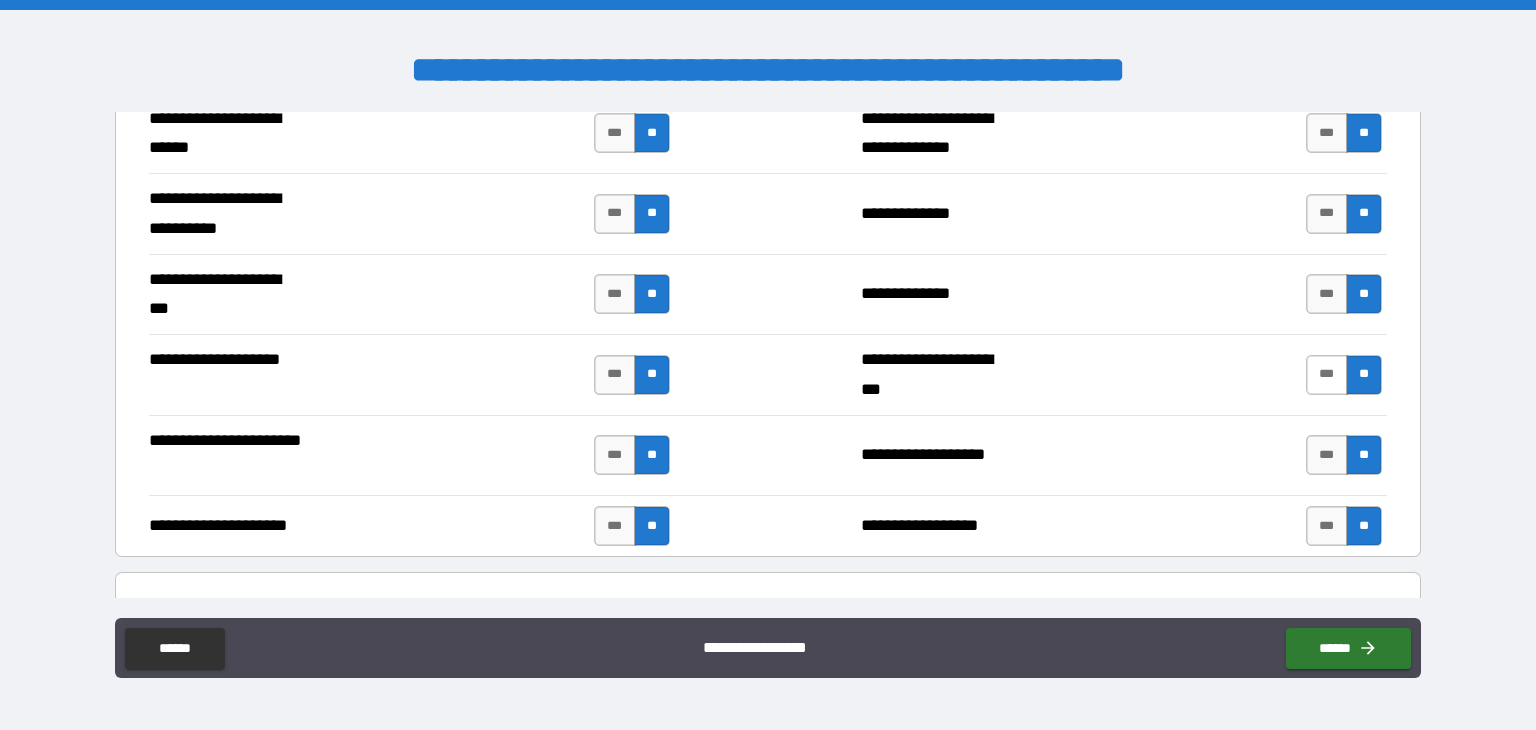 click on "***" at bounding box center (1327, 375) 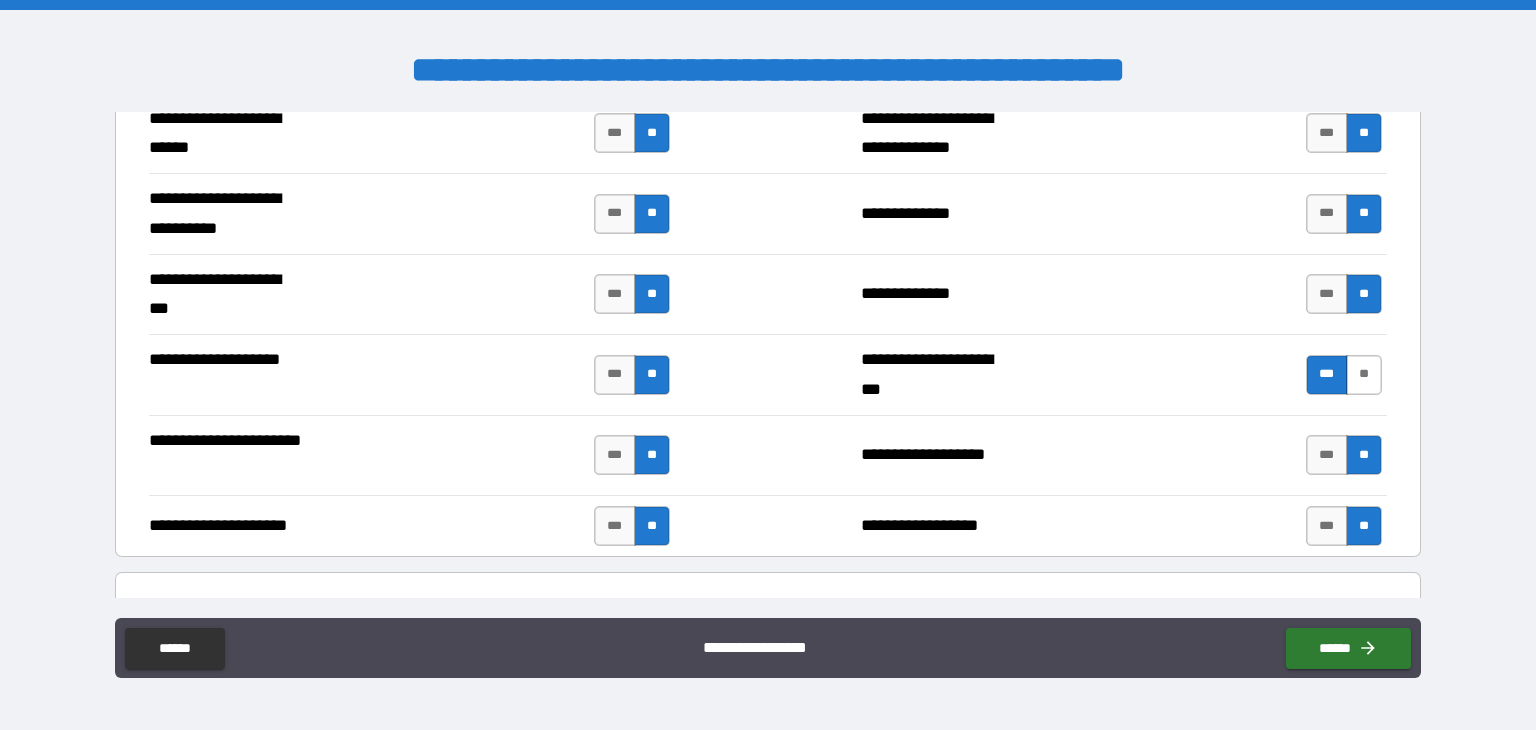 scroll, scrollTop: 0, scrollLeft: 0, axis: both 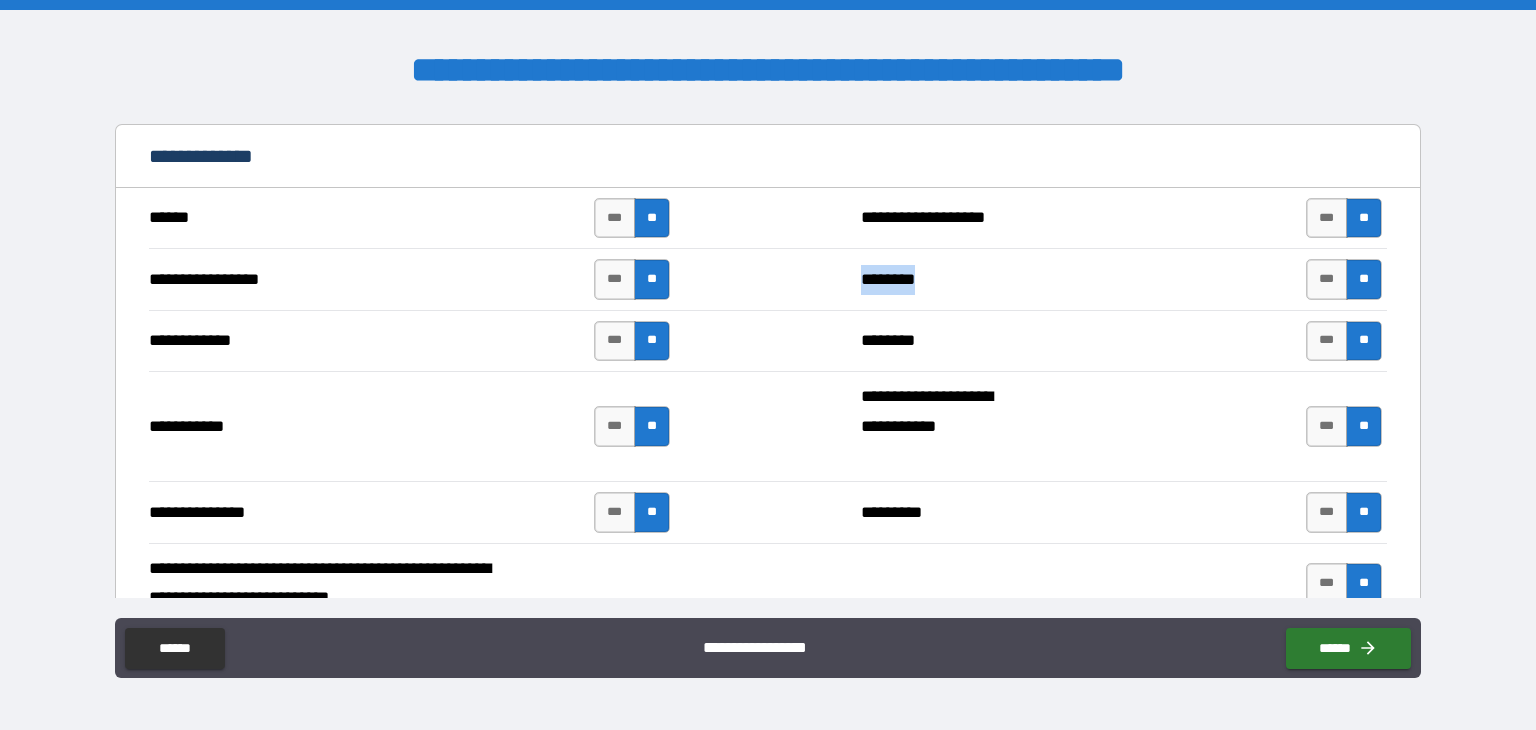 drag, startPoint x: 855, startPoint y: 271, endPoint x: 929, endPoint y: 273, distance: 74.02702 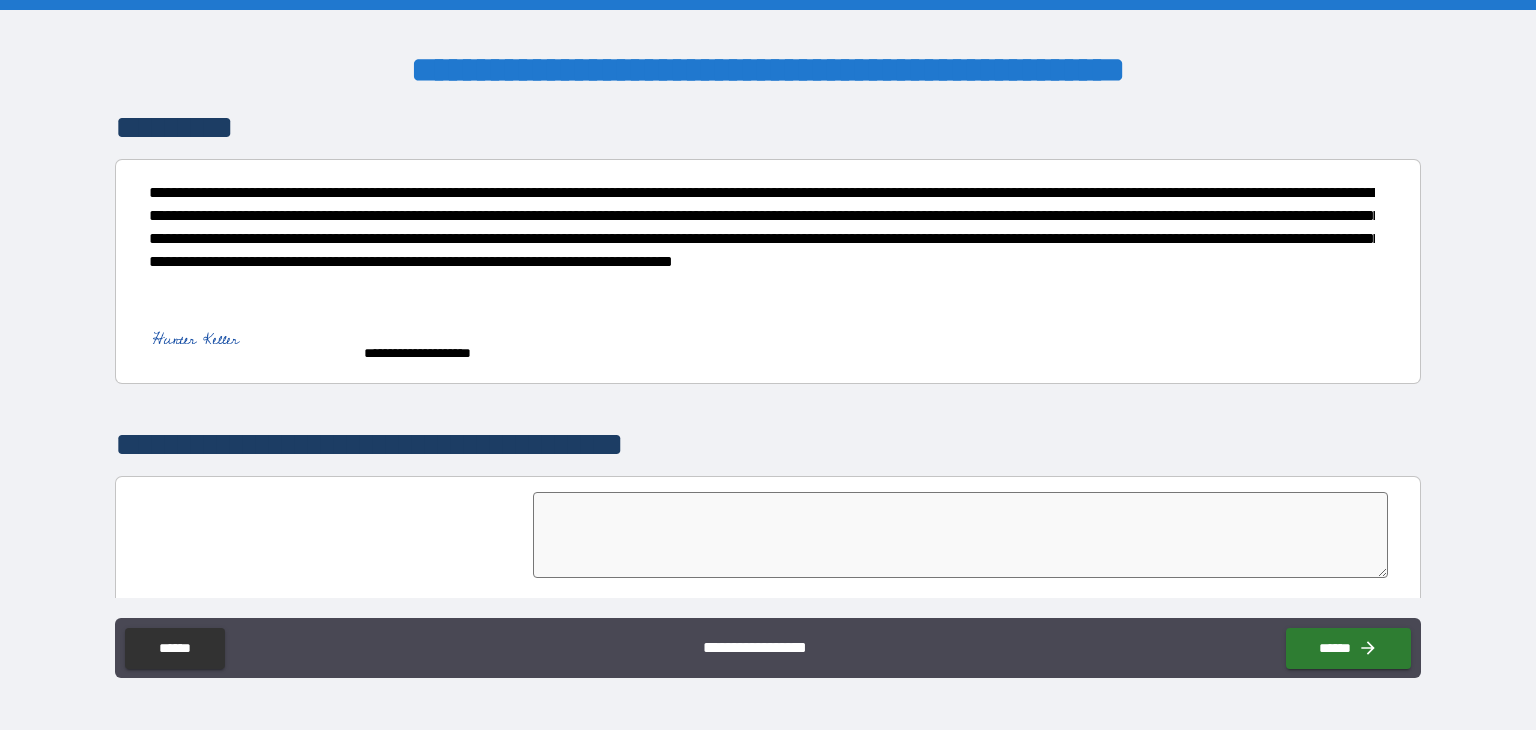 scroll, scrollTop: 3772, scrollLeft: 0, axis: vertical 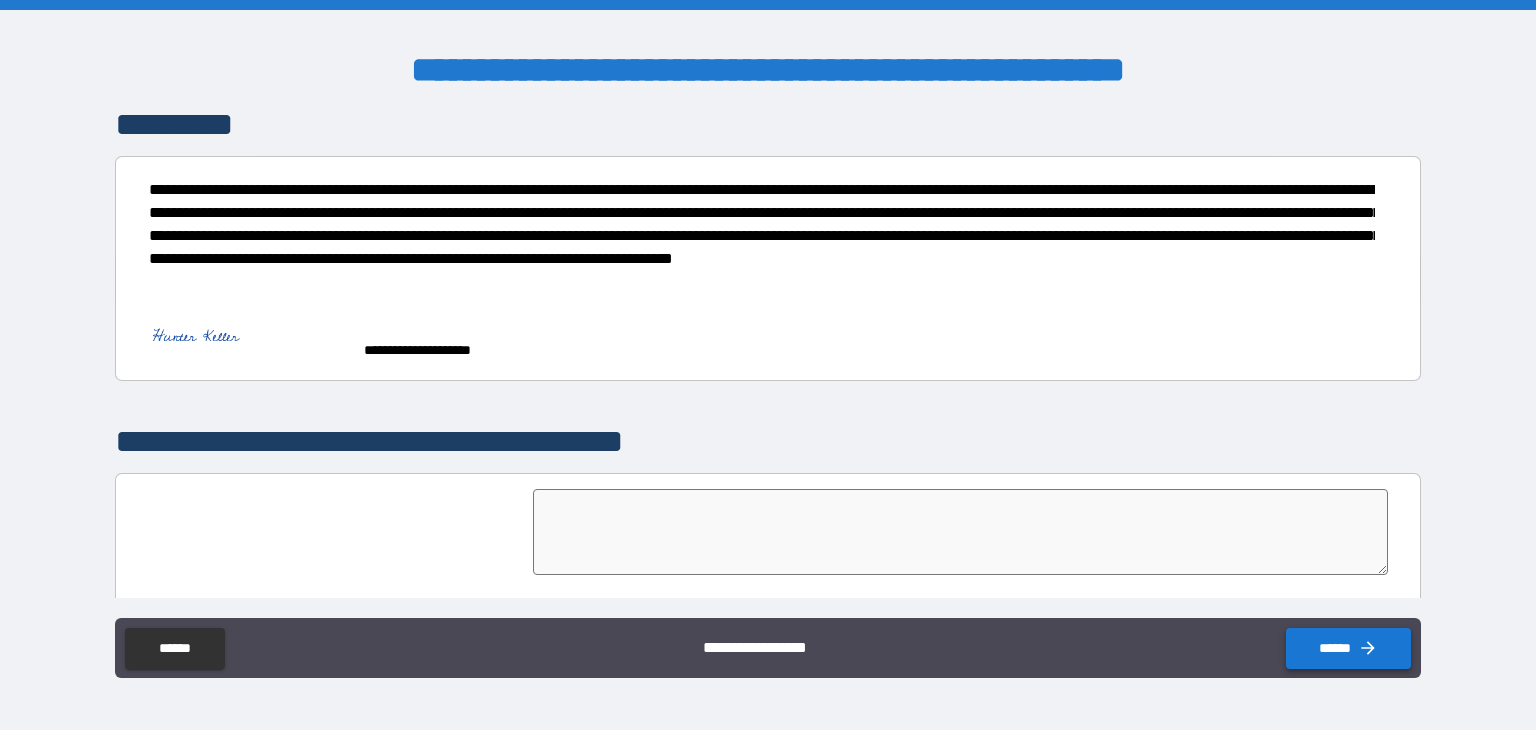 click on "******" at bounding box center (1348, 648) 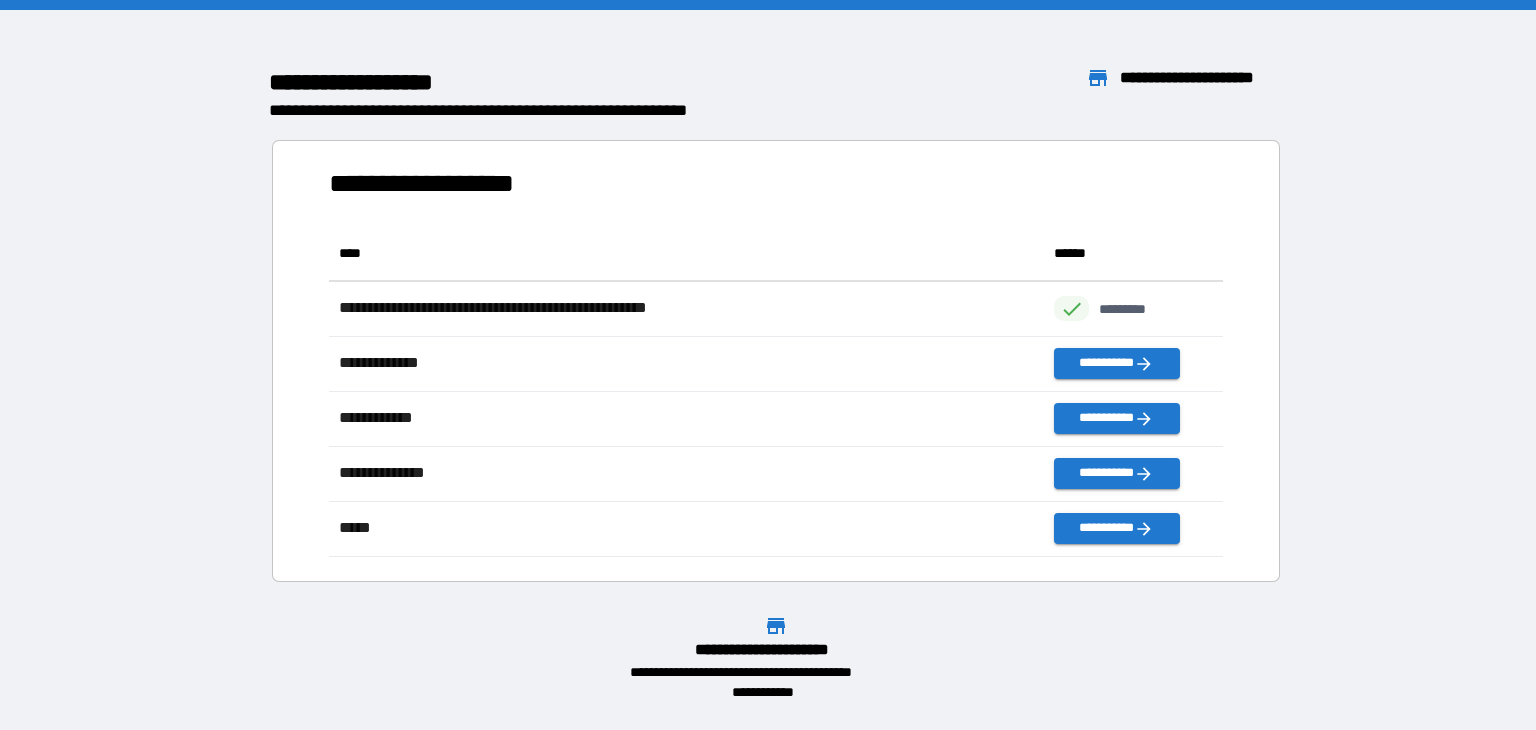 scroll, scrollTop: 16, scrollLeft: 16, axis: both 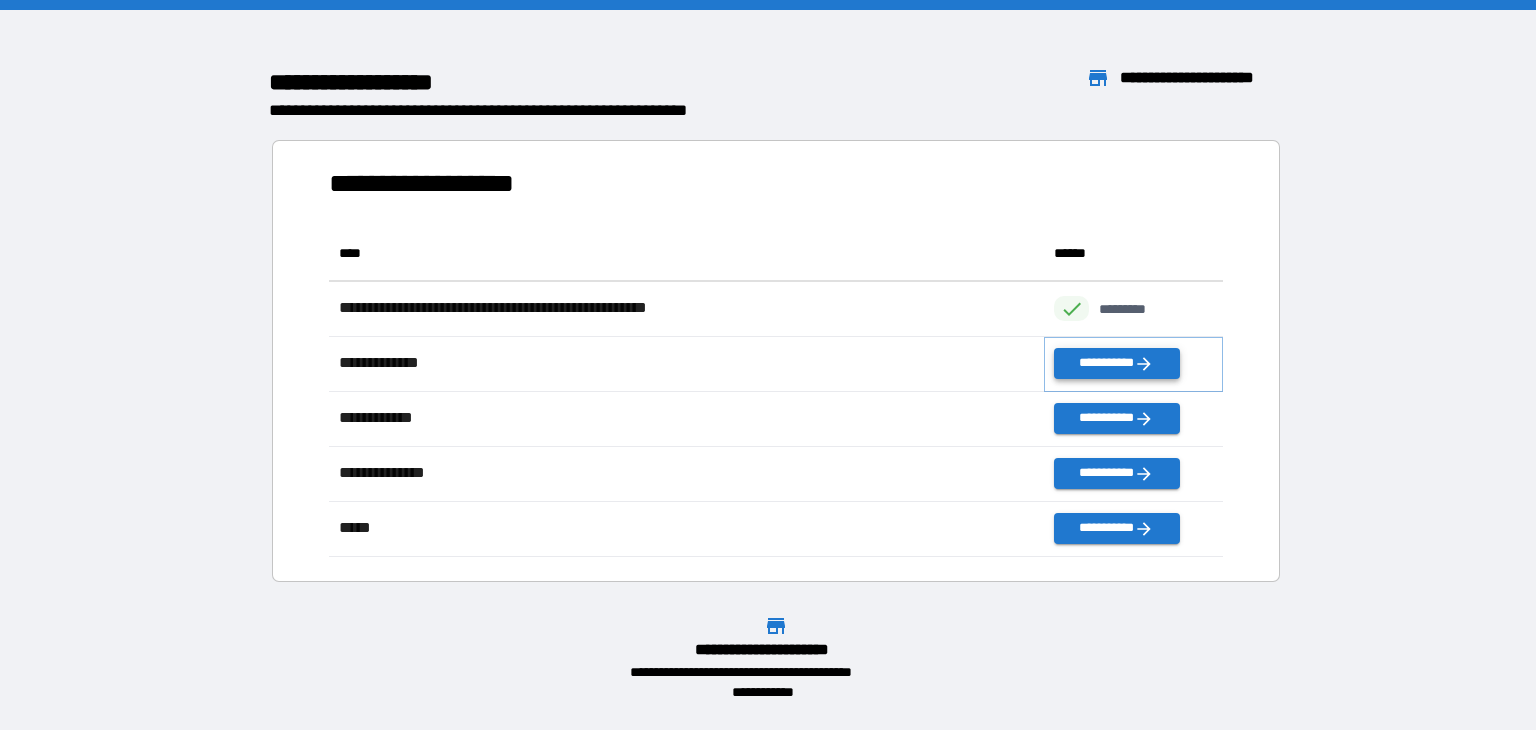 click on "**********" at bounding box center [1116, 363] 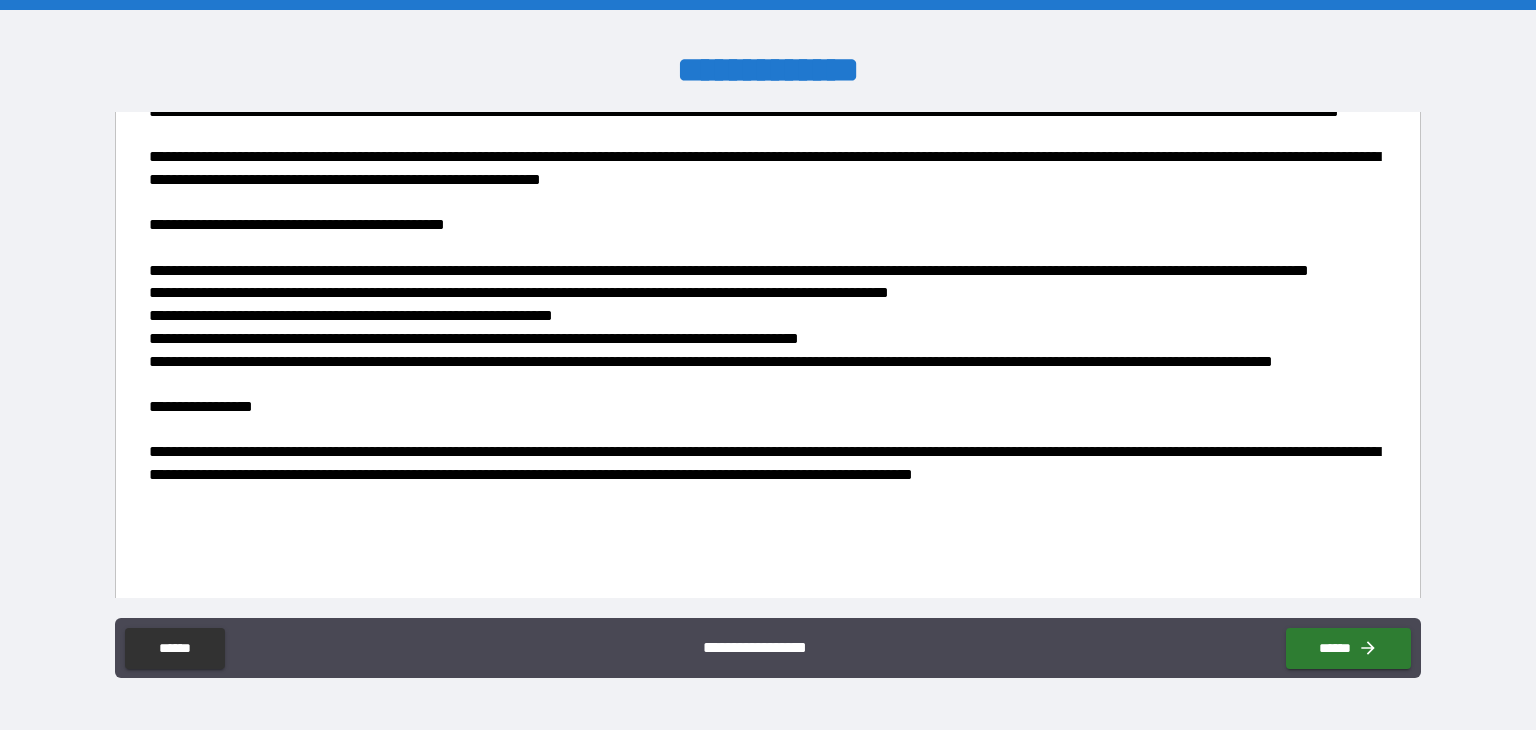 scroll, scrollTop: 592, scrollLeft: 0, axis: vertical 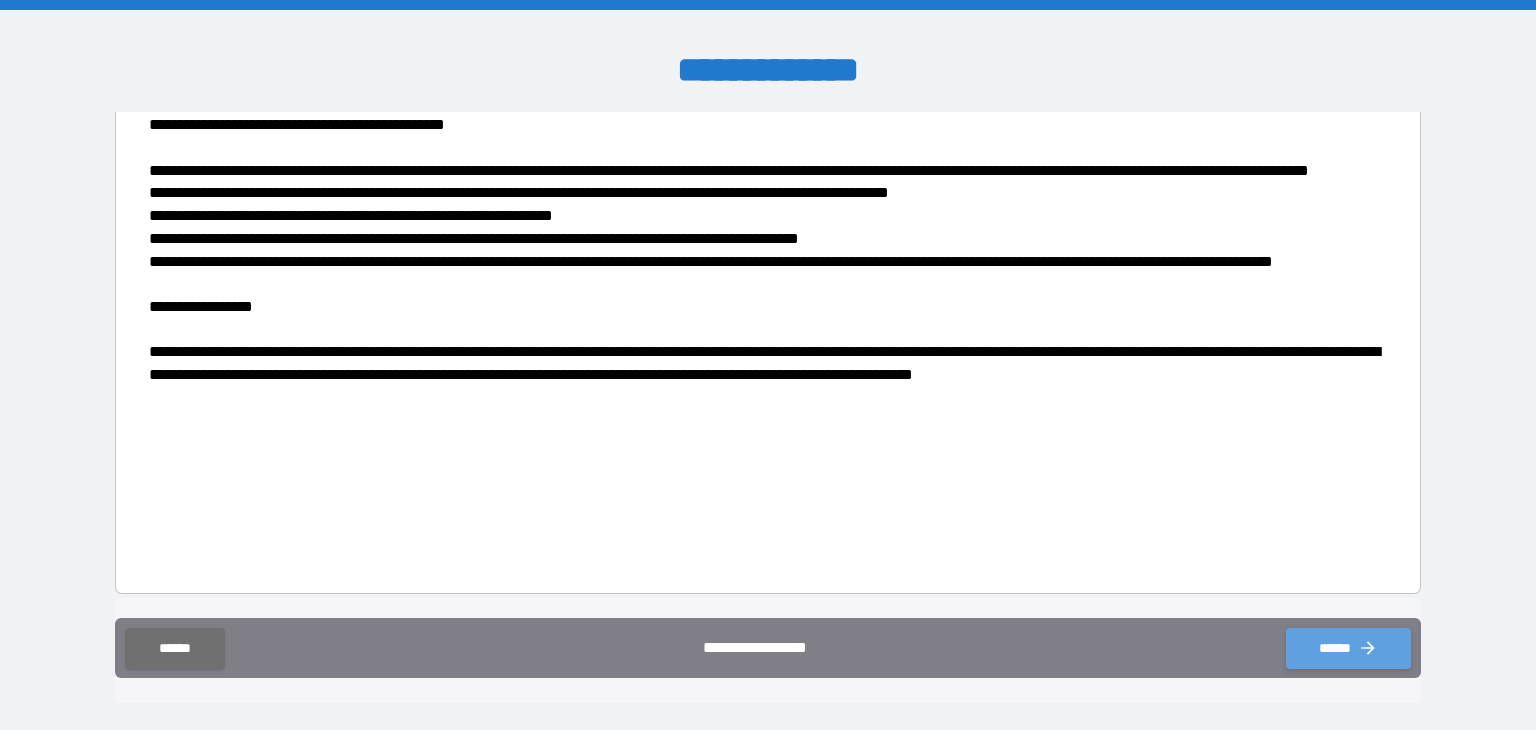 click 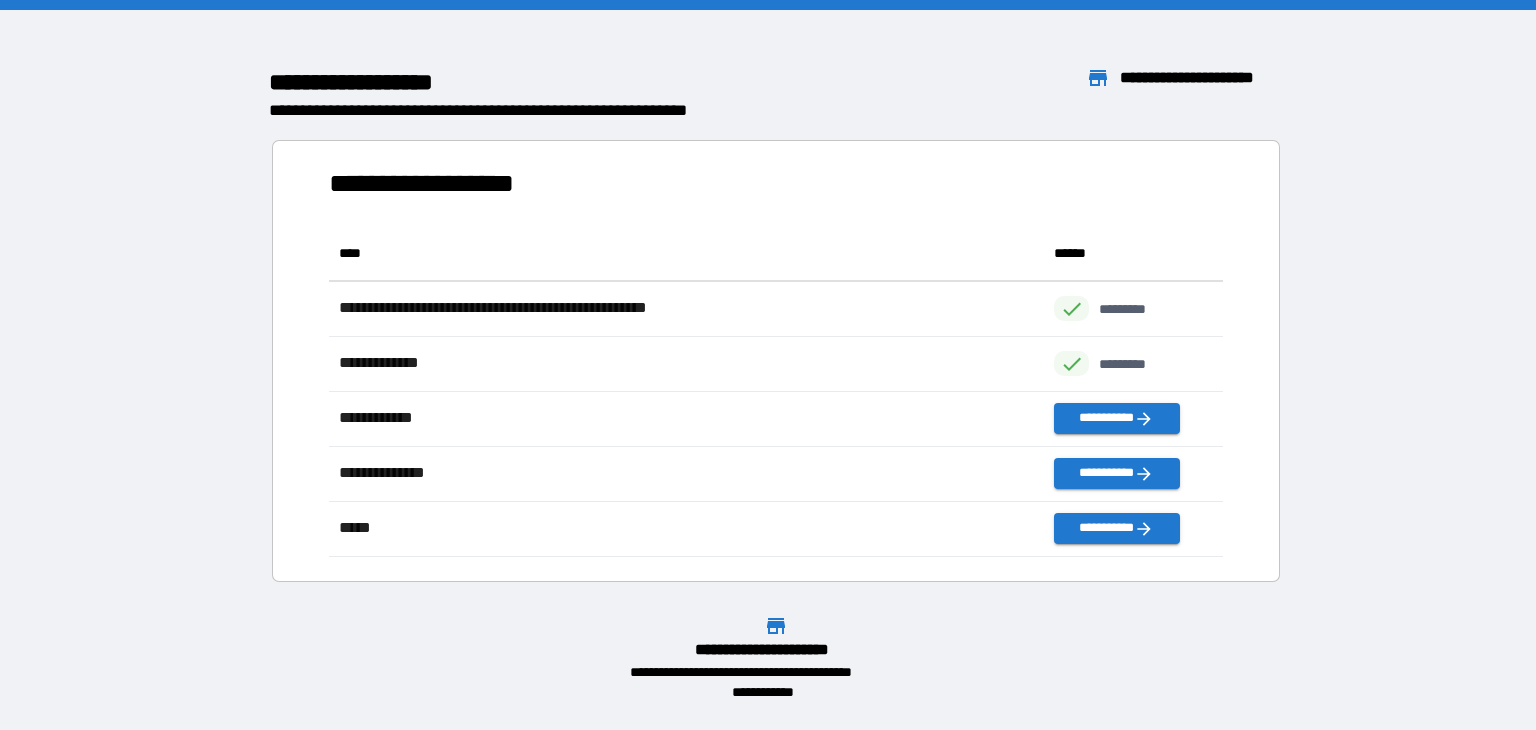 scroll, scrollTop: 16, scrollLeft: 16, axis: both 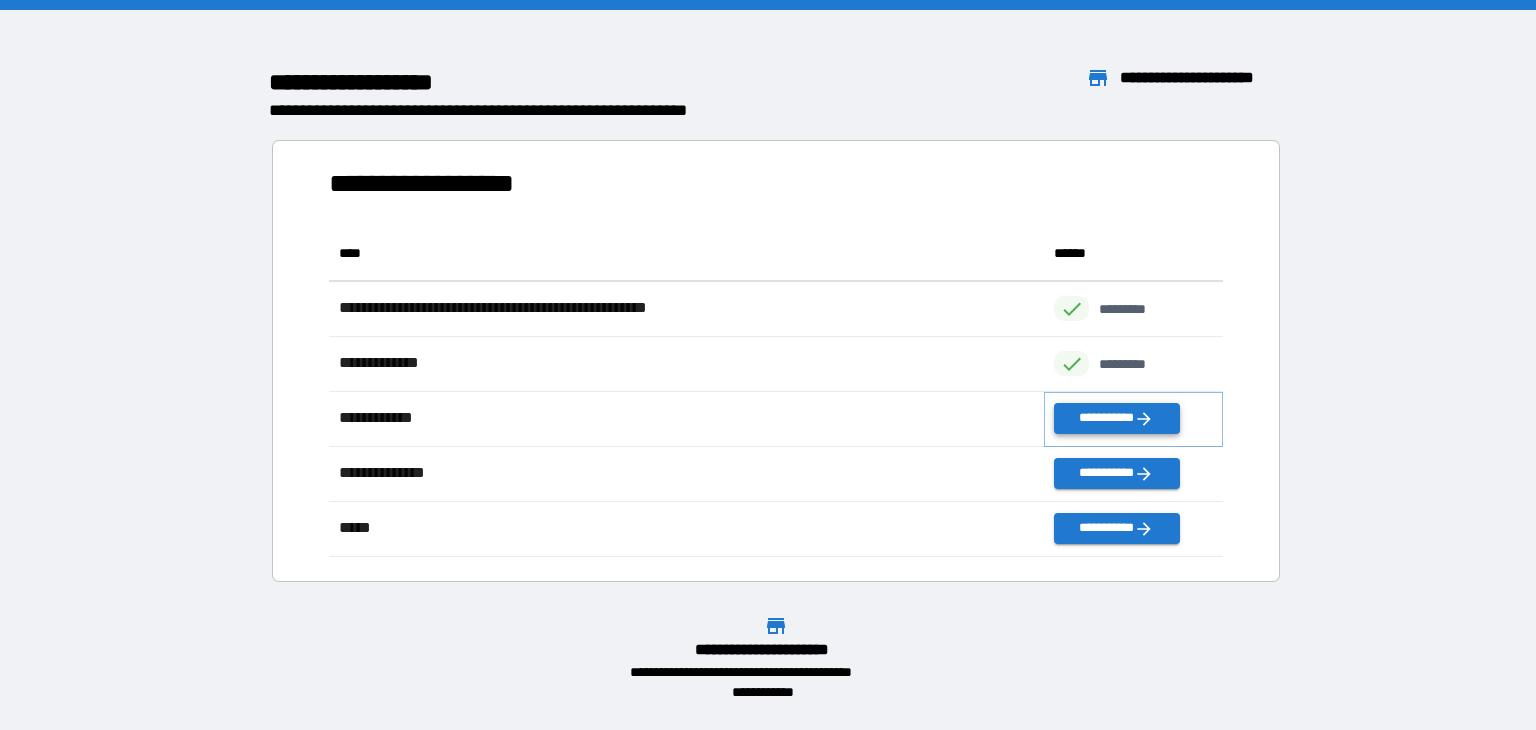 click on "**********" at bounding box center (1116, 418) 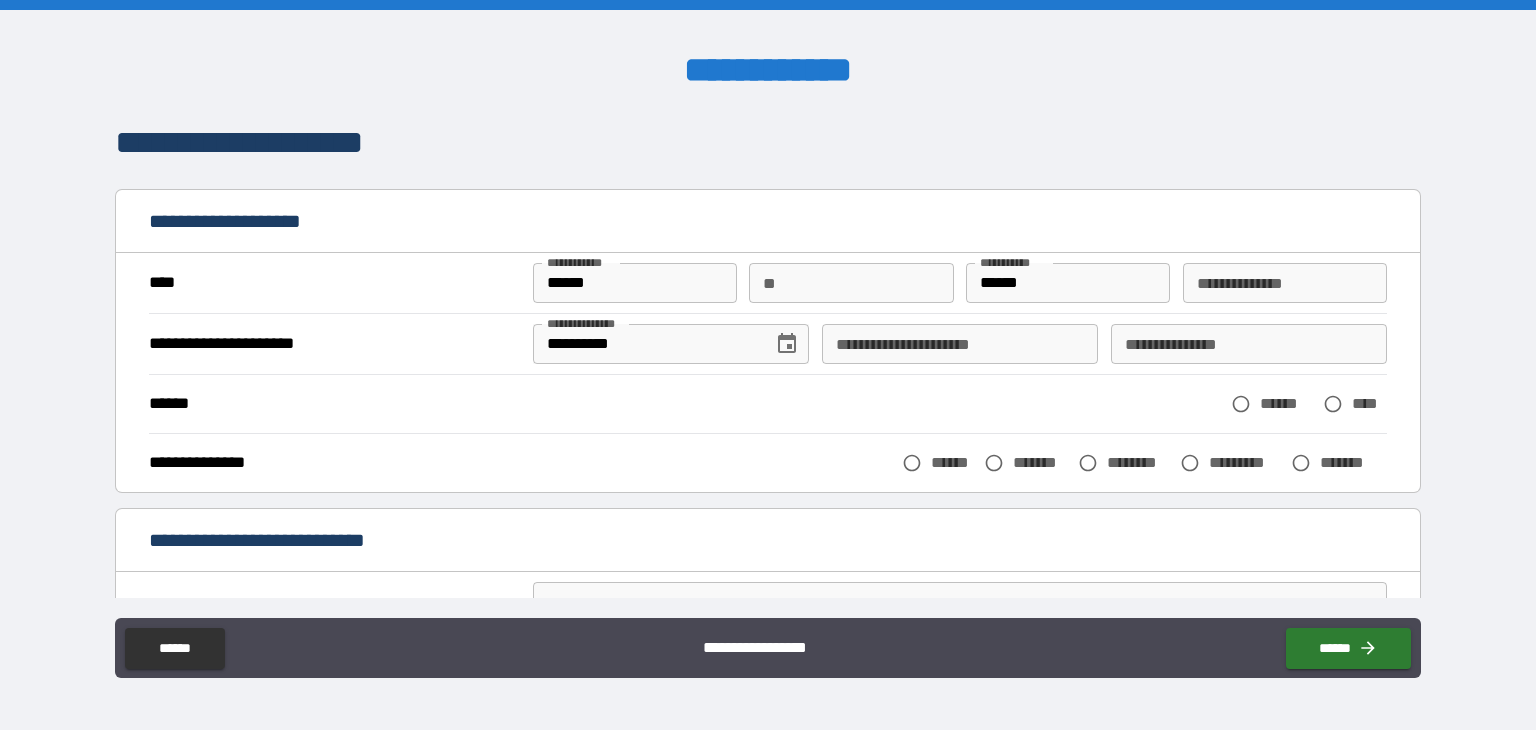 click on "****** ****** ****" at bounding box center [768, 404] 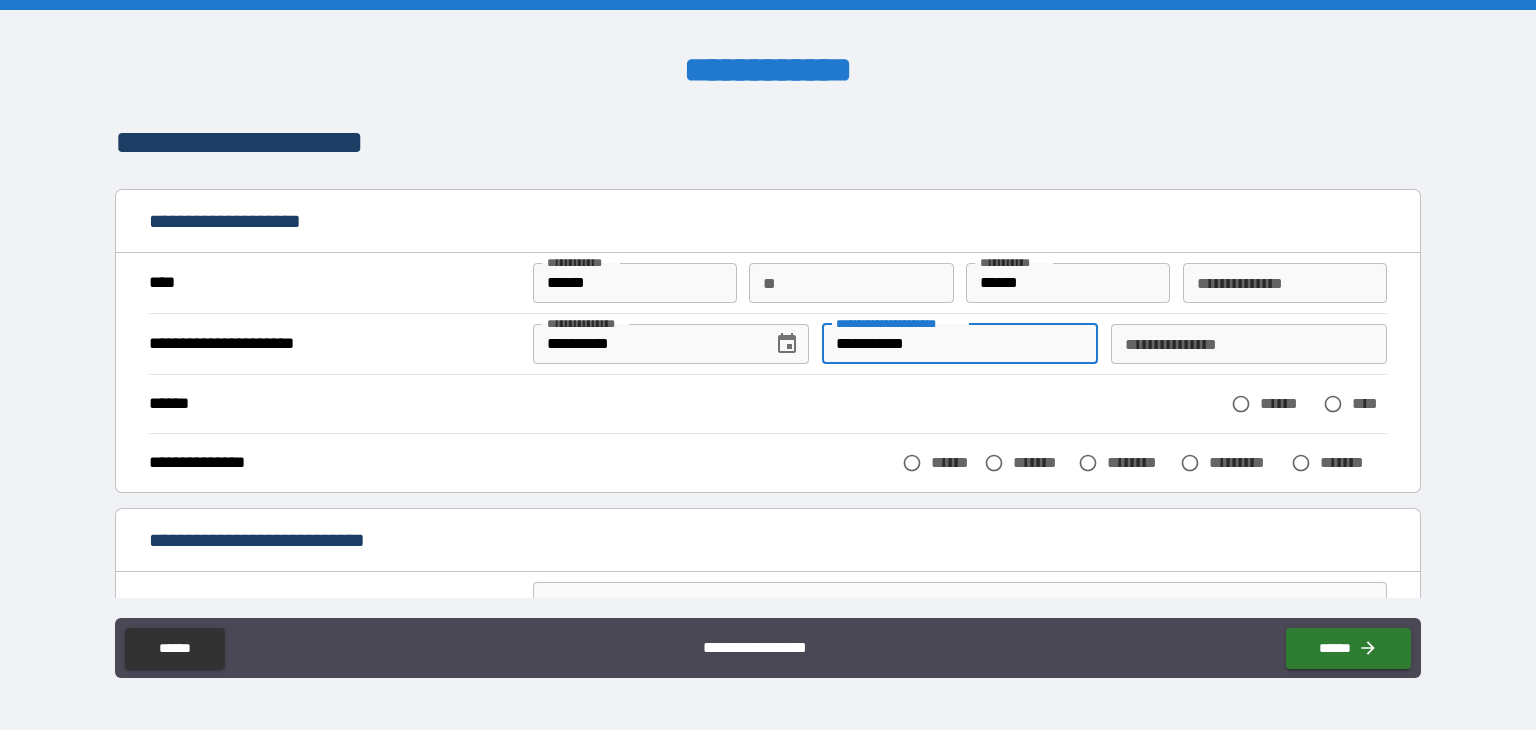 type on "**********" 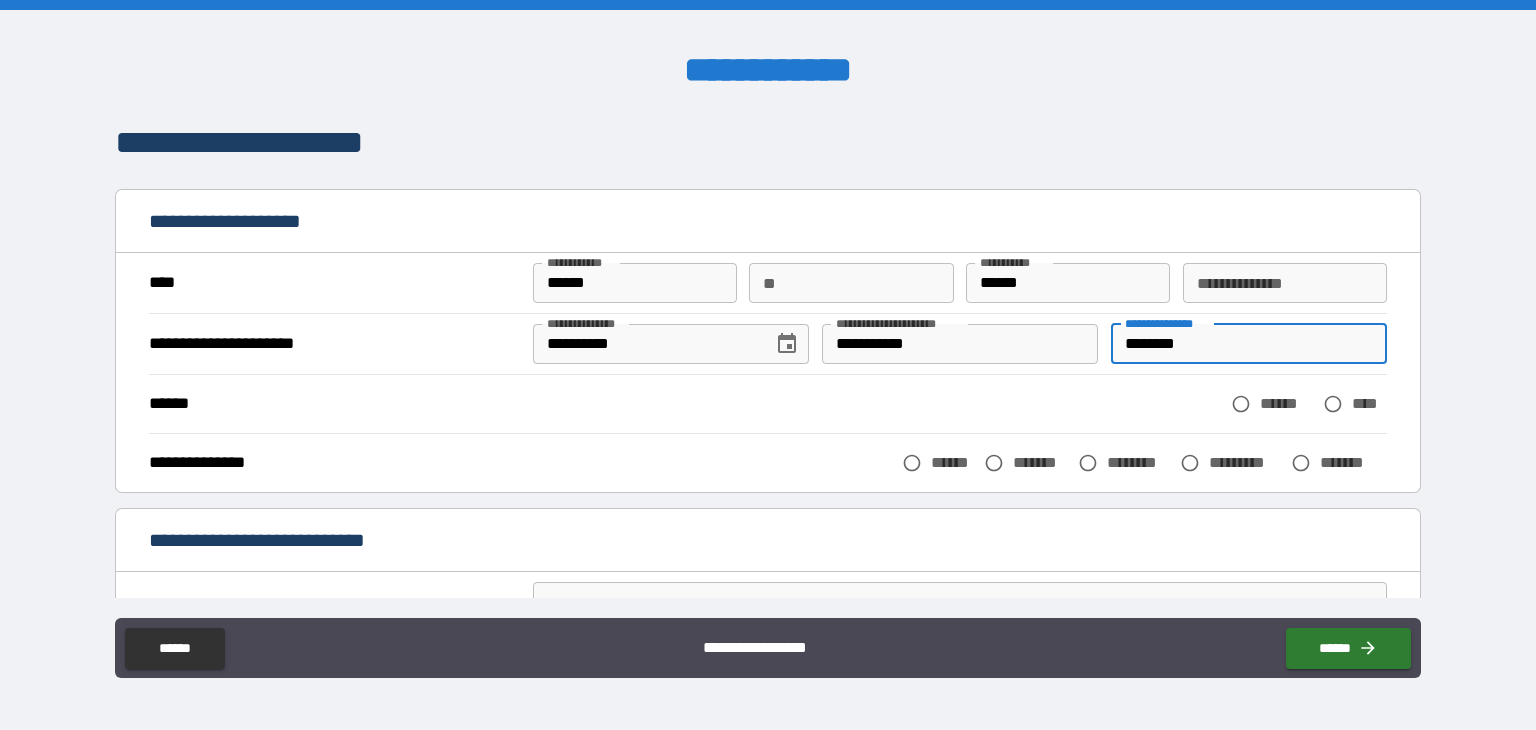 type on "********" 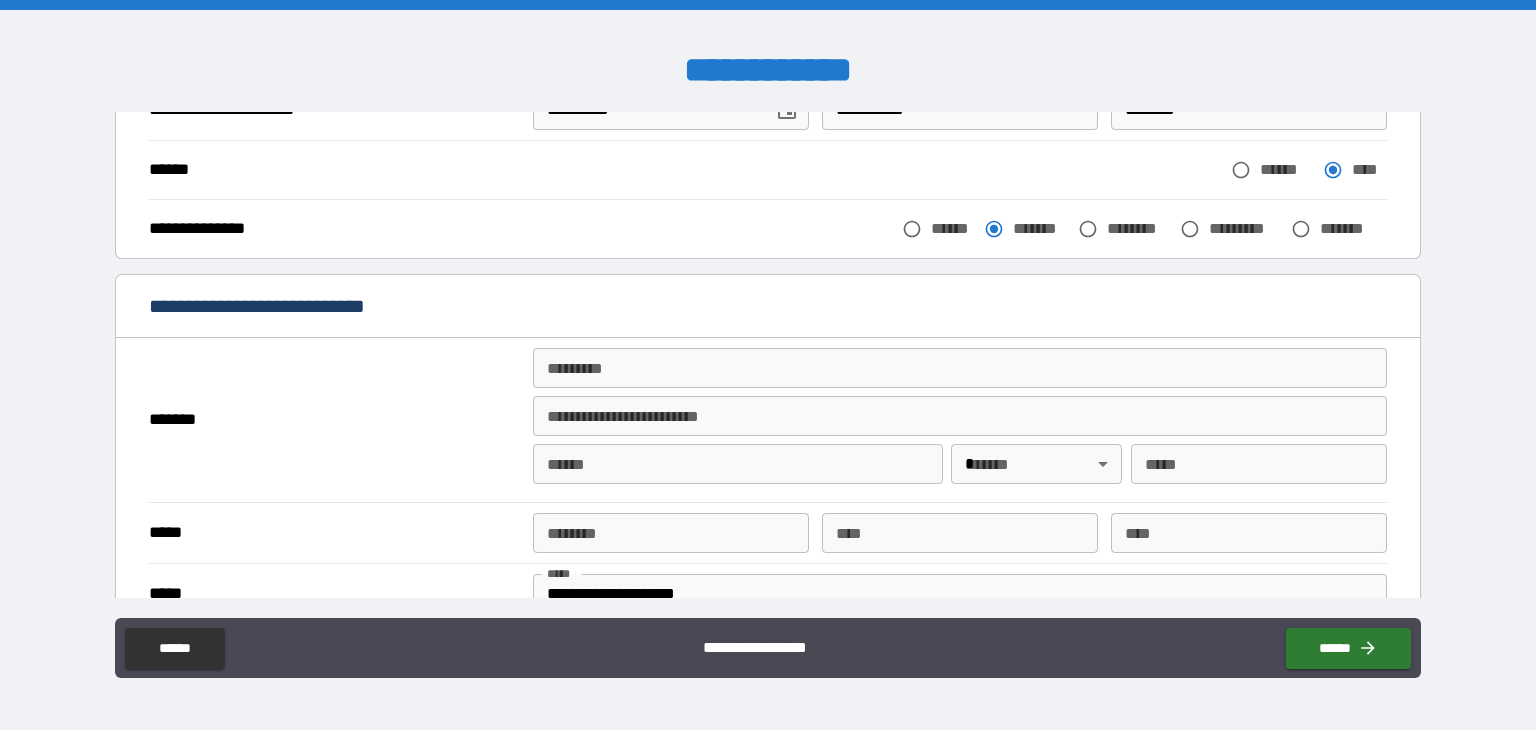 scroll, scrollTop: 300, scrollLeft: 0, axis: vertical 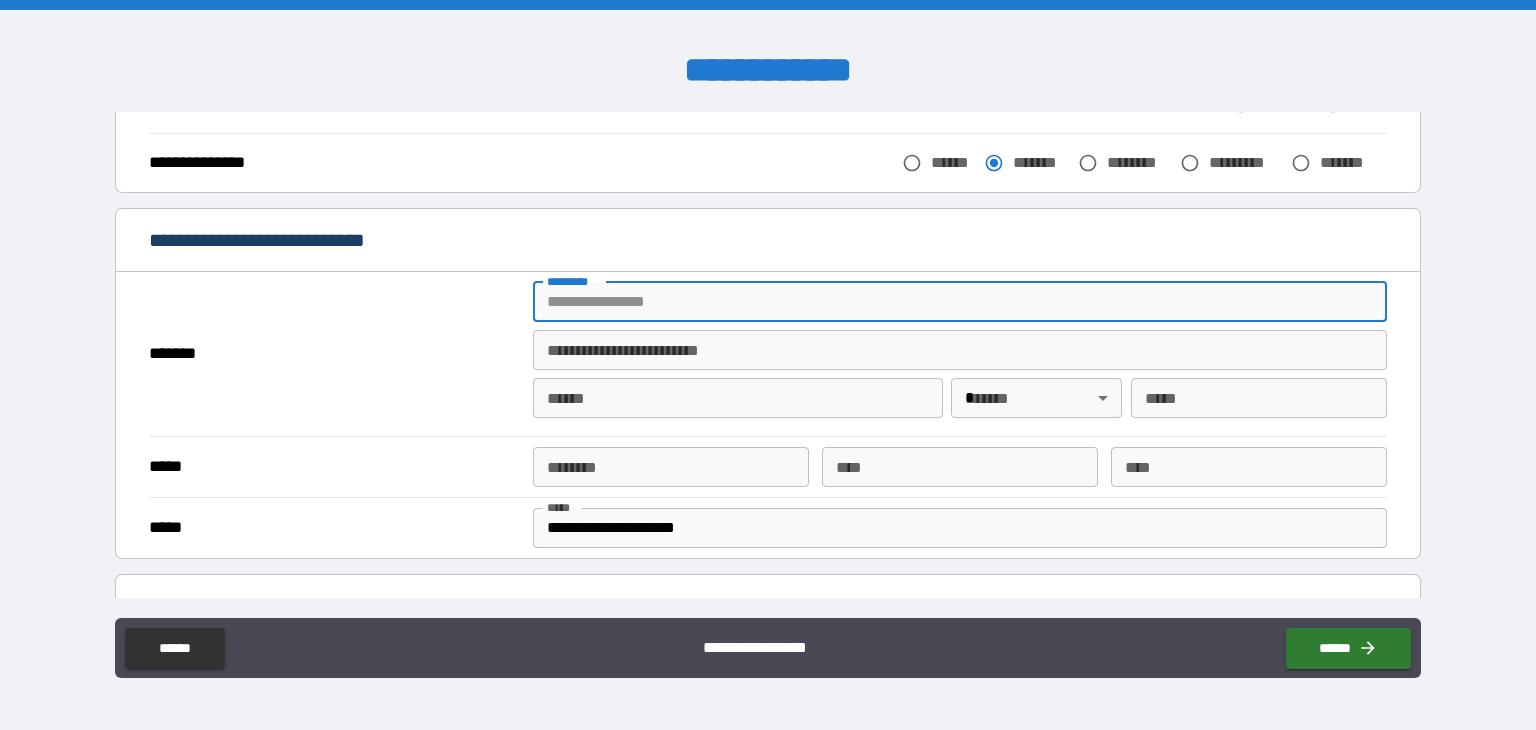 click on "*******   *" at bounding box center [960, 302] 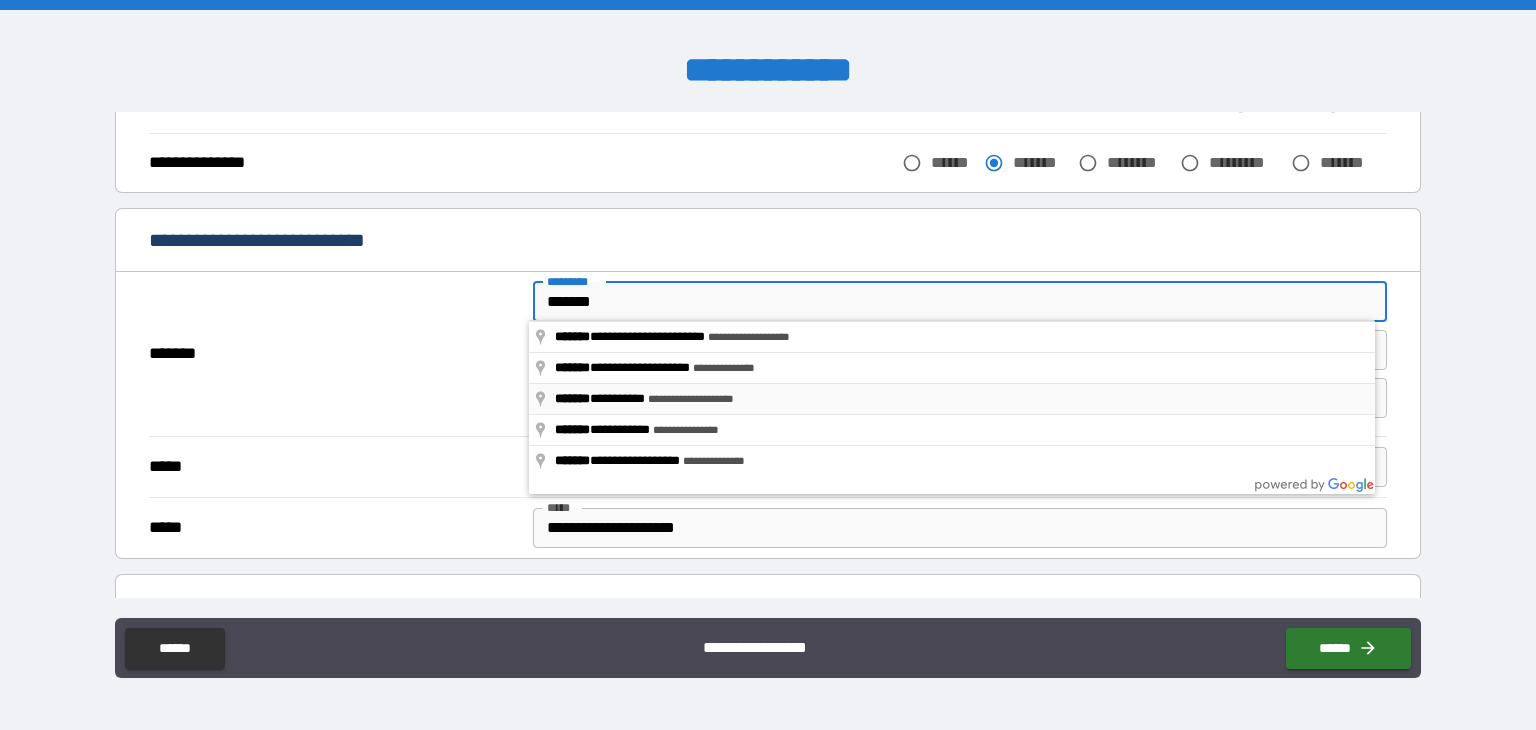 type on "**********" 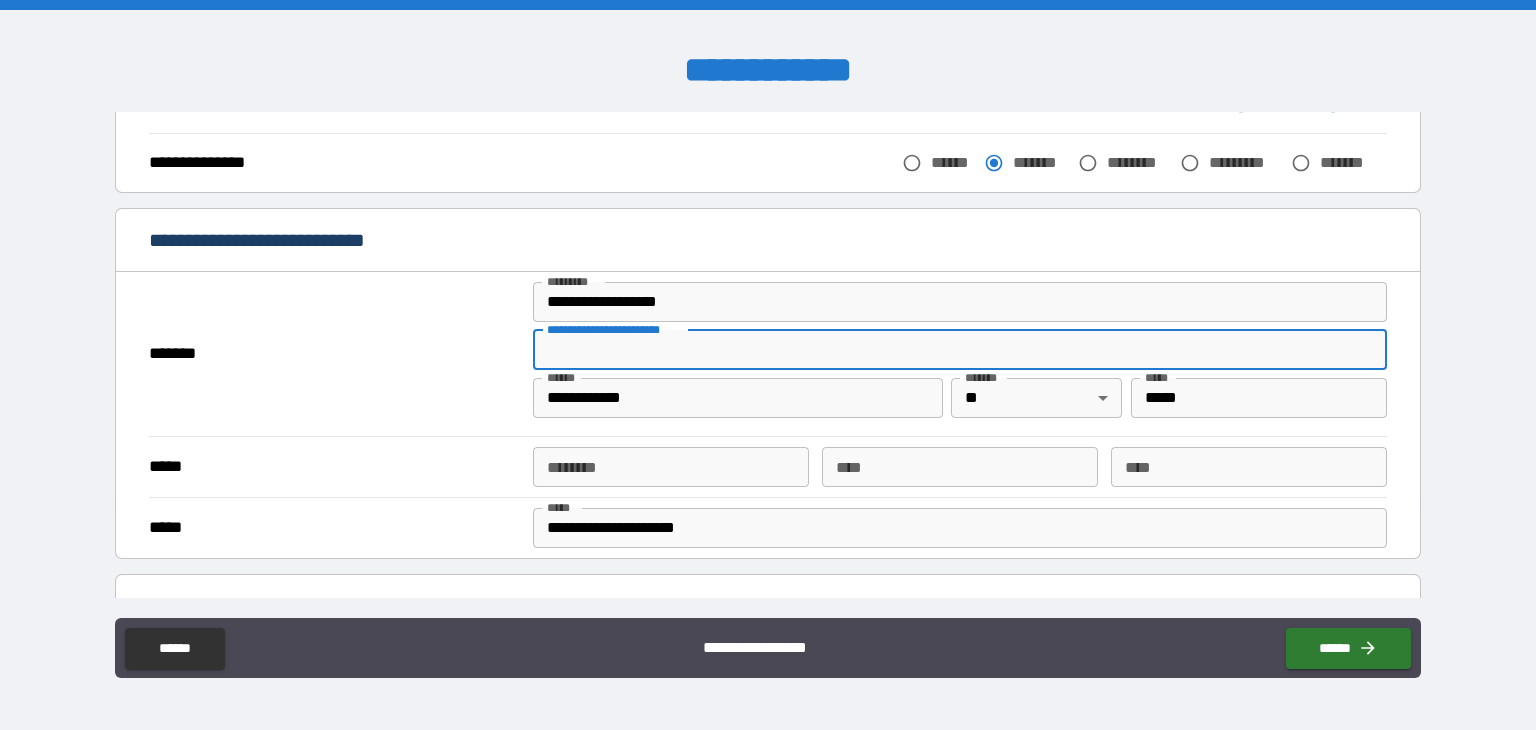 click on "**********" at bounding box center [960, 350] 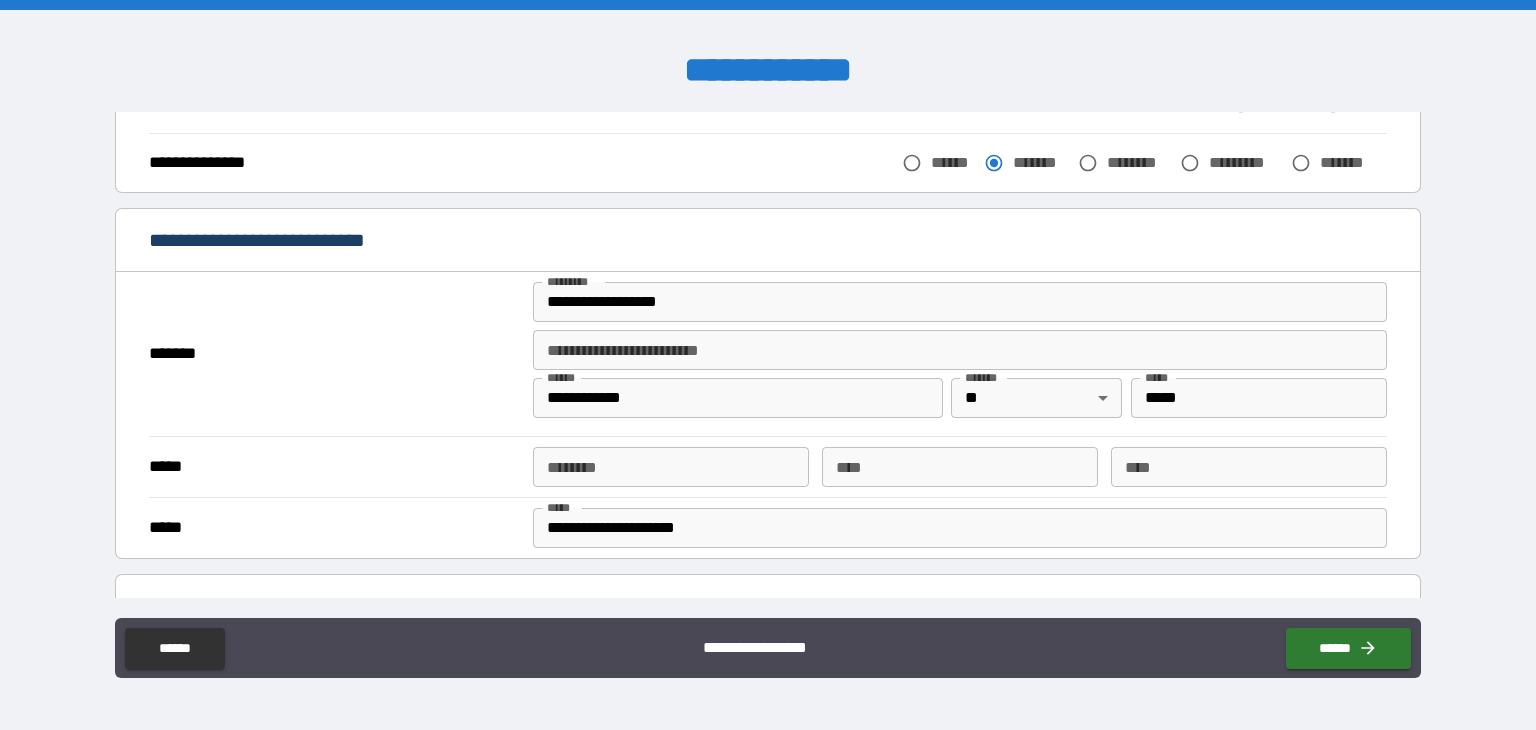 click on "*******" at bounding box center [335, 354] 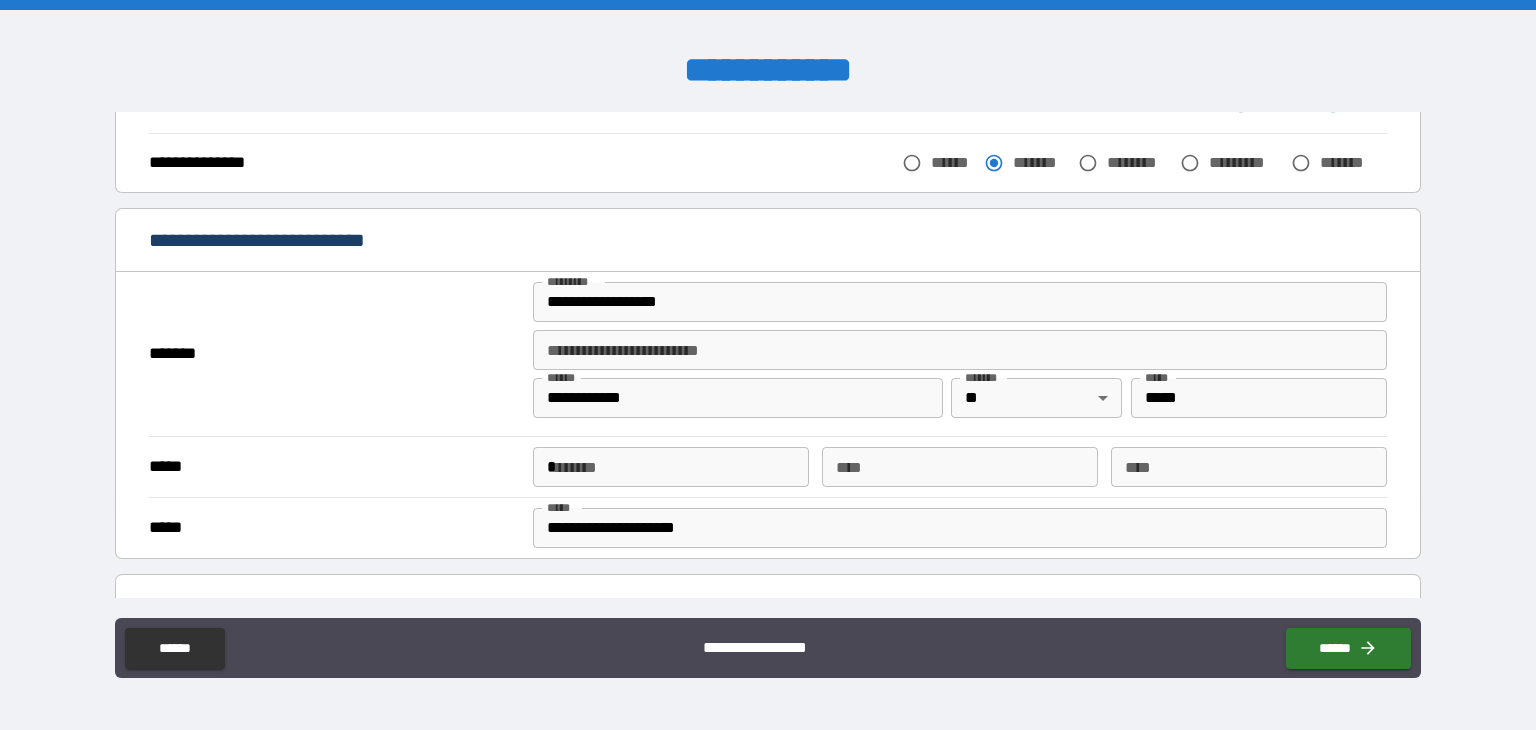 click on "******   * * ******   *" at bounding box center [671, 467] 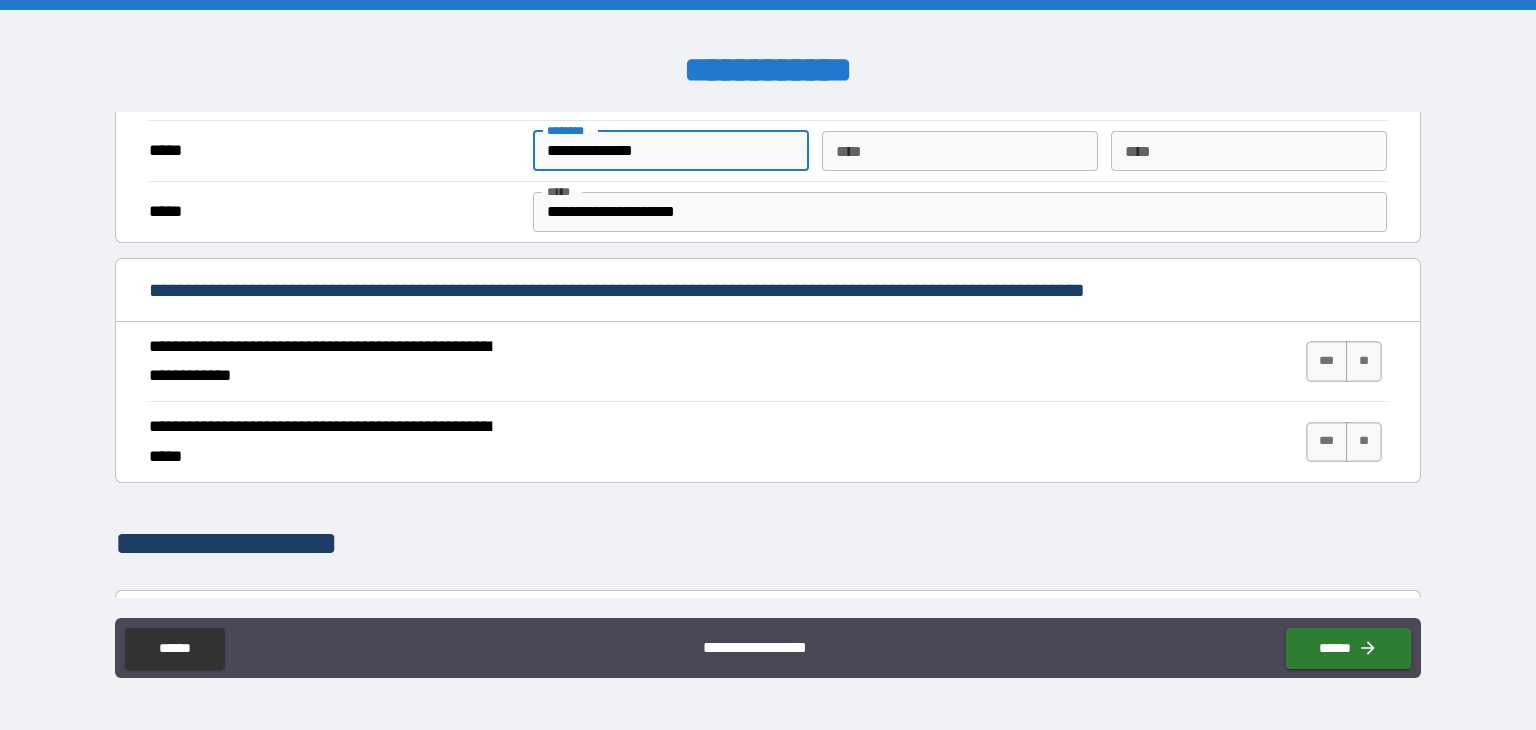 scroll, scrollTop: 652, scrollLeft: 0, axis: vertical 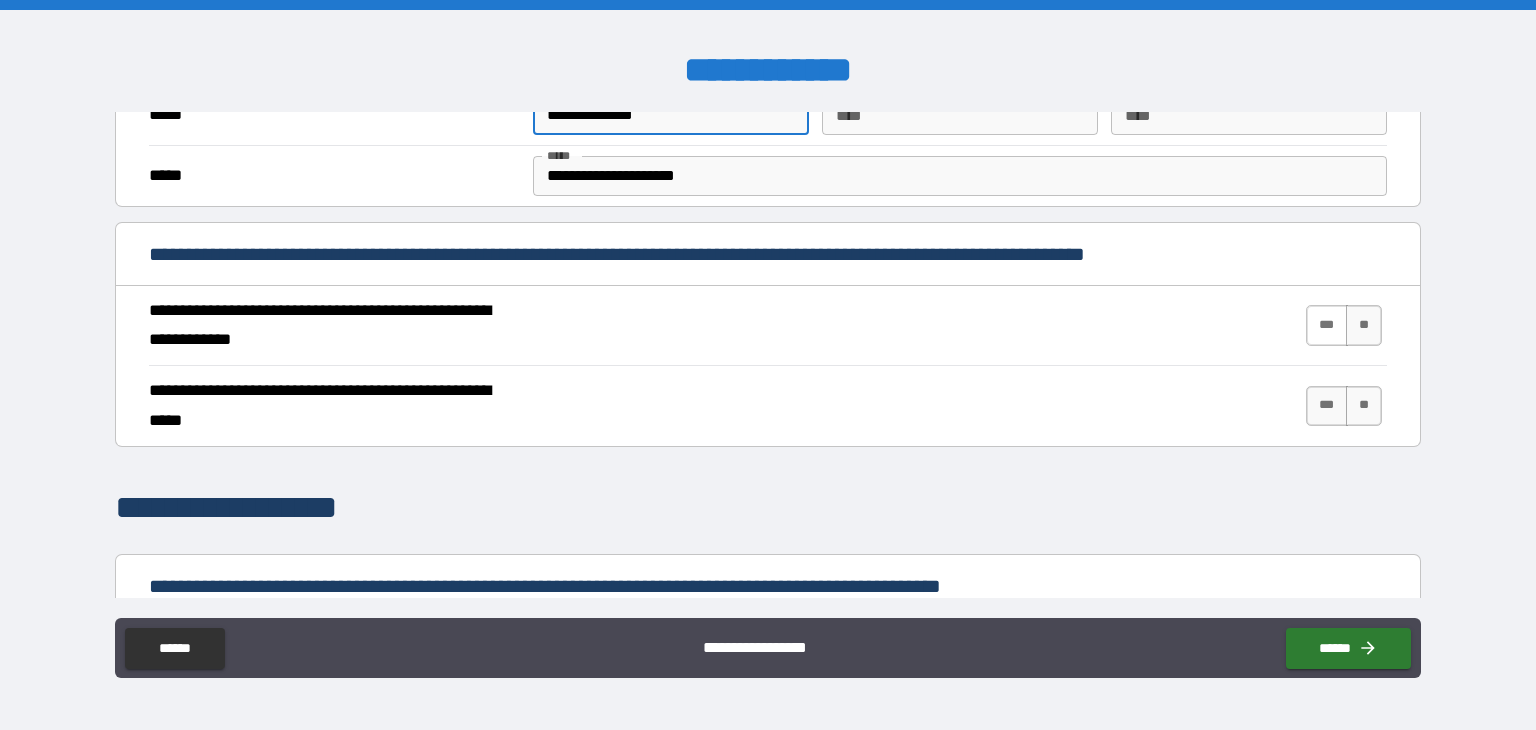 type on "**********" 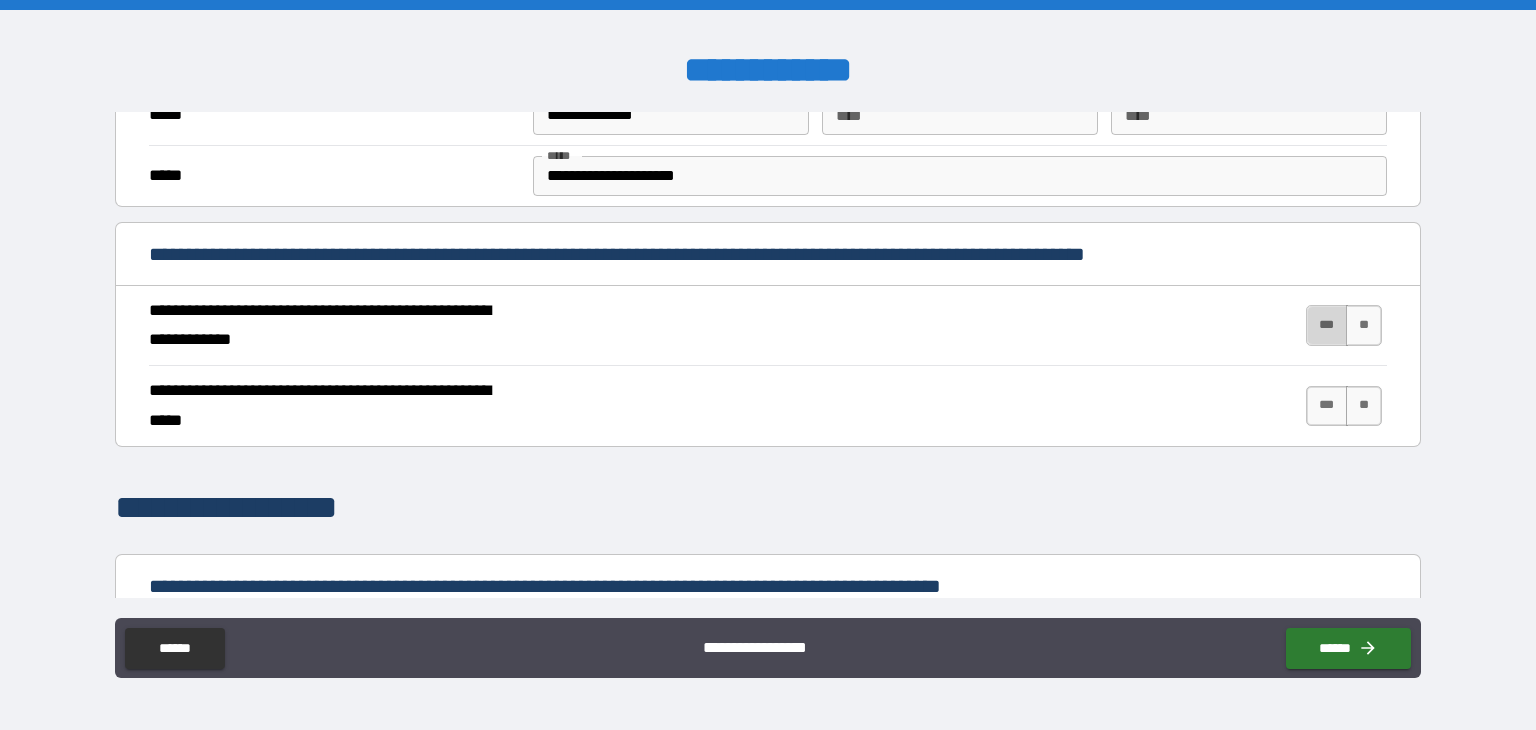 click on "***" at bounding box center (1327, 325) 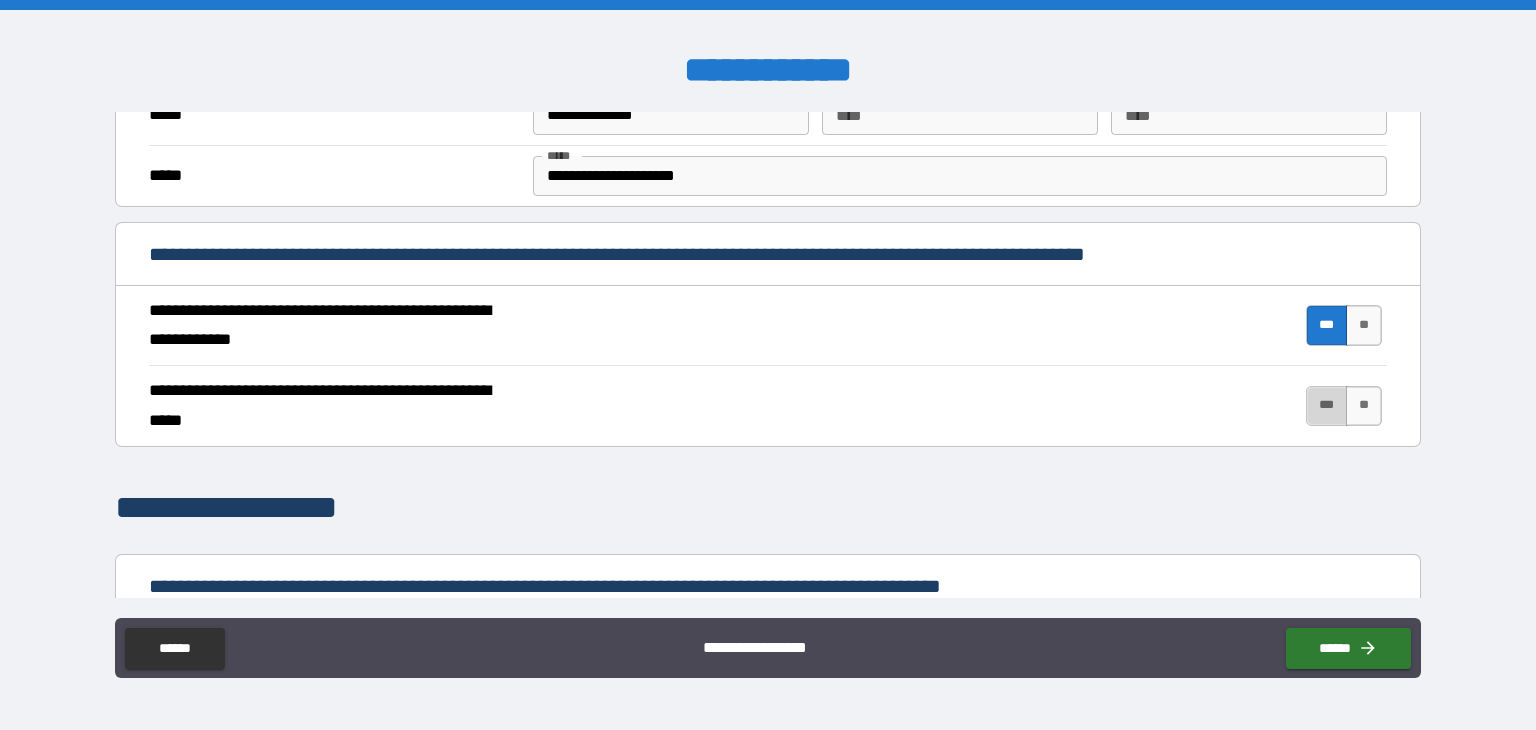 click on "***" at bounding box center [1327, 406] 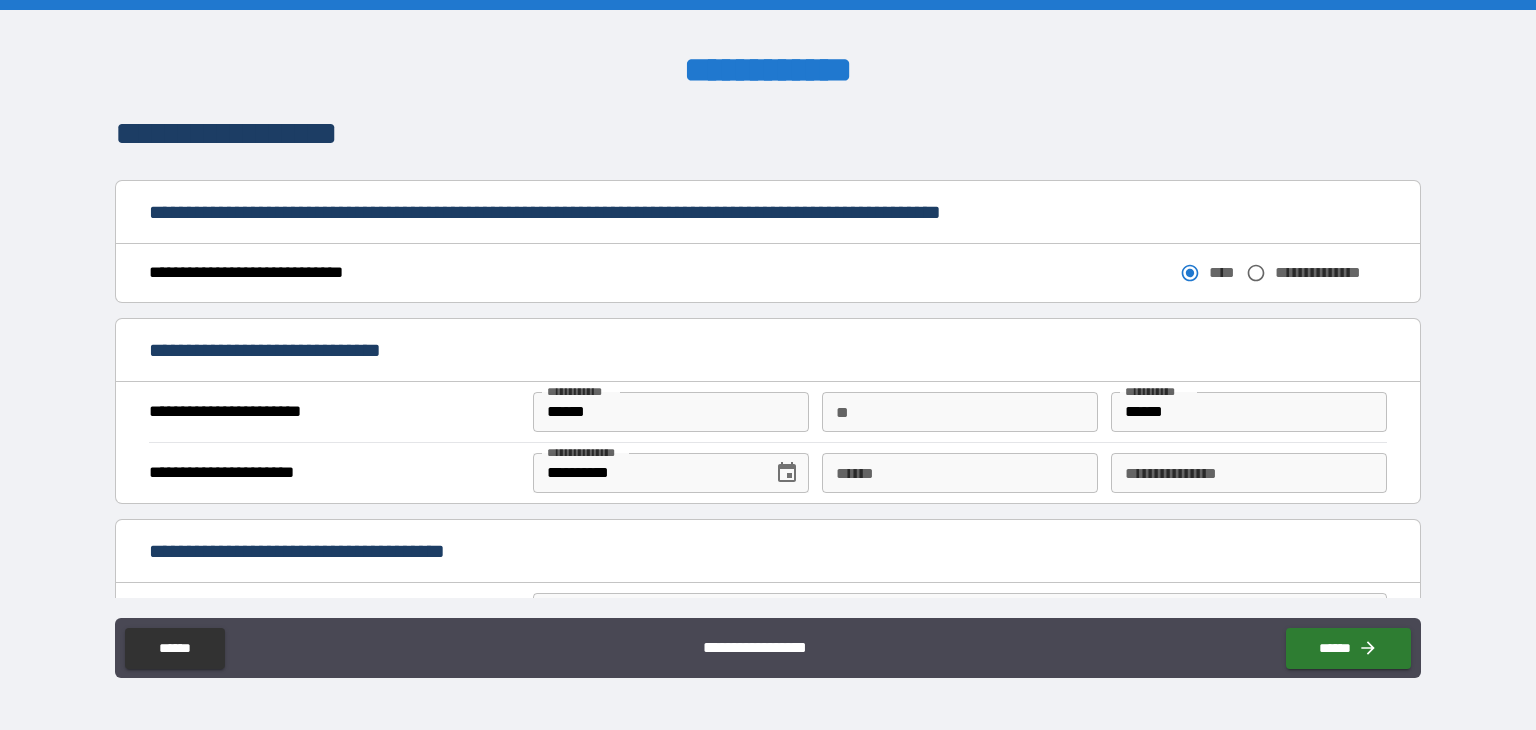 scroll, scrollTop: 1054, scrollLeft: 0, axis: vertical 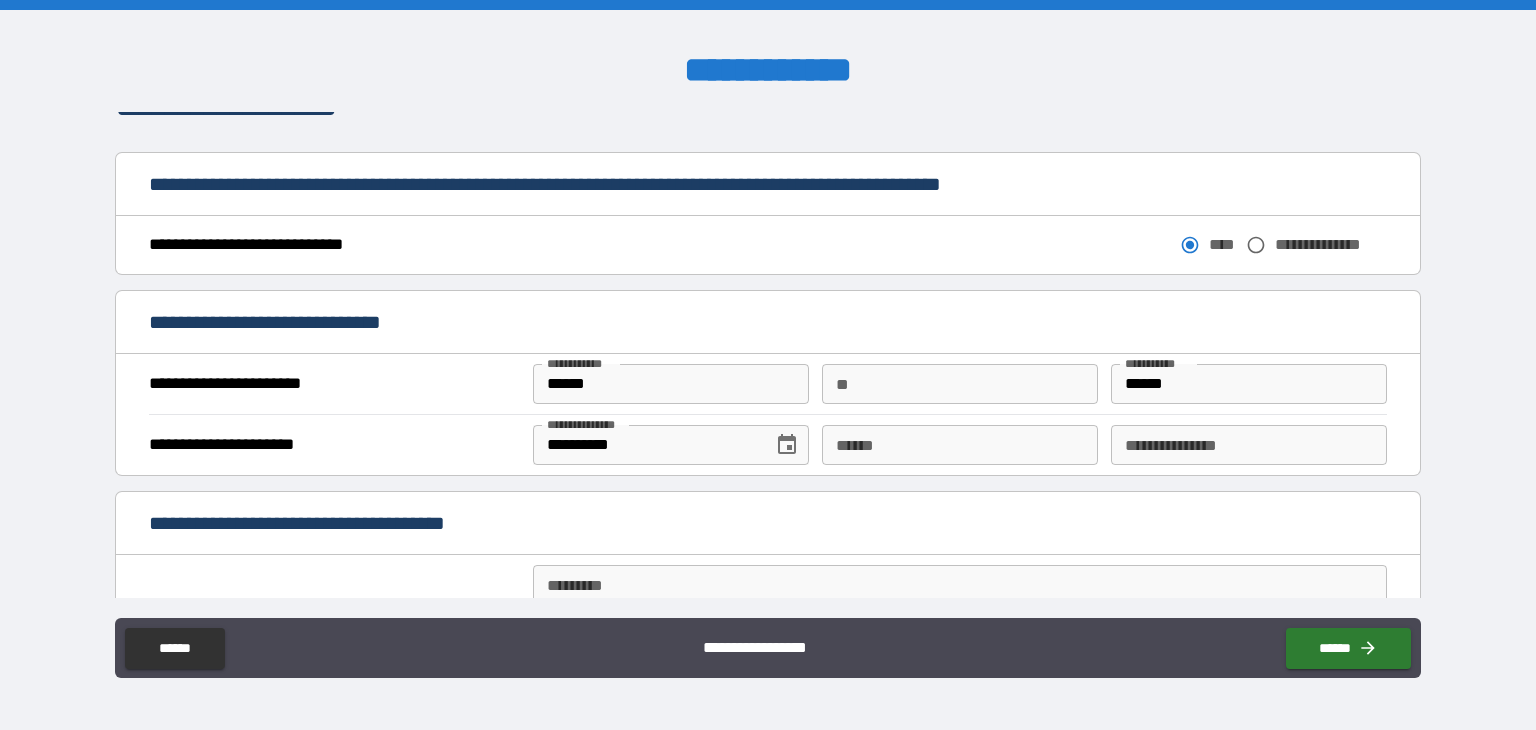 click on "****   *" at bounding box center [960, 445] 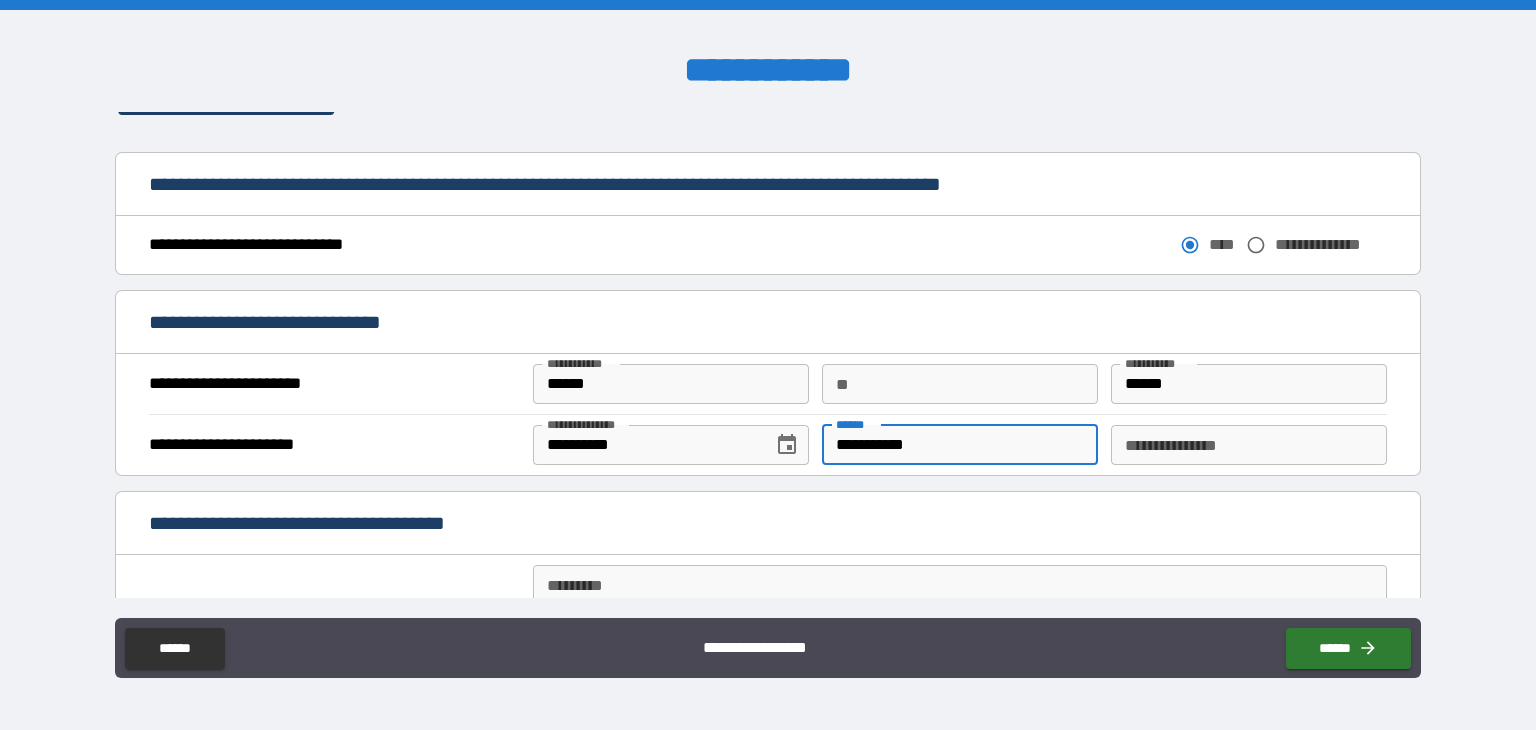 type on "**********" 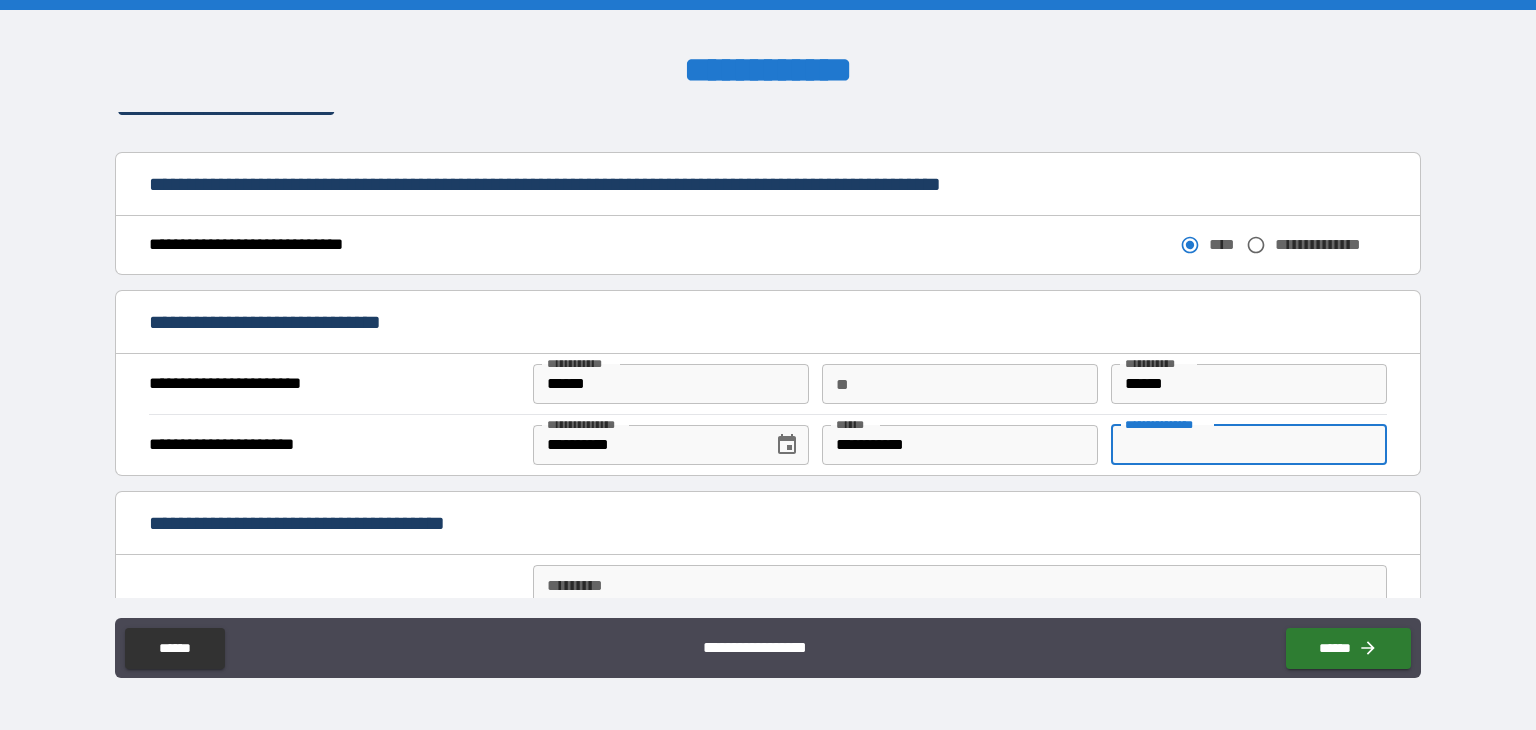click on "**********" at bounding box center [1249, 445] 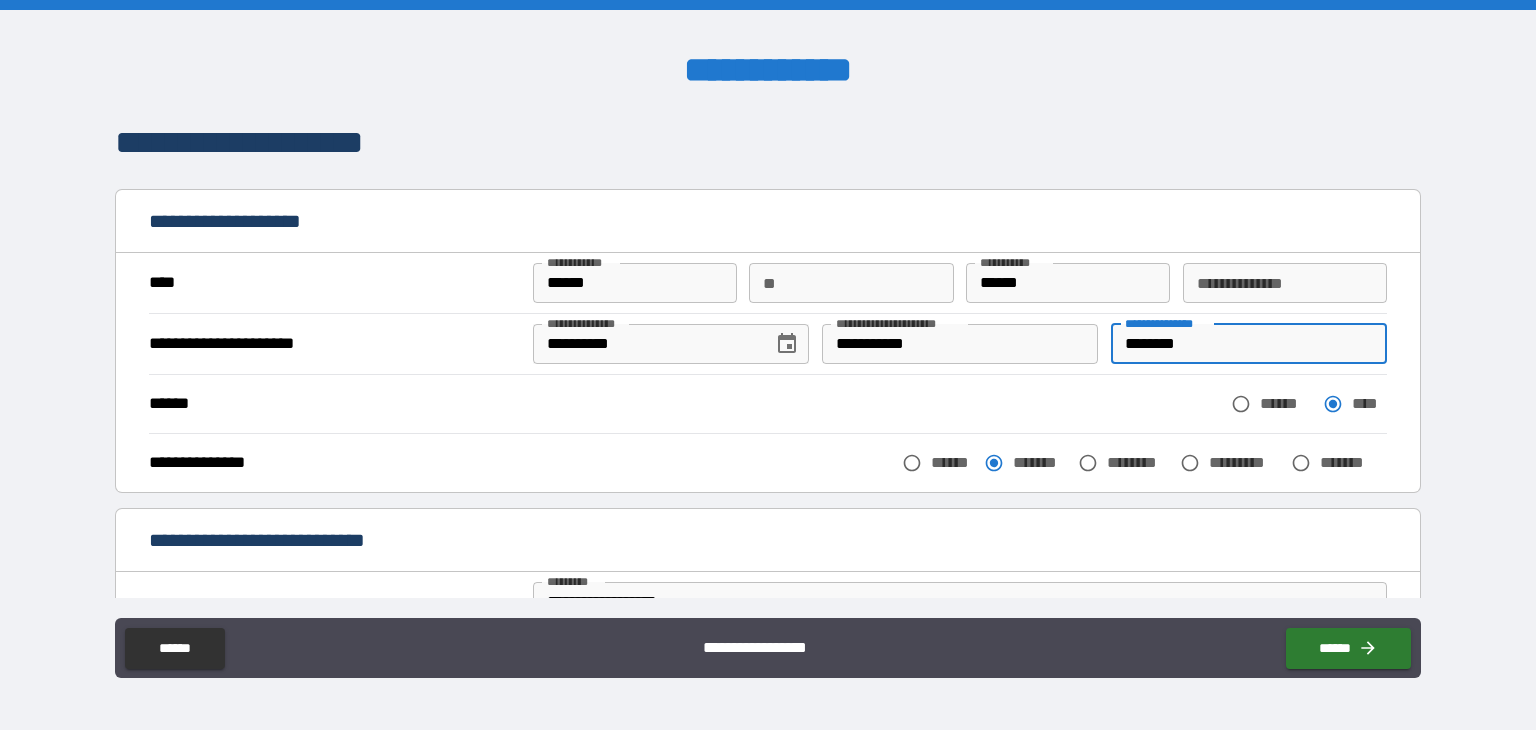 drag, startPoint x: 1208, startPoint y: 360, endPoint x: 1027, endPoint y: 312, distance: 187.25652 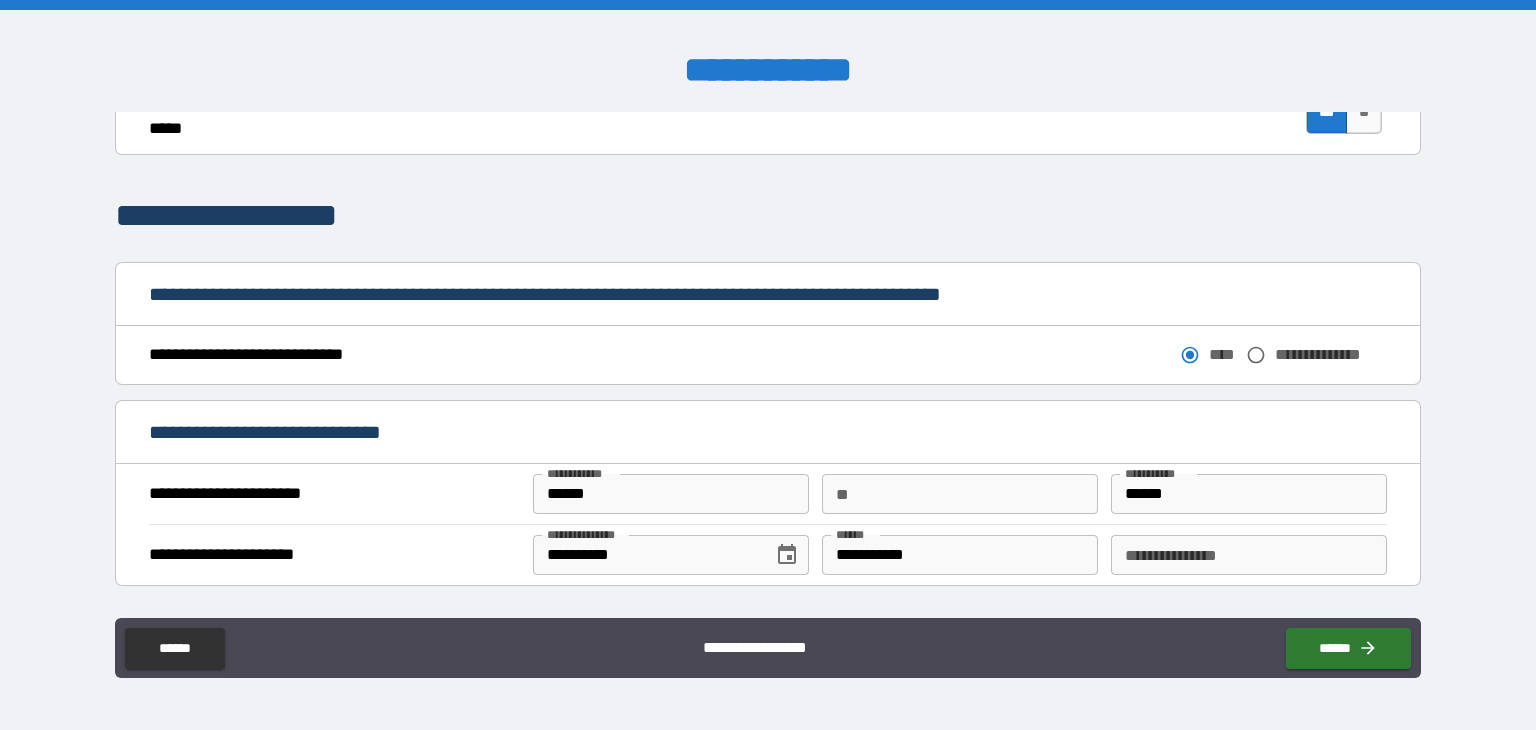 scroll, scrollTop: 1128, scrollLeft: 0, axis: vertical 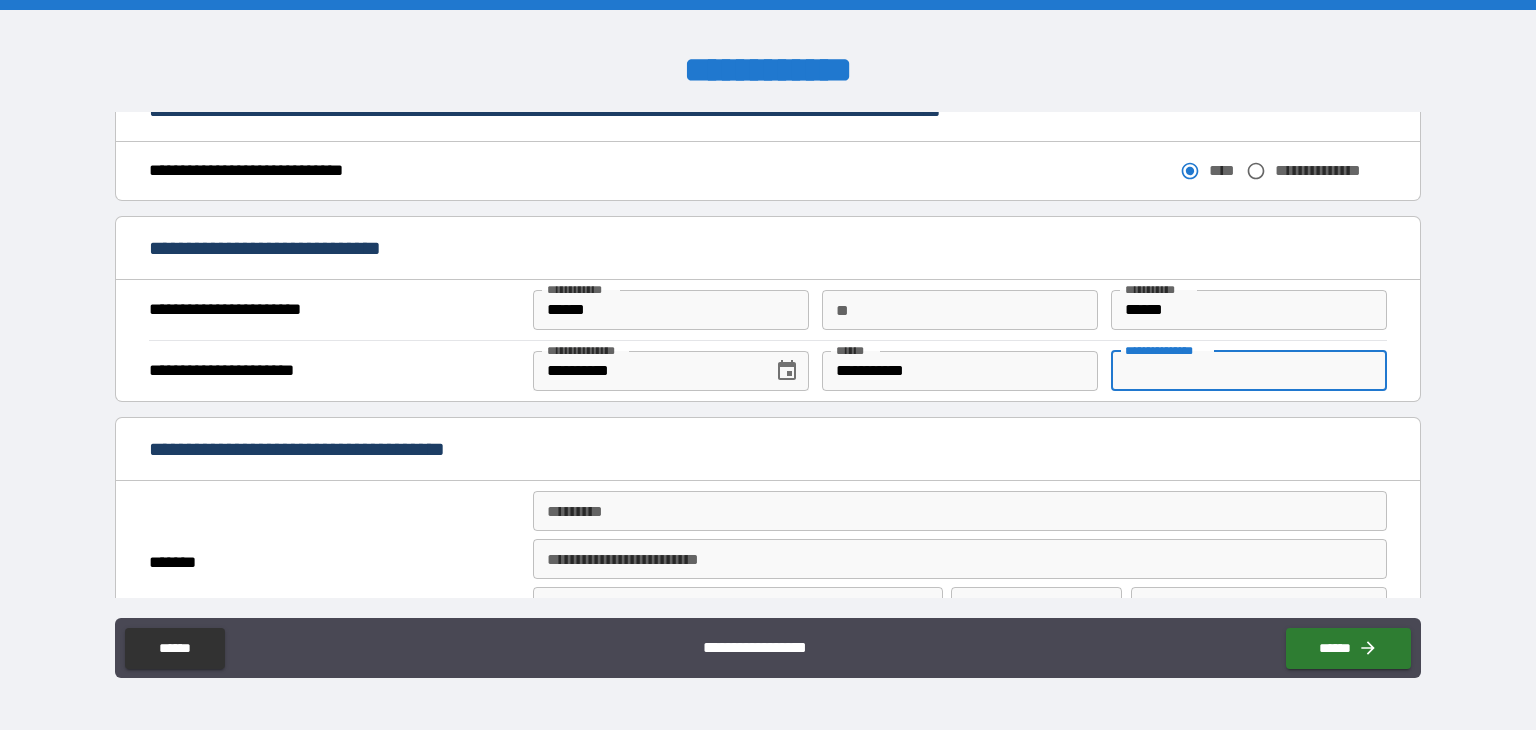 click on "**********" at bounding box center (1249, 371) 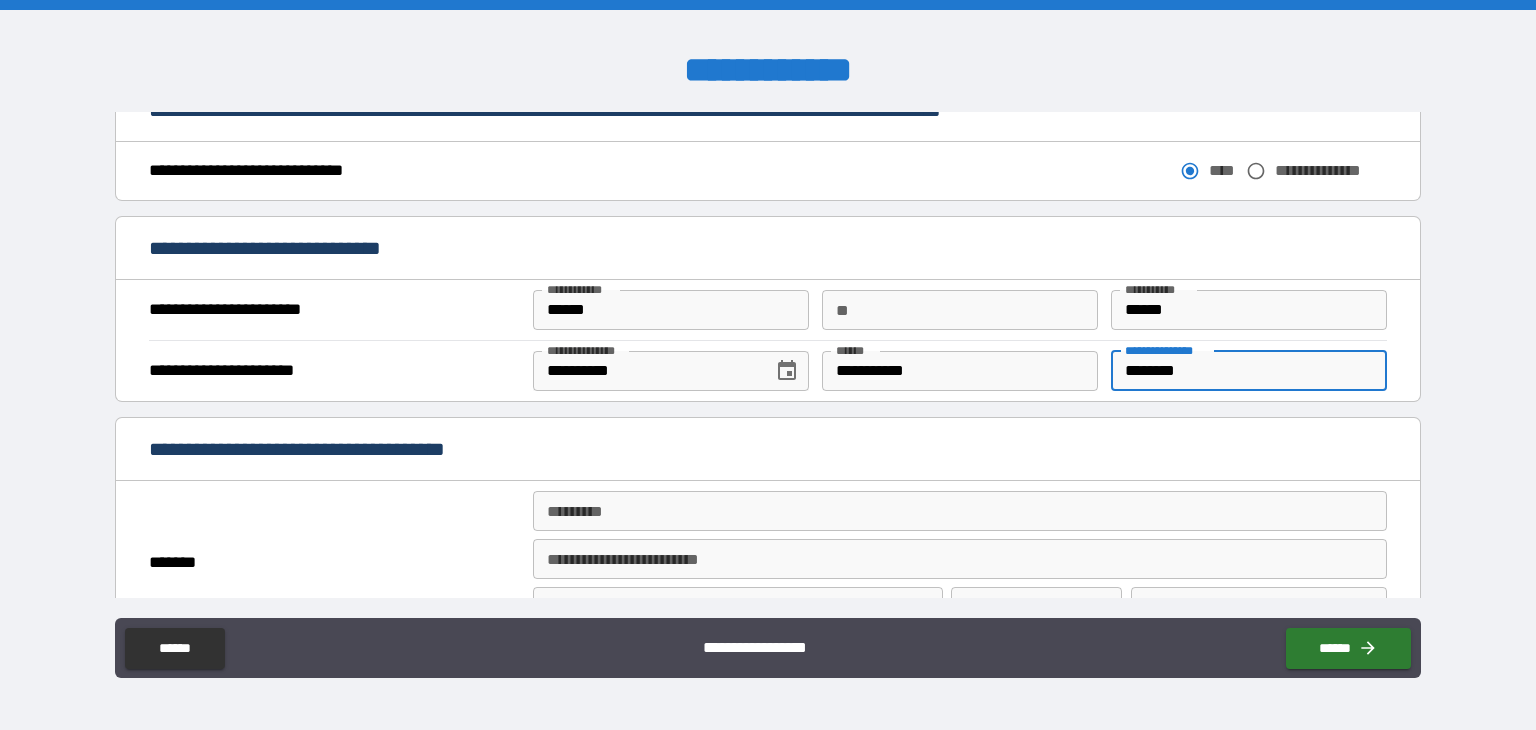 type on "********" 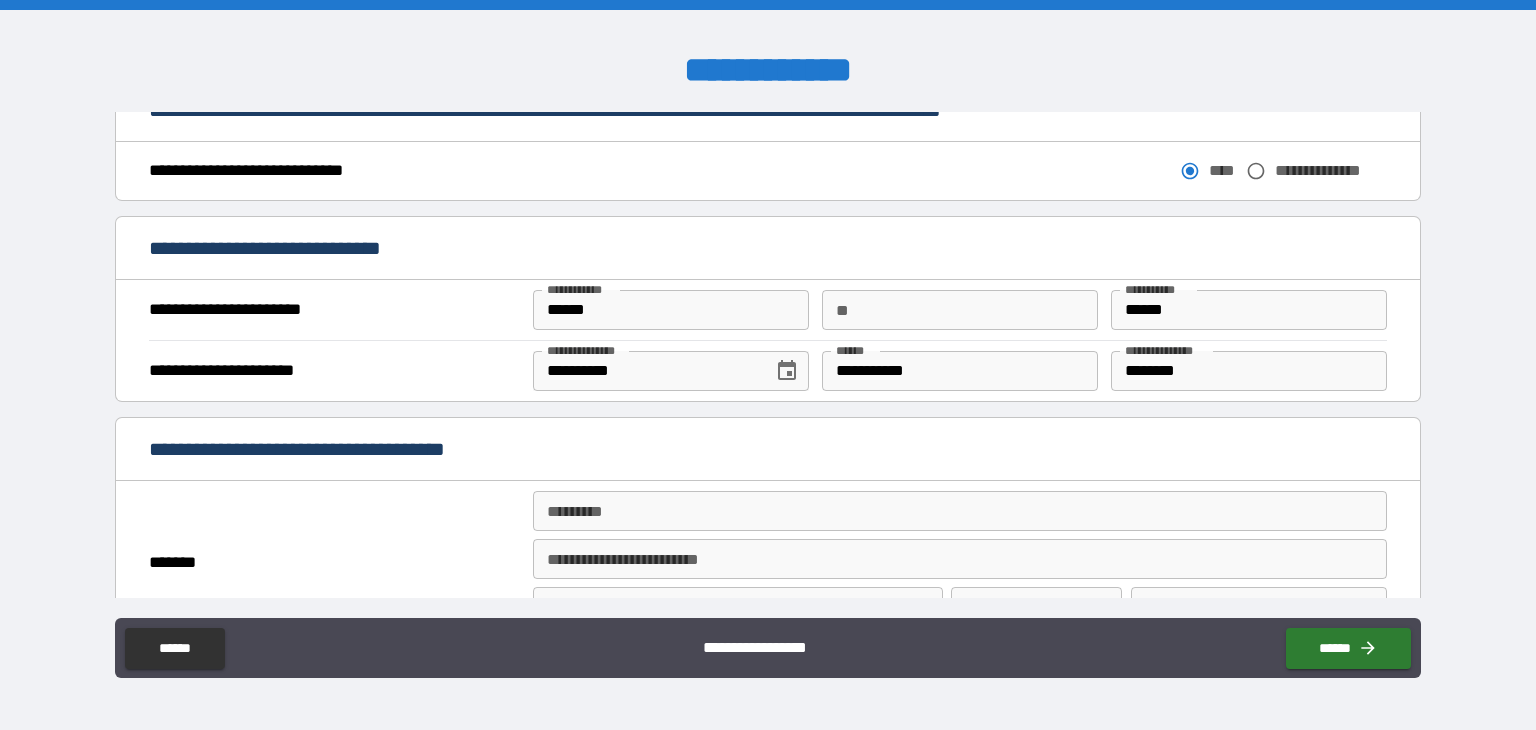 click on "**********" at bounding box center (768, 355) 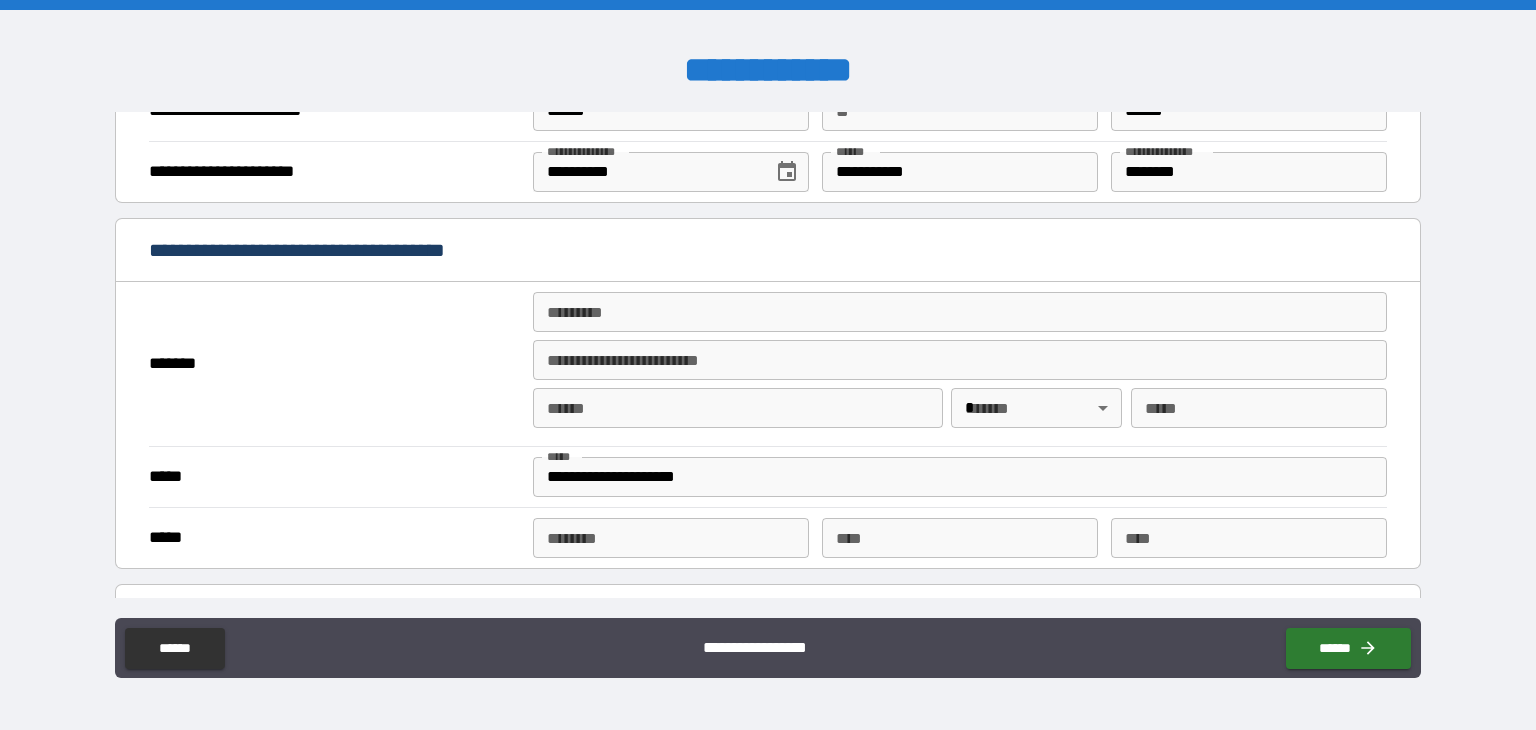 scroll, scrollTop: 1328, scrollLeft: 0, axis: vertical 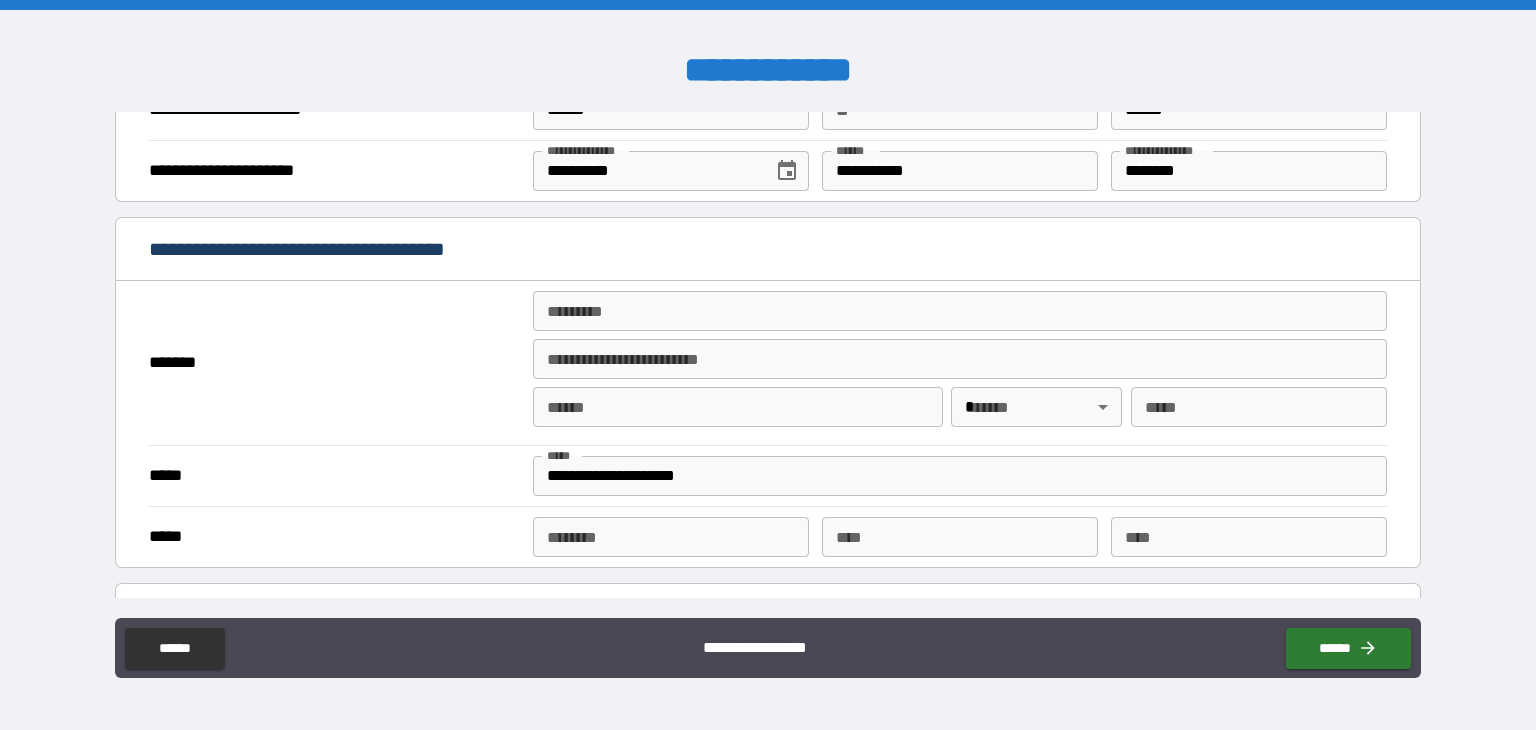 click on "*******   *" at bounding box center (960, 311) 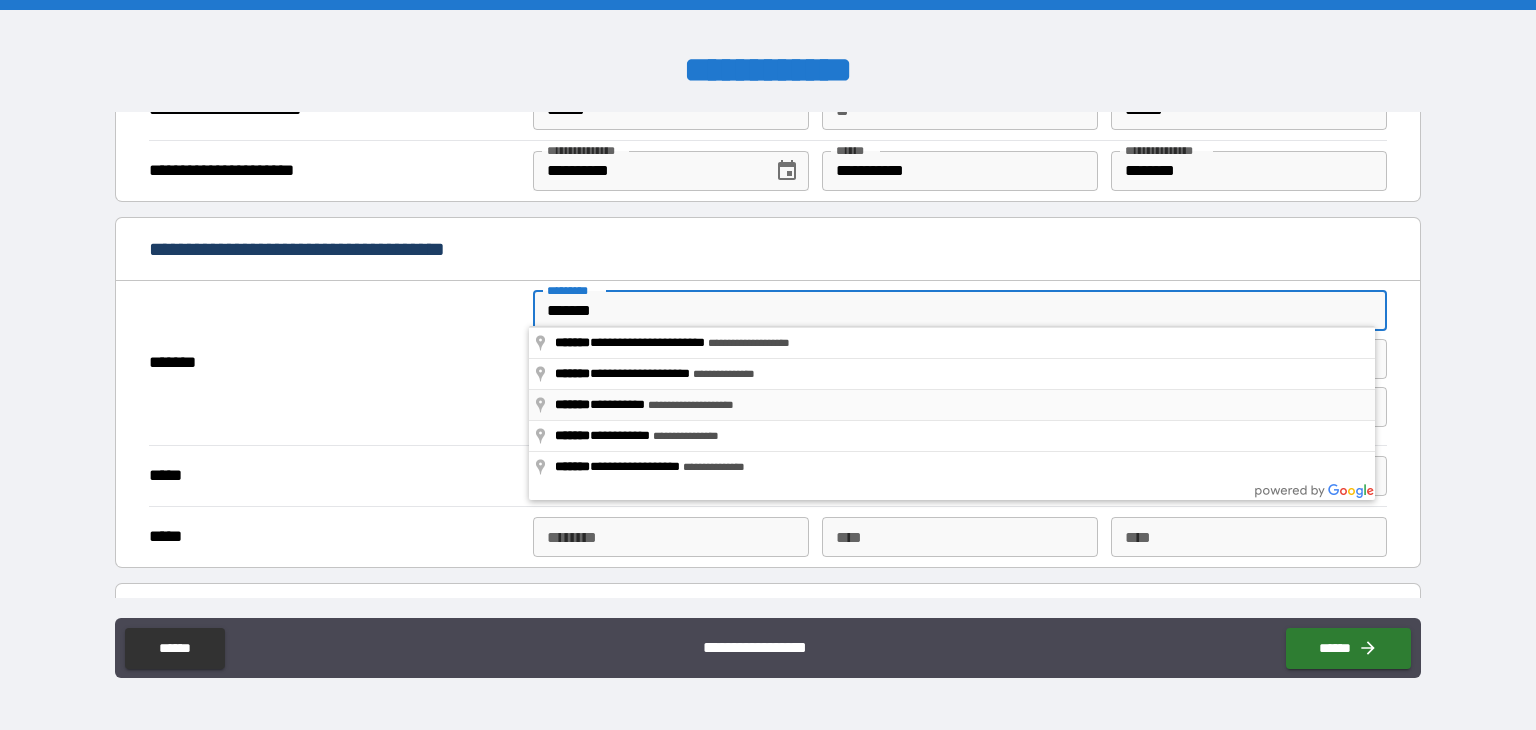 type on "**********" 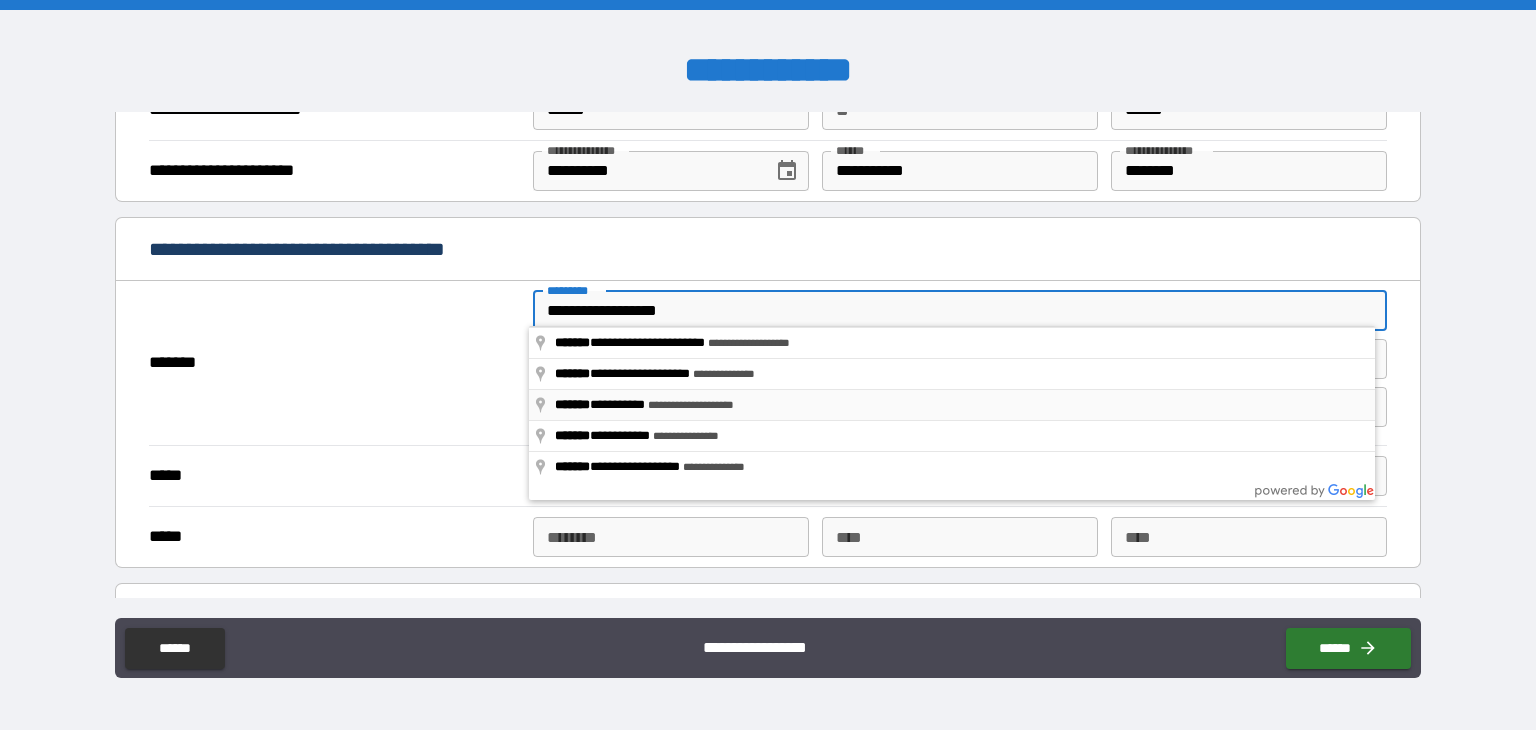 type on "**********" 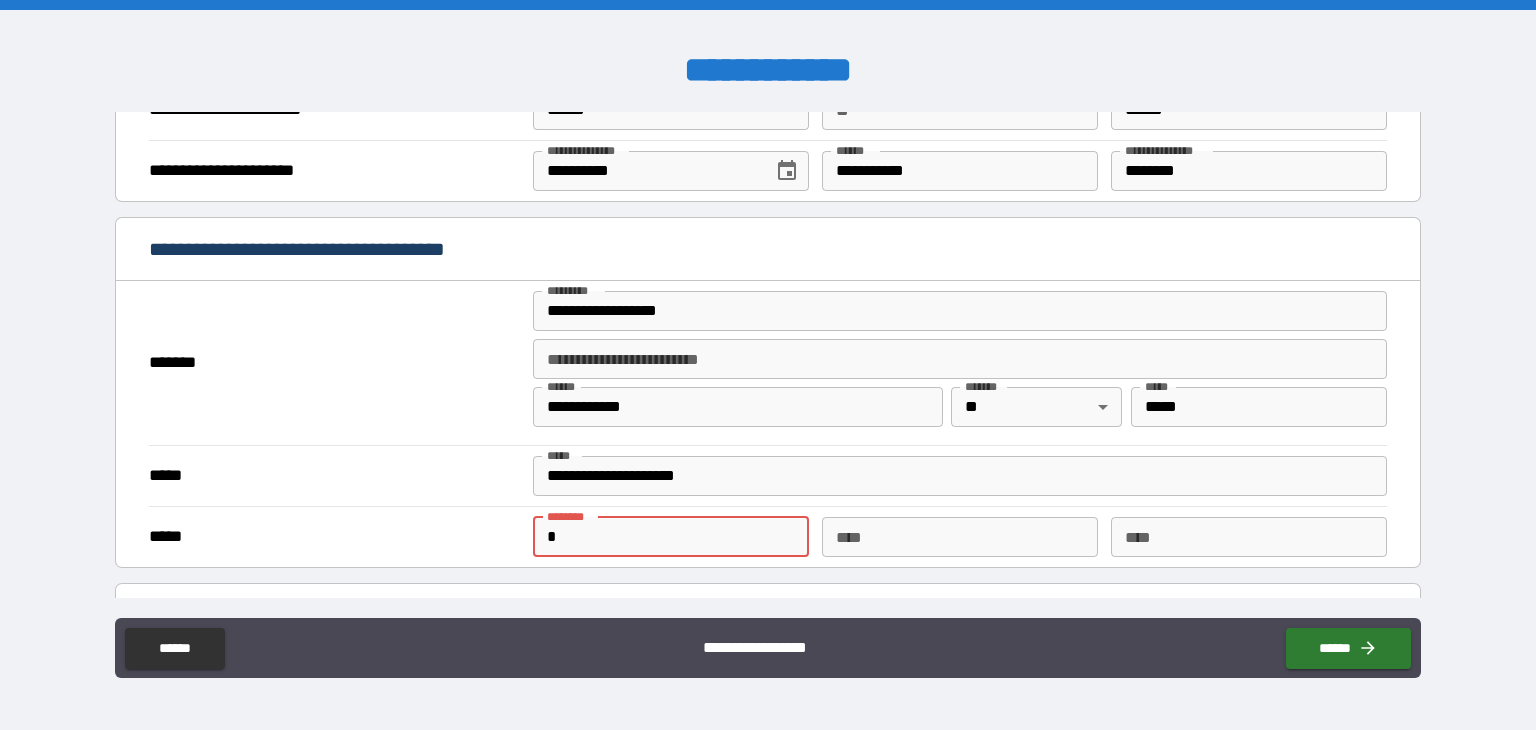 click on "*" at bounding box center (671, 537) 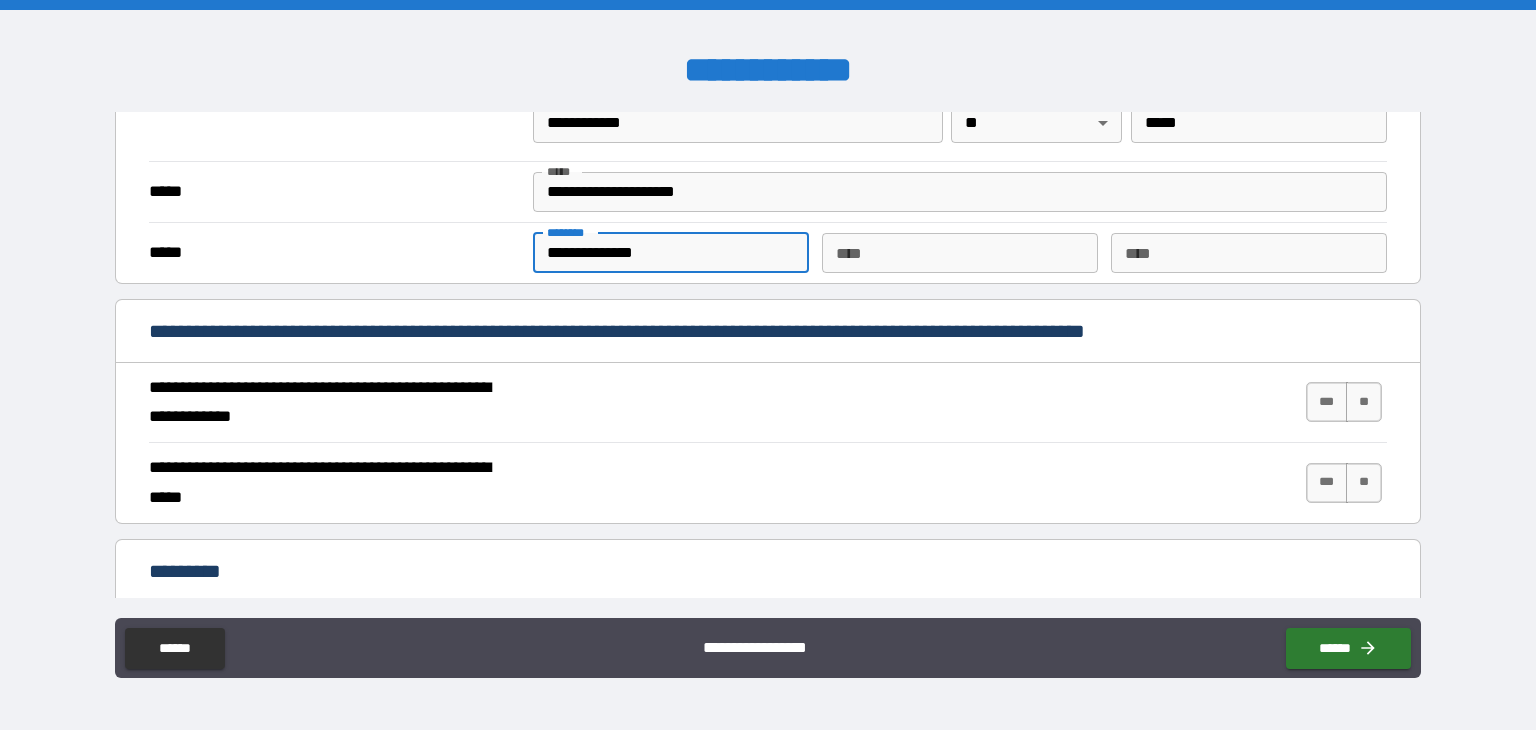 scroll, scrollTop: 1628, scrollLeft: 0, axis: vertical 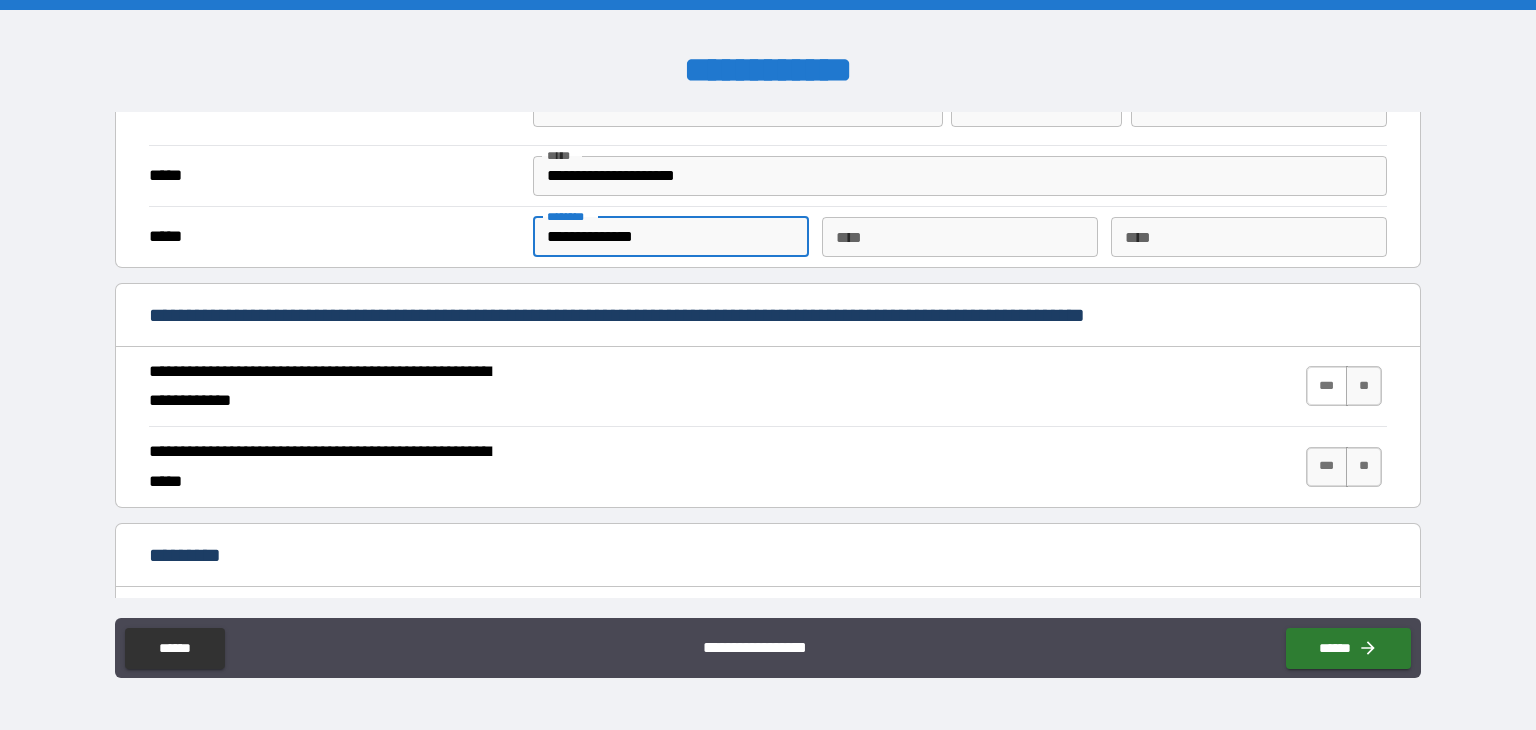 type on "**********" 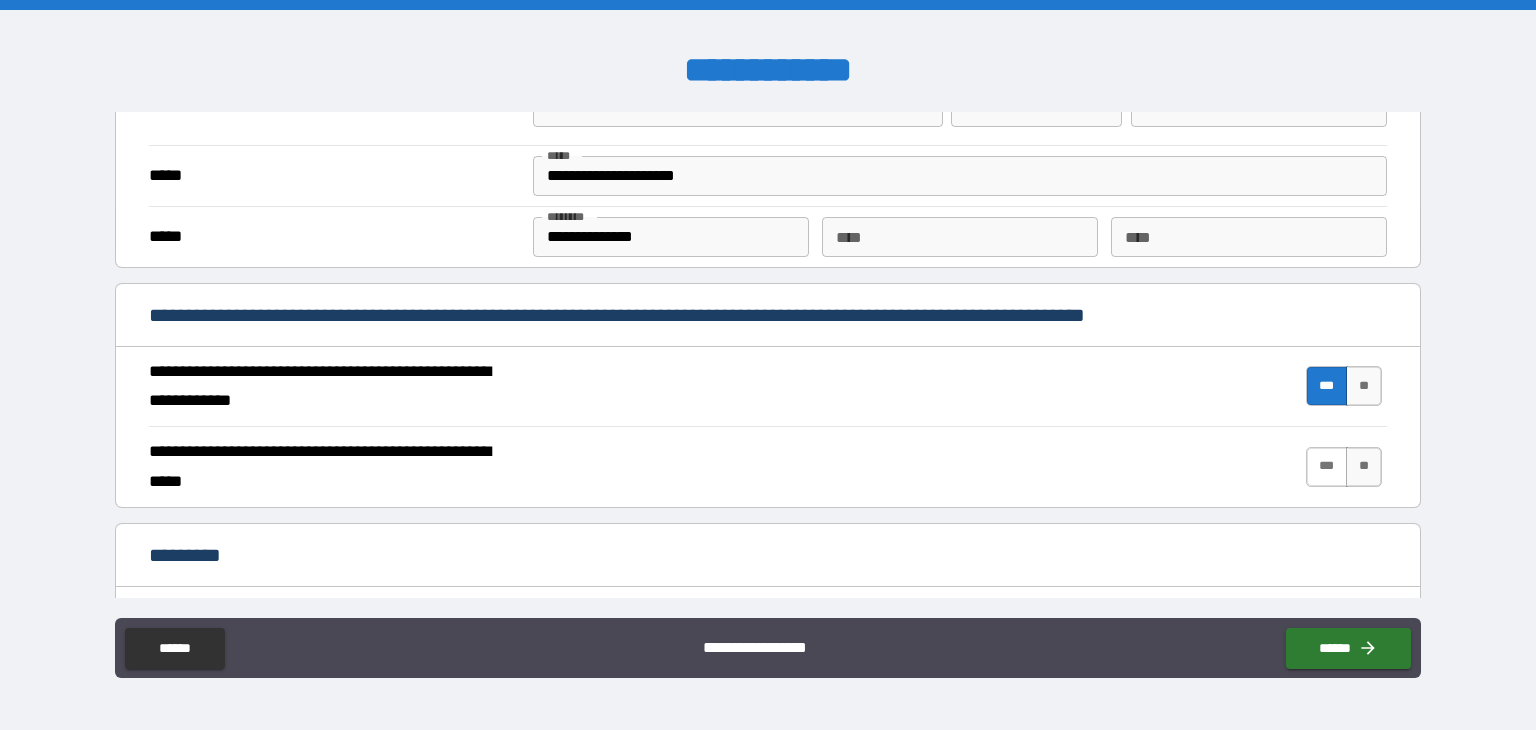 click on "***" at bounding box center (1327, 467) 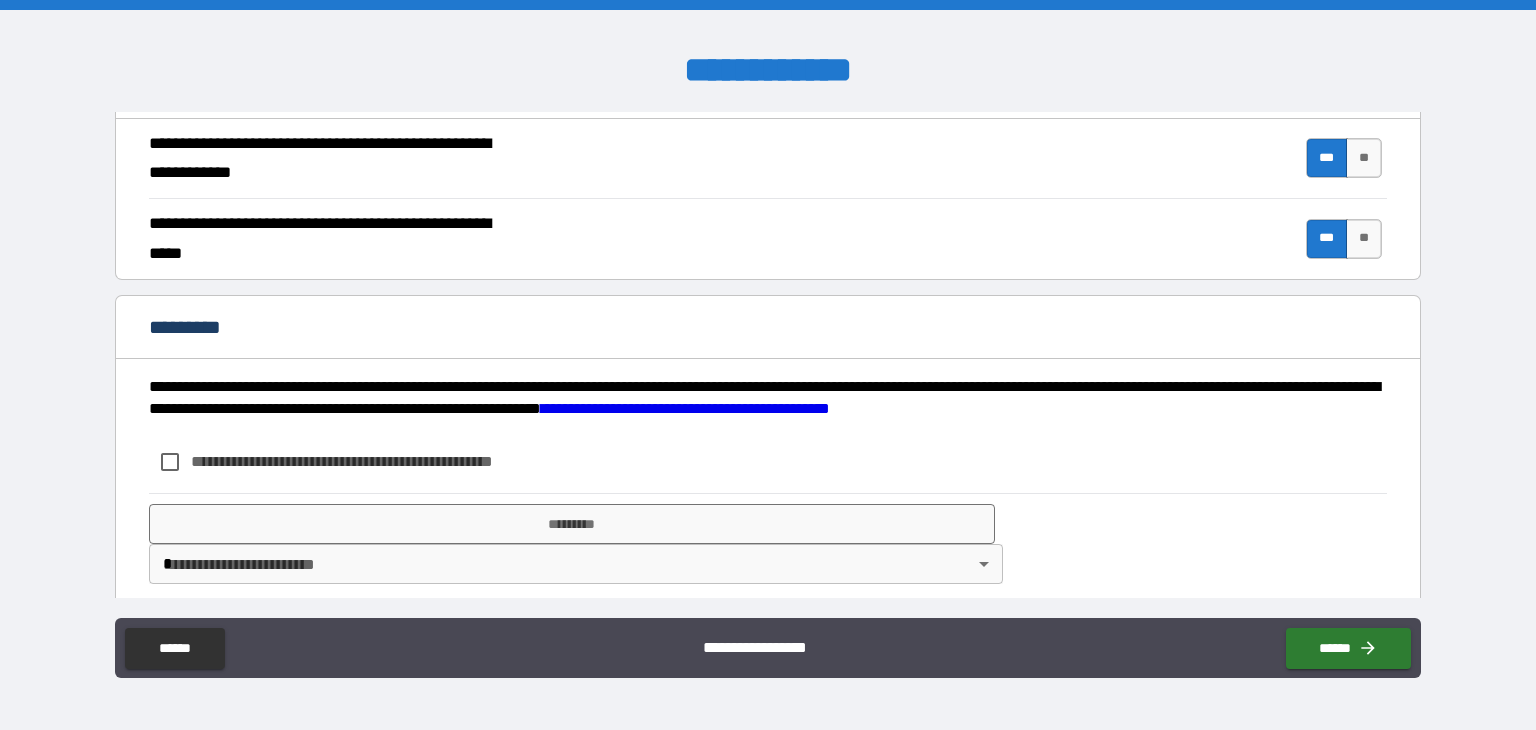 scroll, scrollTop: 1865, scrollLeft: 0, axis: vertical 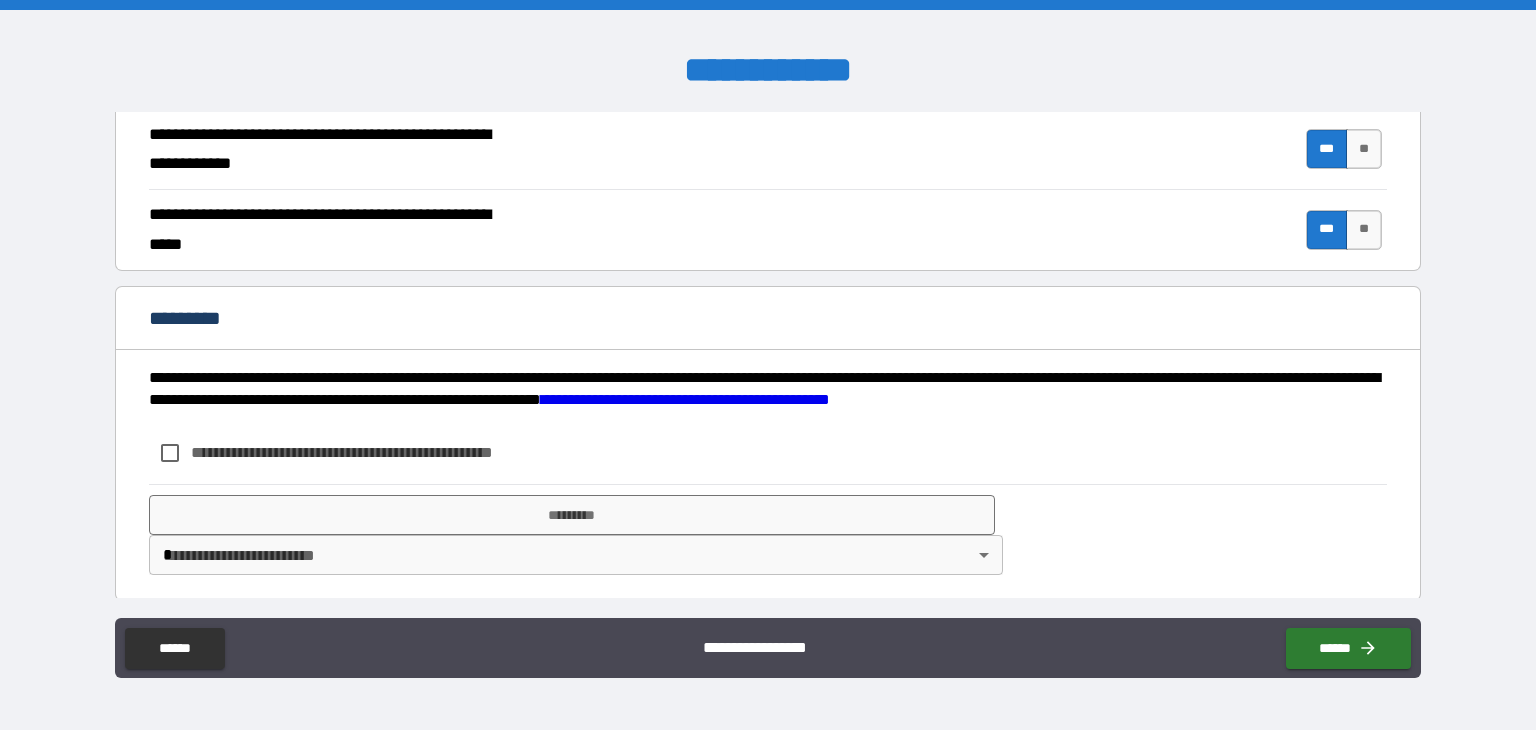 click on "**********" at bounding box center (685, 399) 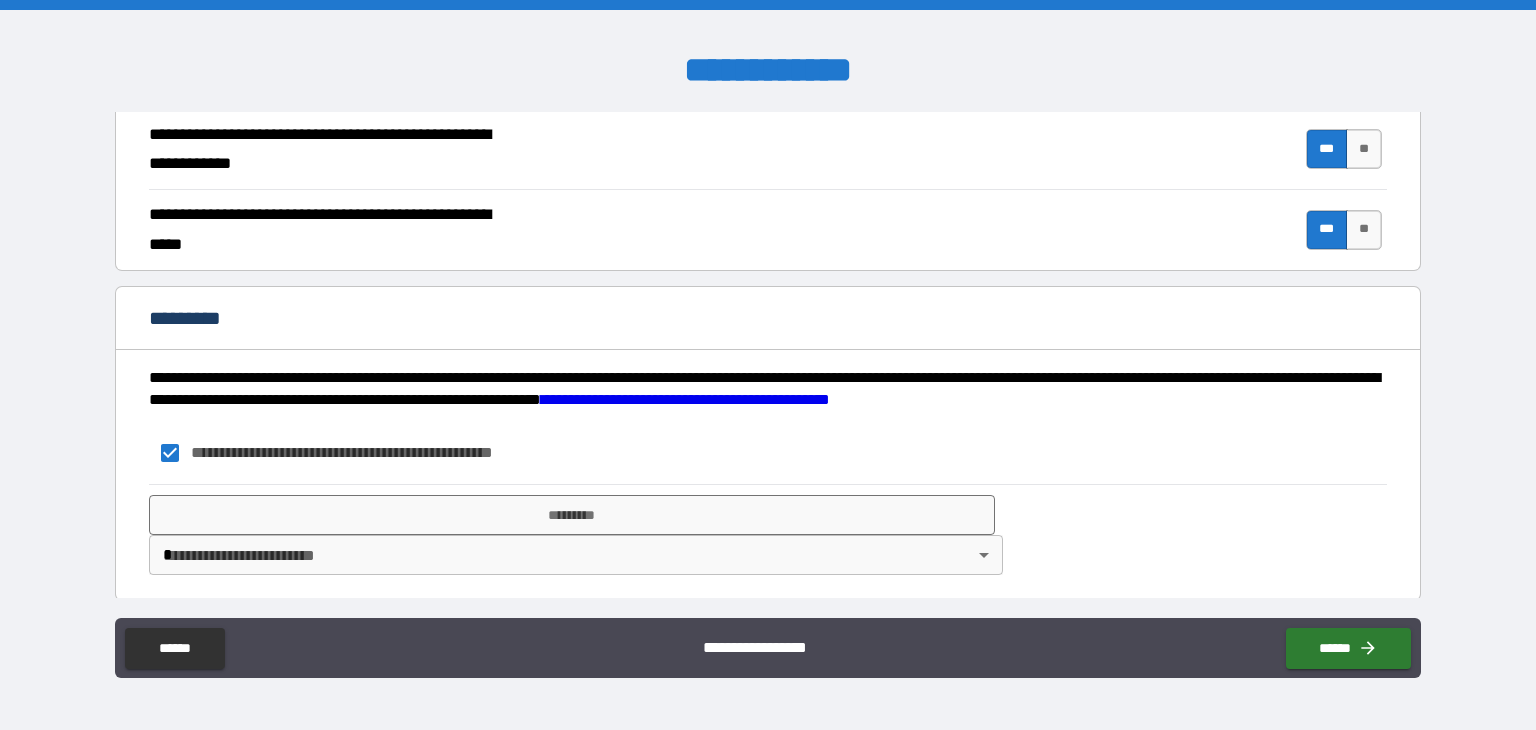 click on "**********" at bounding box center [768, 365] 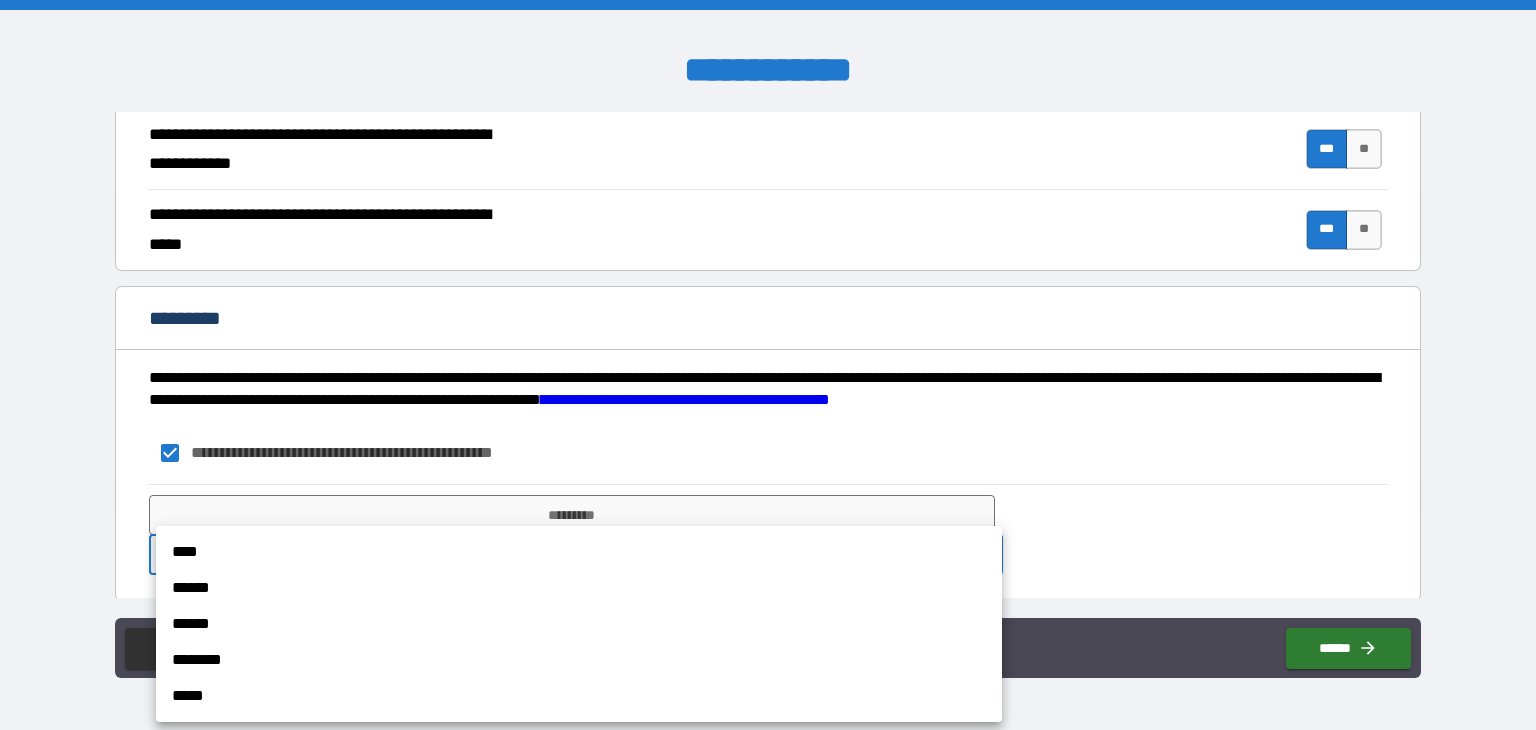 click at bounding box center (768, 365) 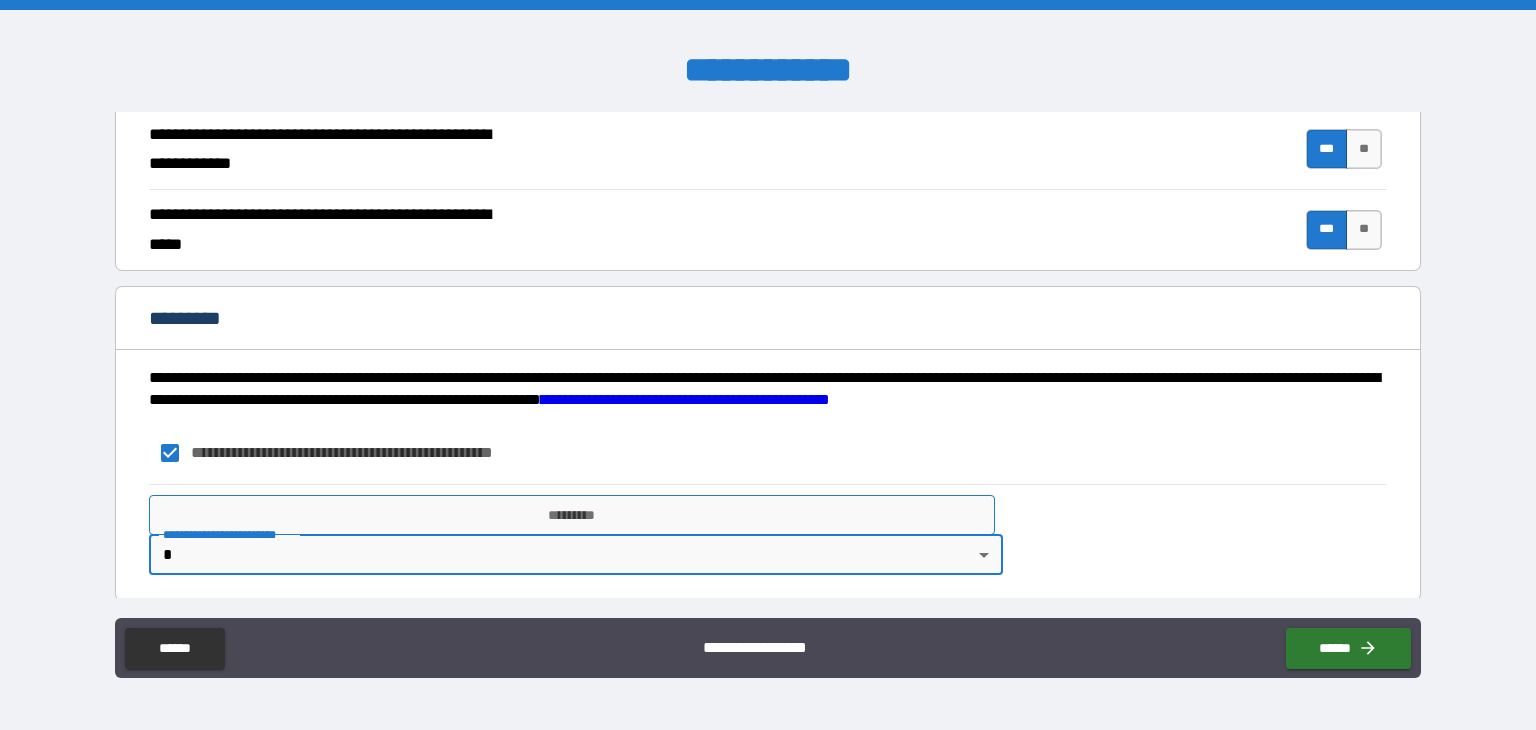 click on "*********" at bounding box center [572, 515] 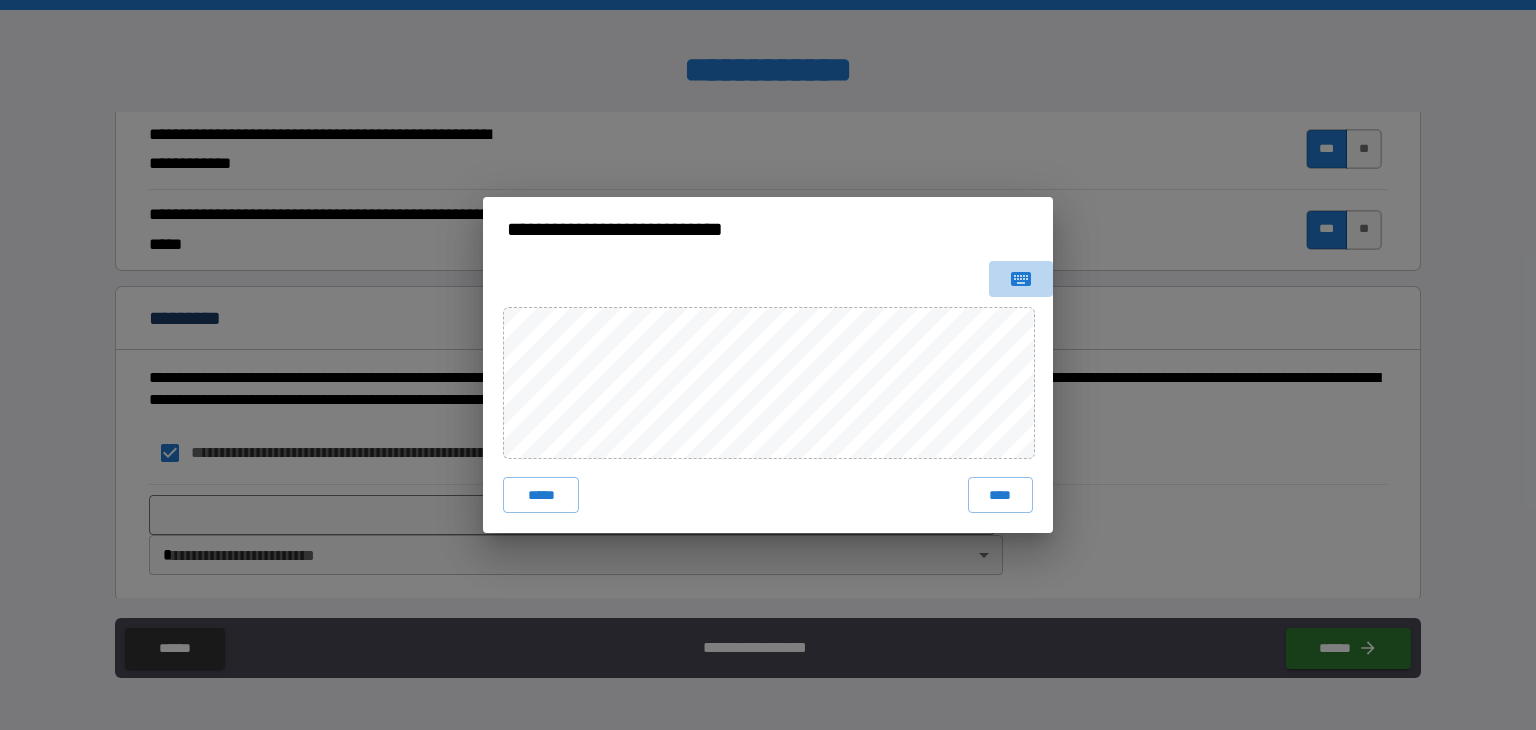 click 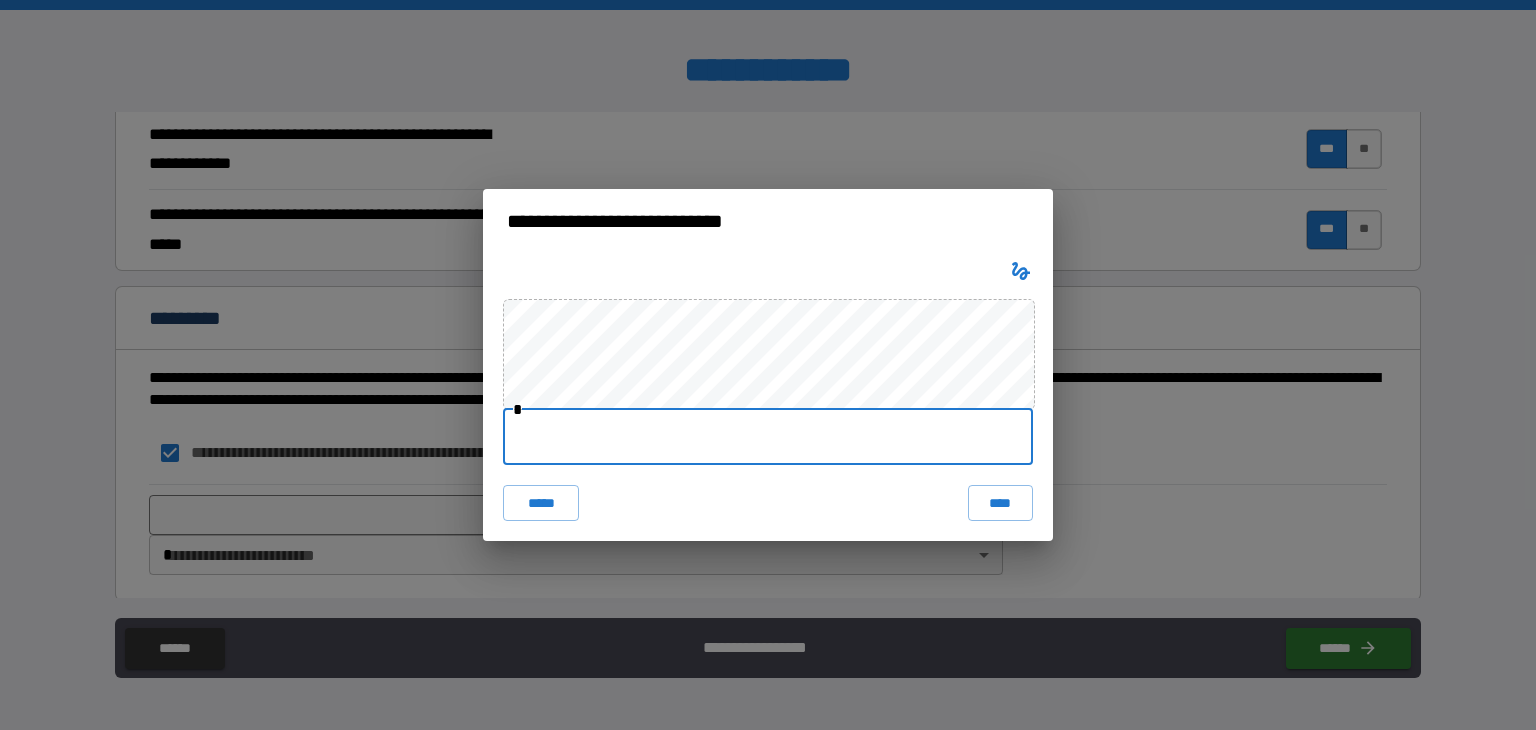 click at bounding box center (768, 437) 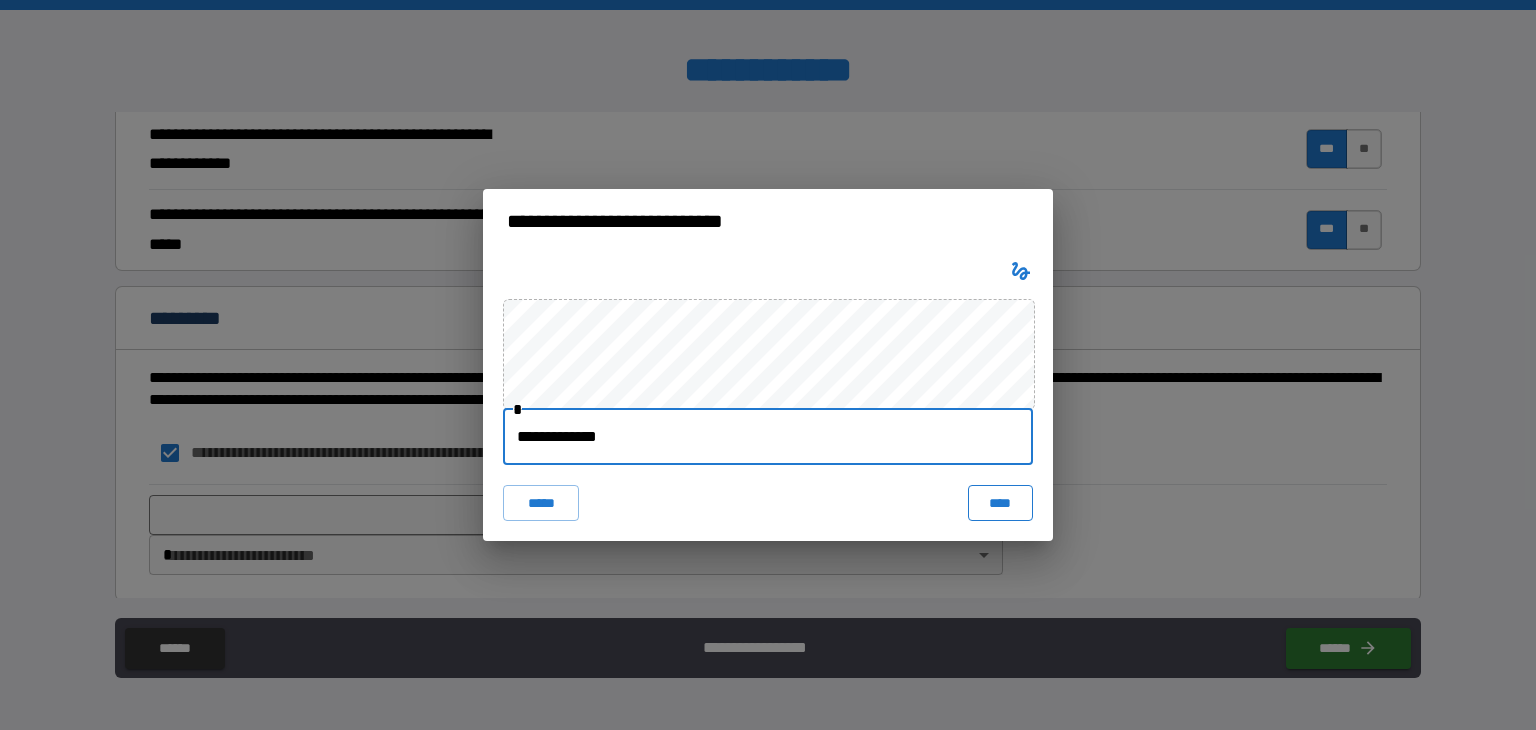 type on "**********" 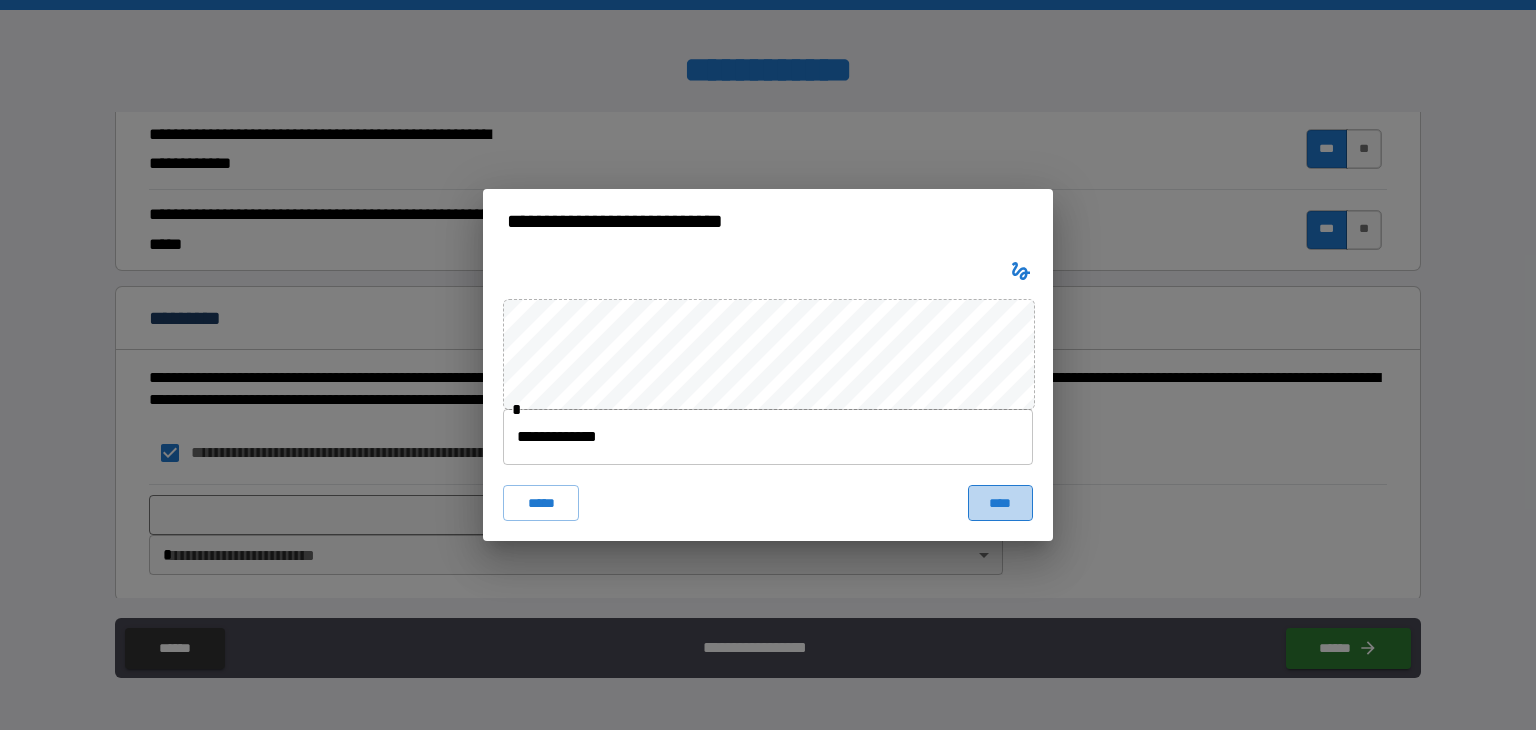 click on "****" at bounding box center [1000, 503] 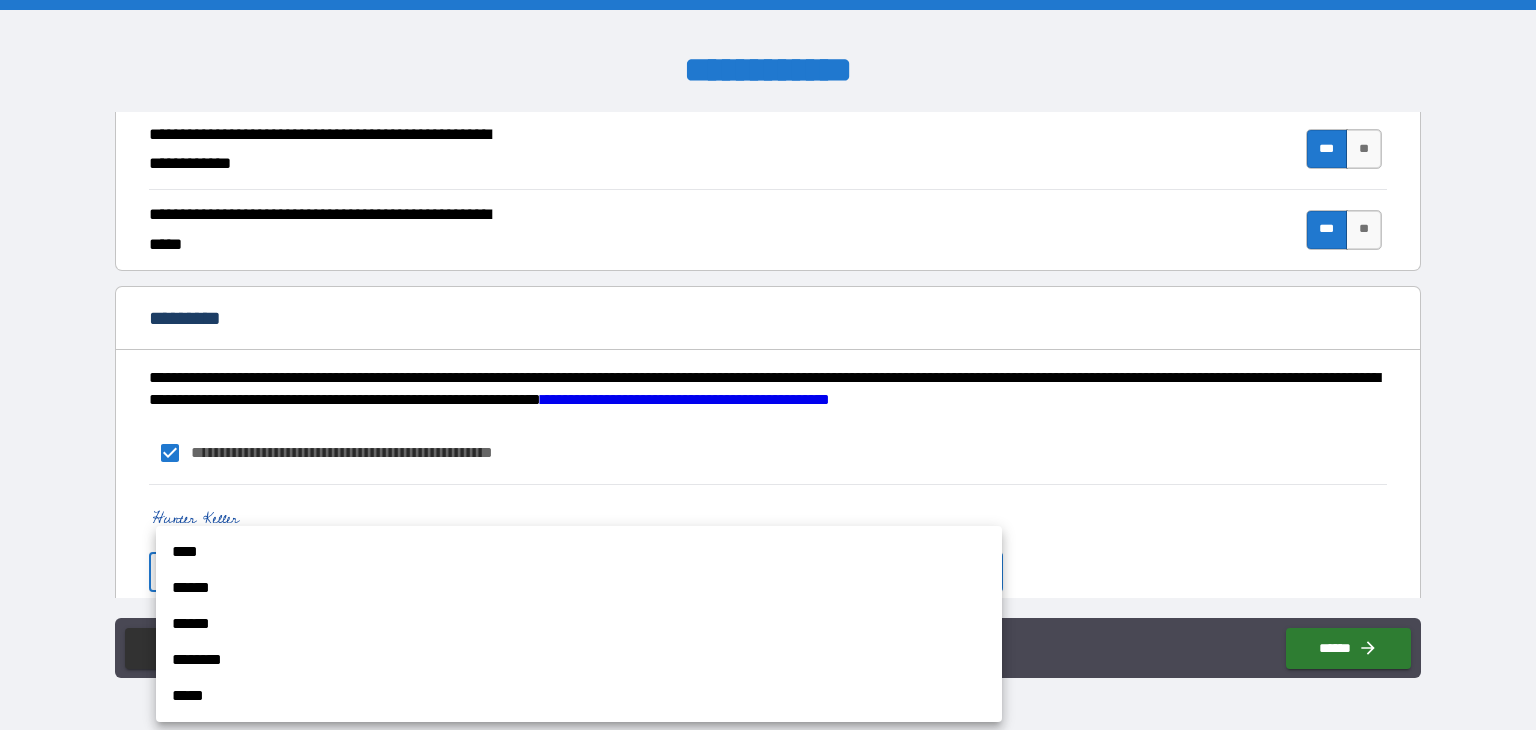 click on "**********" at bounding box center [768, 365] 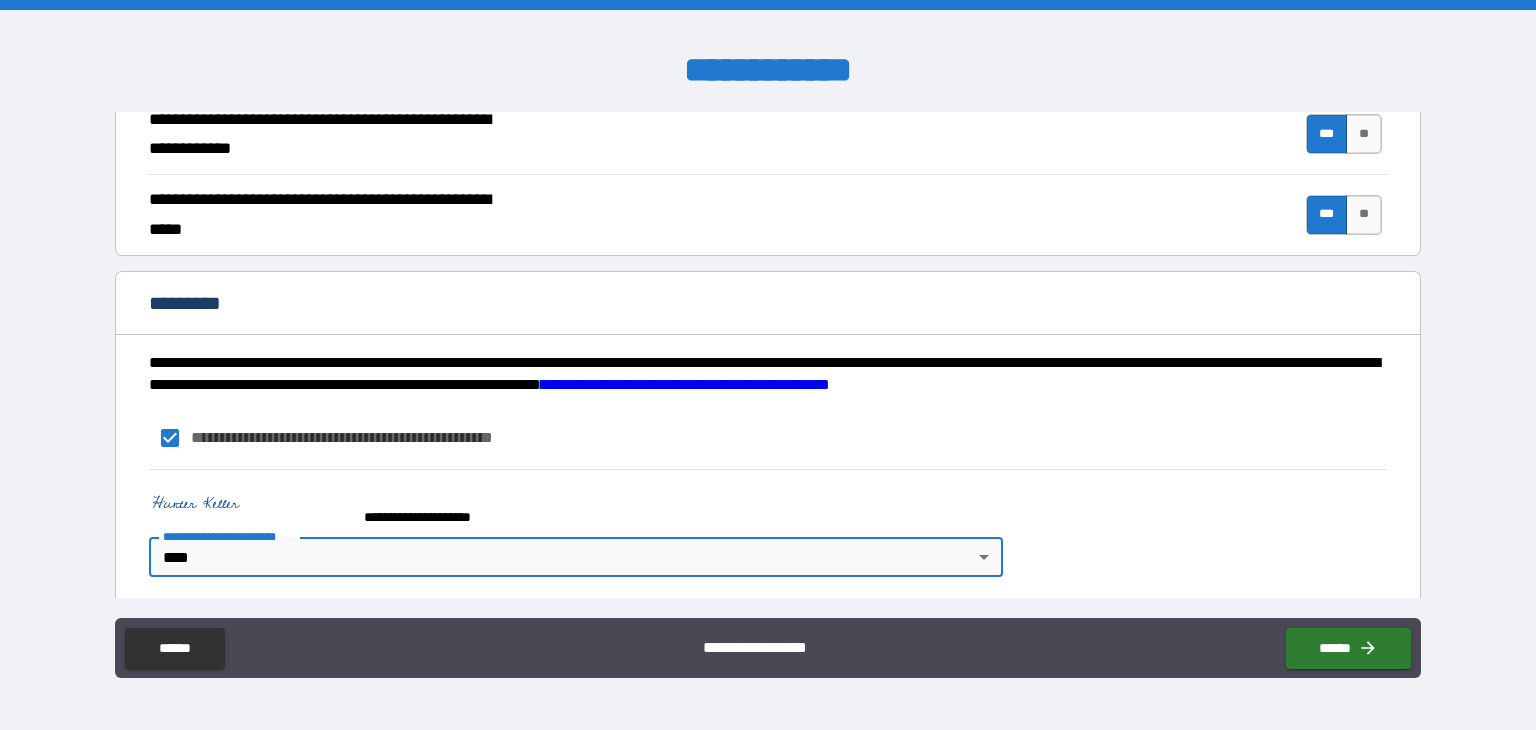 scroll, scrollTop: 1882, scrollLeft: 0, axis: vertical 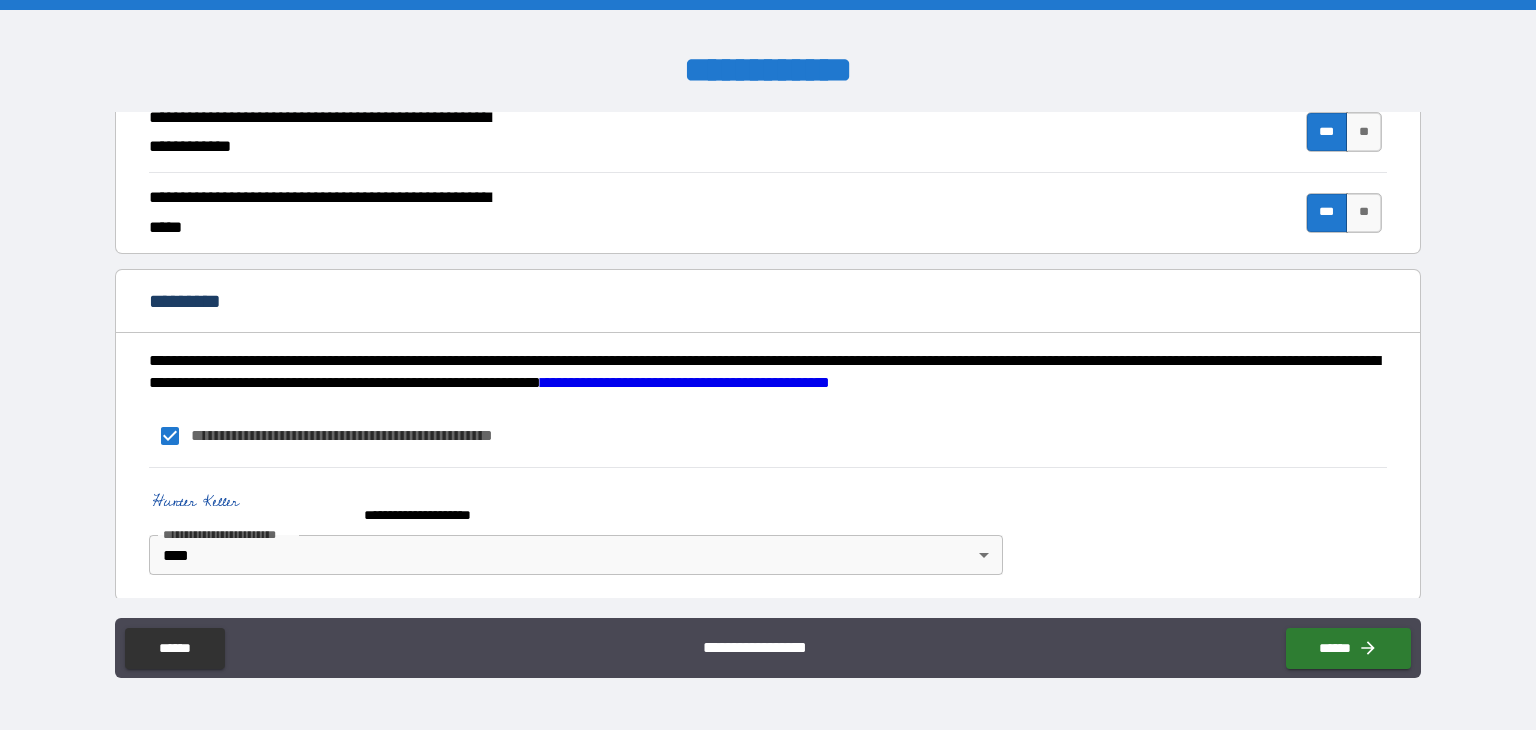 drag, startPoint x: 1126, startPoint y: 468, endPoint x: 1135, endPoint y: 473, distance: 10.29563 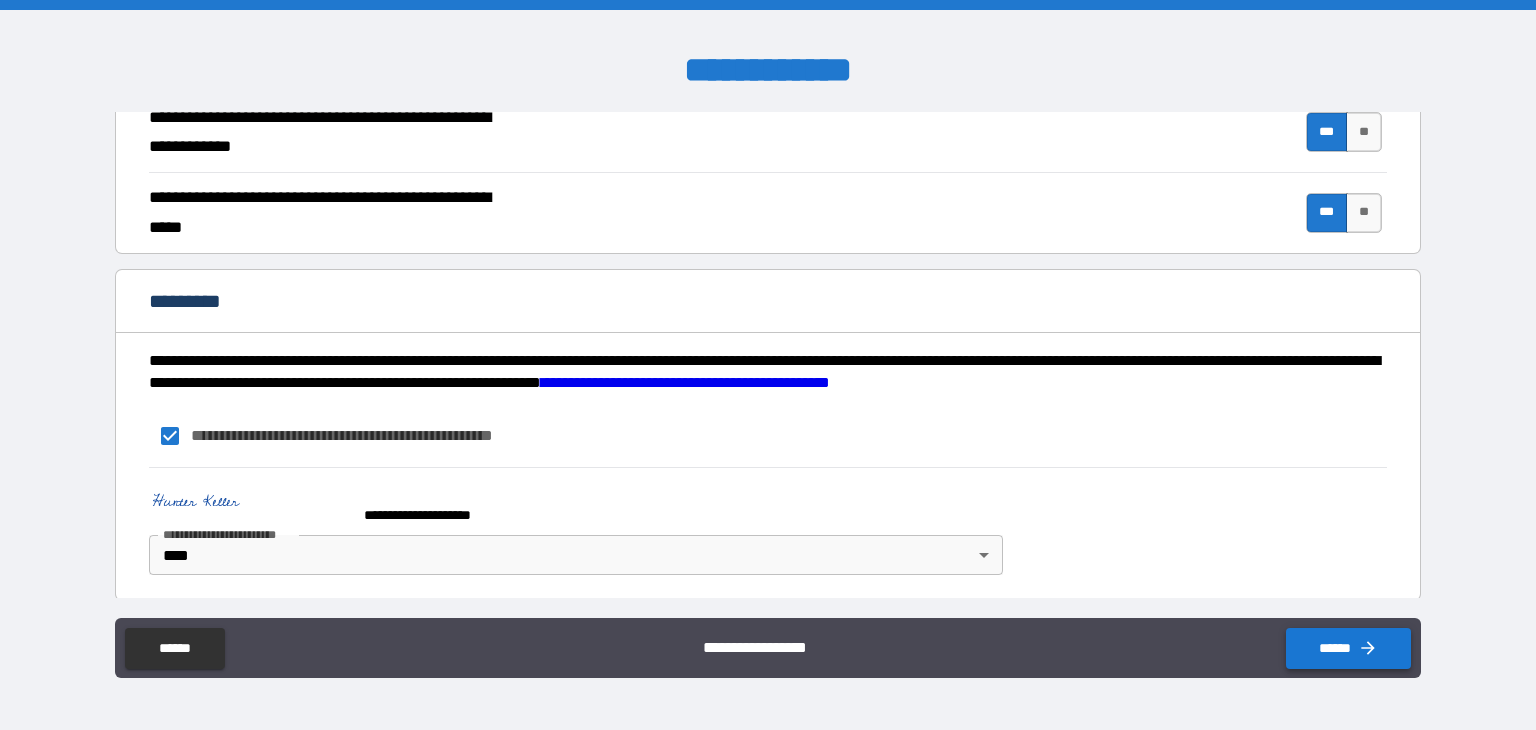 click on "******" at bounding box center (1348, 648) 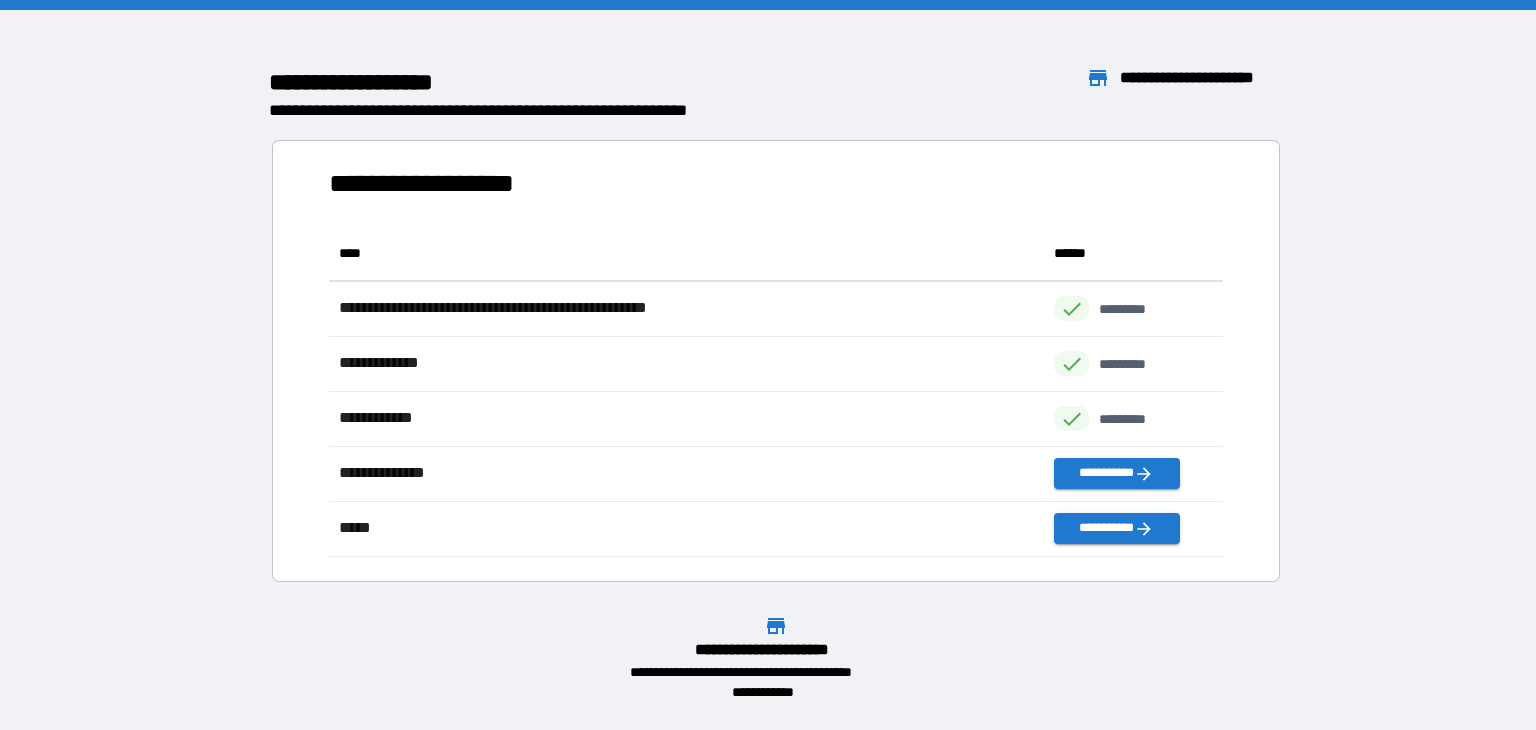 scroll, scrollTop: 16, scrollLeft: 16, axis: both 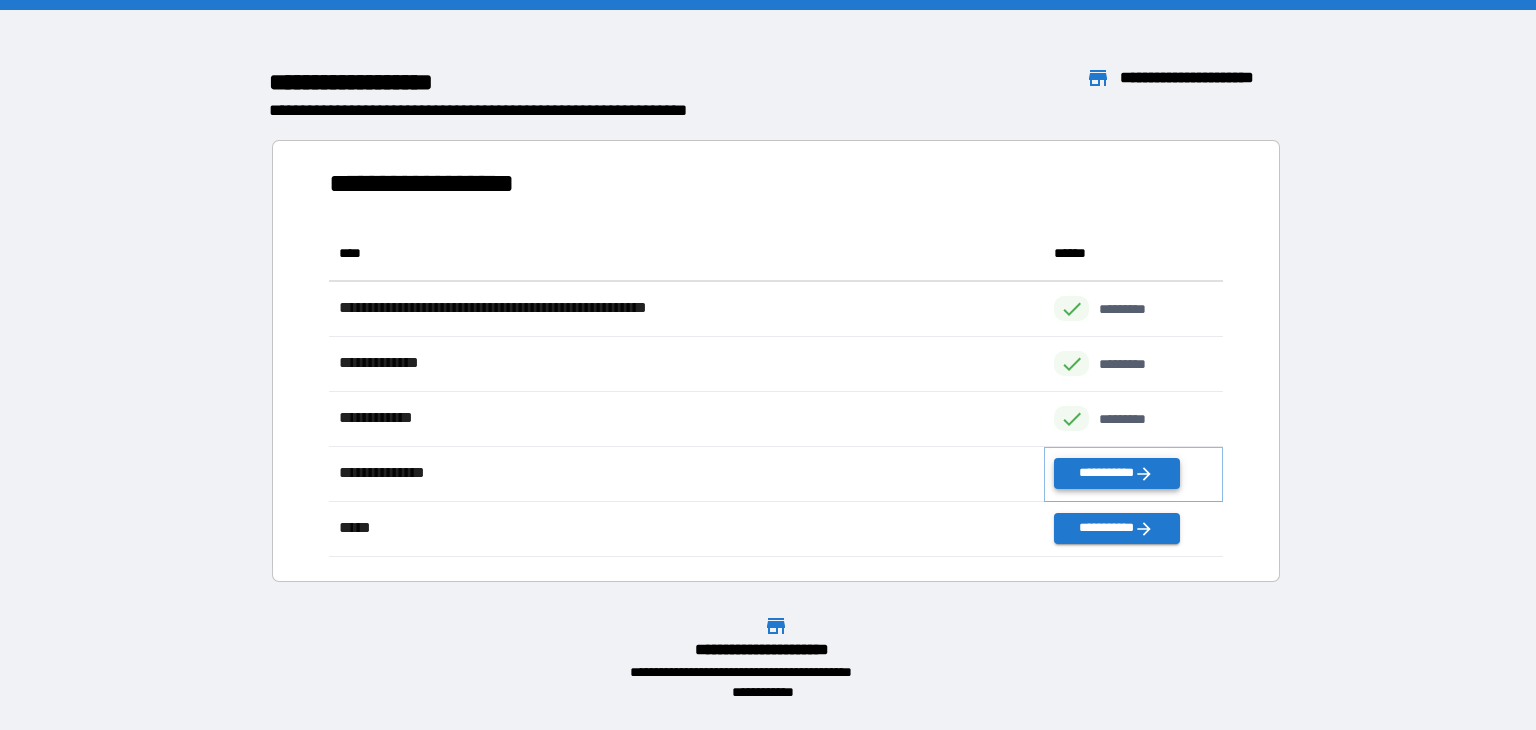 click on "**********" at bounding box center [1116, 473] 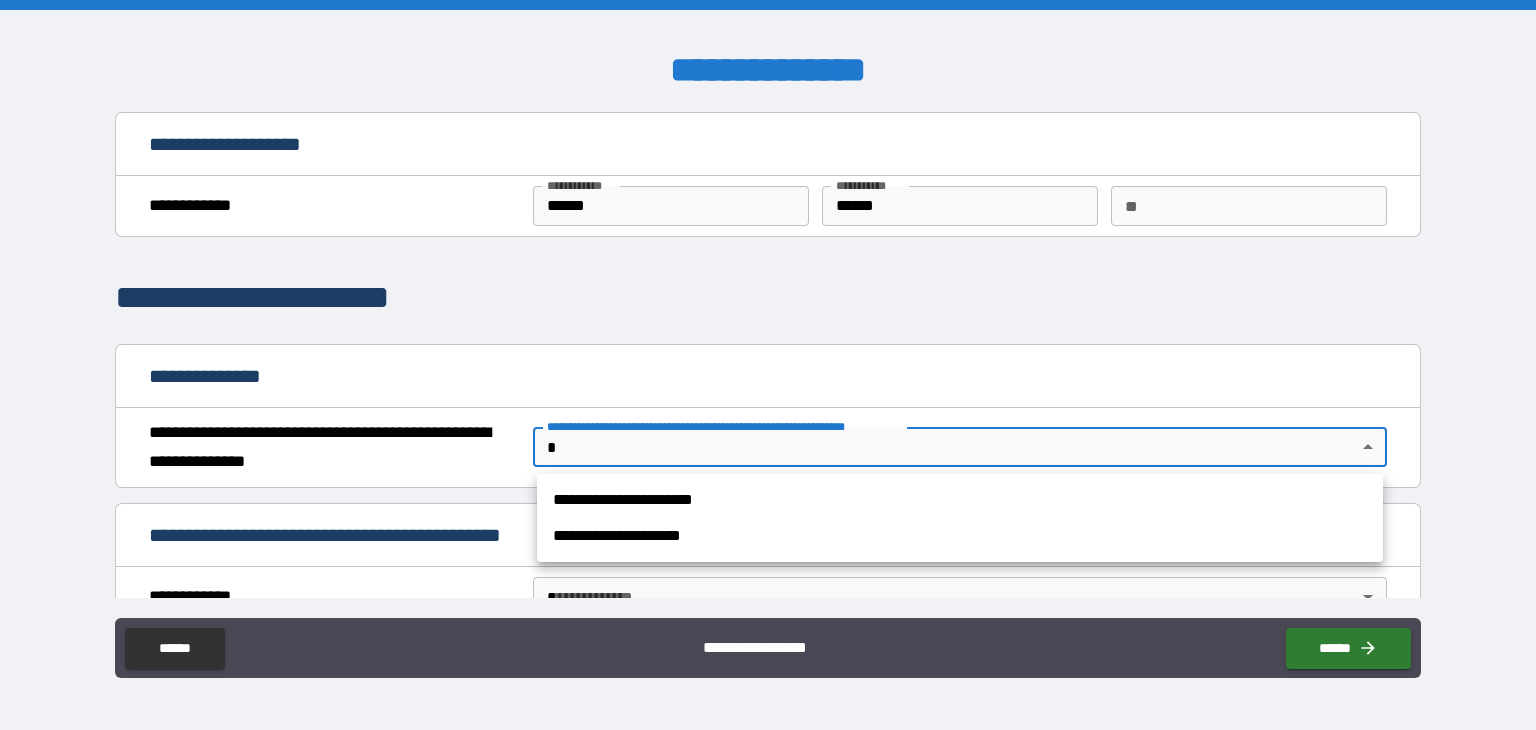 click on "**********" at bounding box center [768, 365] 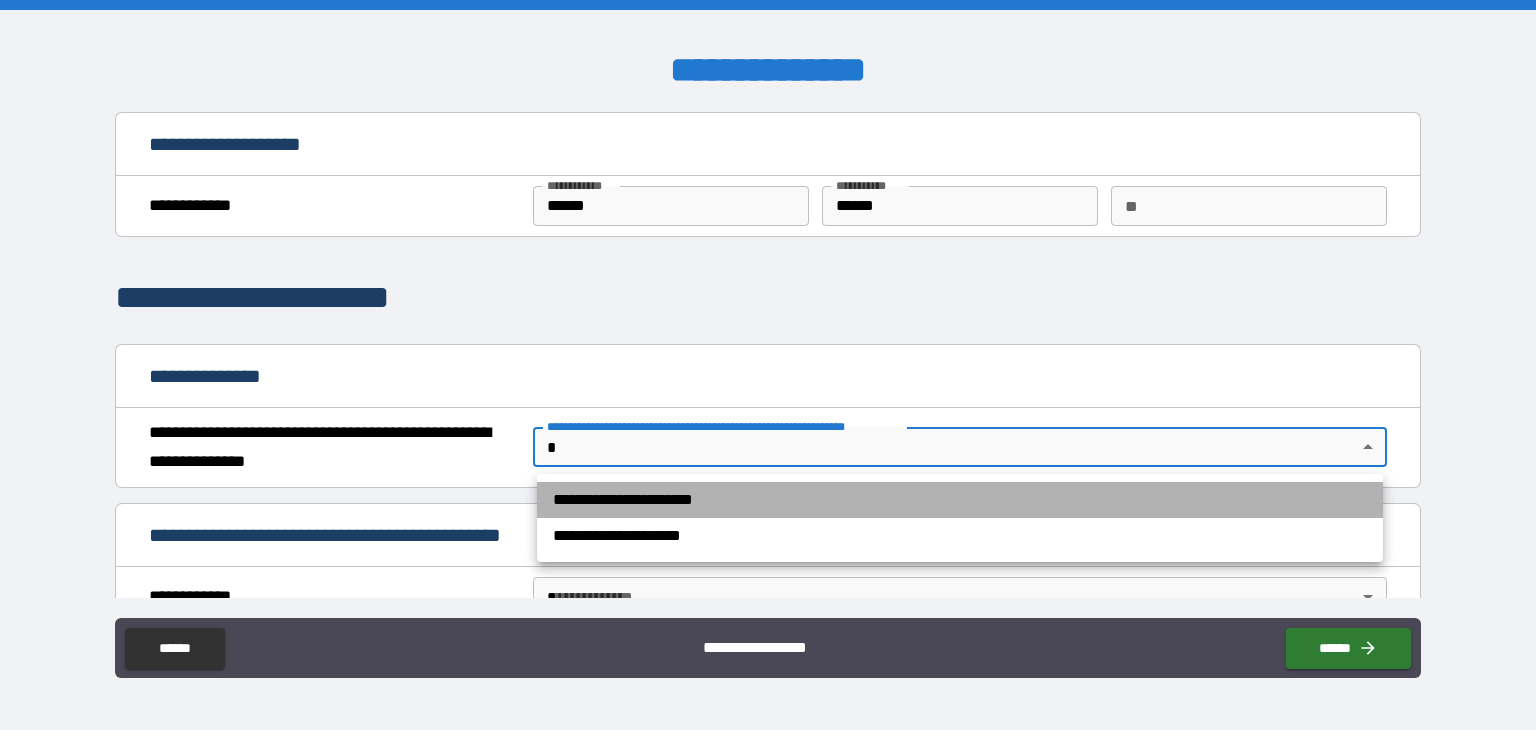 click on "**********" at bounding box center (960, 500) 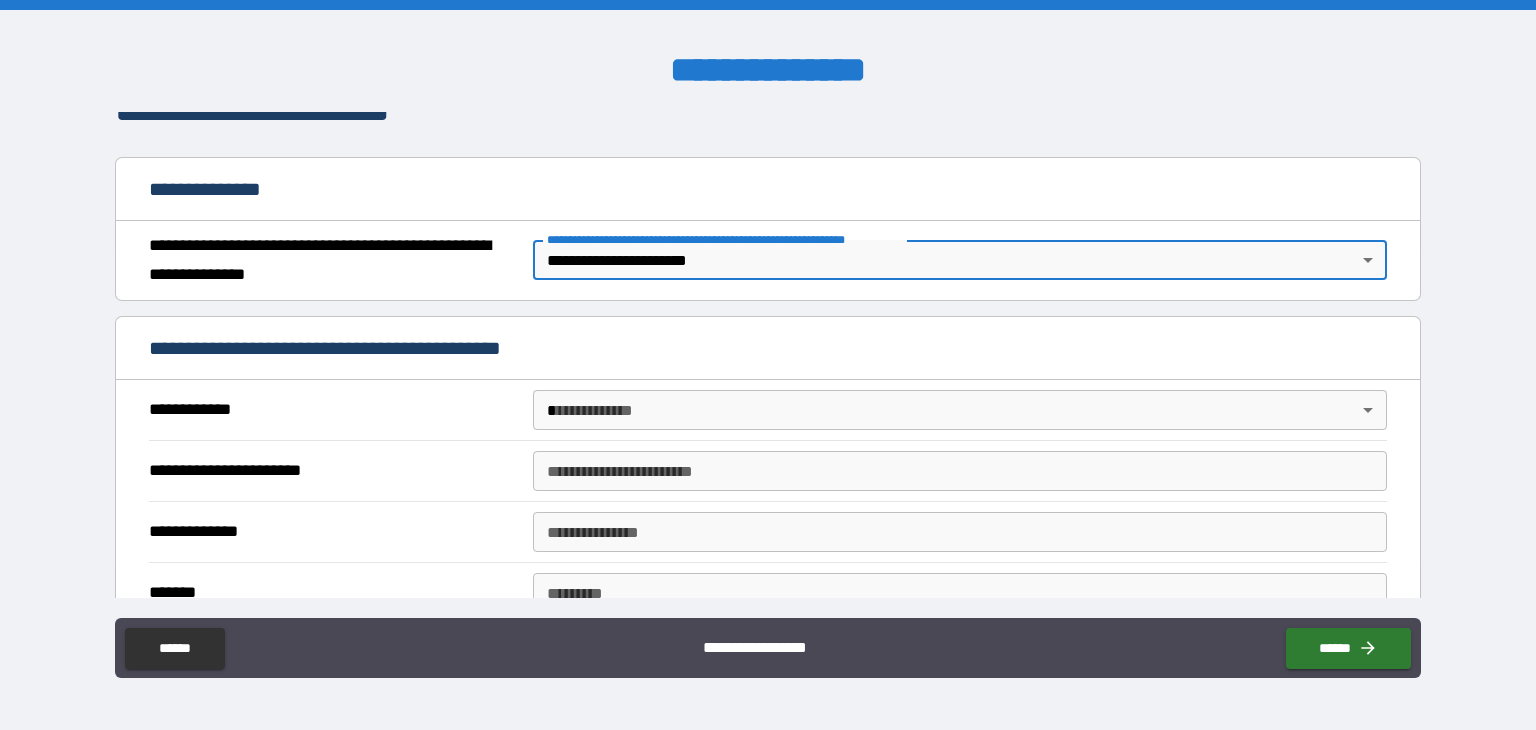 scroll, scrollTop: 200, scrollLeft: 0, axis: vertical 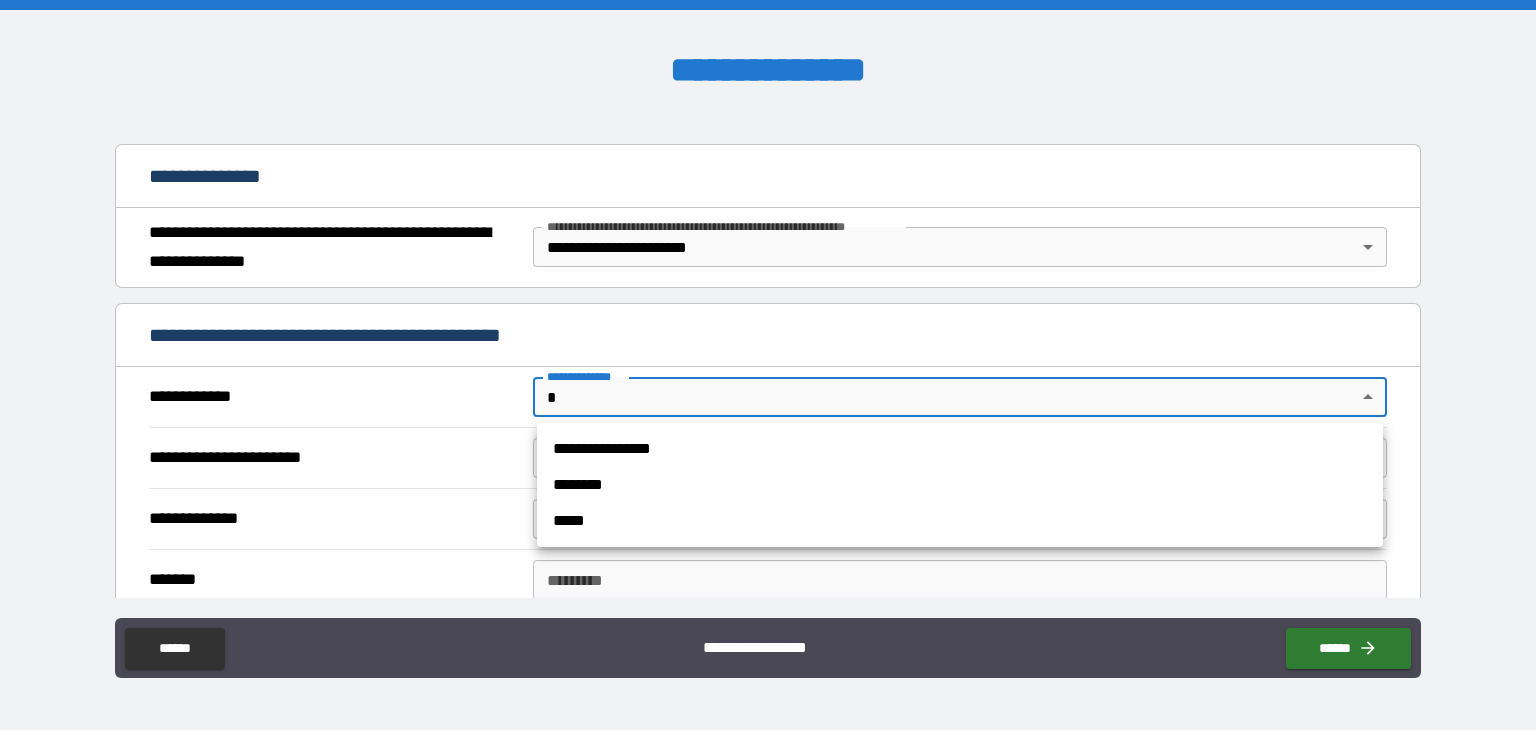 click on "**********" at bounding box center [768, 365] 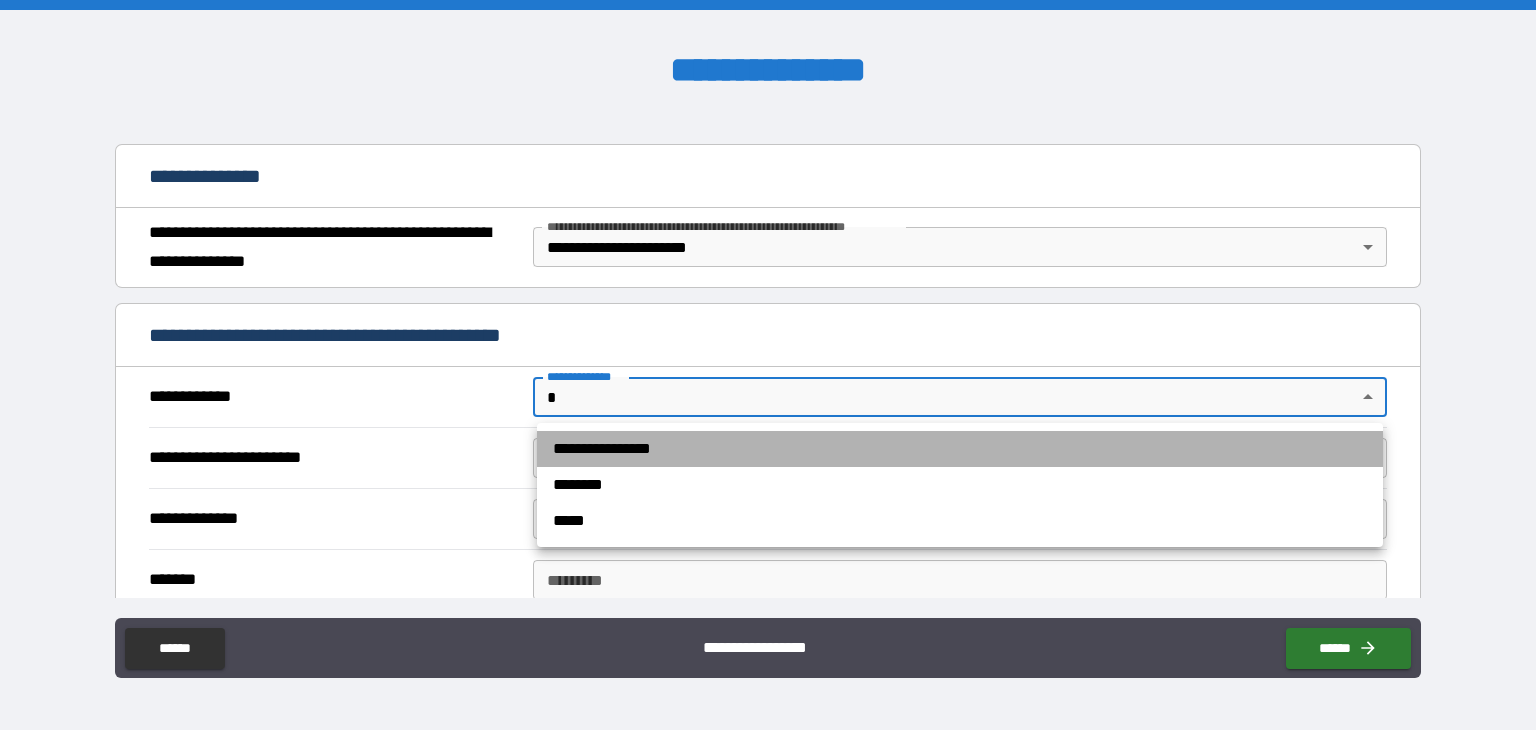 click on "**********" at bounding box center (960, 449) 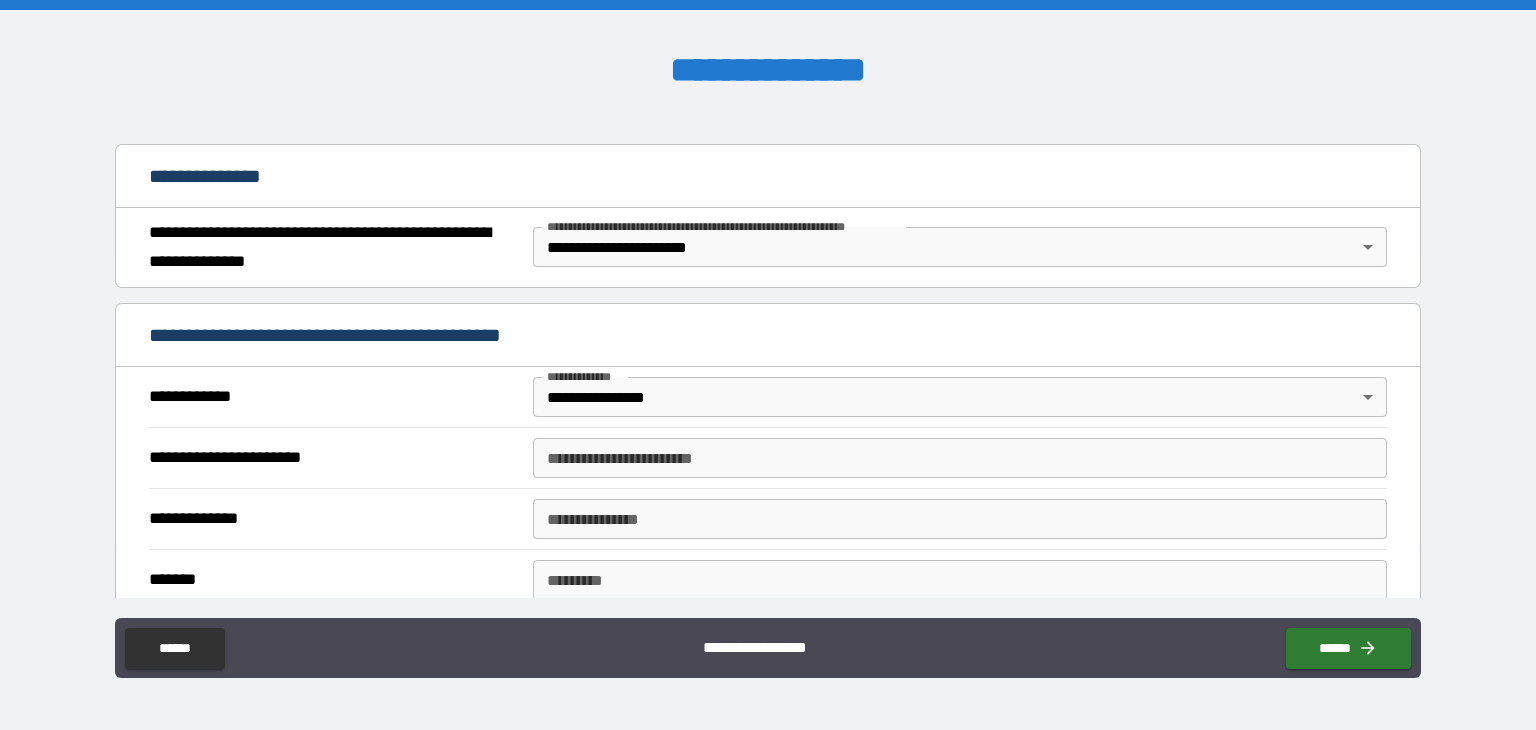 click on "**********" at bounding box center (768, 337) 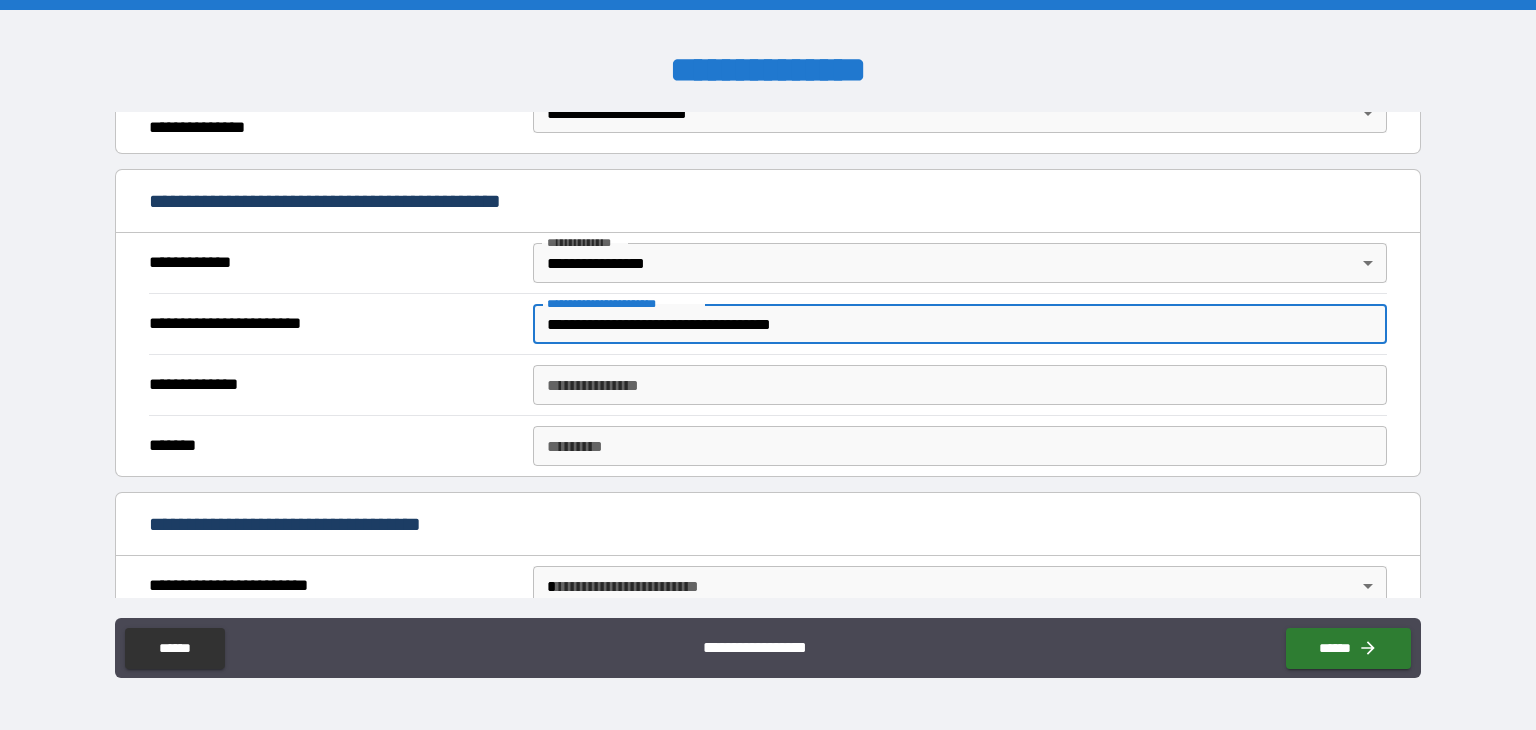 scroll, scrollTop: 336, scrollLeft: 0, axis: vertical 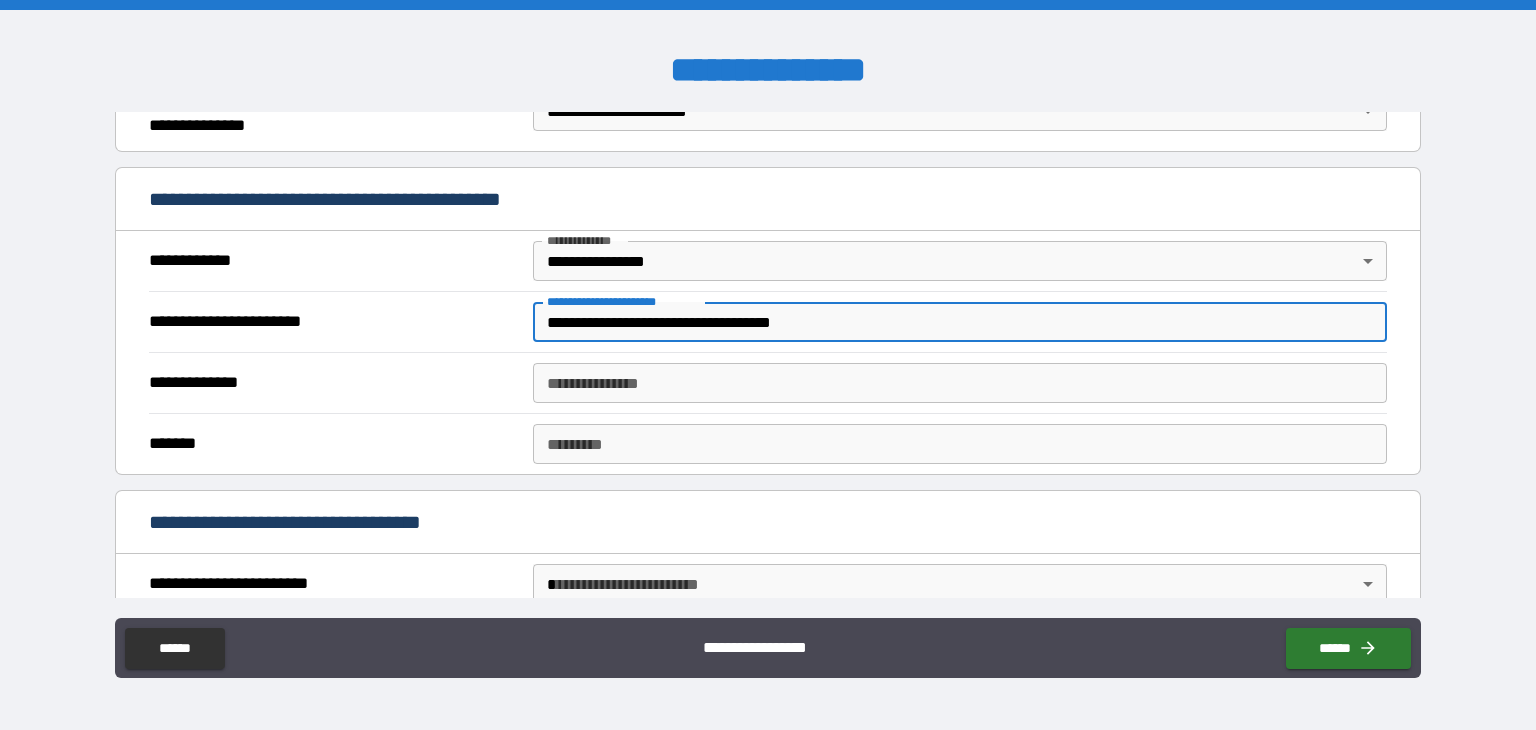 type on "**********" 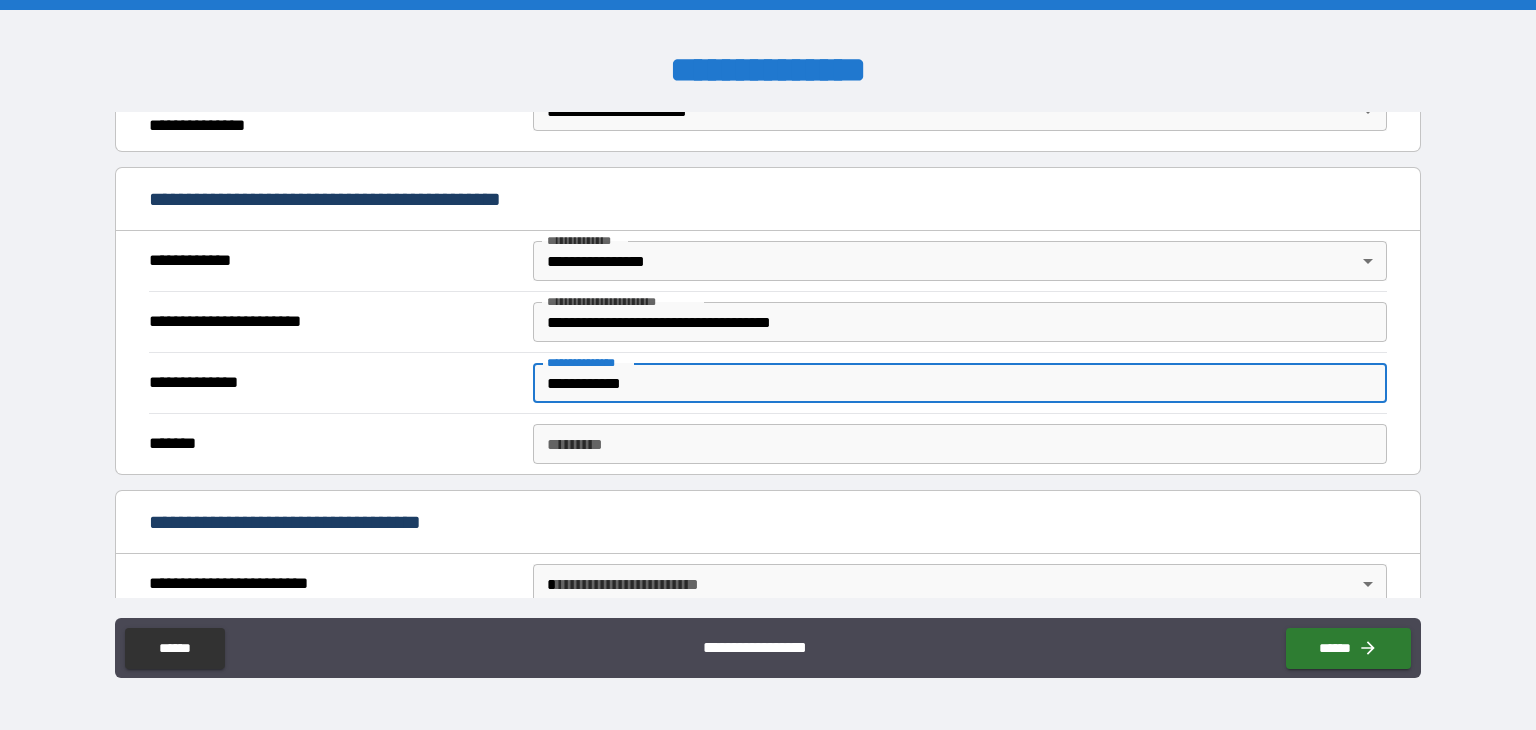 type on "**********" 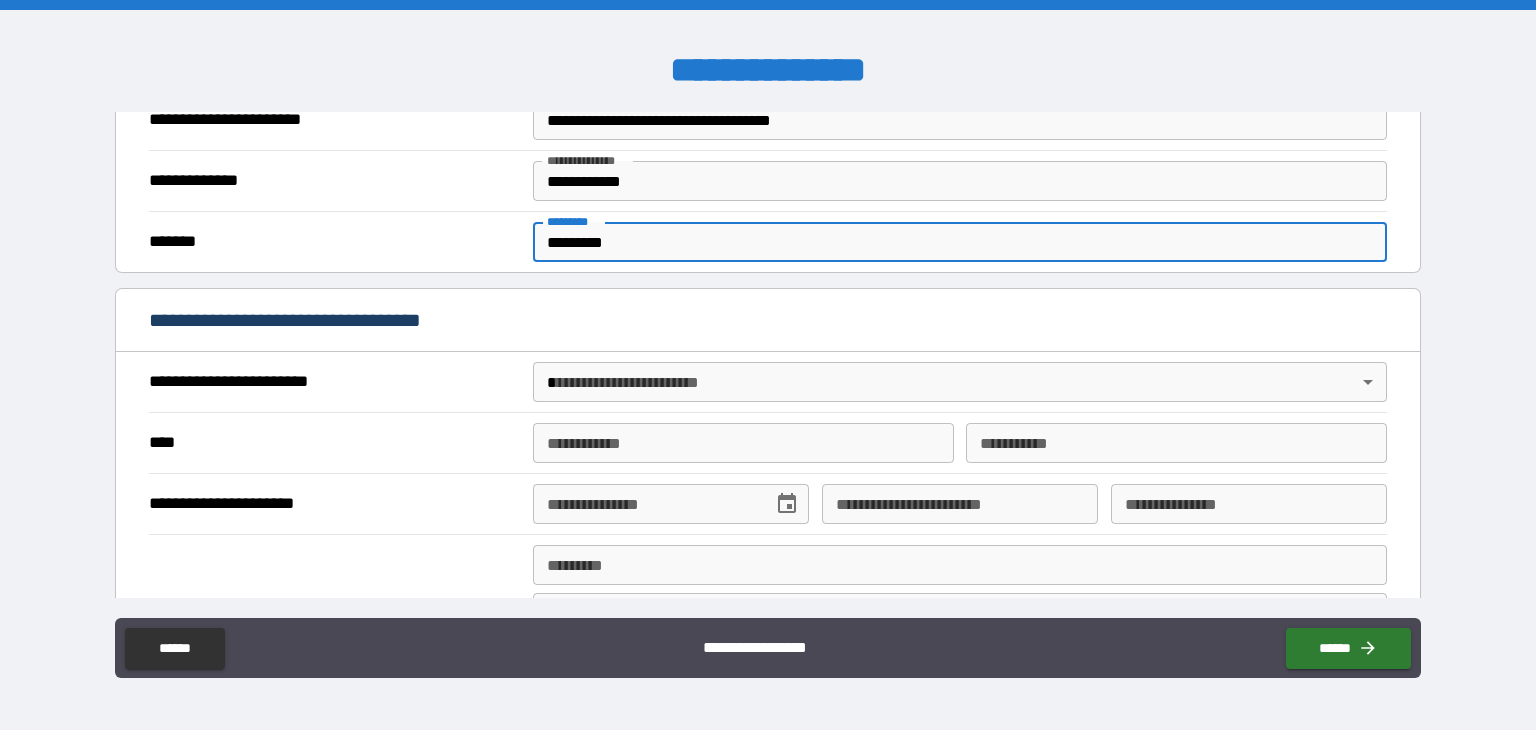 scroll, scrollTop: 540, scrollLeft: 0, axis: vertical 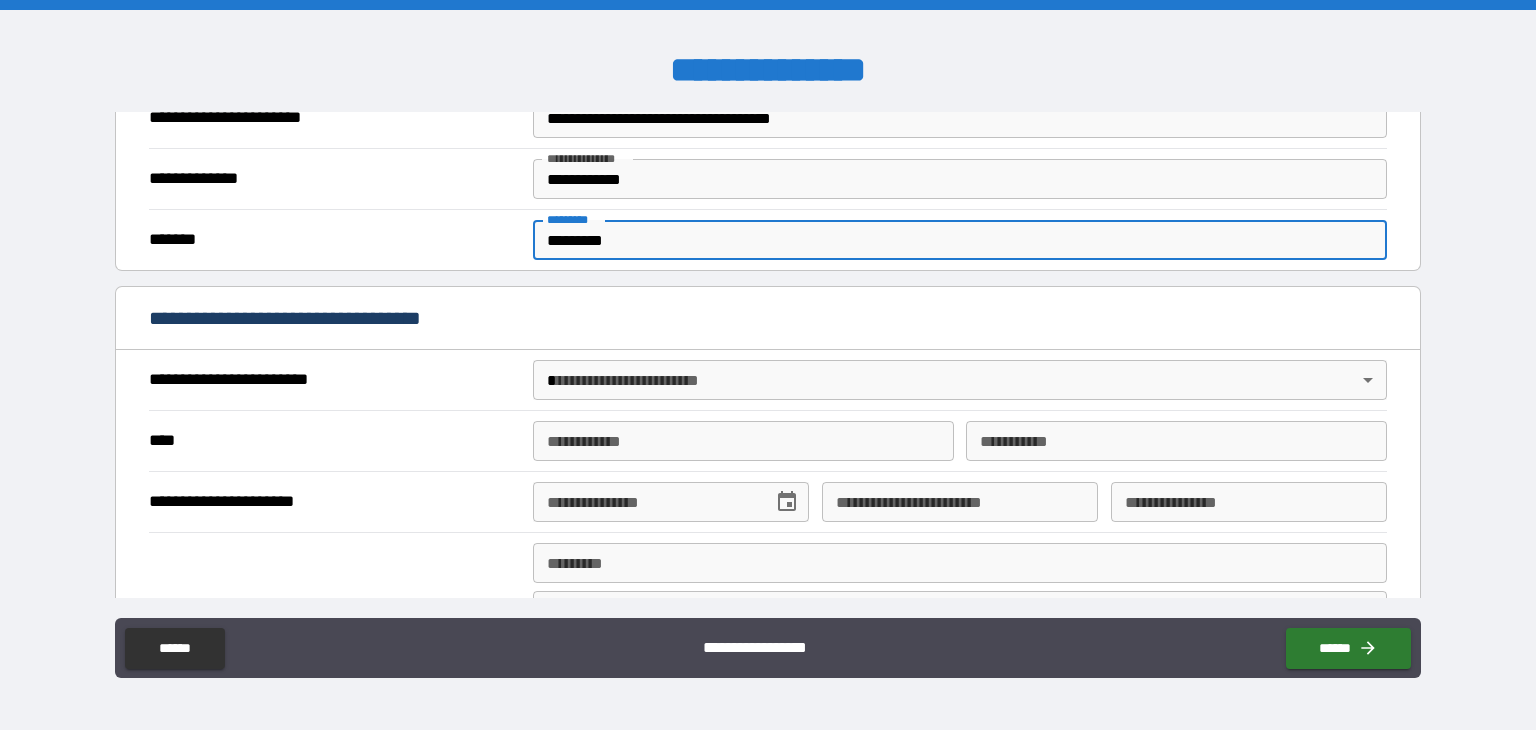 type on "*********" 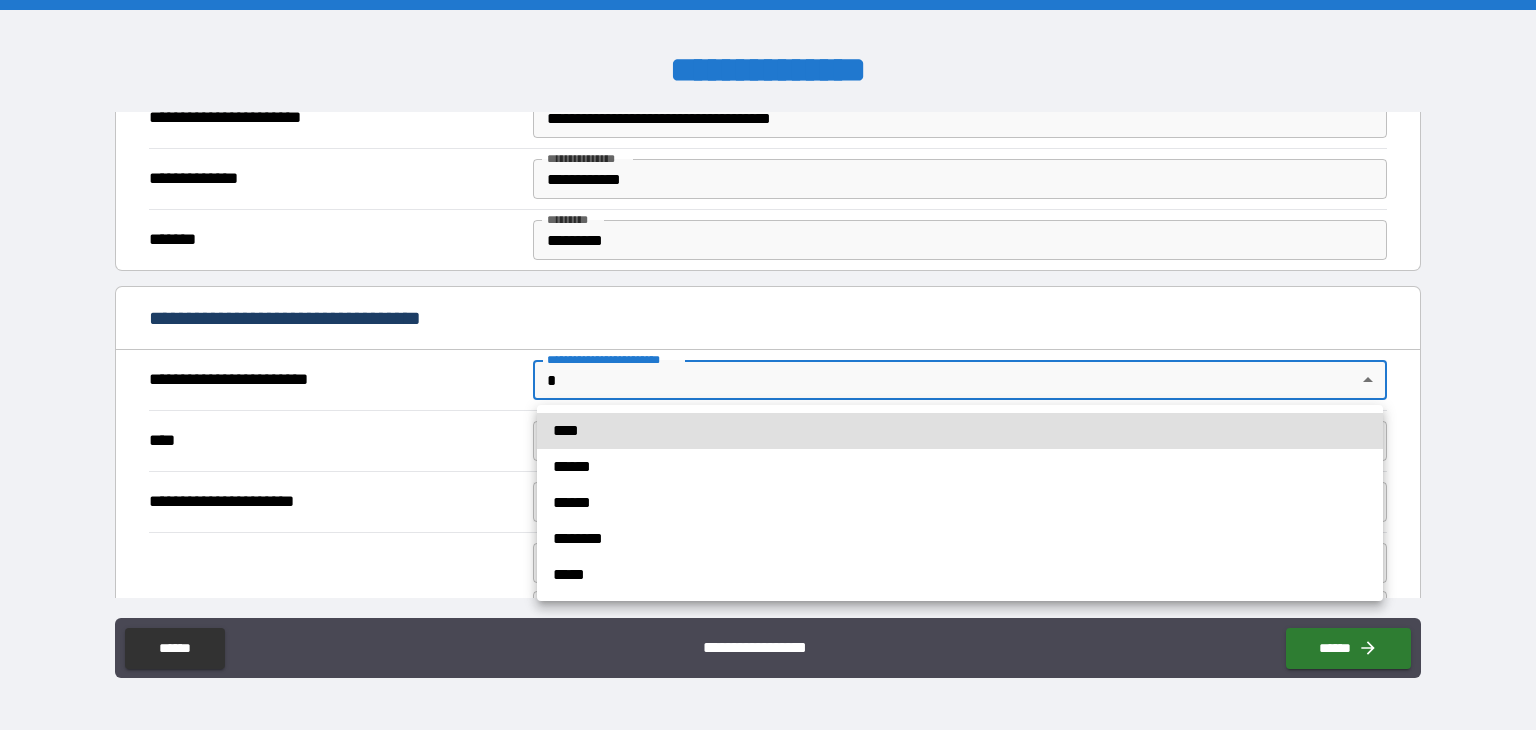 click on "**********" at bounding box center (768, 365) 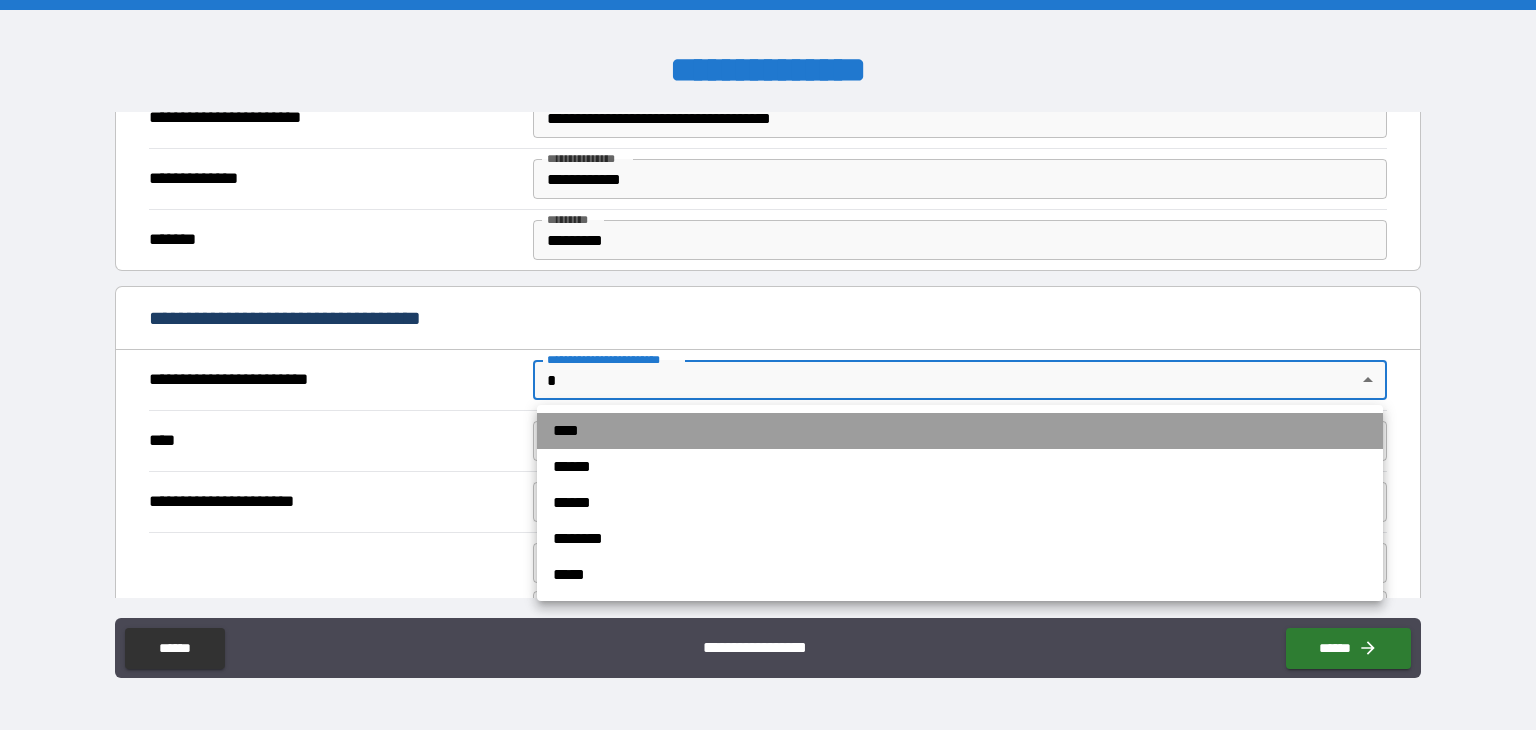 click on "****" at bounding box center (960, 431) 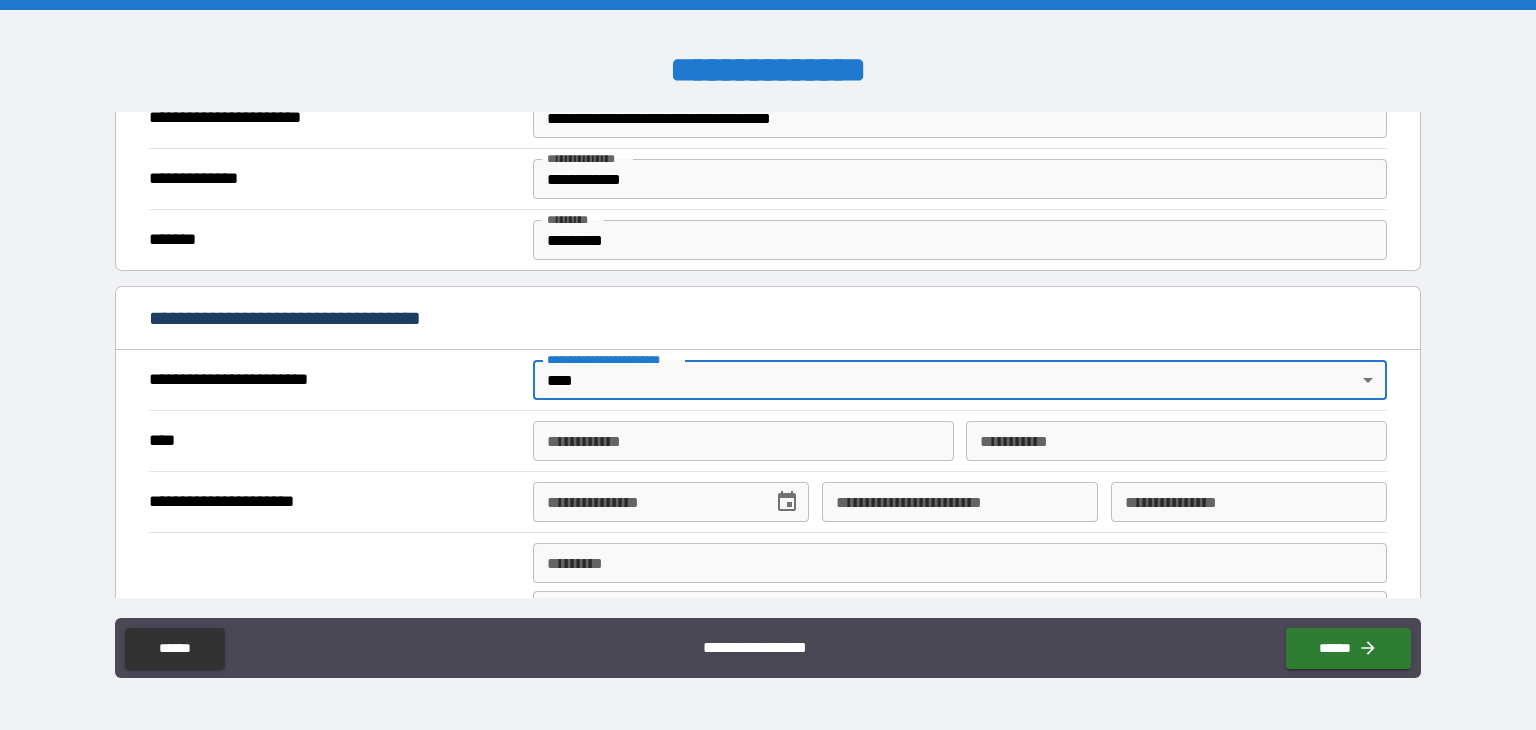click on "**********" at bounding box center [743, 441] 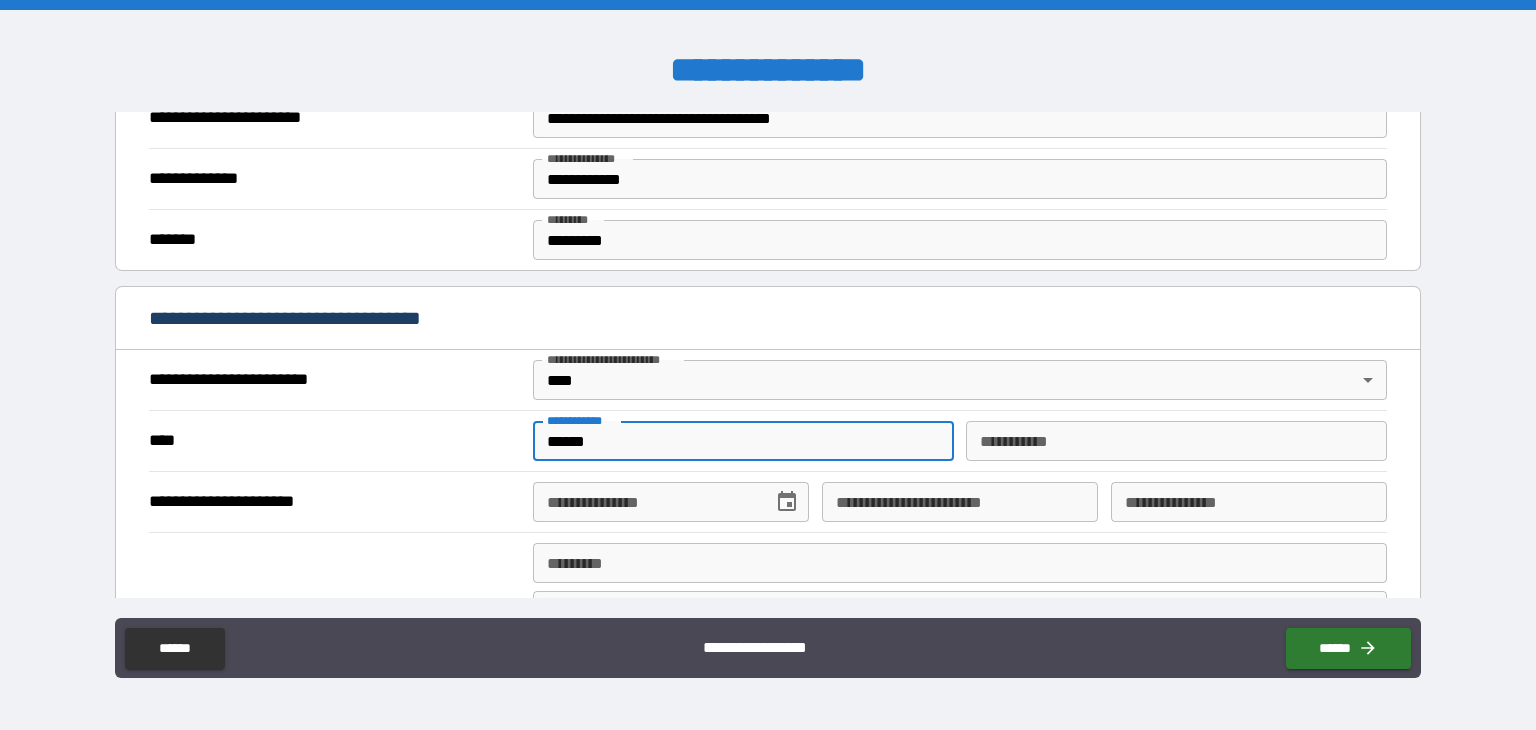 type on "******" 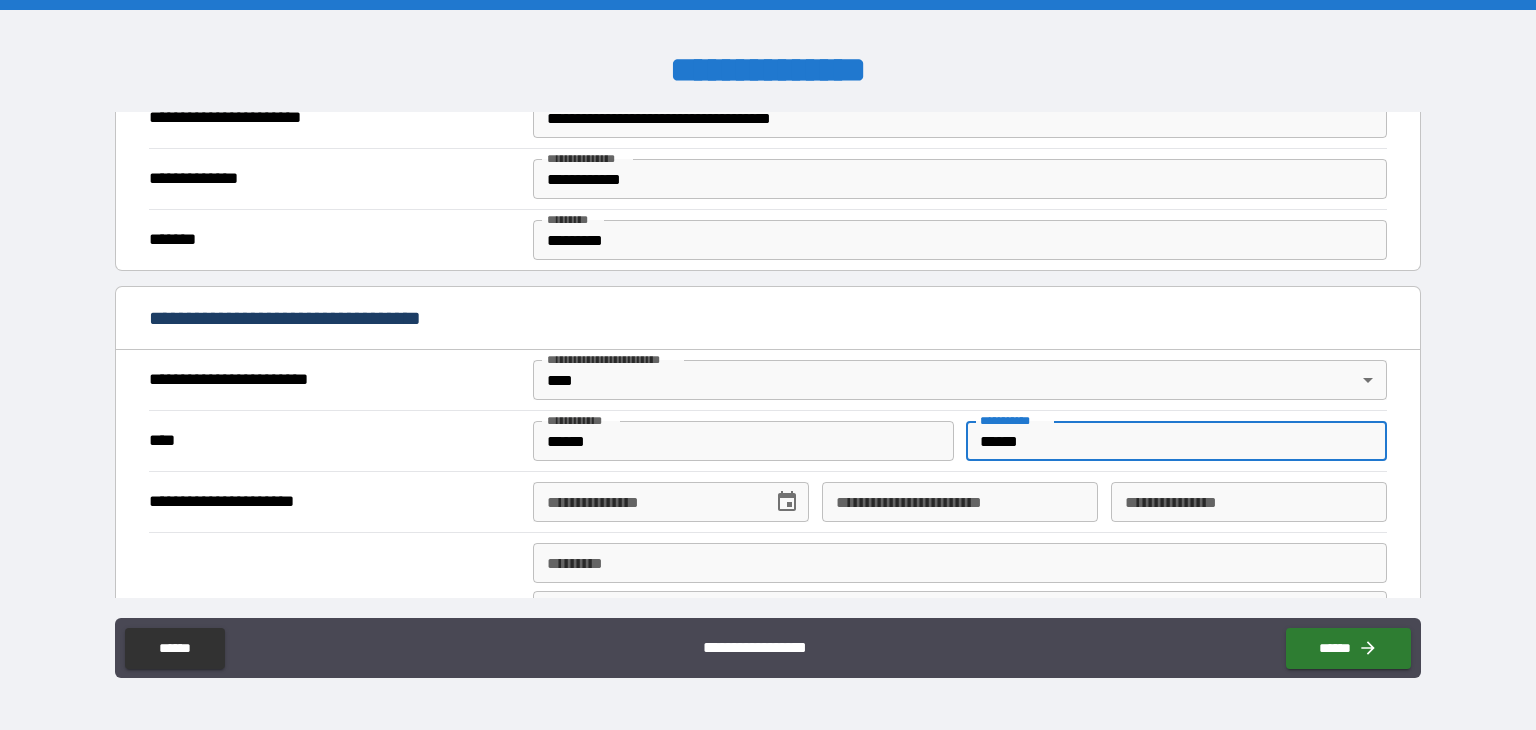 type on "******" 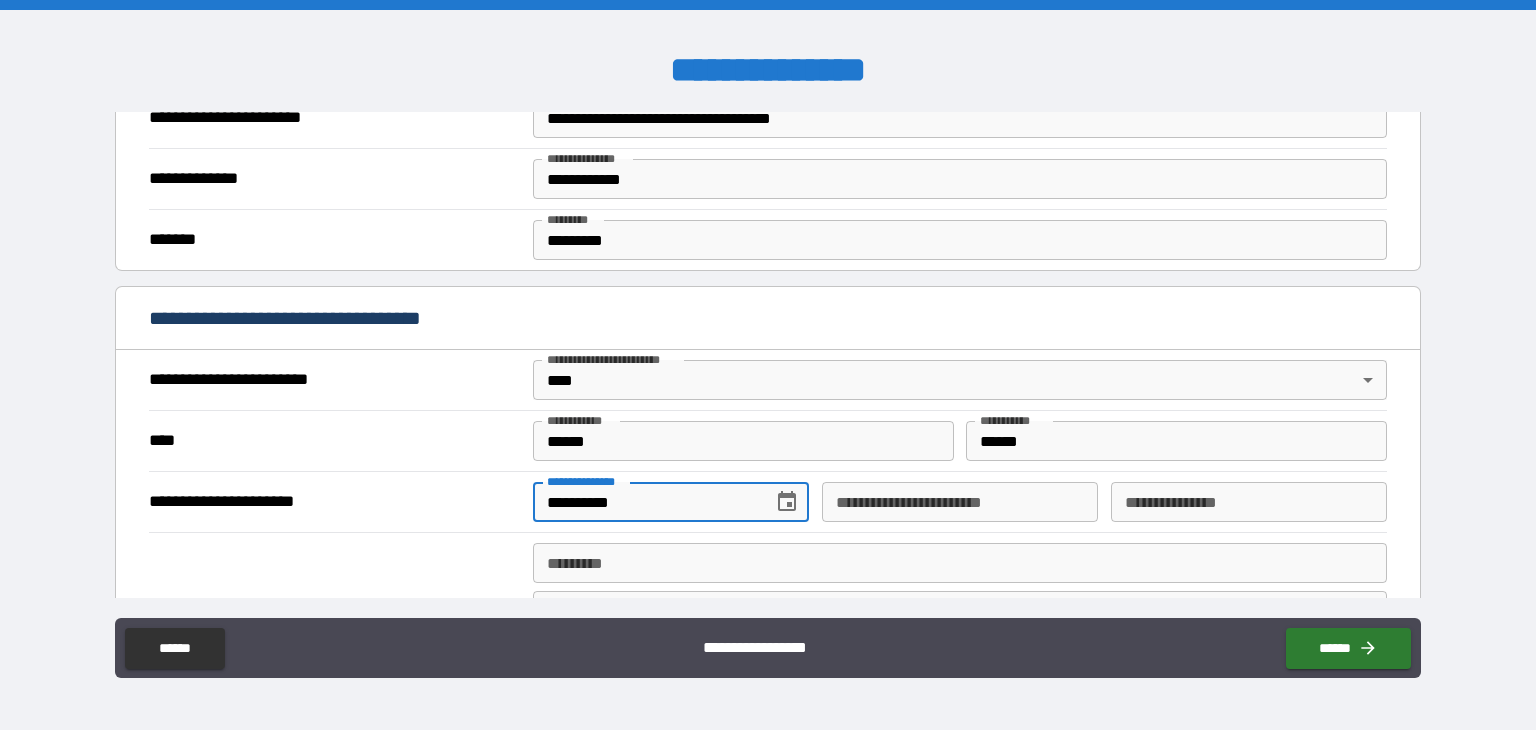 type on "**********" 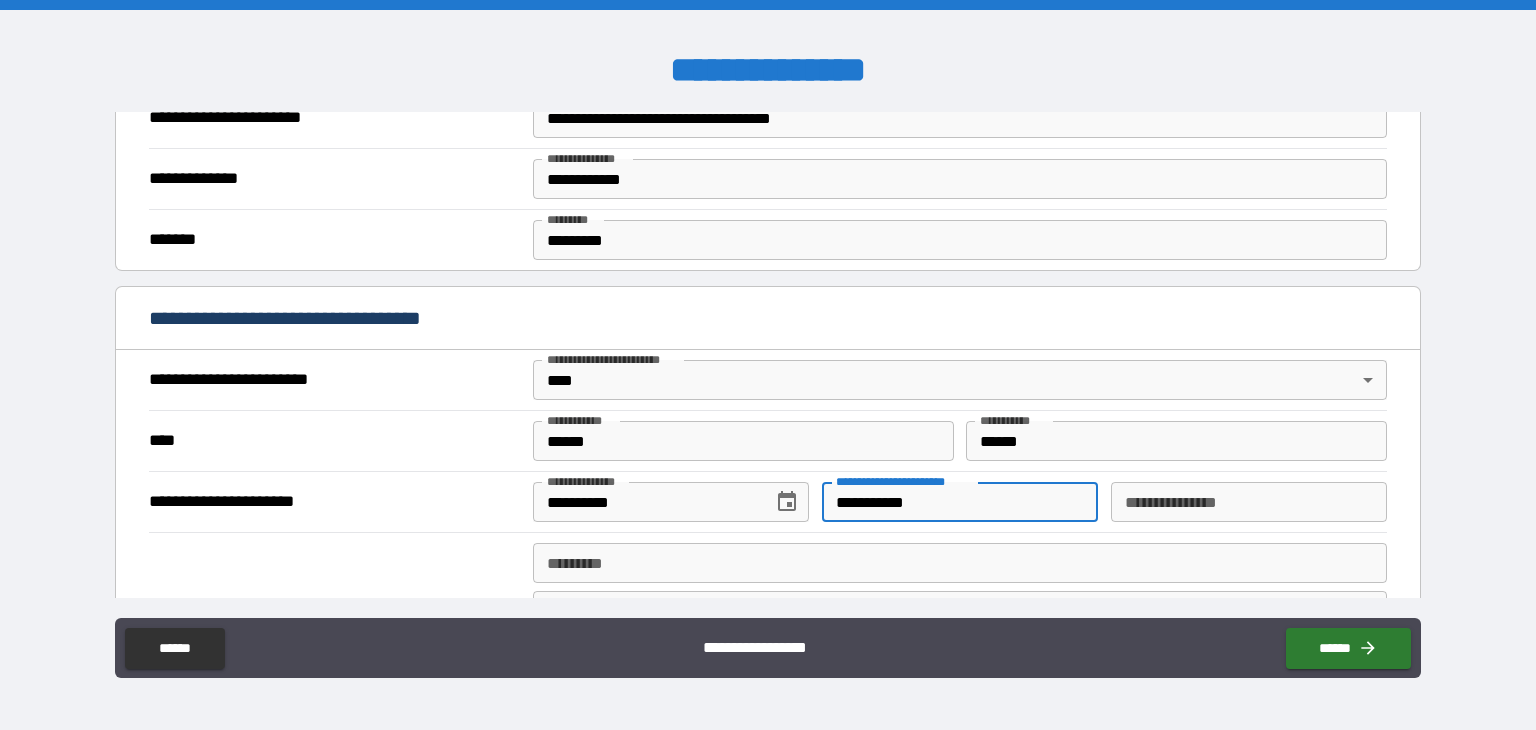 type on "**********" 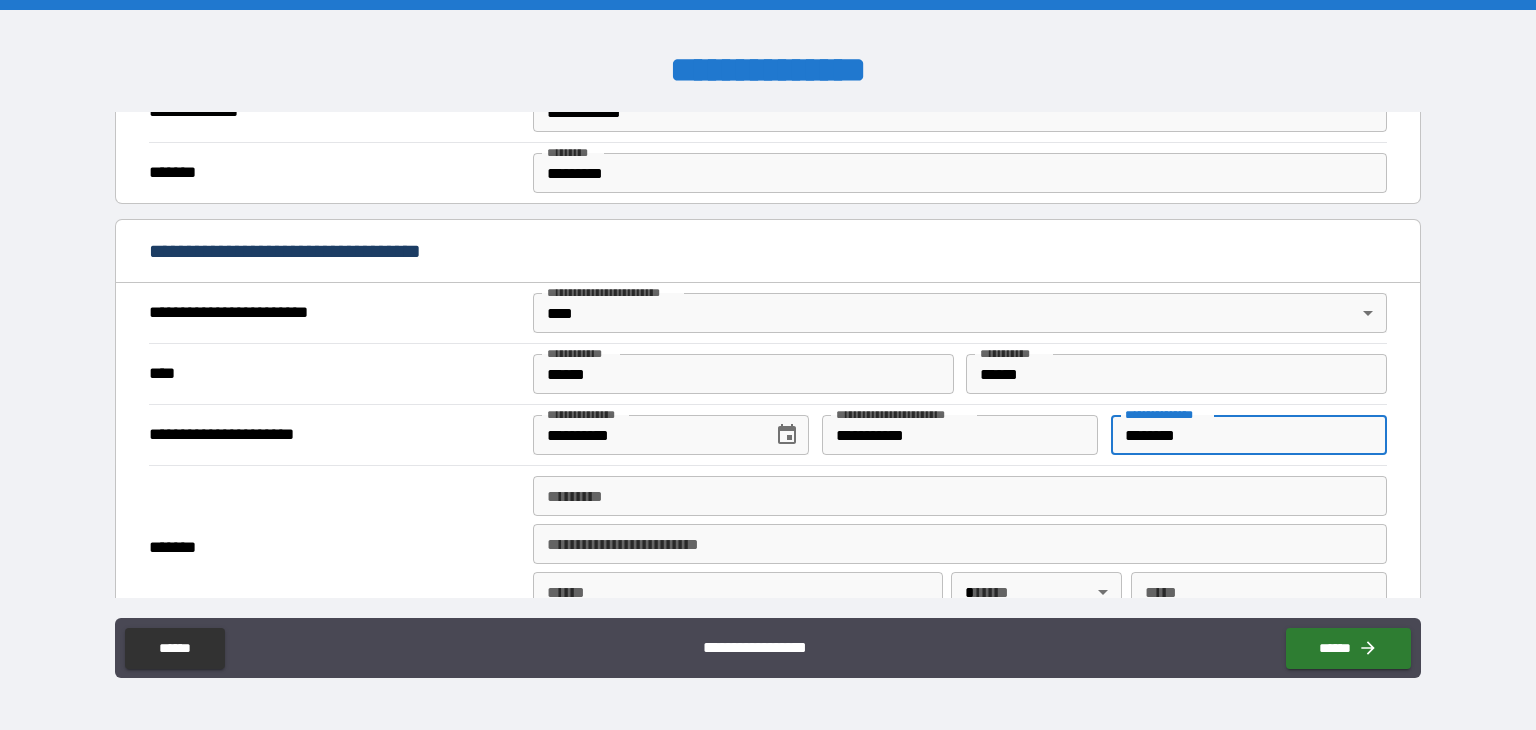 scroll, scrollTop: 740, scrollLeft: 0, axis: vertical 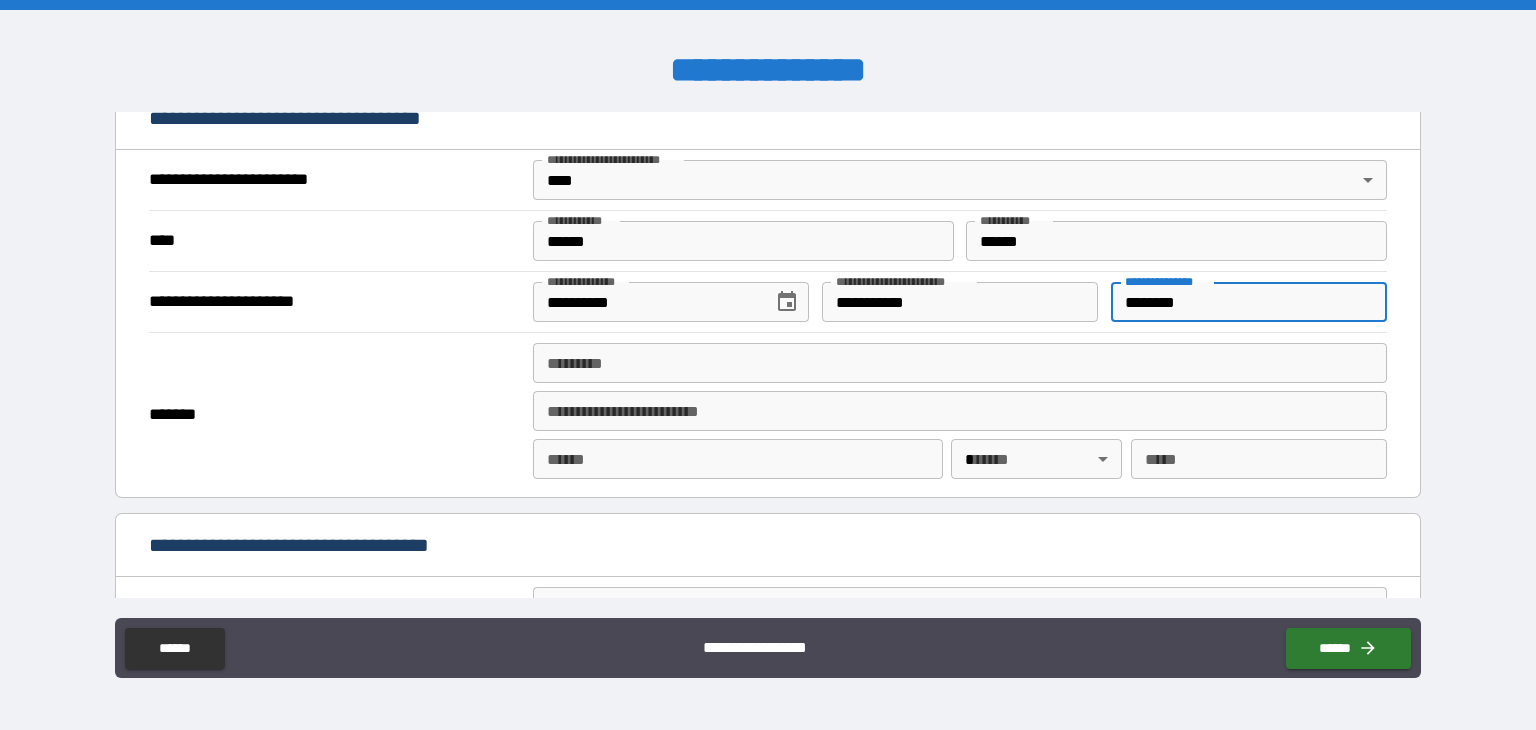 type on "********" 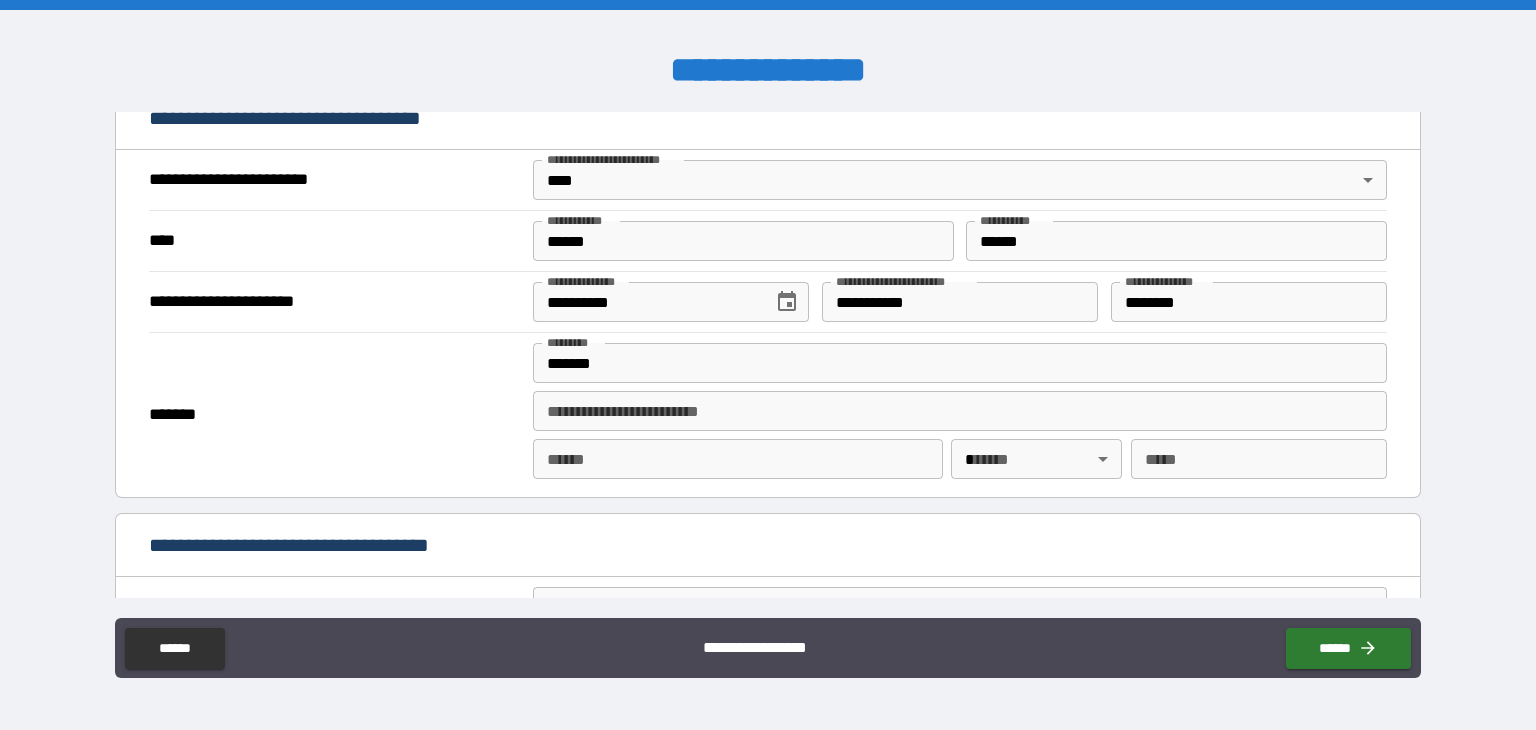 type on "**********" 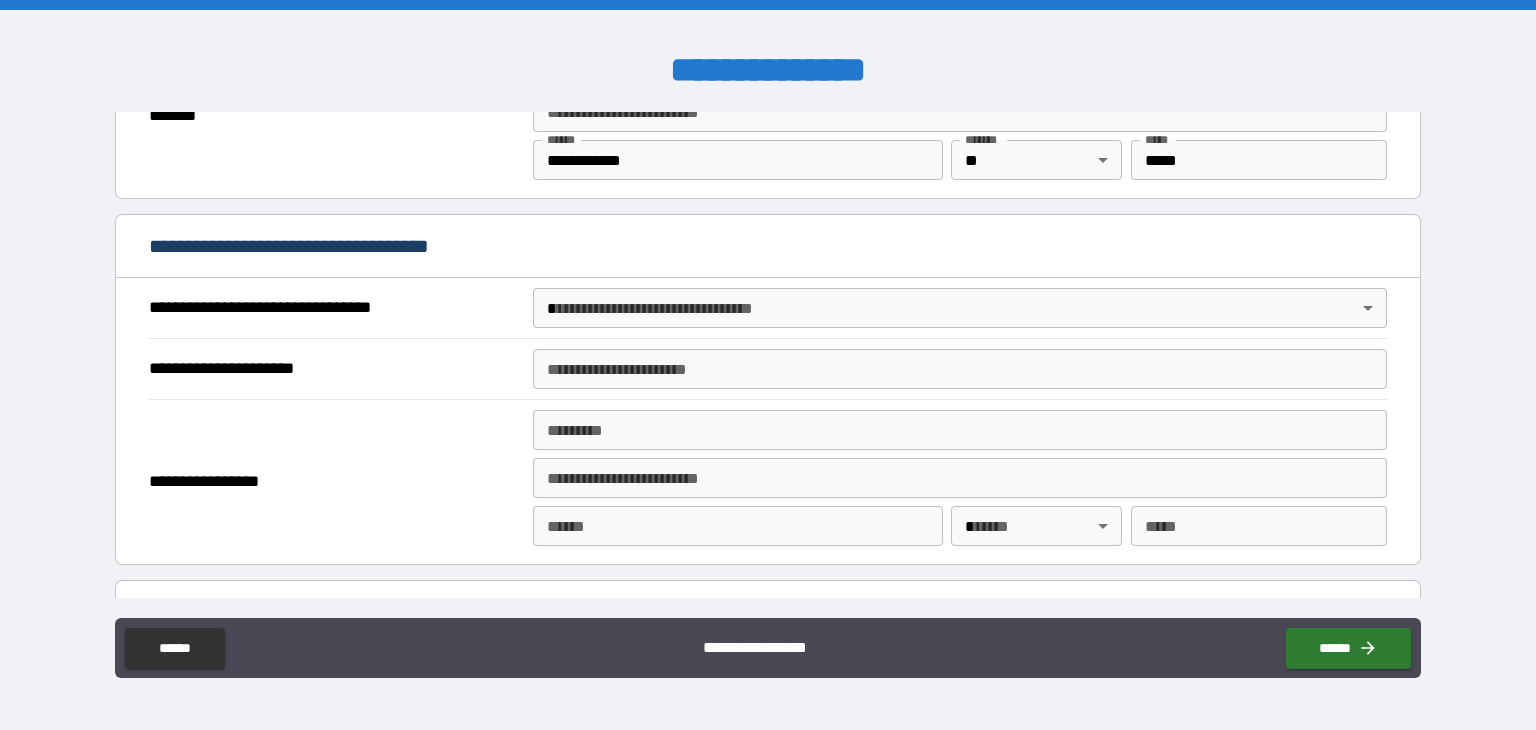 scroll, scrollTop: 1039, scrollLeft: 0, axis: vertical 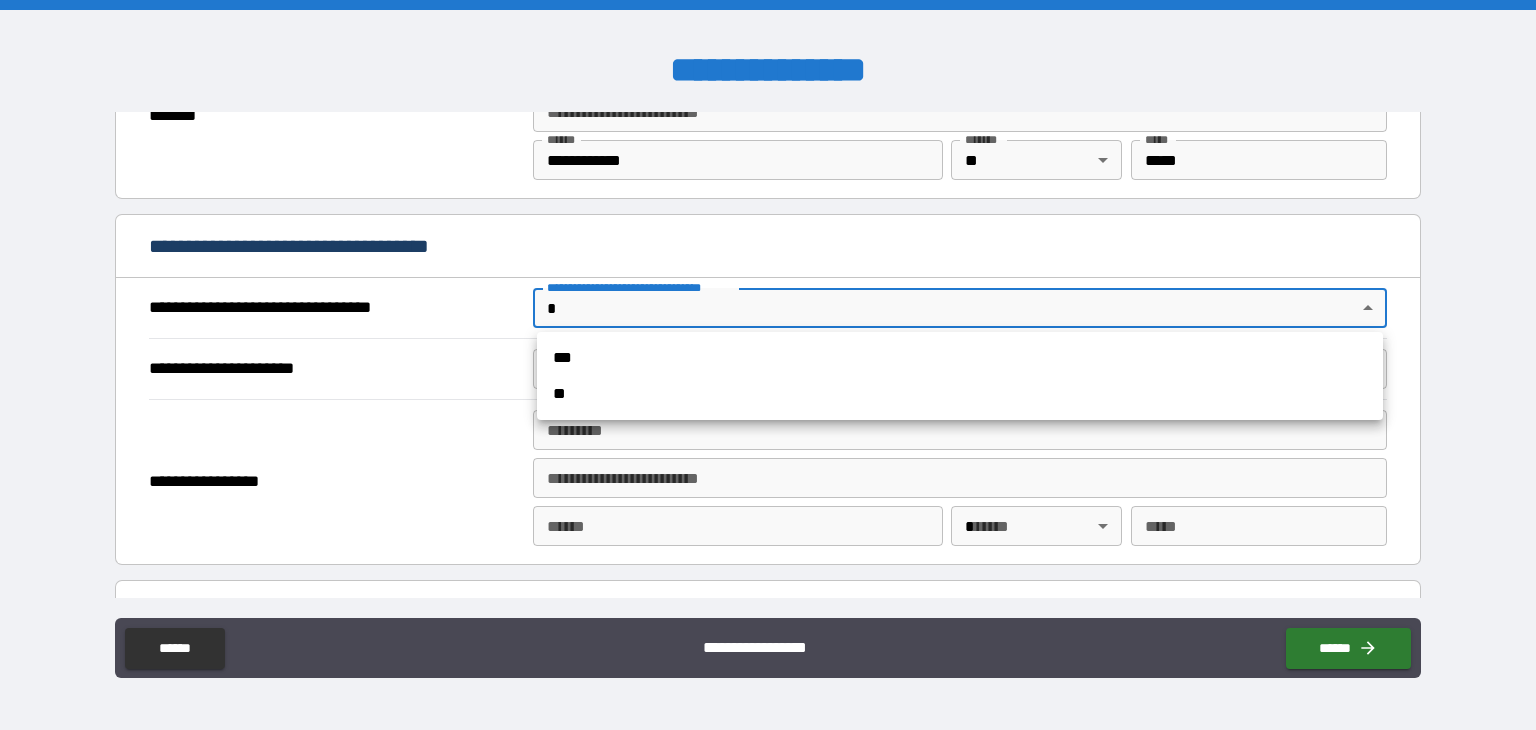 drag, startPoint x: 642, startPoint y: 348, endPoint x: 639, endPoint y: 361, distance: 13.341664 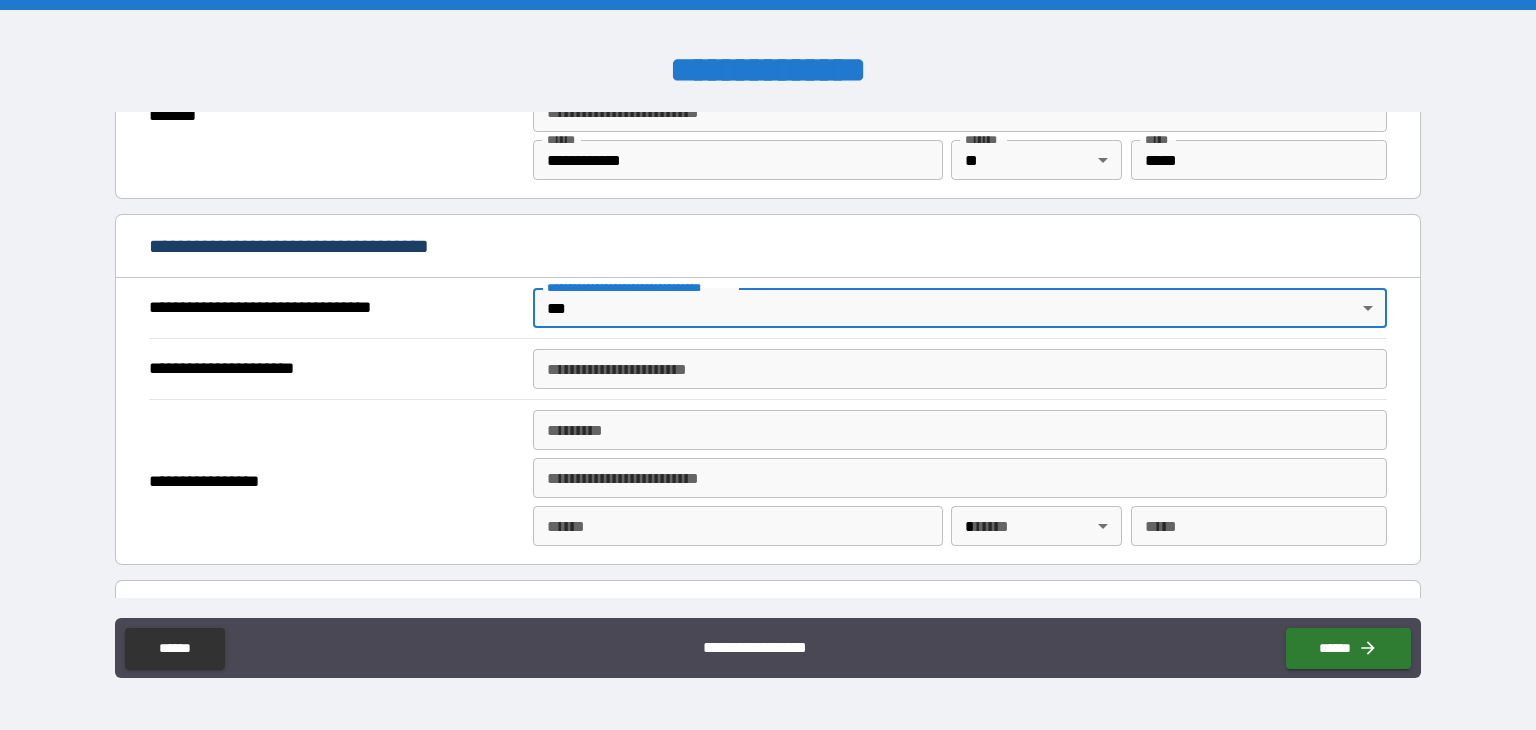 click on "**********" at bounding box center (960, 369) 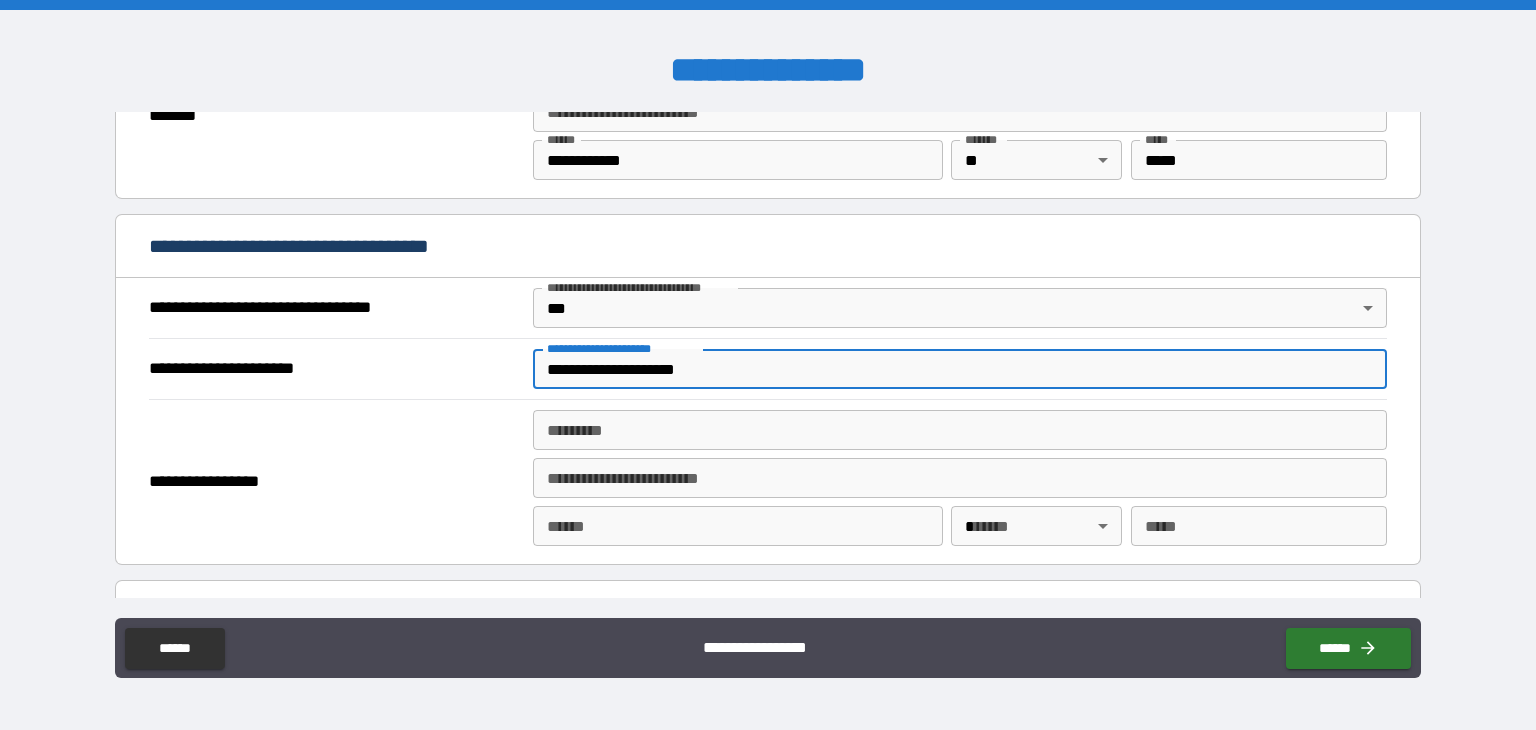 type on "**********" 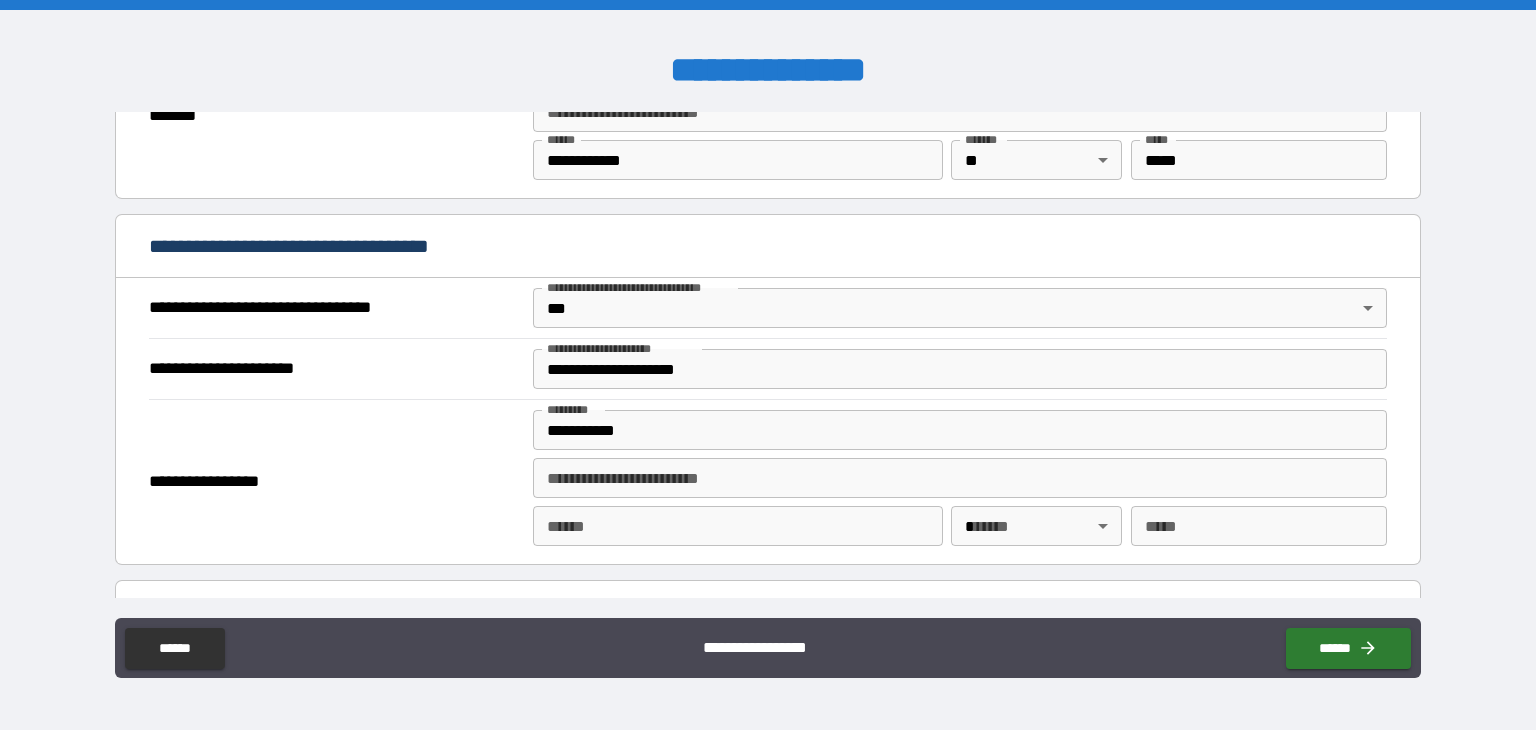 type on "**********" 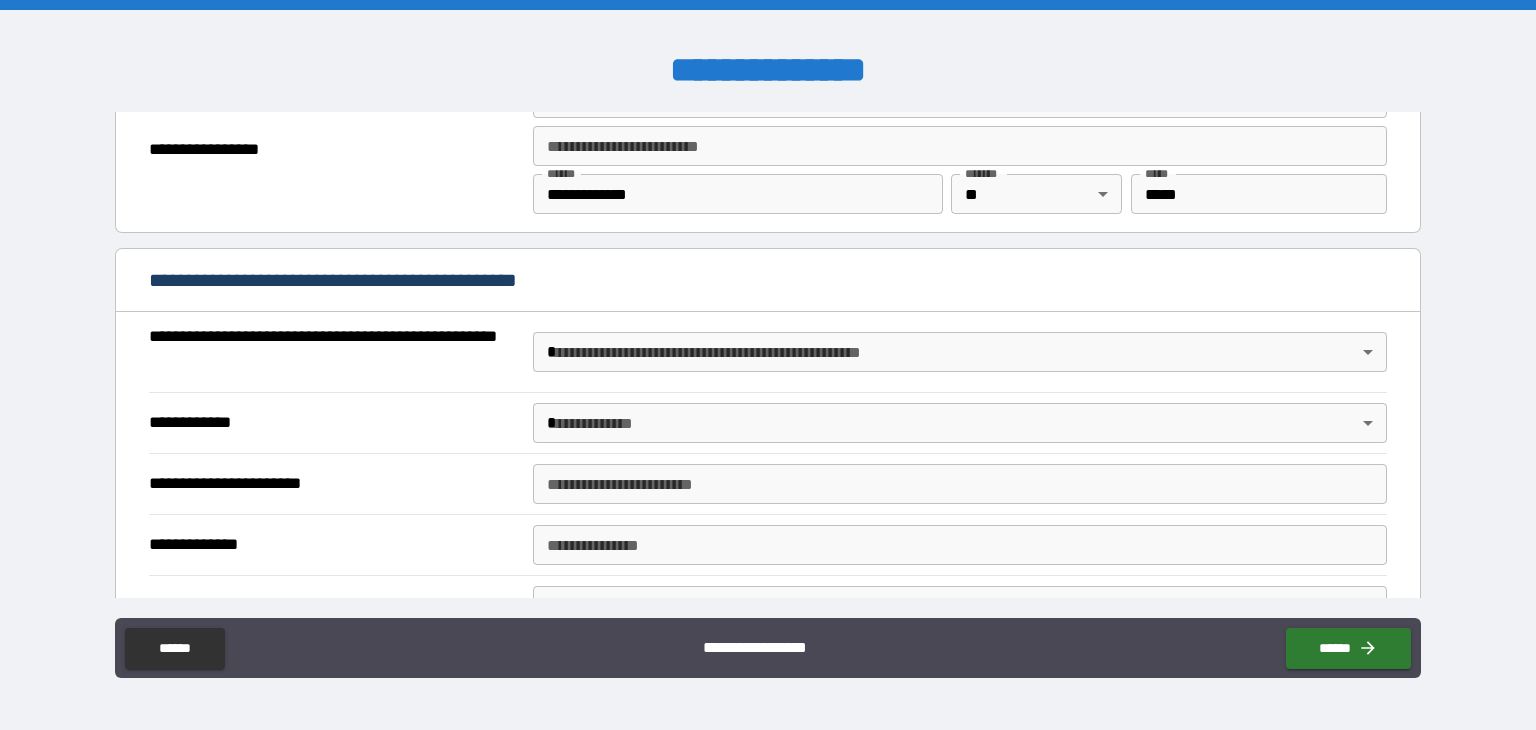 scroll, scrollTop: 1400, scrollLeft: 0, axis: vertical 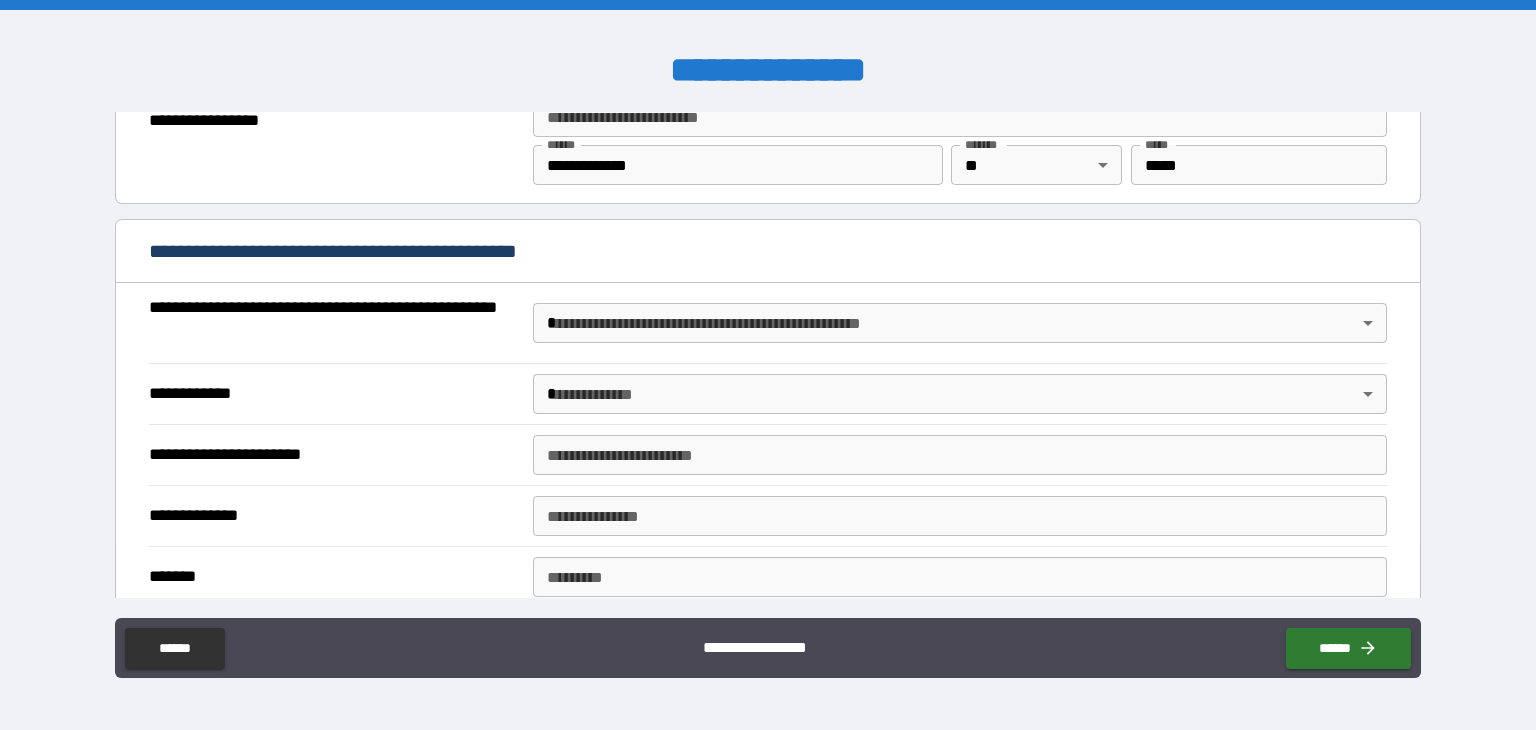 click on "**********" at bounding box center [768, 365] 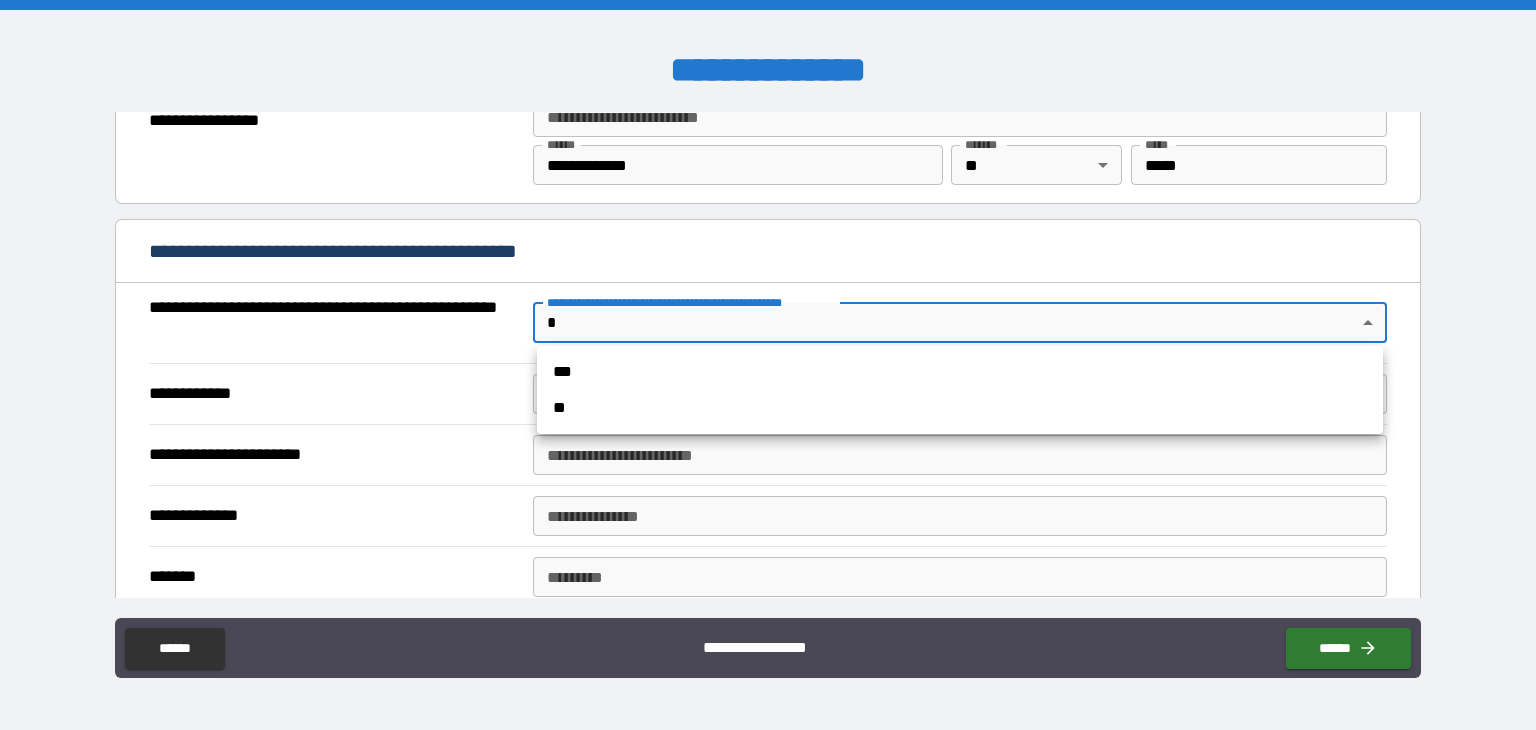 click at bounding box center (768, 365) 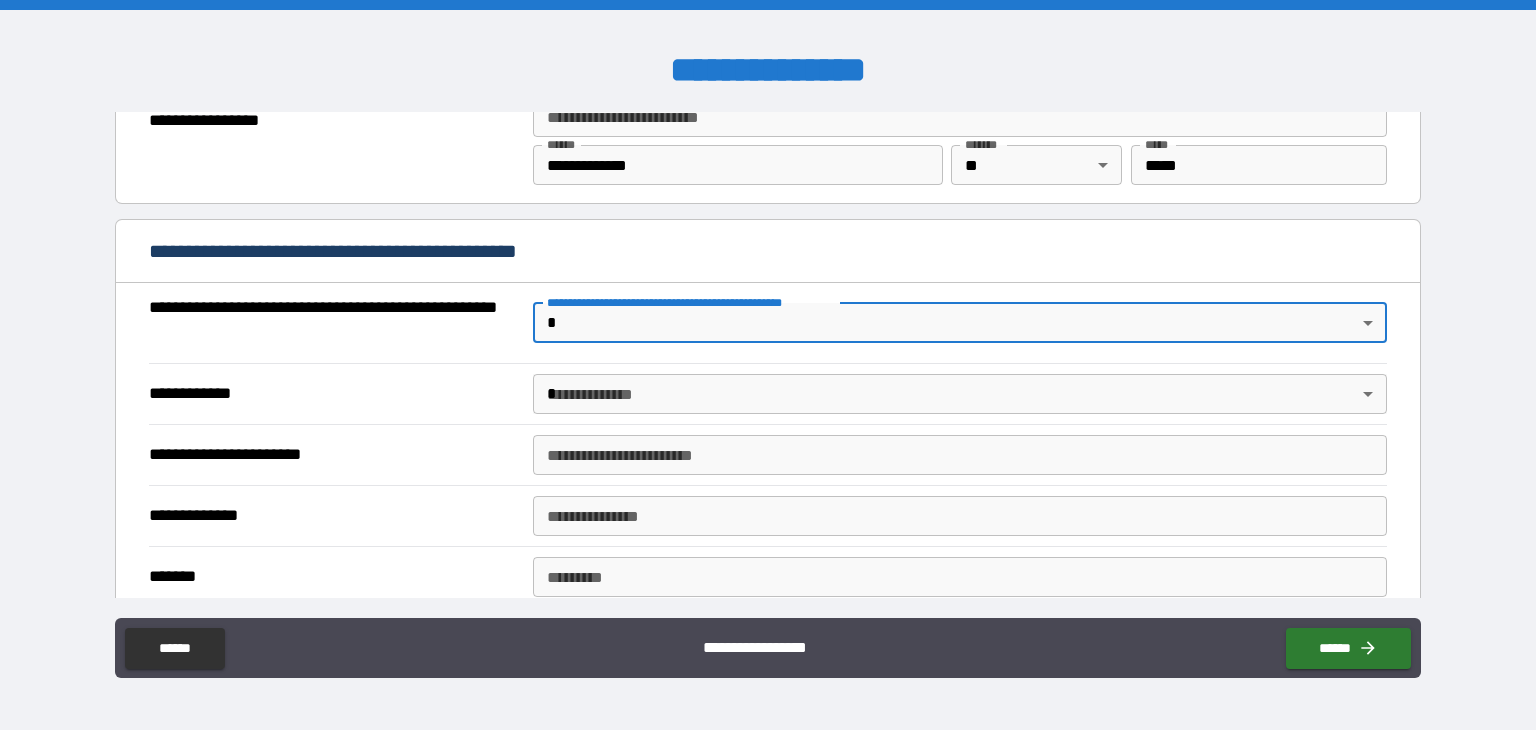 click on "**********" at bounding box center [768, 365] 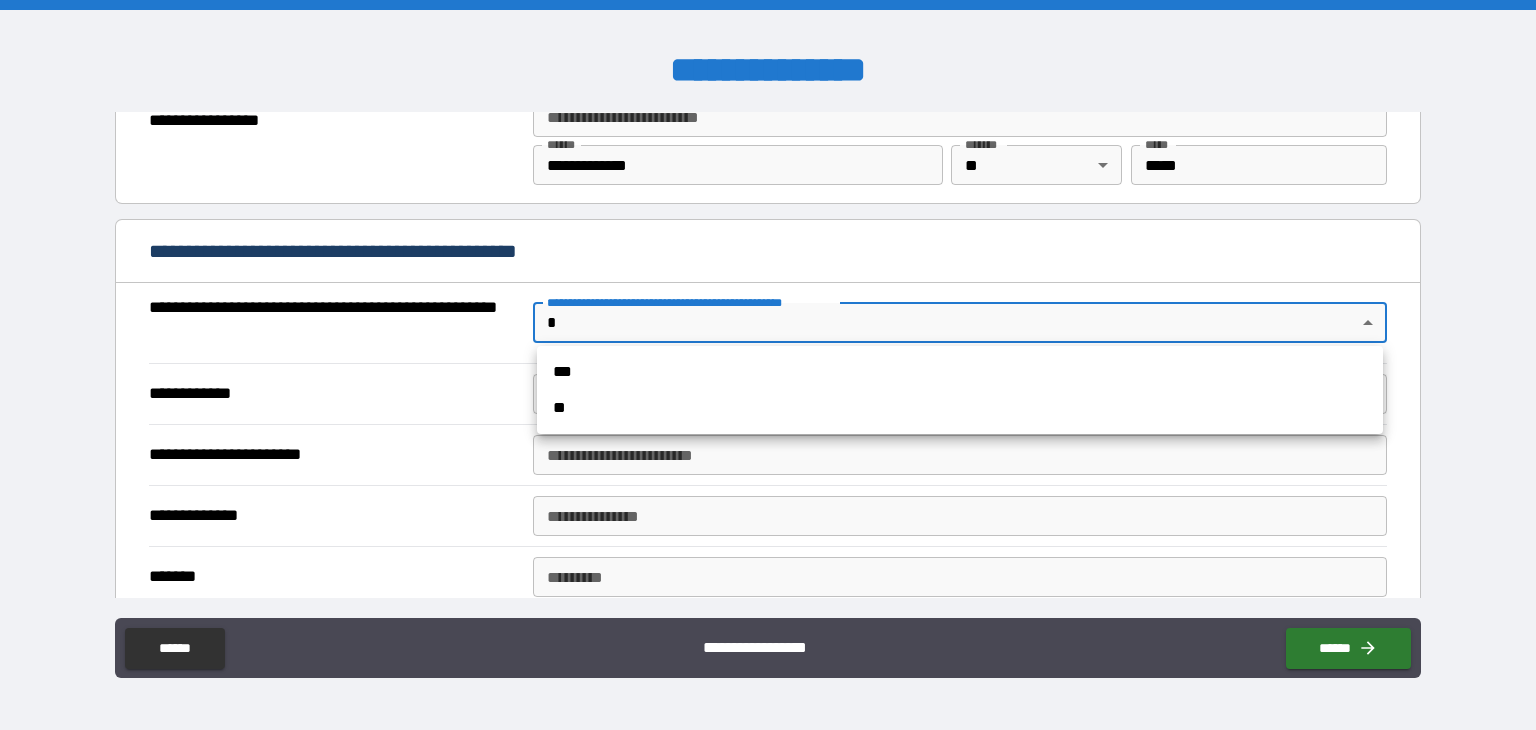 click on "**" at bounding box center (960, 408) 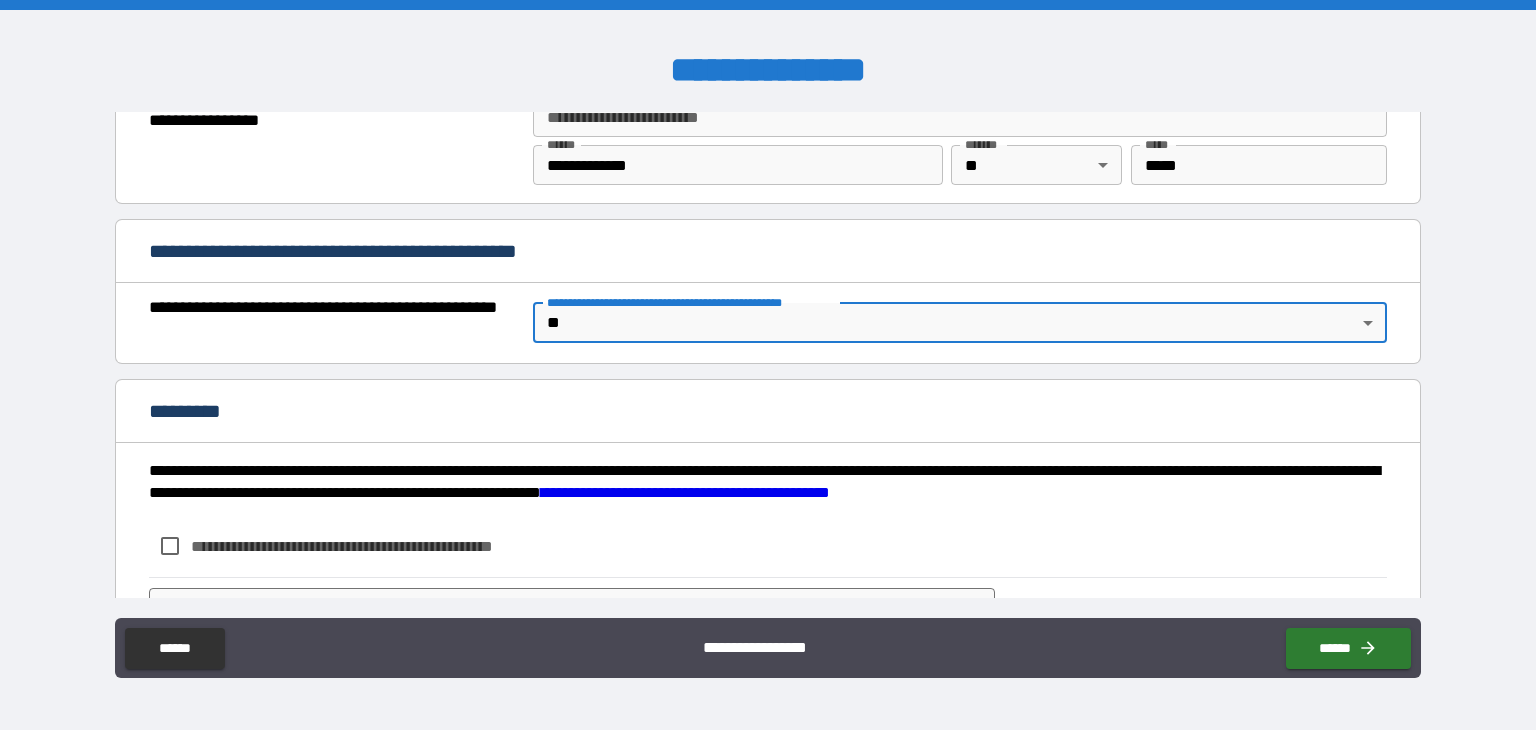 click on "**********" at bounding box center (768, 355) 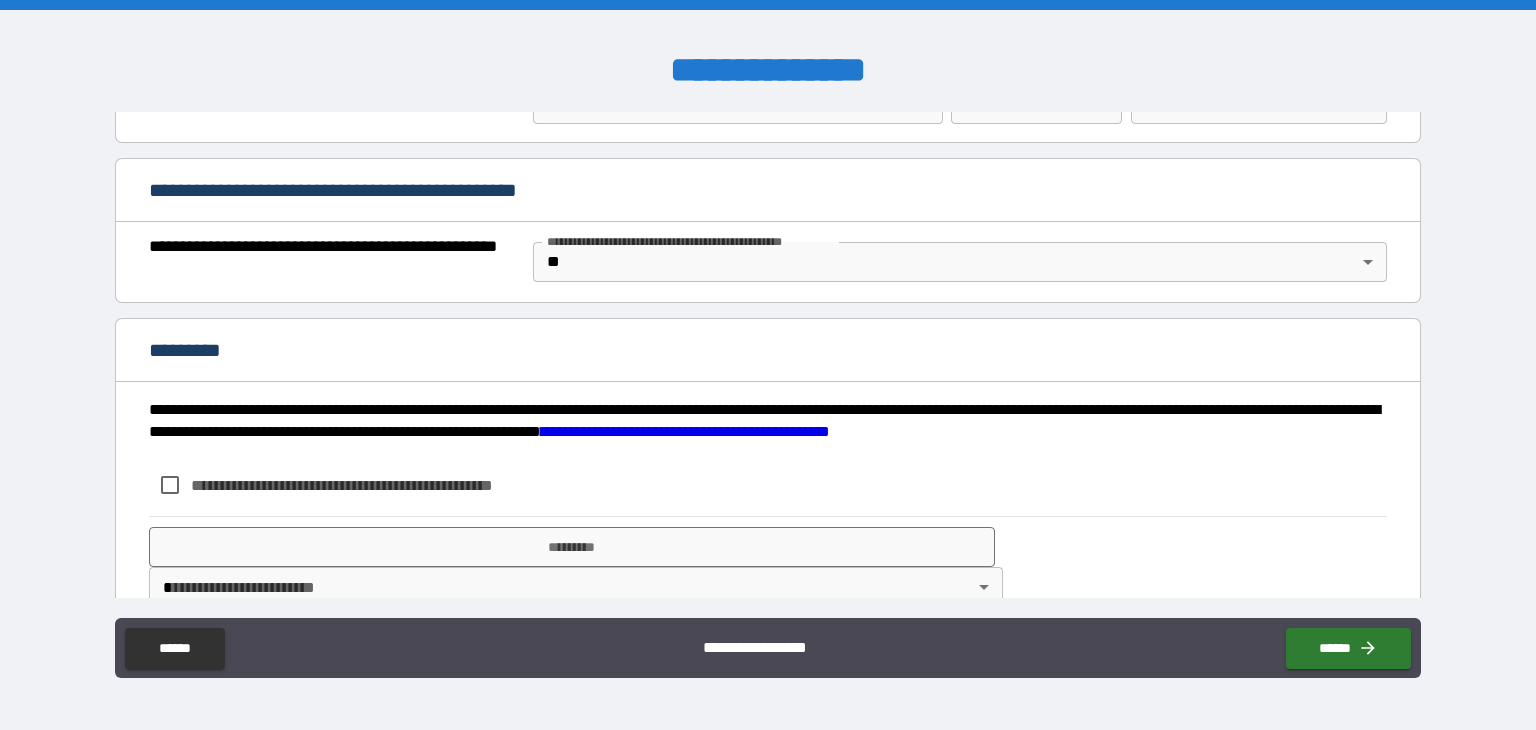 scroll, scrollTop: 1494, scrollLeft: 0, axis: vertical 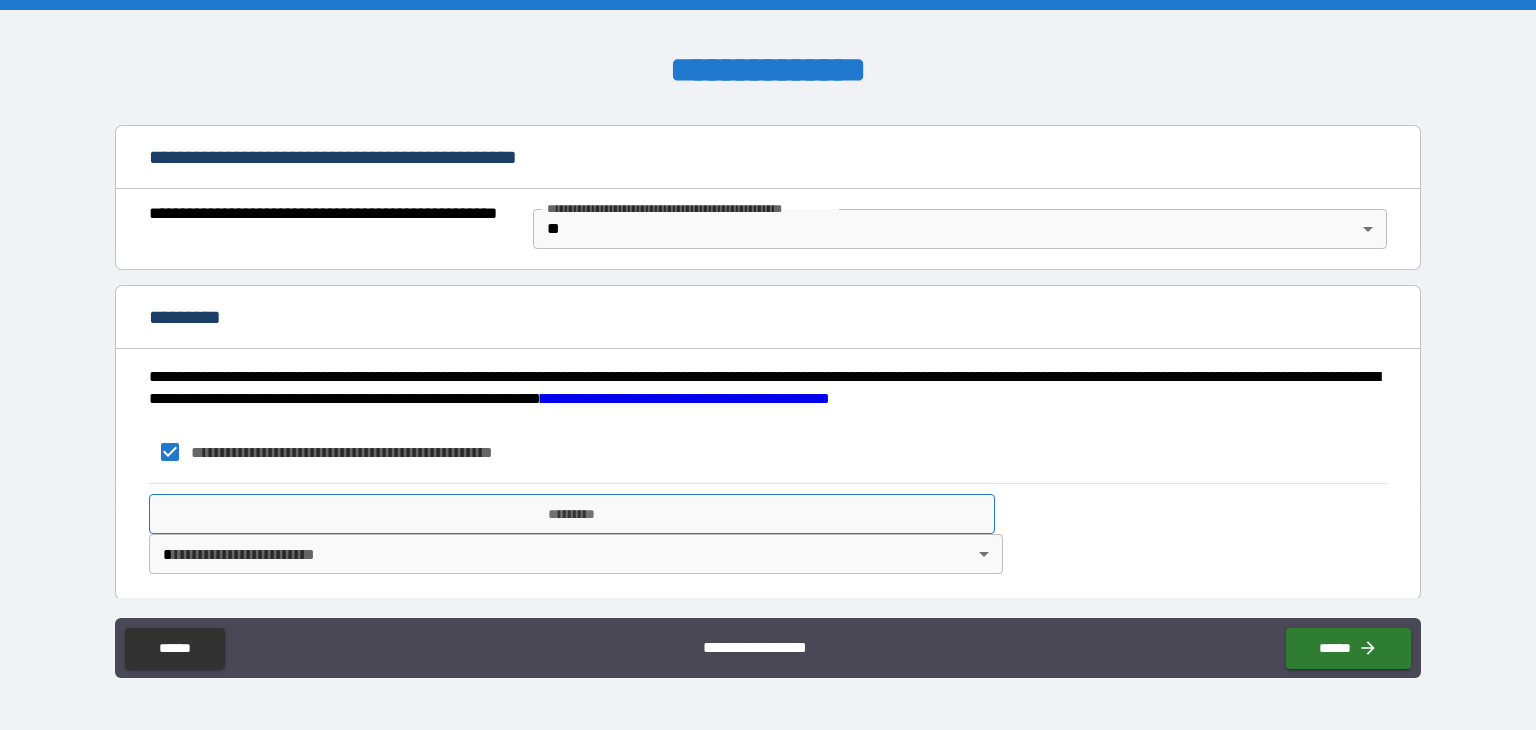 click on "*********" at bounding box center (572, 514) 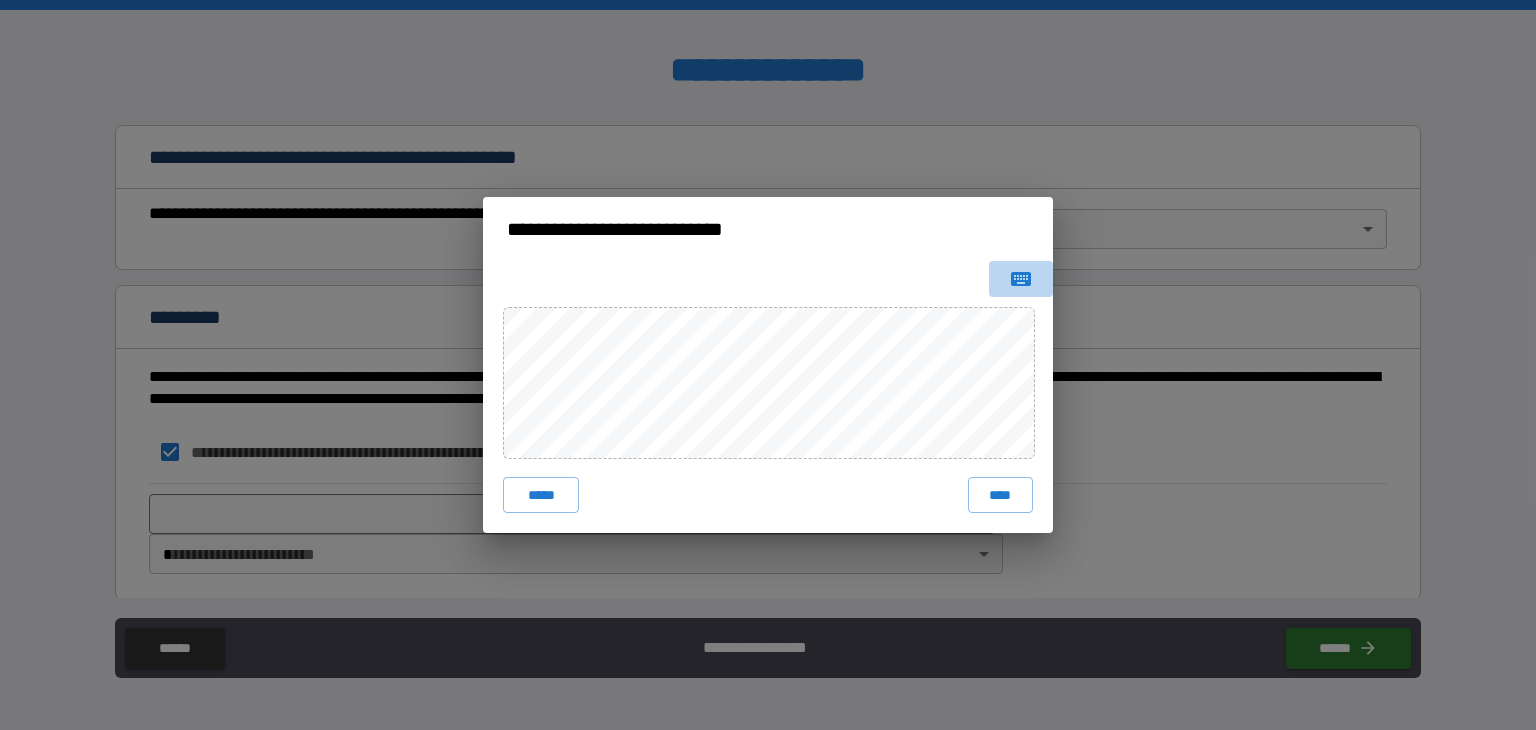 click at bounding box center (1021, 279) 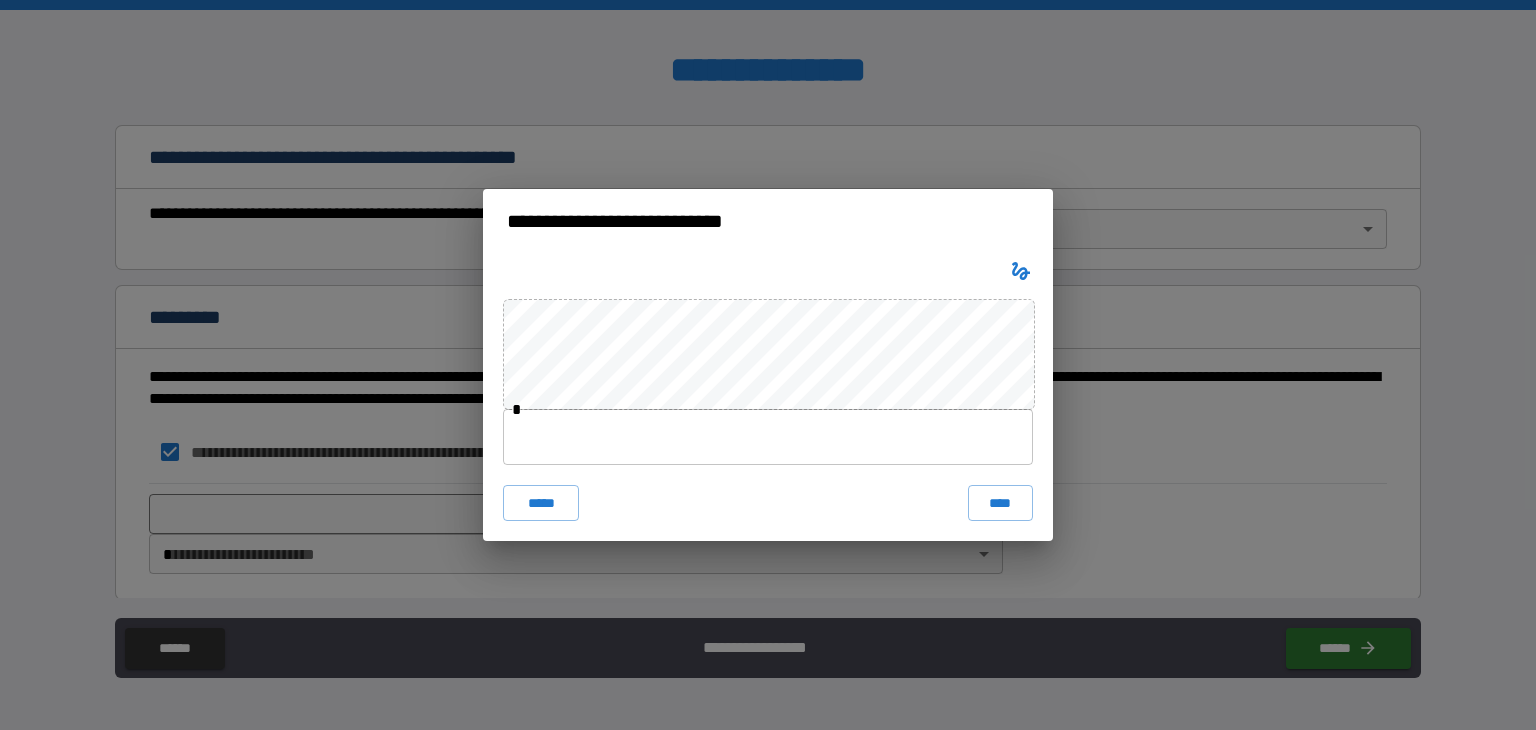 click at bounding box center [768, 437] 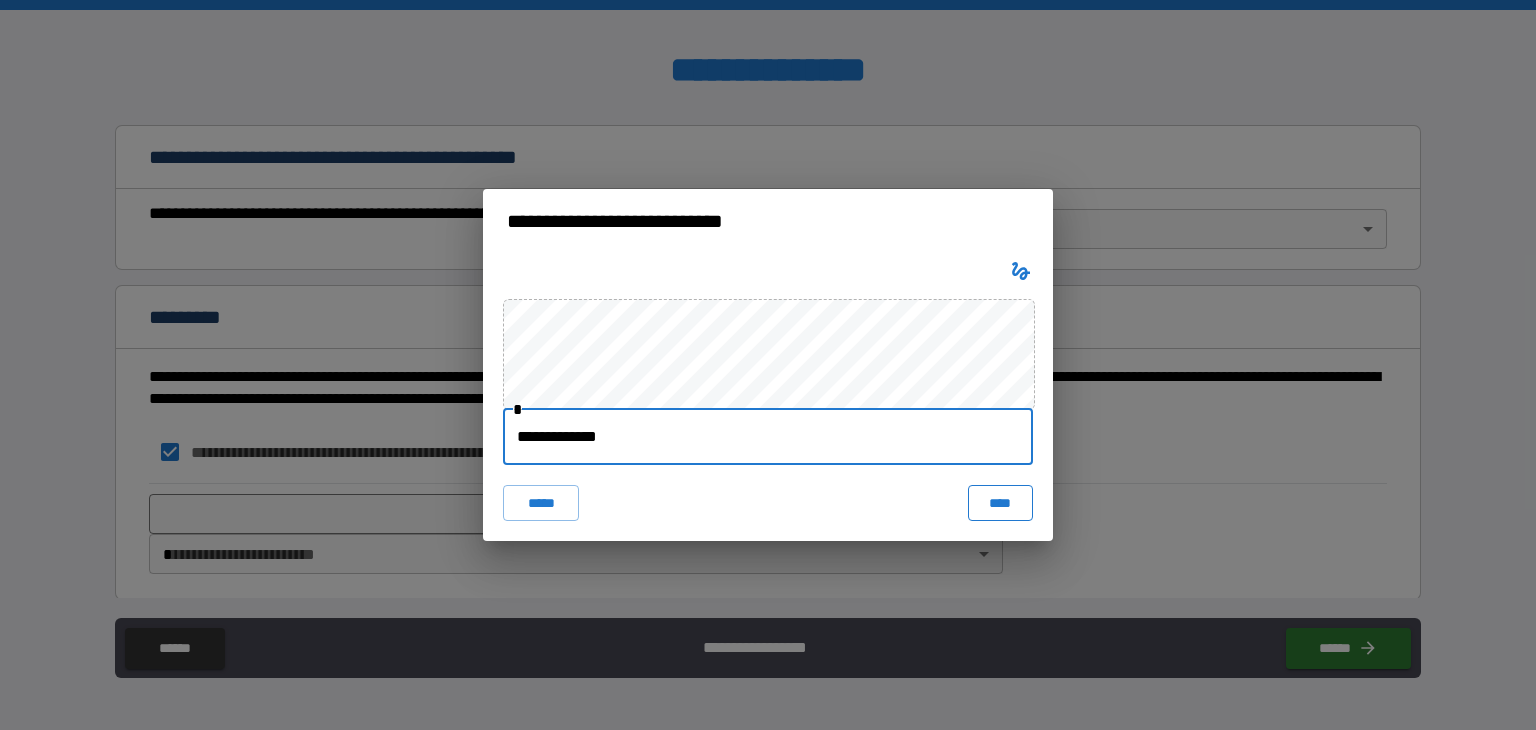 type on "**********" 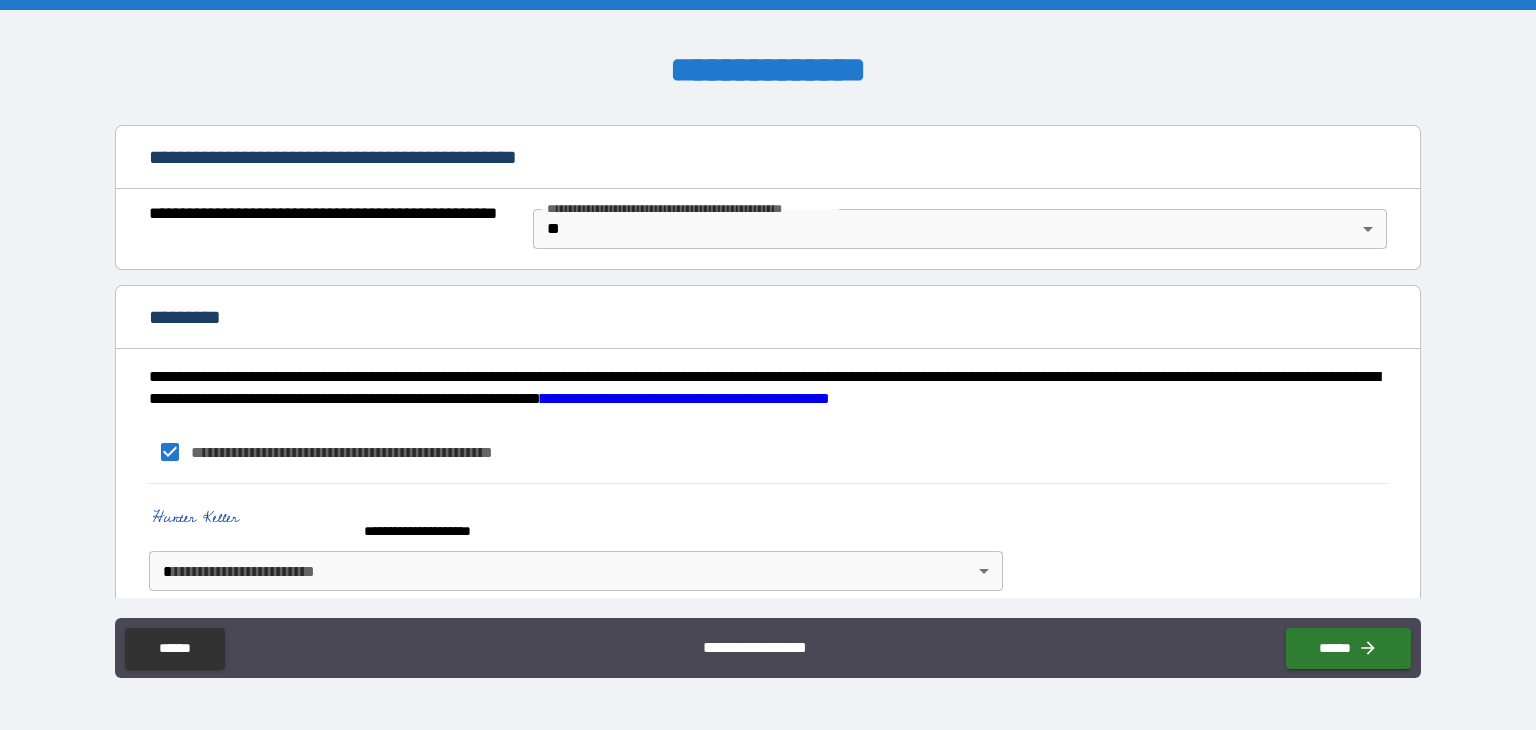 click on "**********" at bounding box center (768, 365) 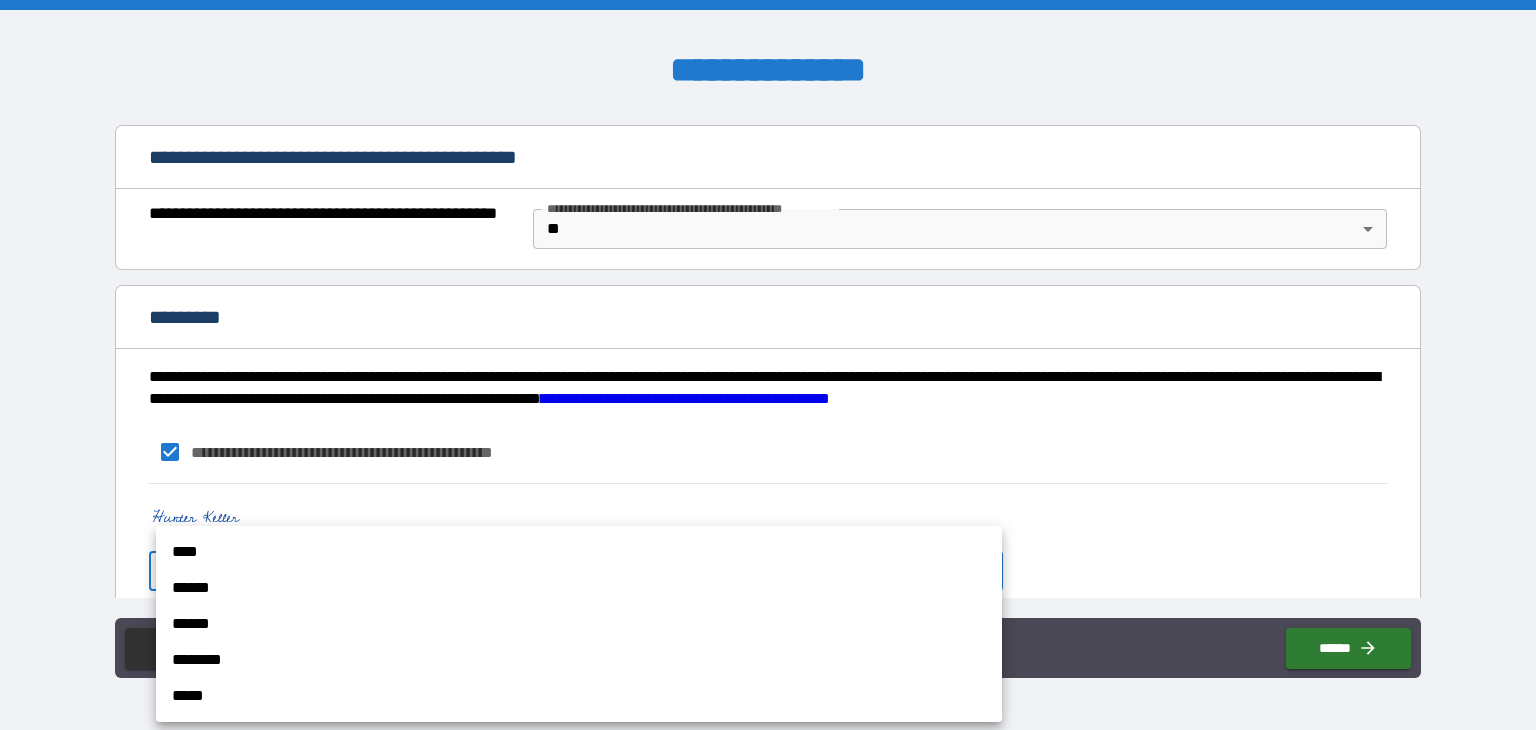 click on "****" at bounding box center (579, 552) 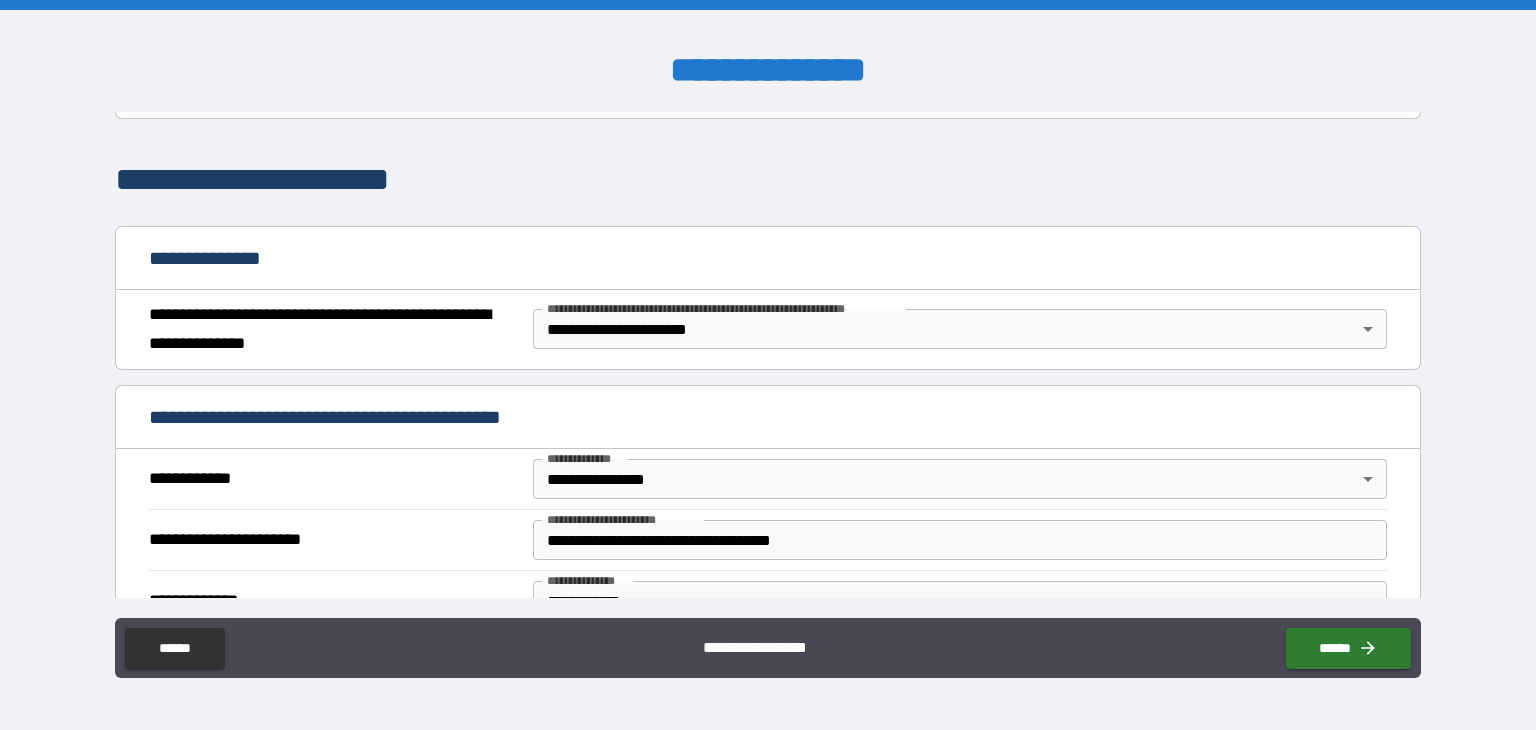 scroll, scrollTop: 0, scrollLeft: 0, axis: both 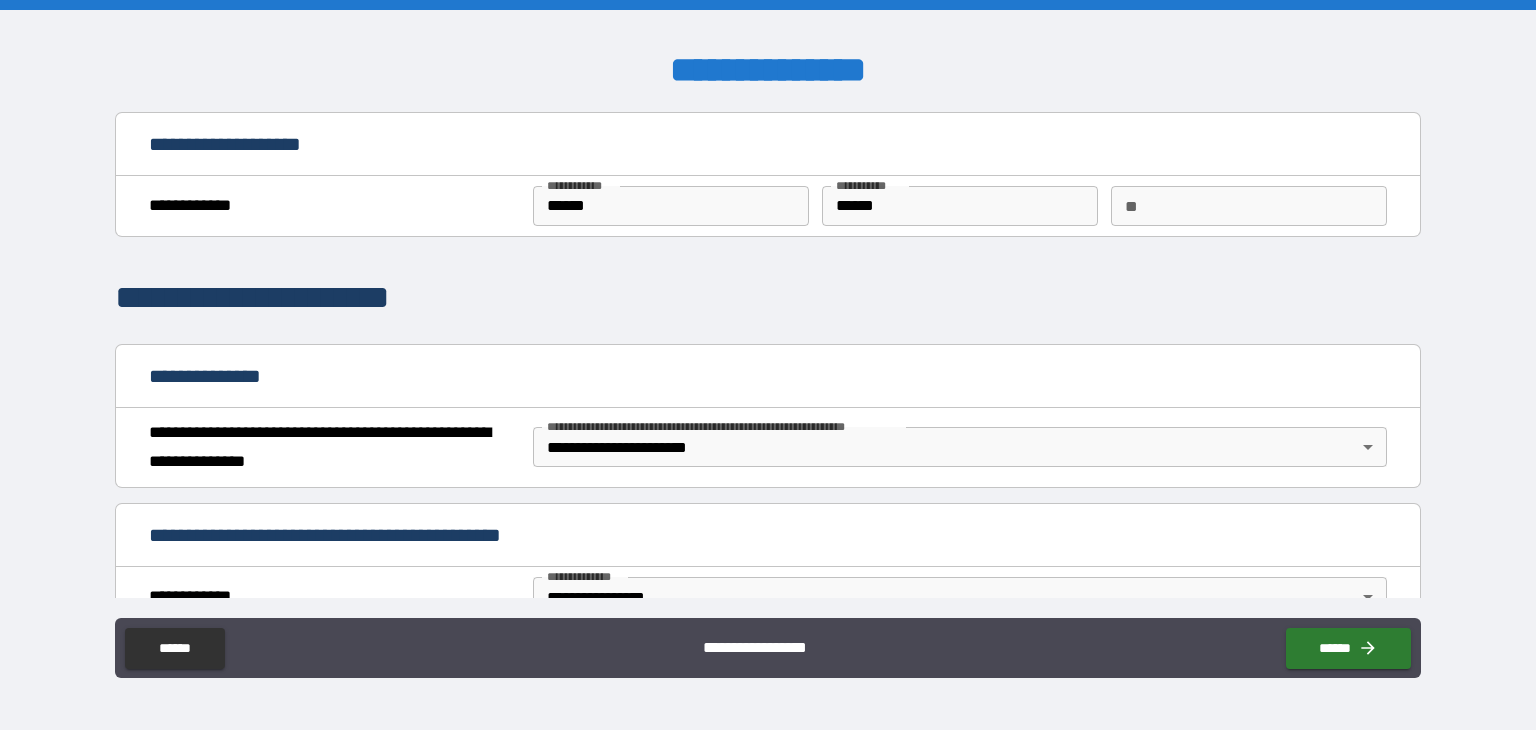 click on "**********" at bounding box center [768, 298] 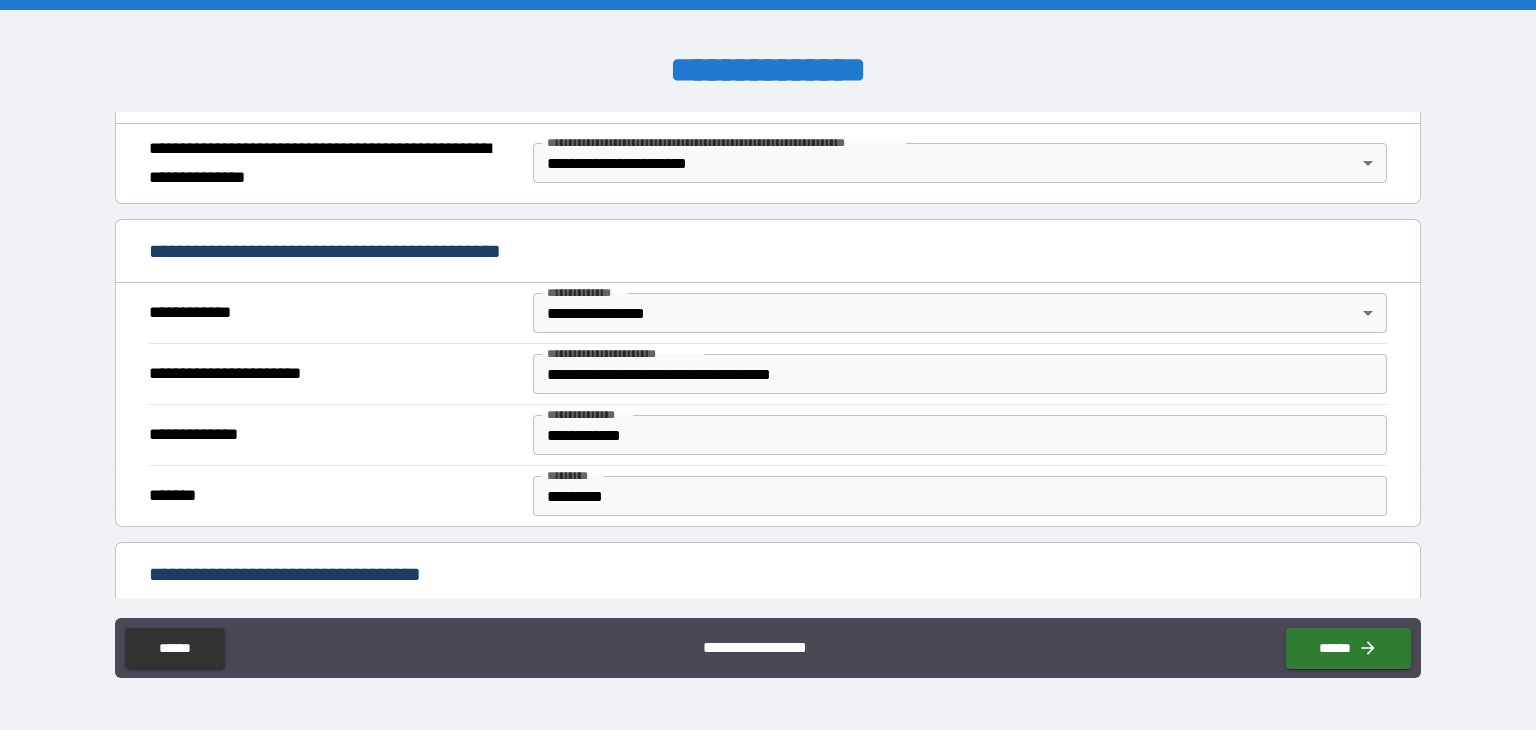 scroll, scrollTop: 287, scrollLeft: 0, axis: vertical 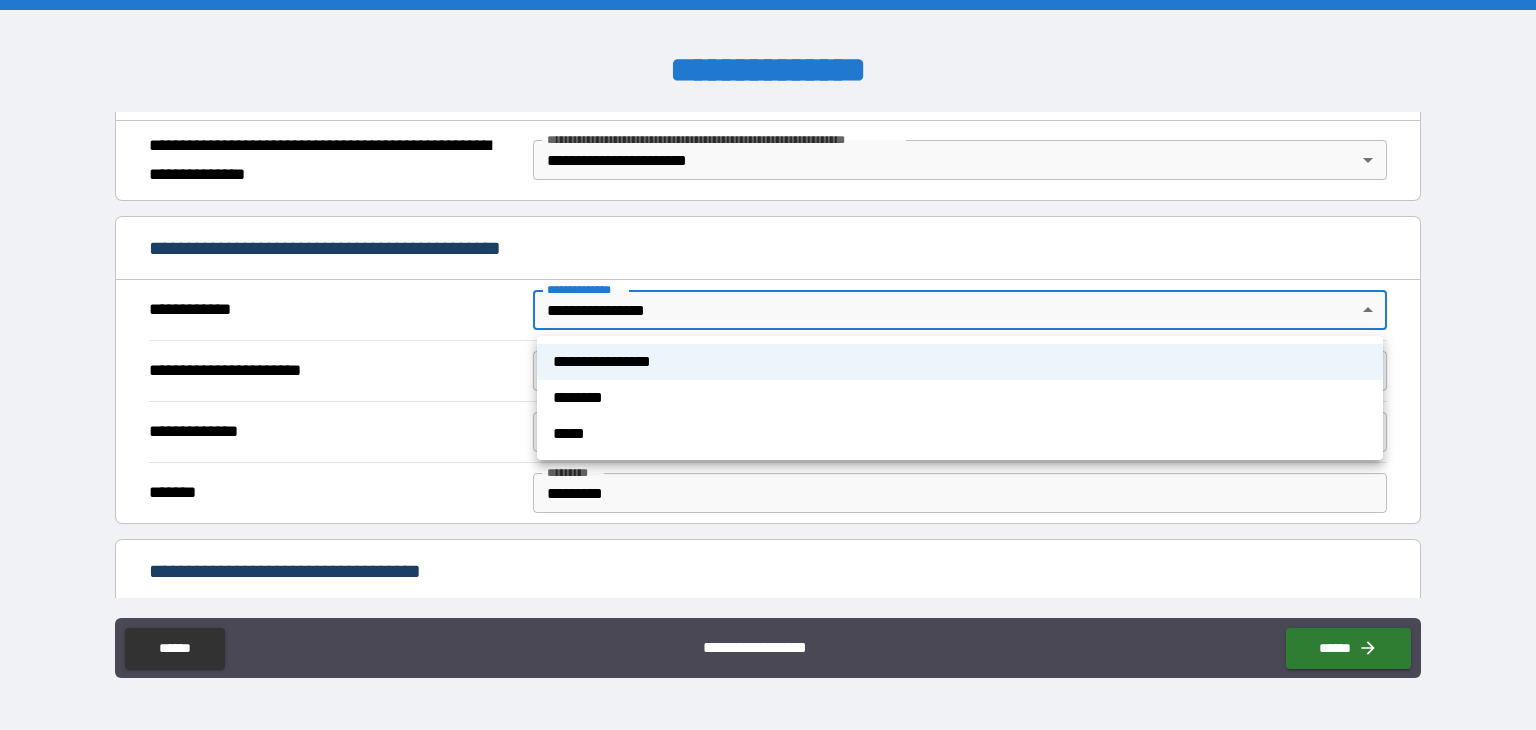 click on "**********" at bounding box center (768, 365) 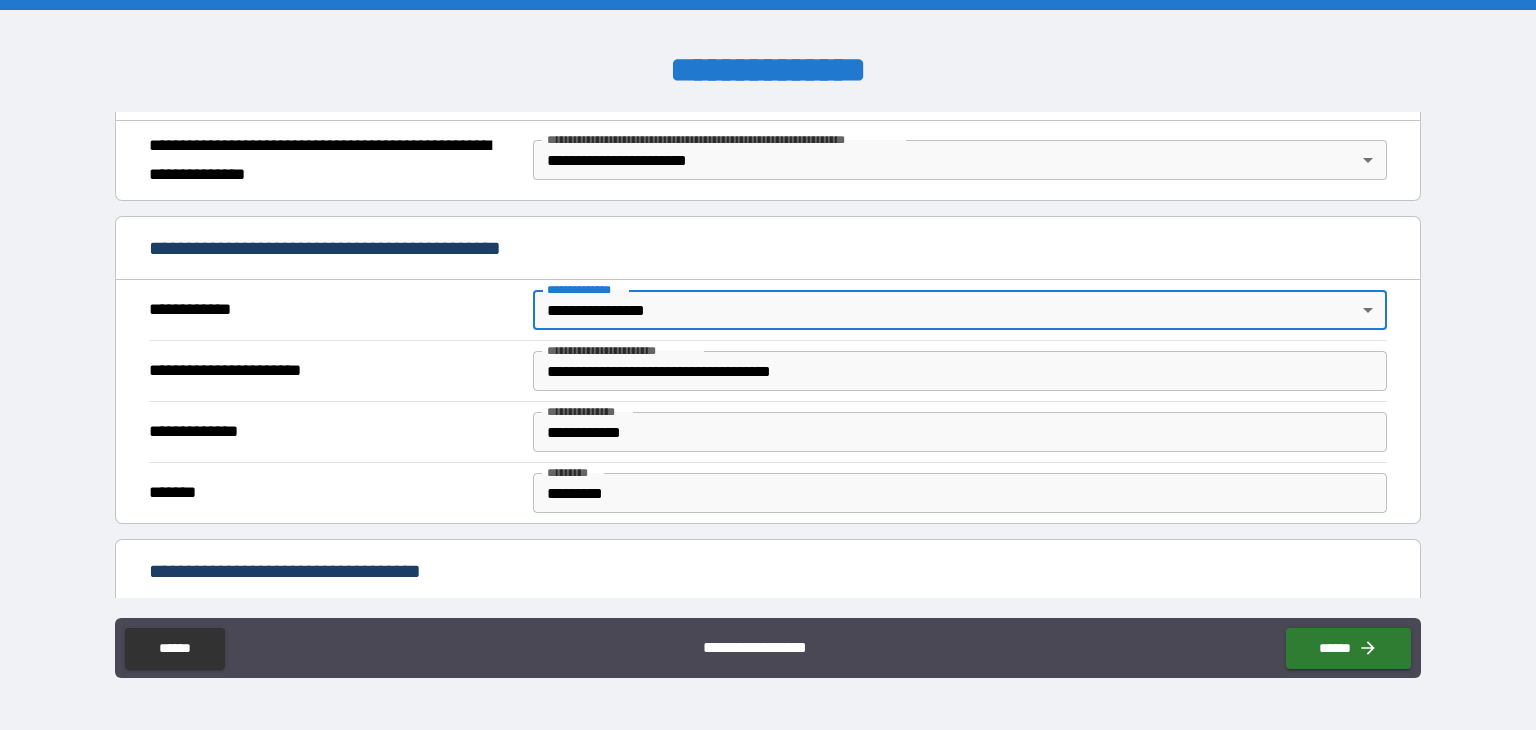 click on "**********" at bounding box center [960, 432] 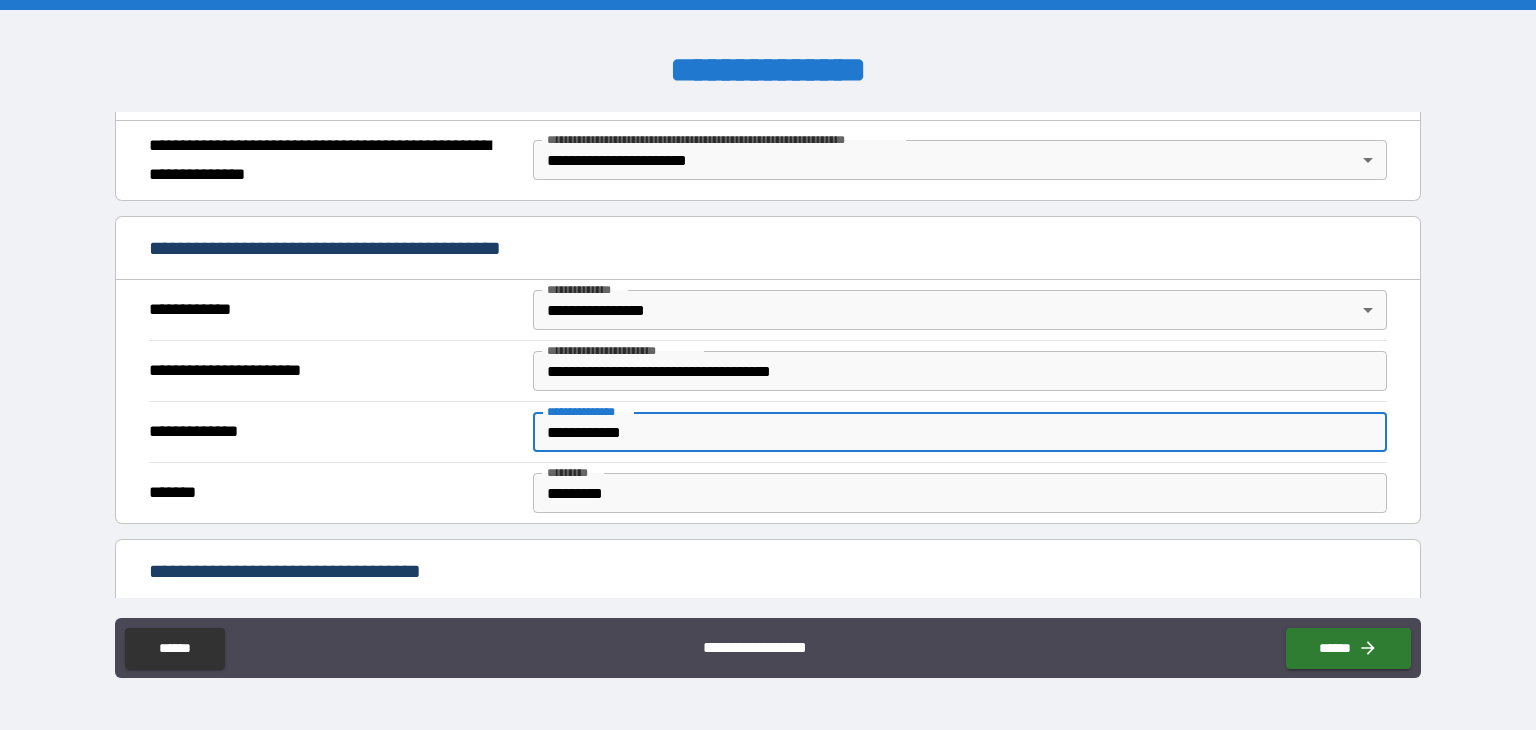 click on "**********" at bounding box center [333, 432] 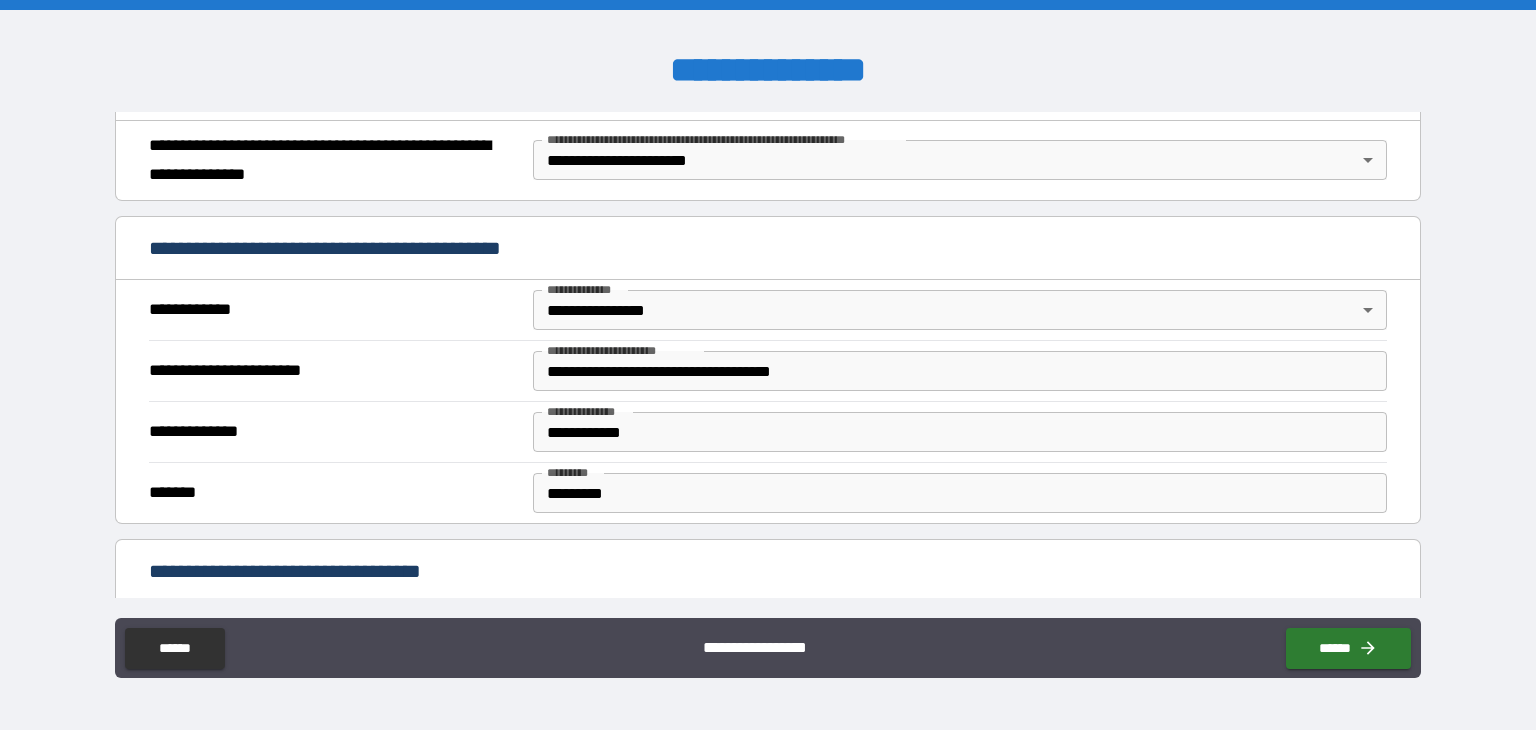 click on "*********" at bounding box center [960, 493] 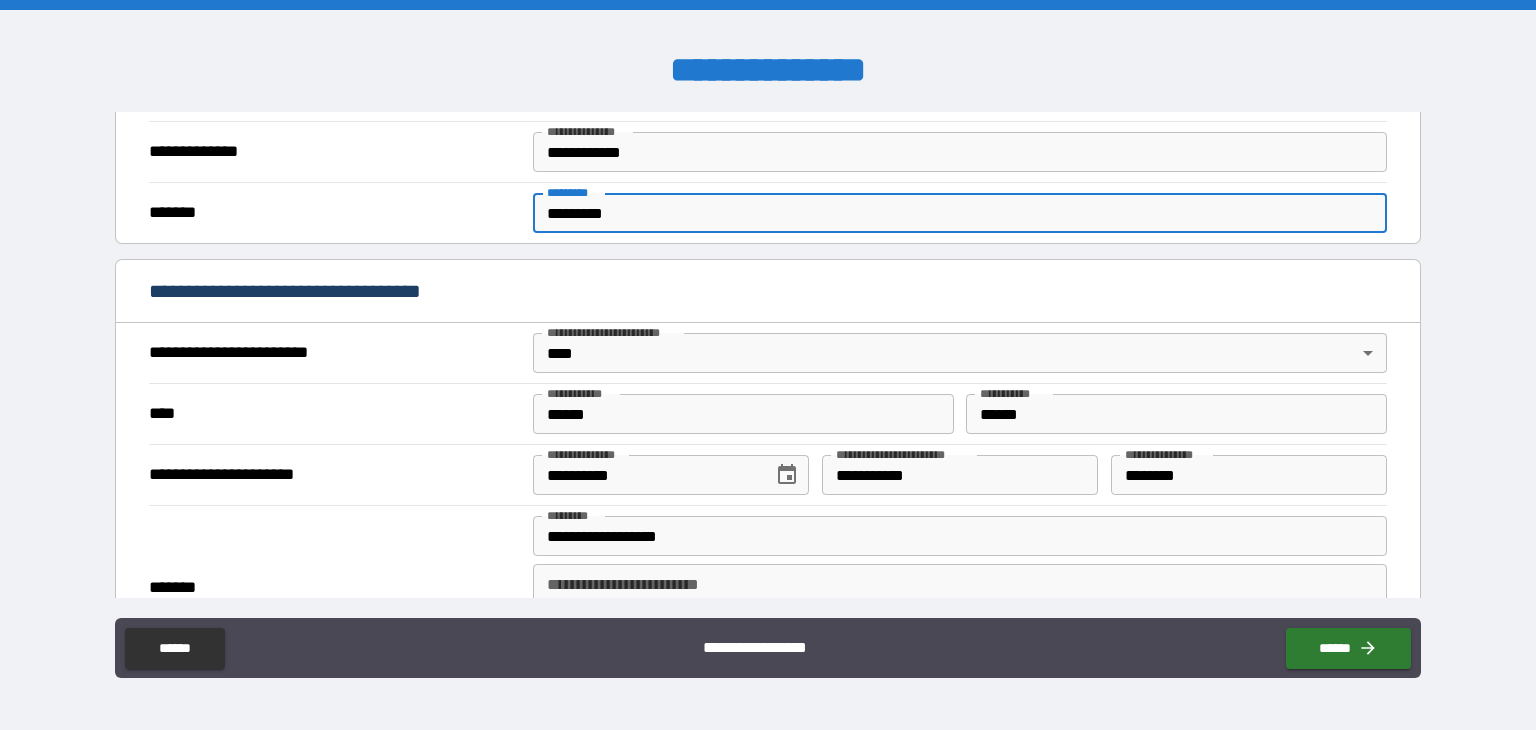 scroll, scrollTop: 576, scrollLeft: 0, axis: vertical 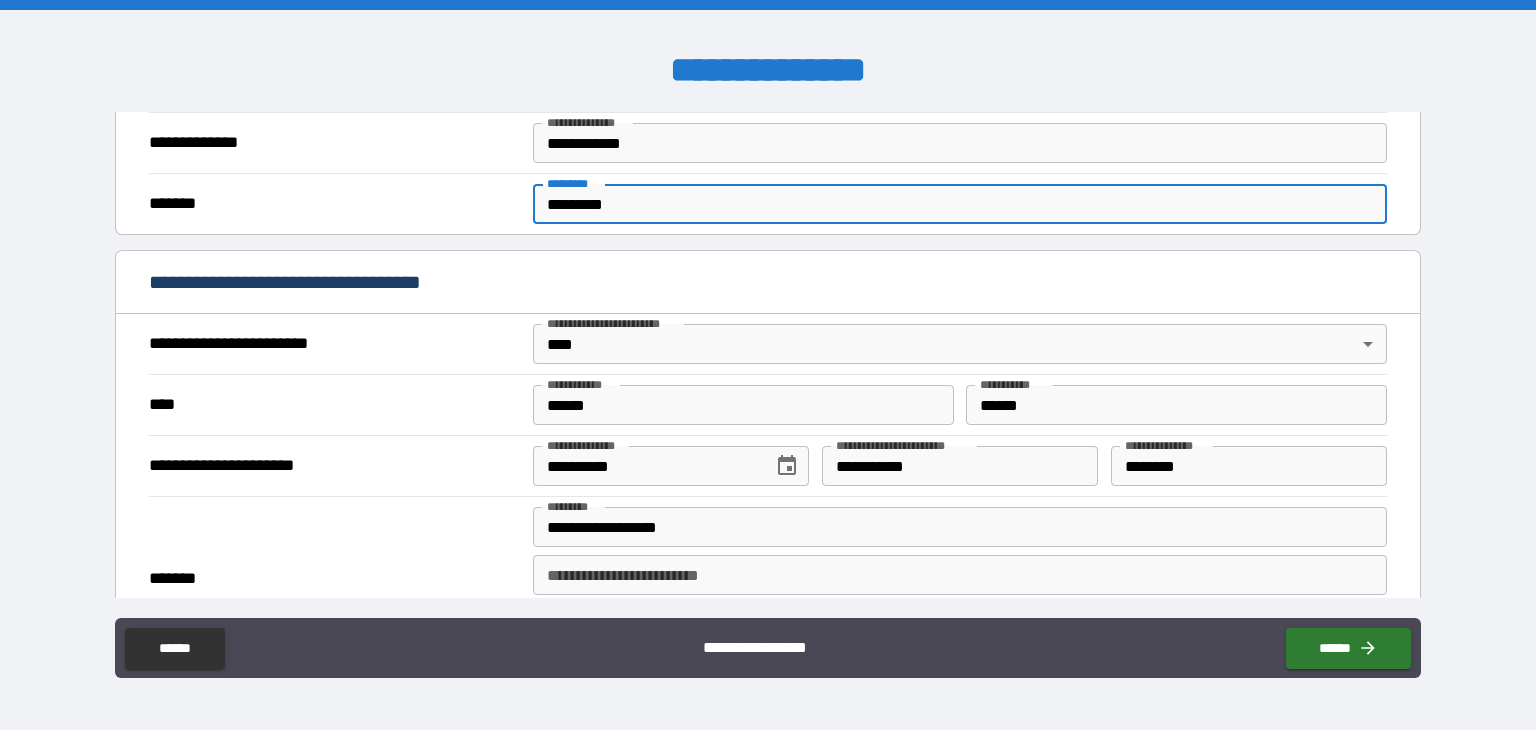 click on "**********" at bounding box center [768, 355] 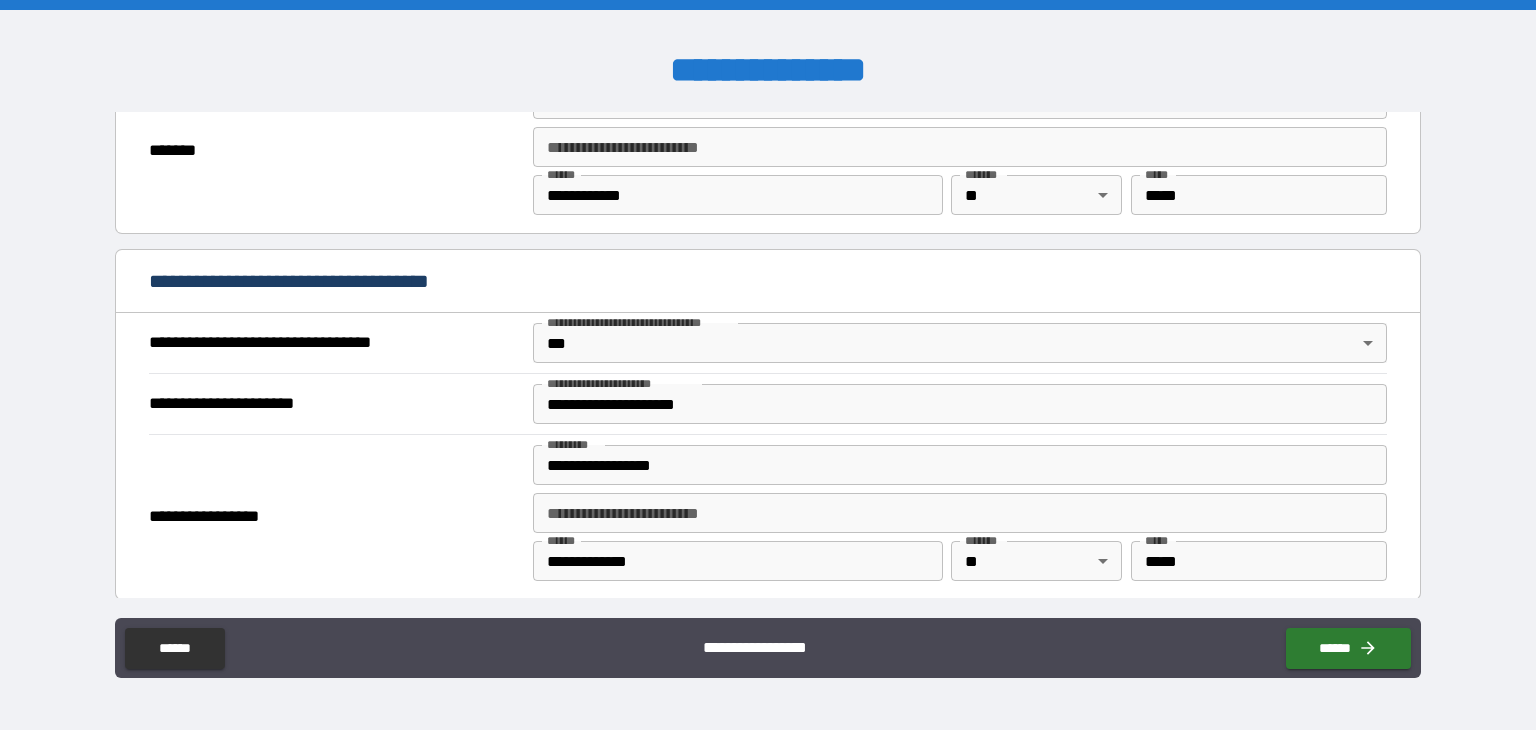 scroll, scrollTop: 1004, scrollLeft: 0, axis: vertical 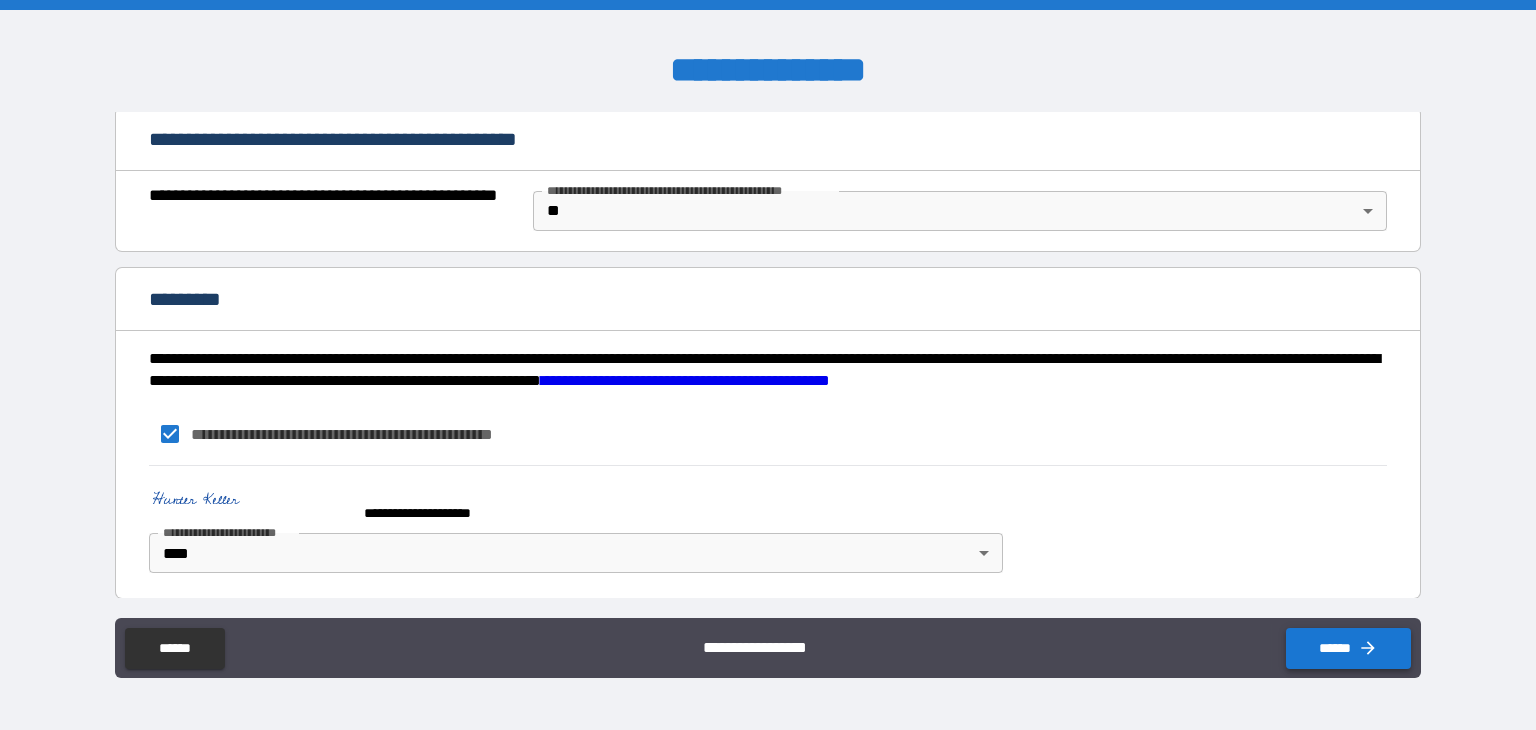 click on "******" at bounding box center (1348, 648) 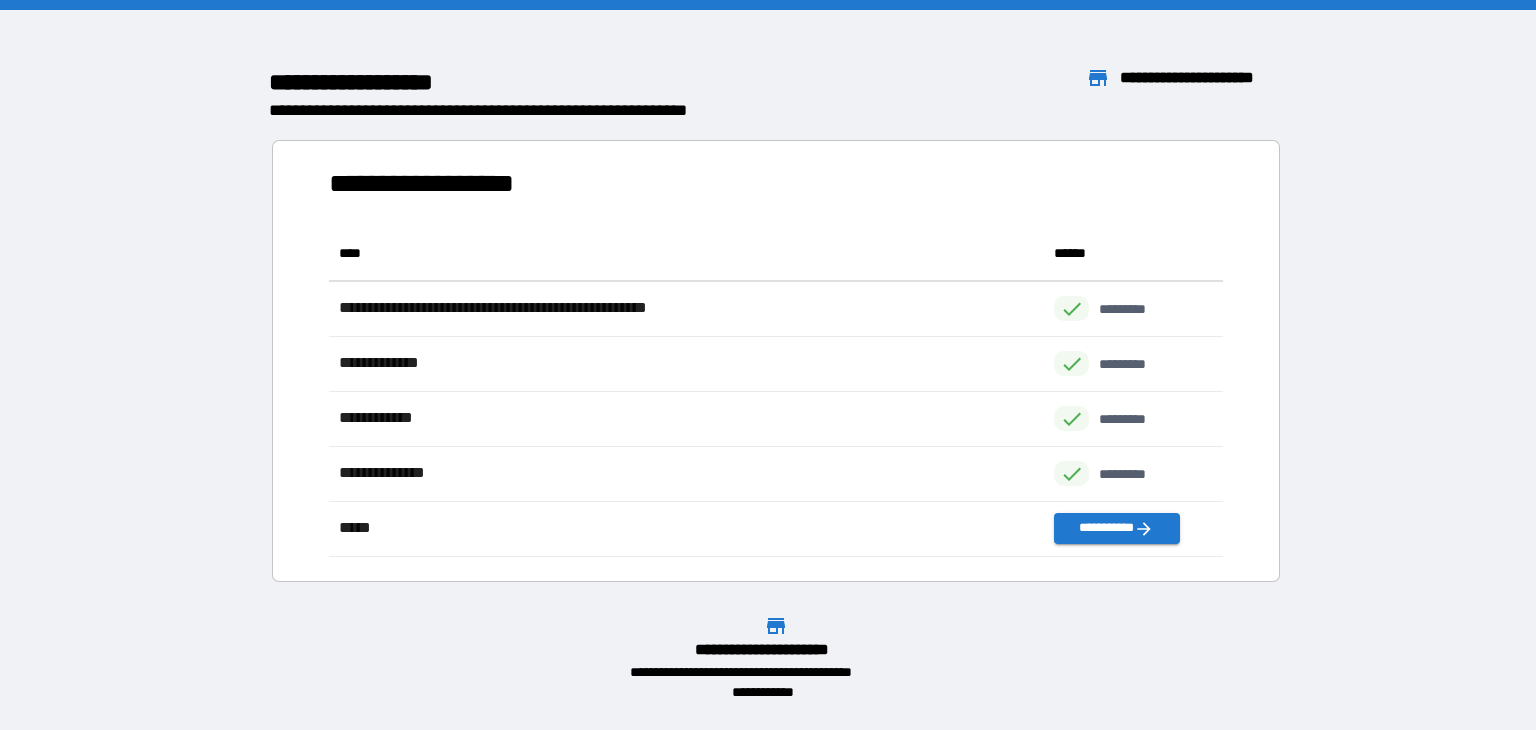 scroll, scrollTop: 16, scrollLeft: 16, axis: both 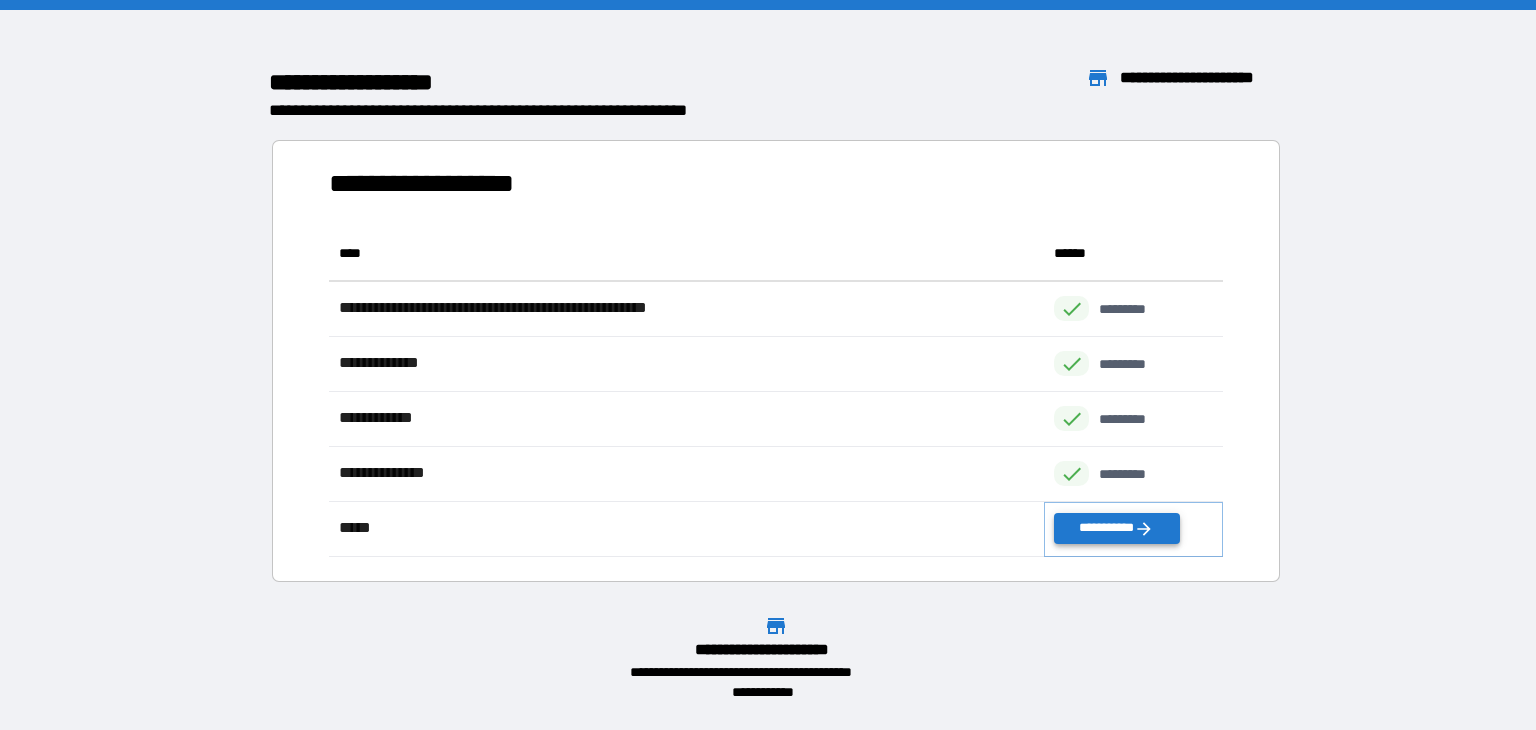click on "**********" at bounding box center (1116, 528) 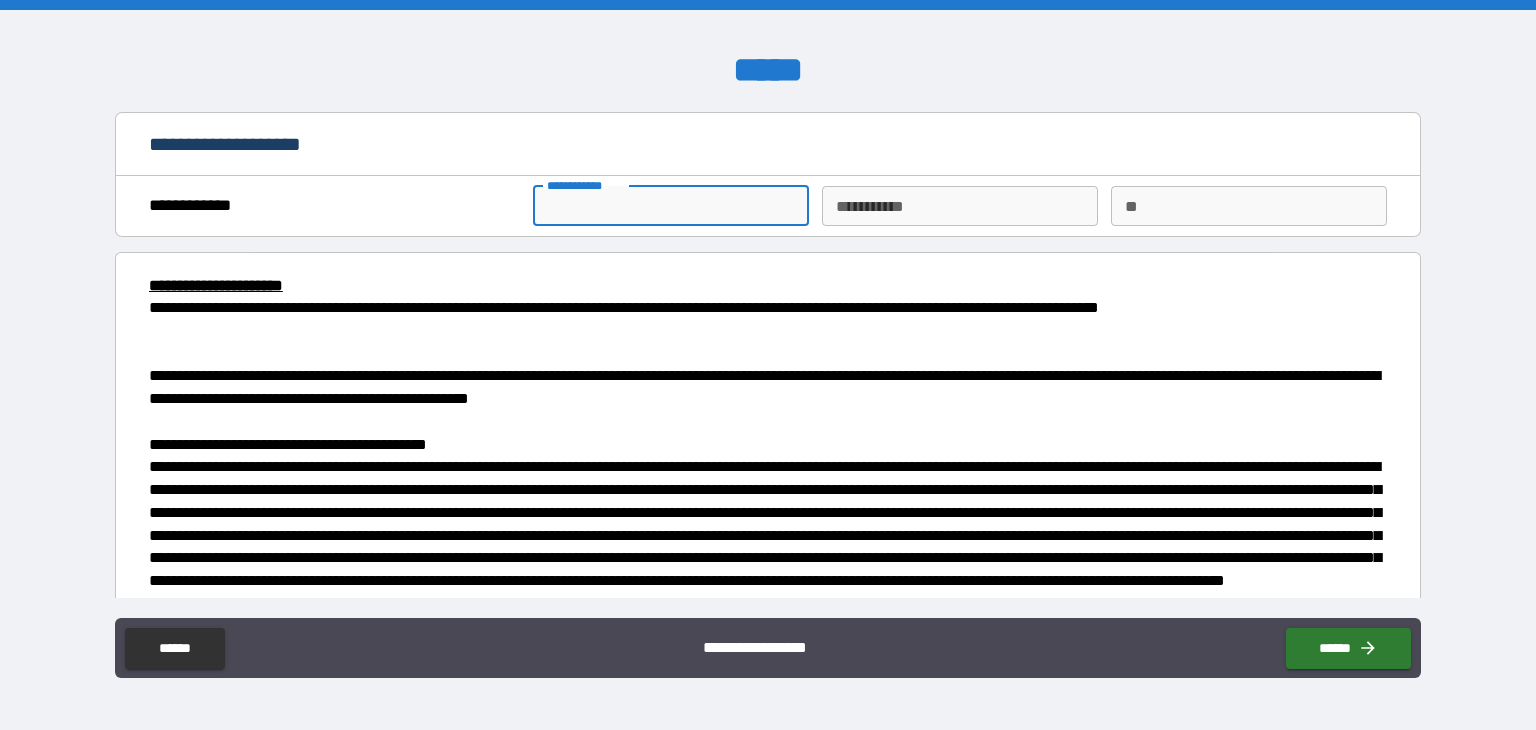click on "**********" at bounding box center [671, 206] 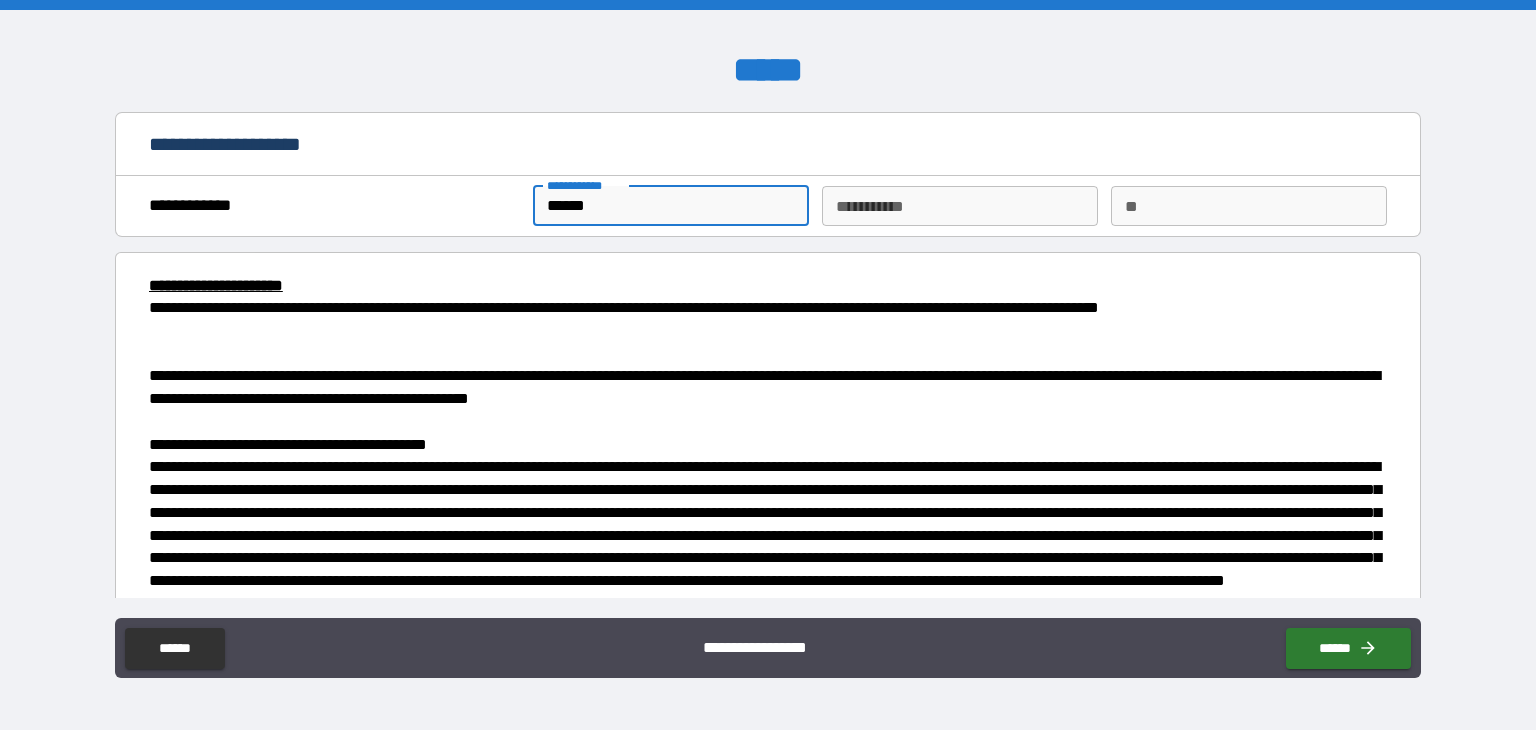 type on "******" 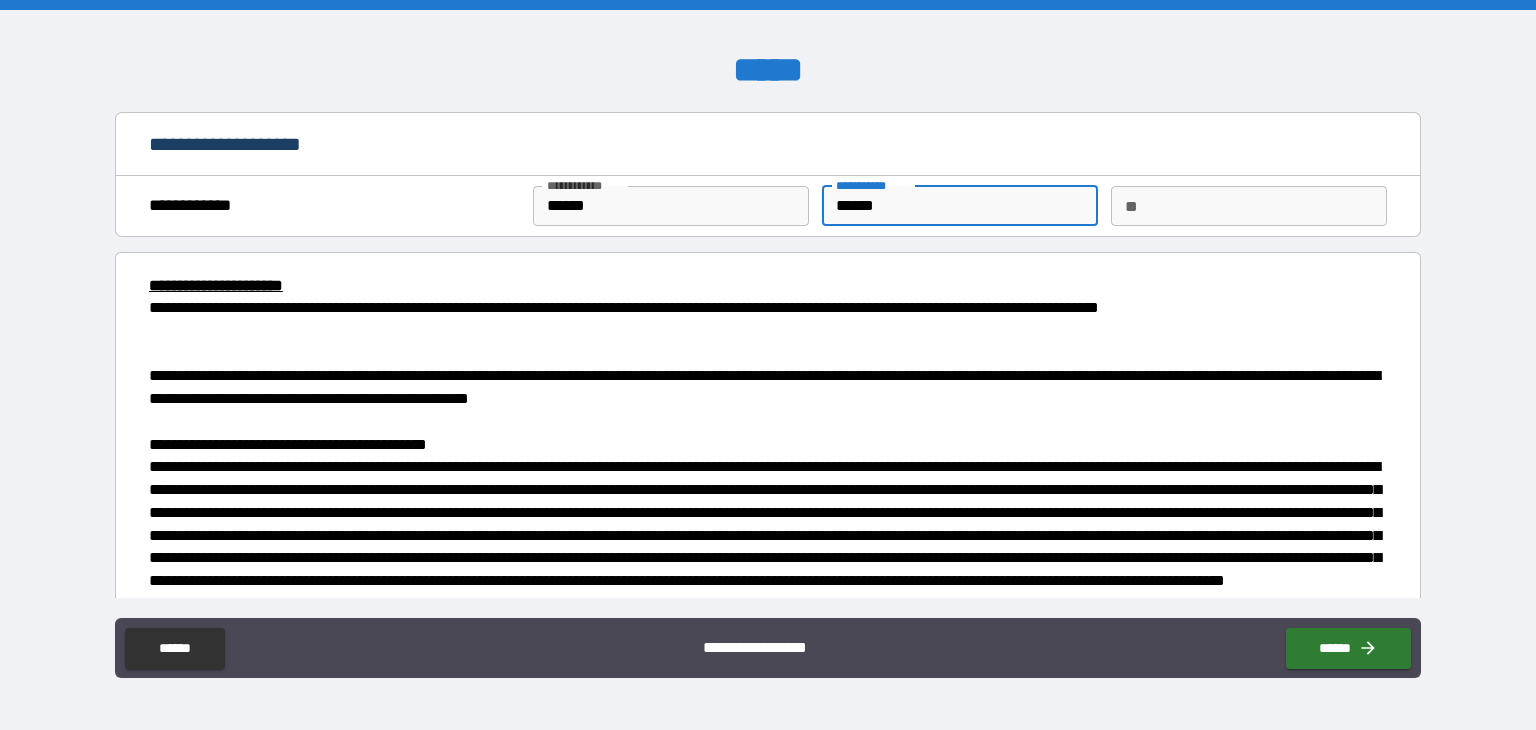 type on "******" 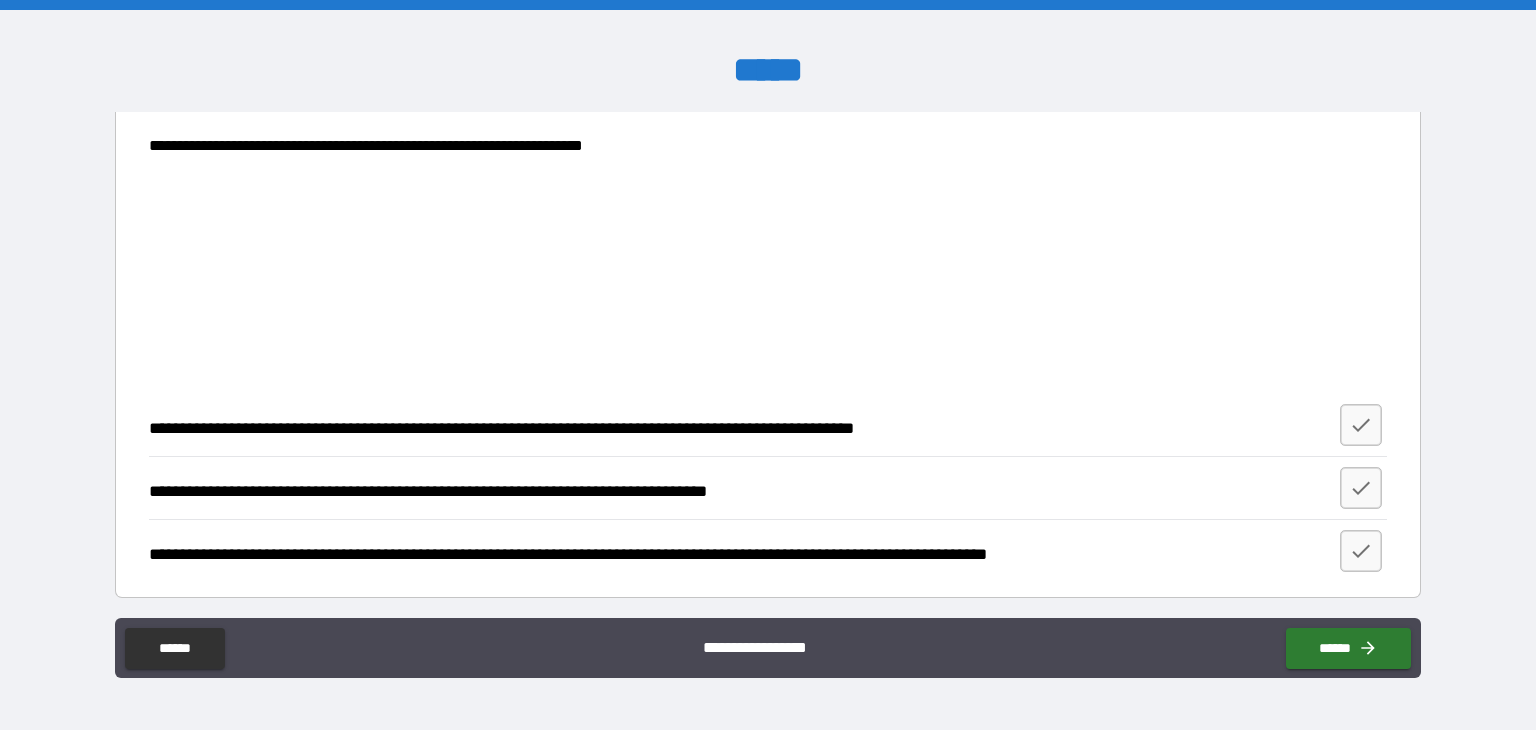 scroll, scrollTop: 2300, scrollLeft: 0, axis: vertical 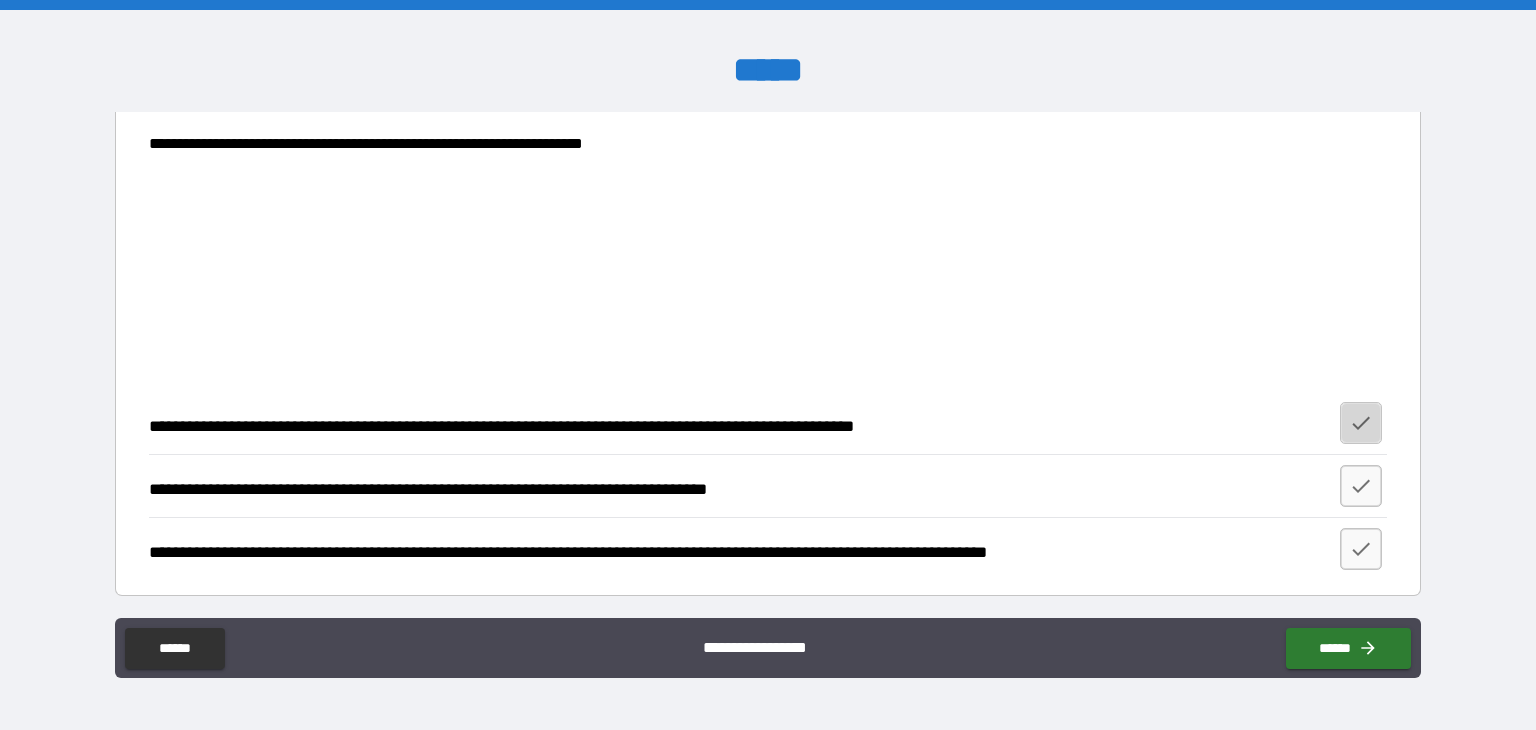 click at bounding box center [1361, 423] 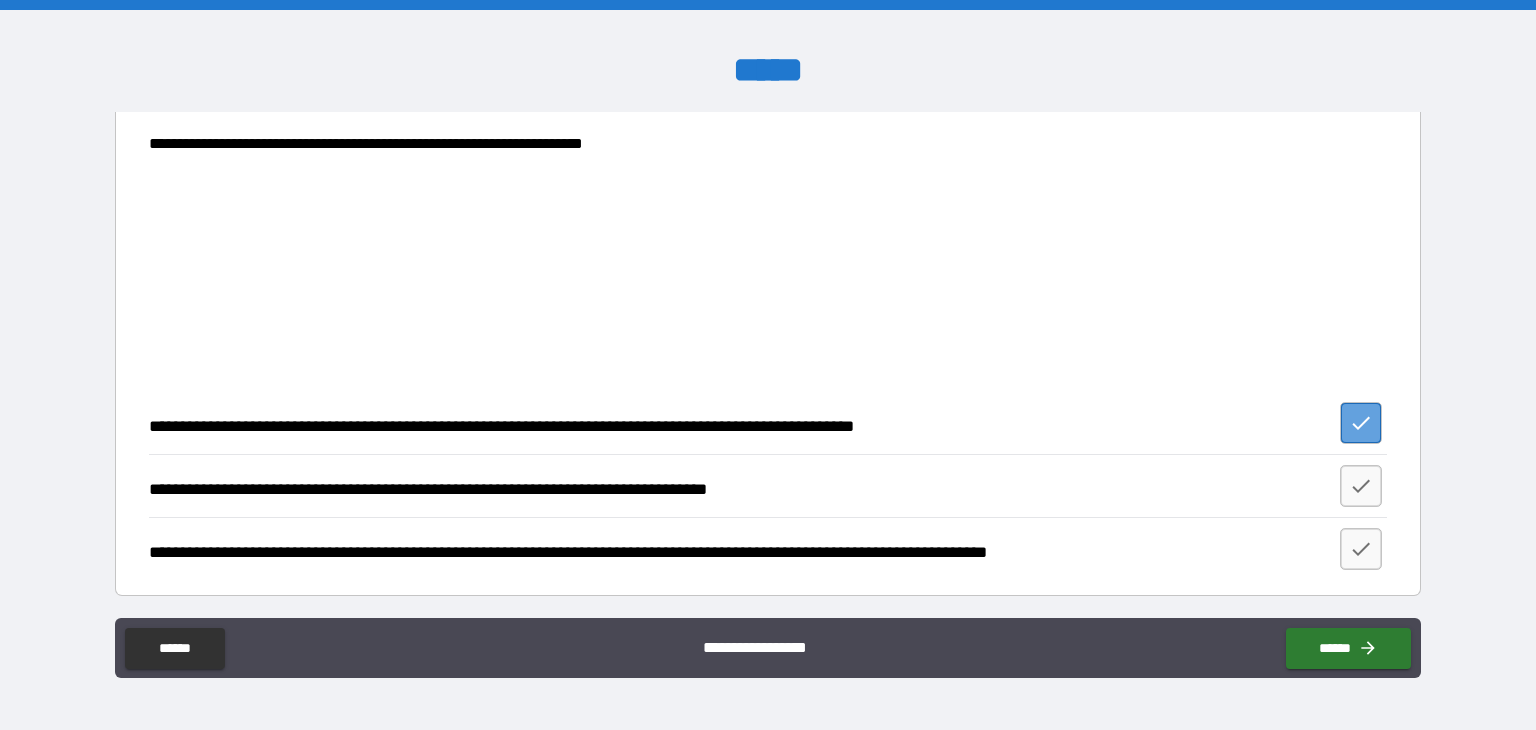 click 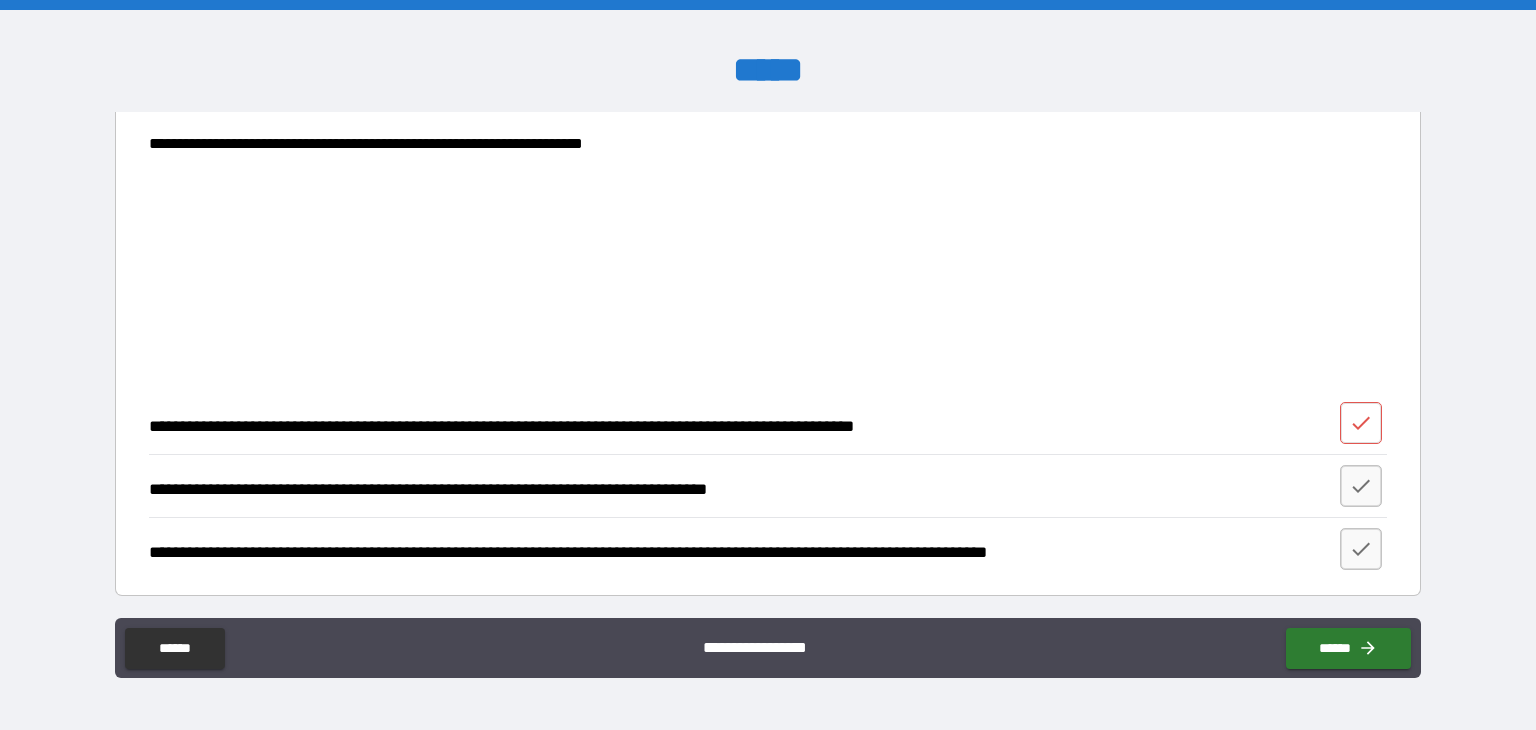 click 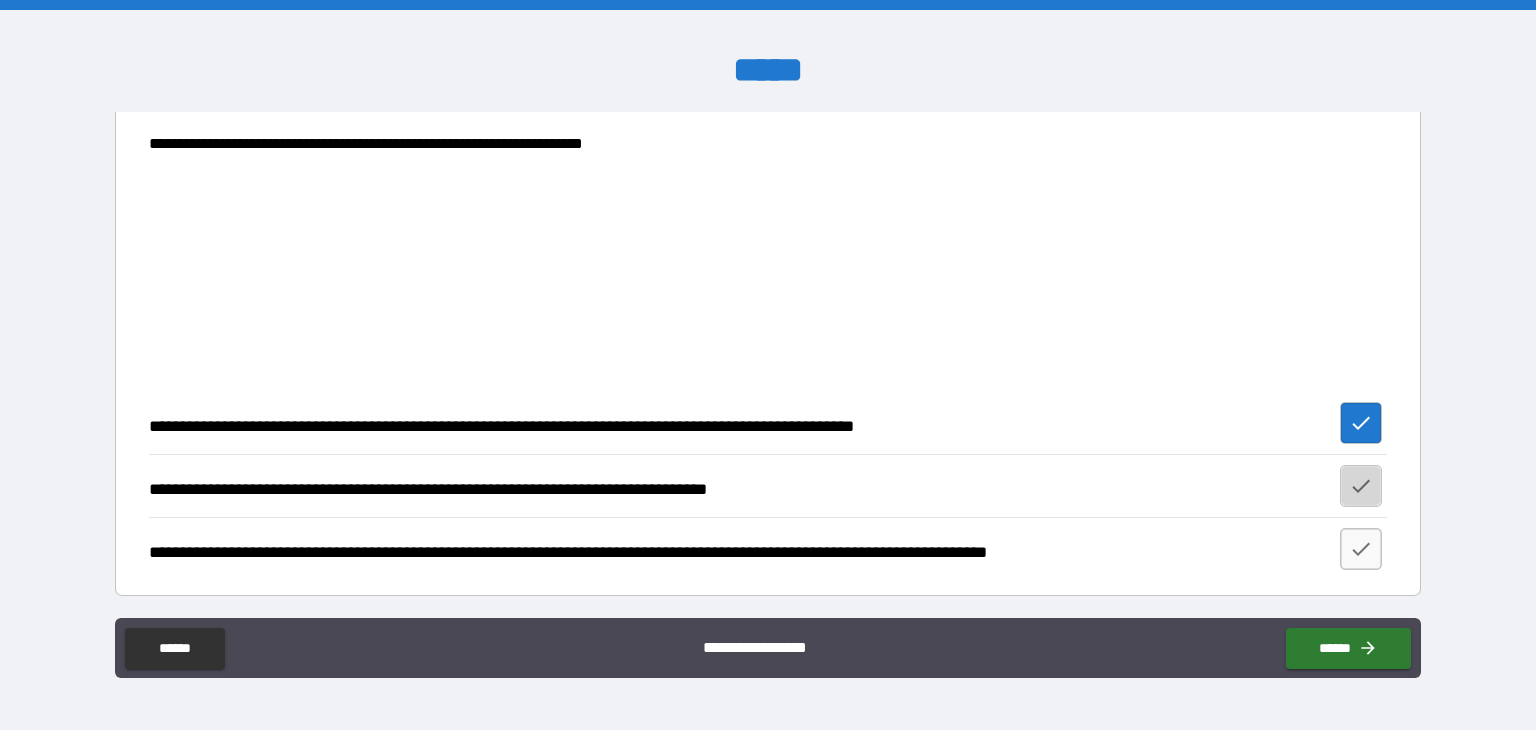 click 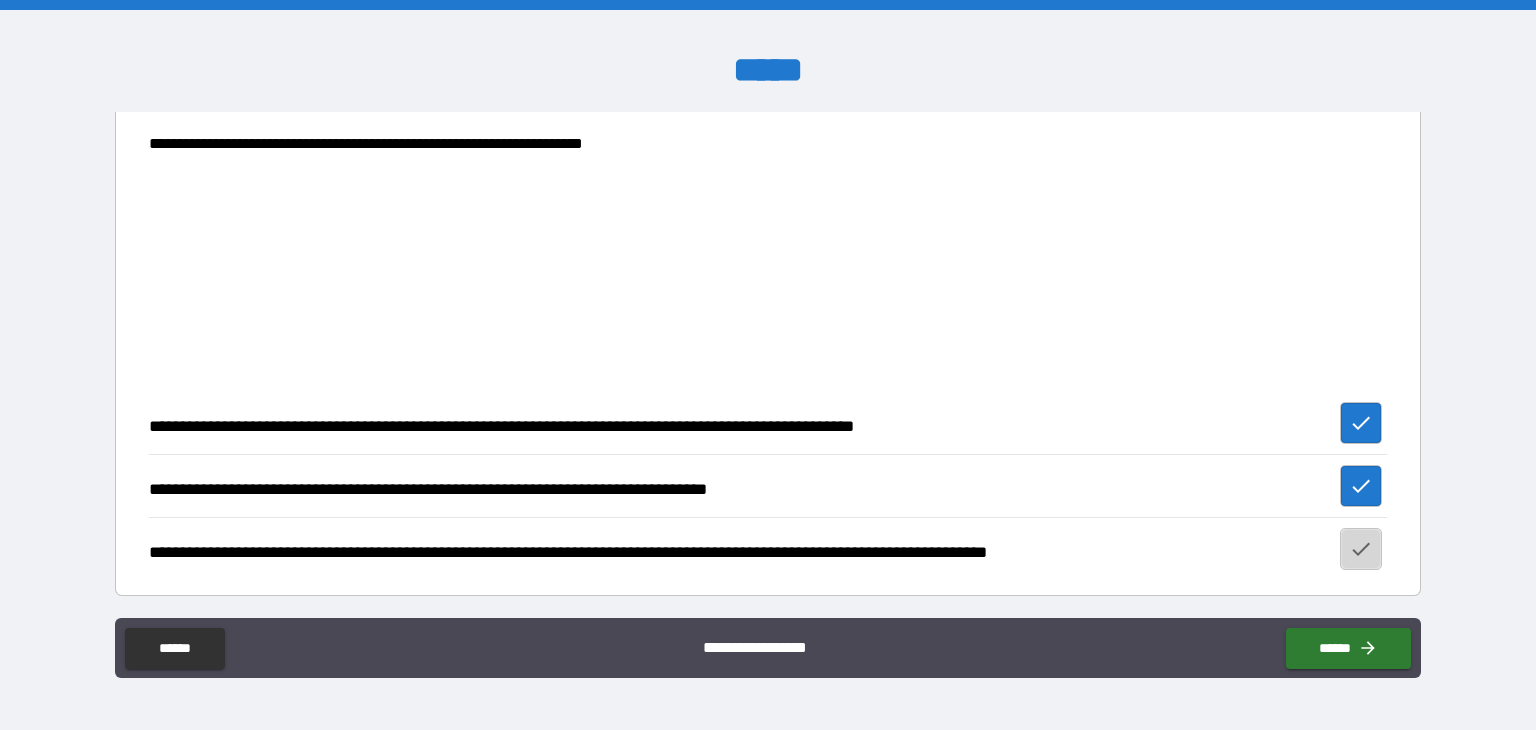 click 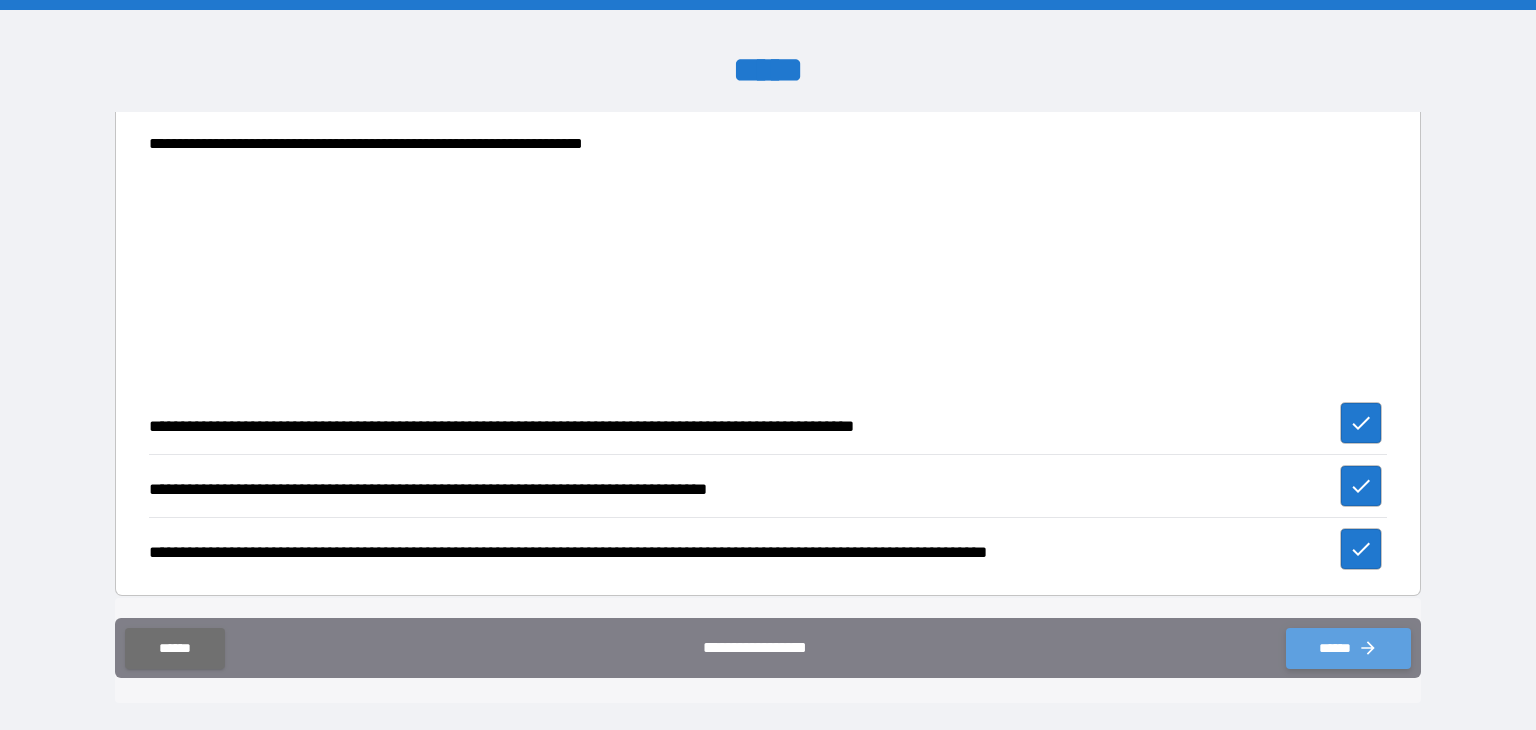 click on "******" at bounding box center [1348, 648] 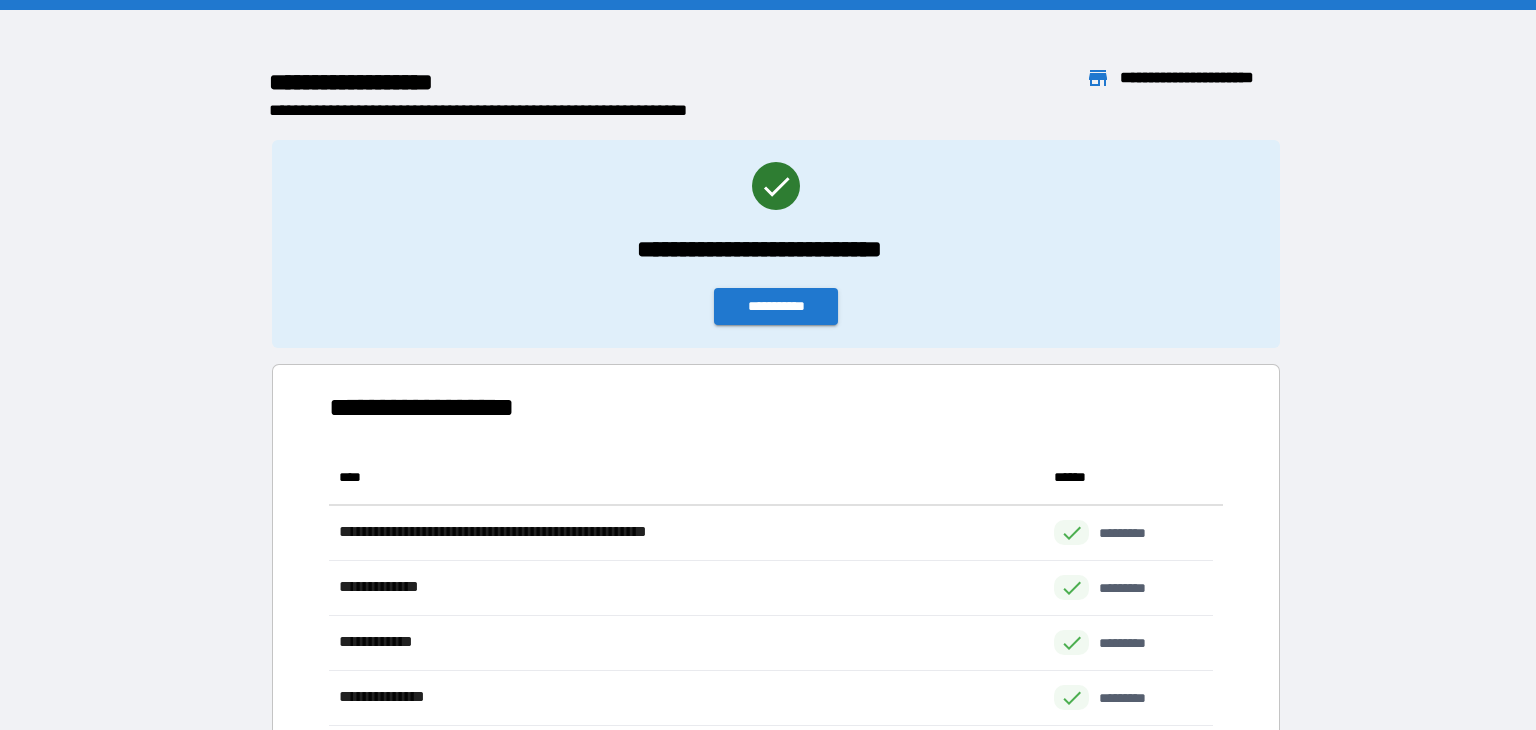 scroll, scrollTop: 316, scrollLeft: 869, axis: both 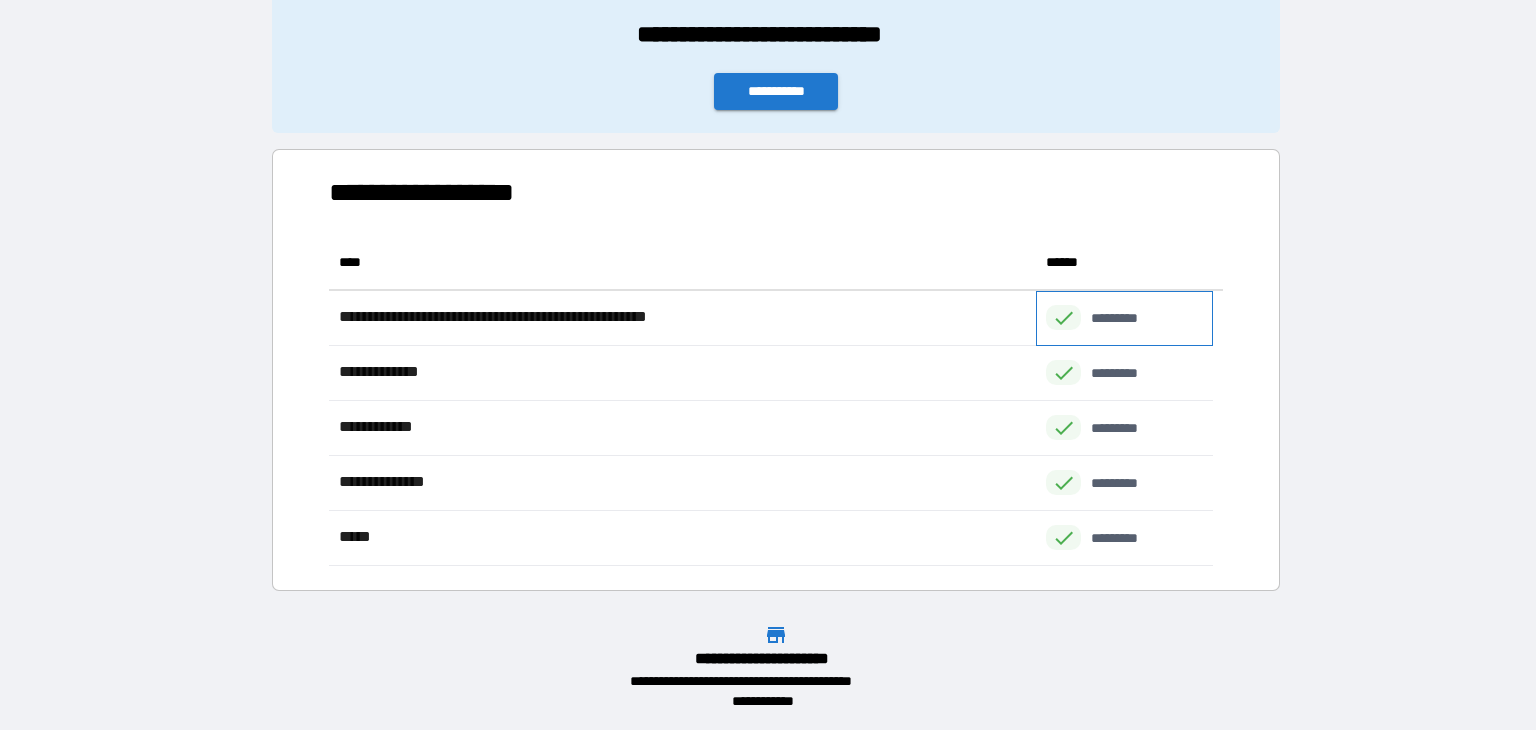 click on "*********" at bounding box center (1125, 318) 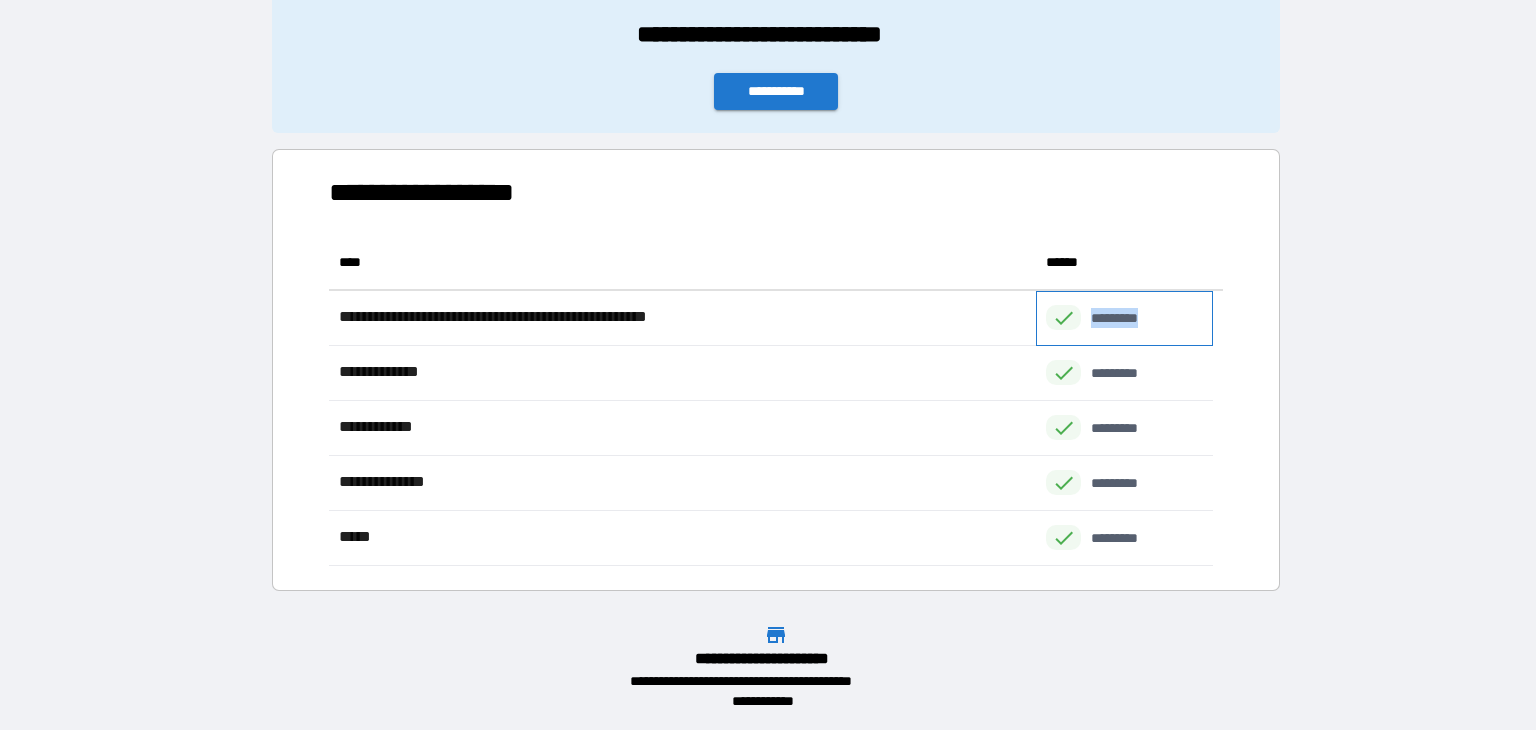 click on "*********" at bounding box center (1125, 318) 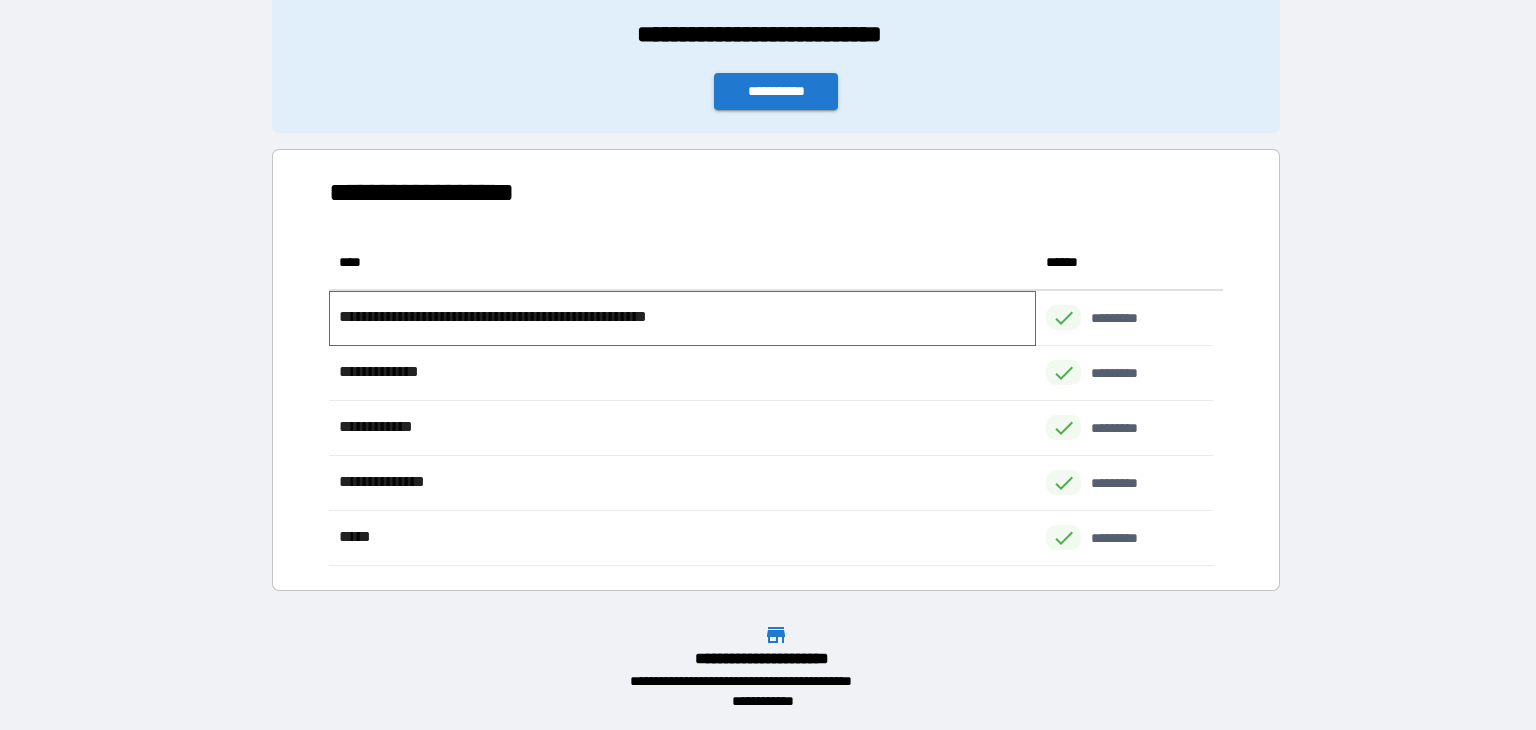 click on "**********" at bounding box center (682, 318) 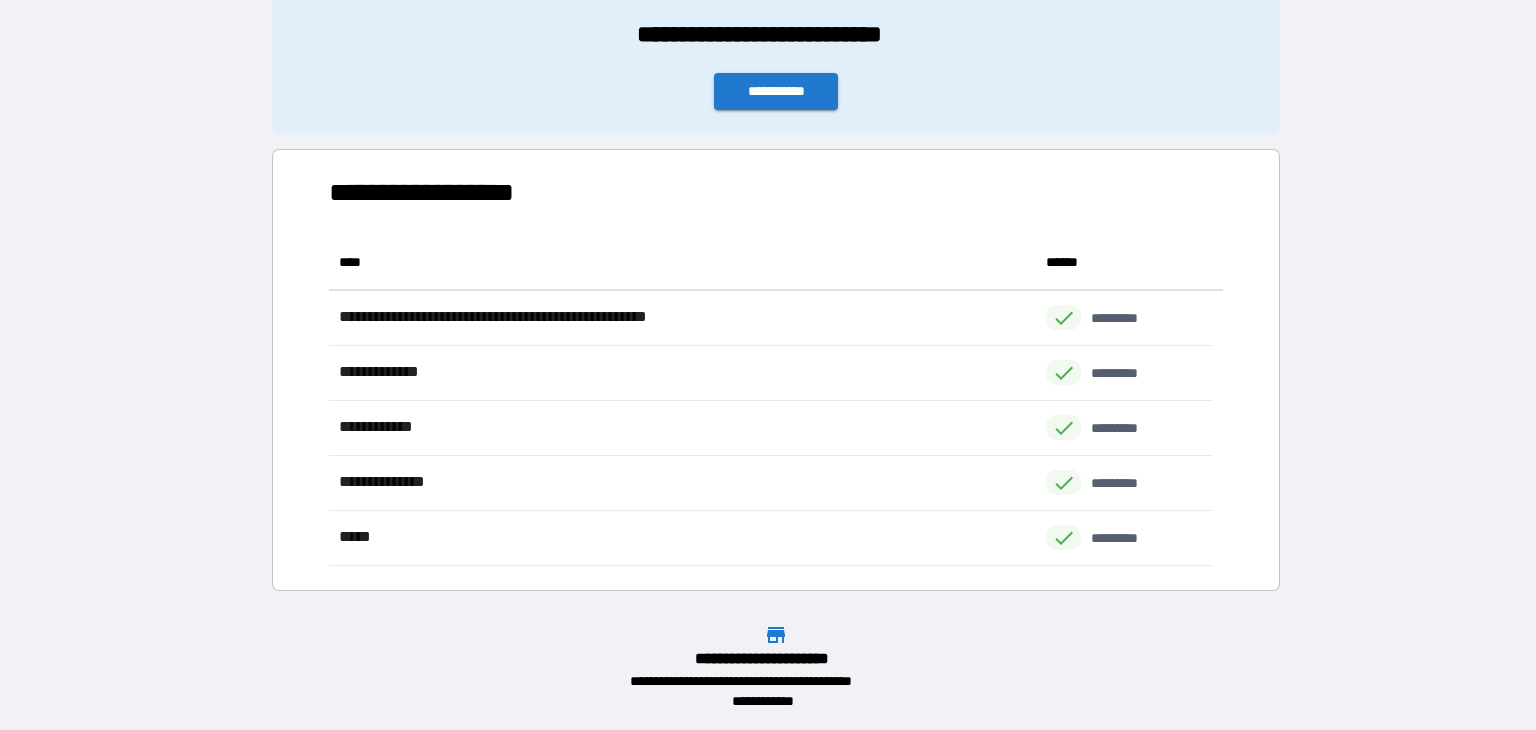 click on "**********" at bounding box center [776, 370] 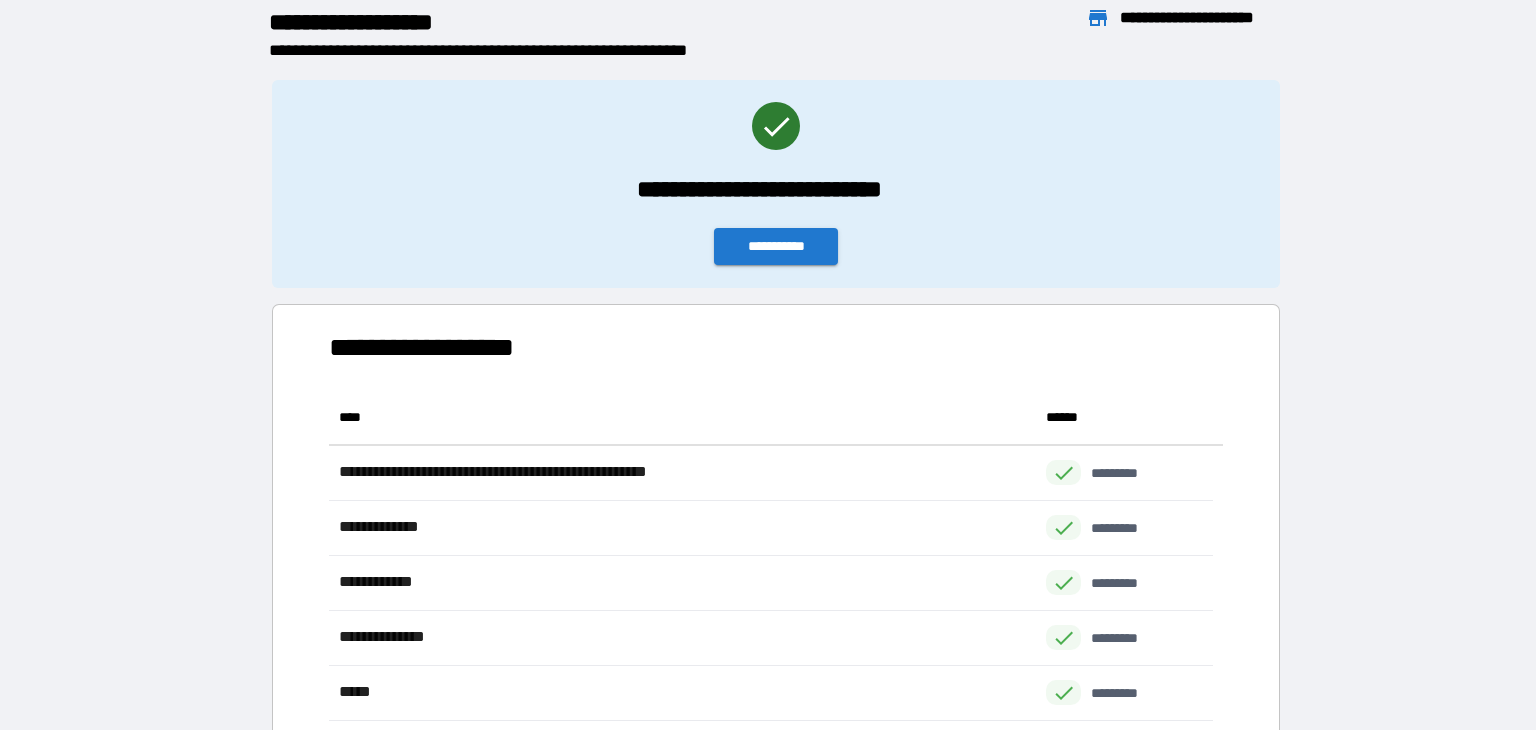 scroll, scrollTop: 0, scrollLeft: 0, axis: both 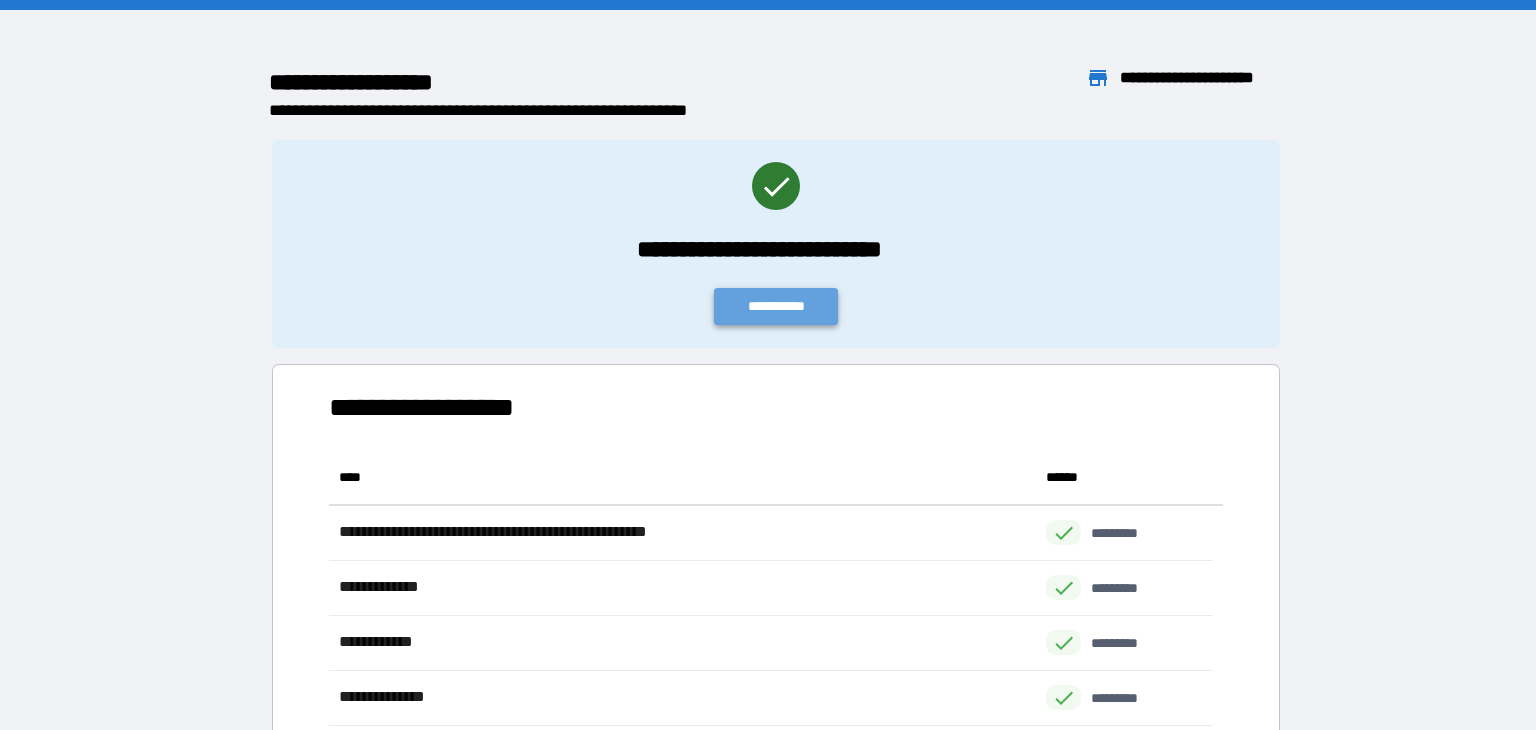 click on "**********" at bounding box center (776, 306) 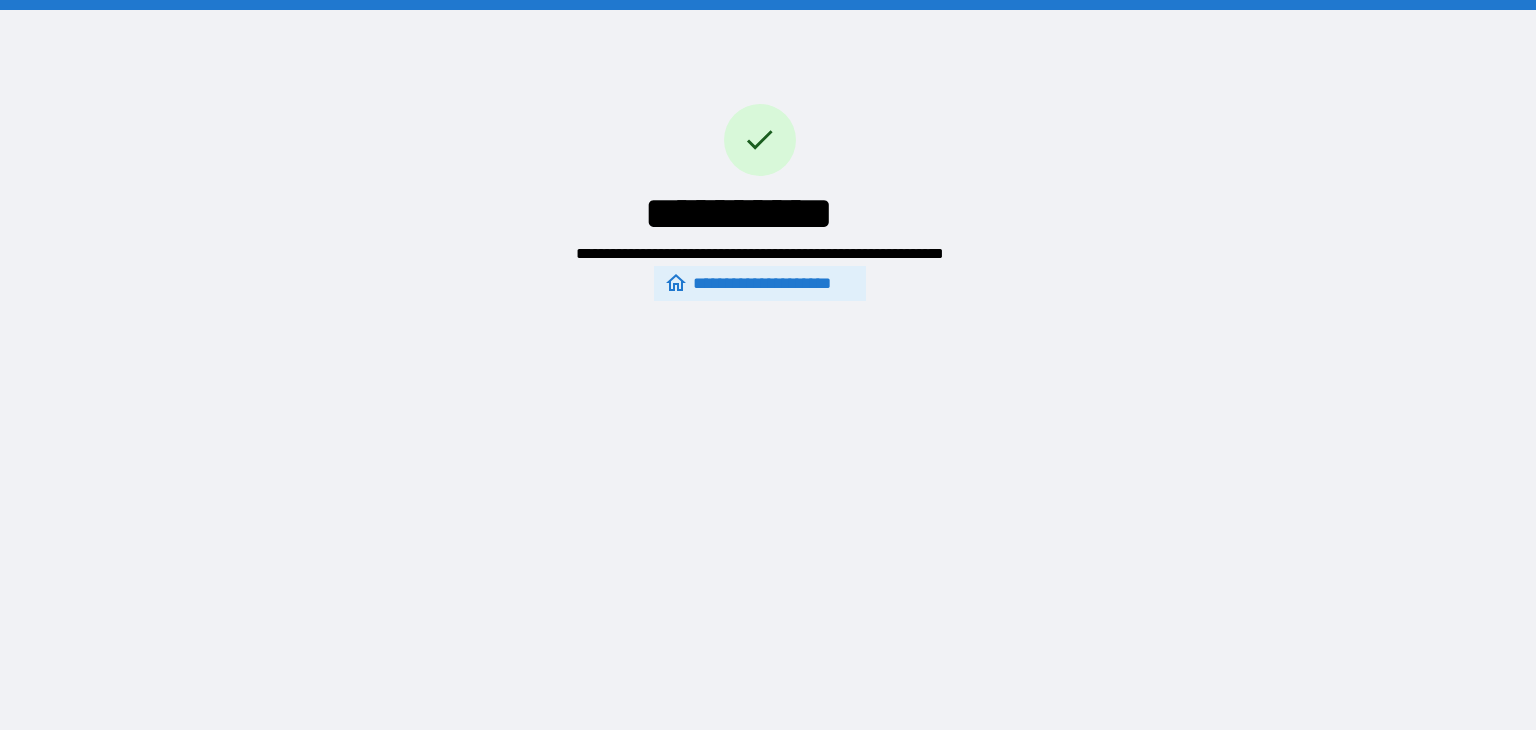 click on "**********" at bounding box center [759, 284] 